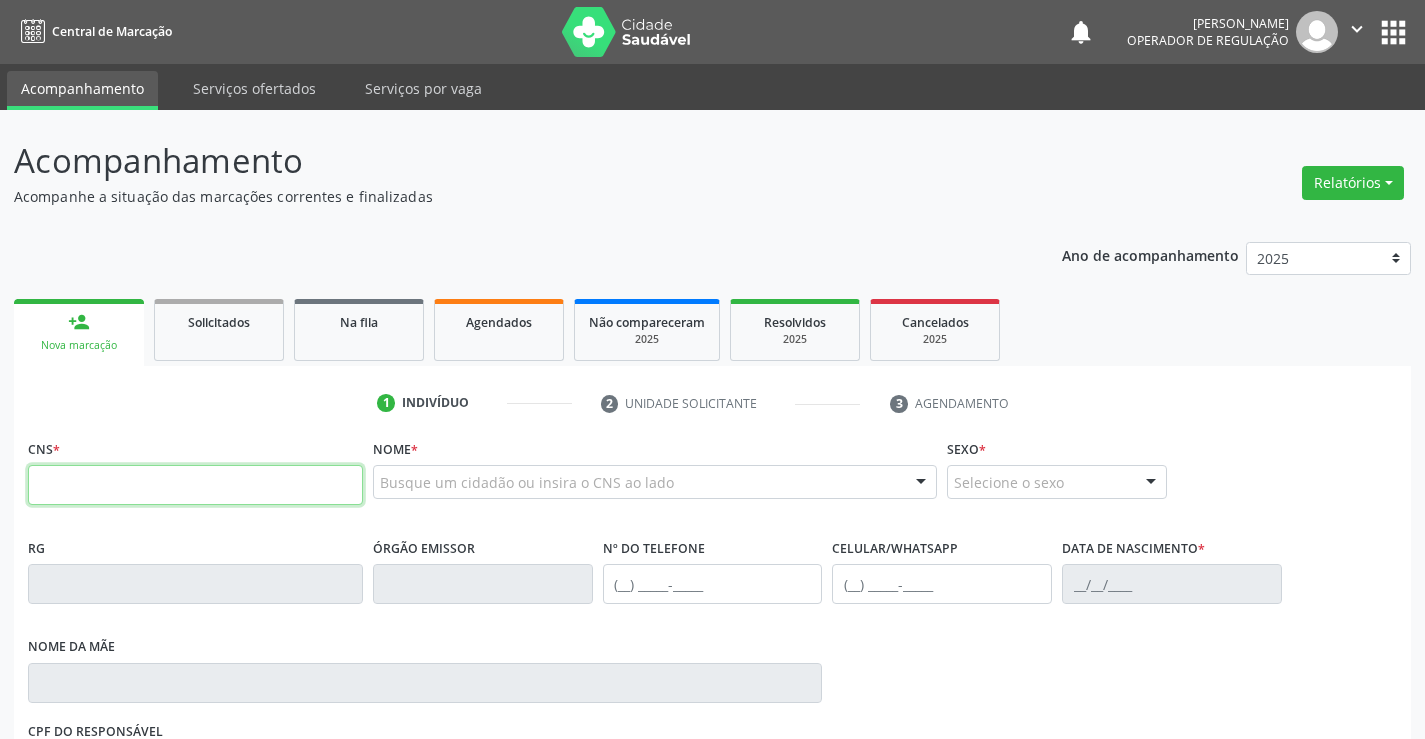 scroll, scrollTop: 0, scrollLeft: 0, axis: both 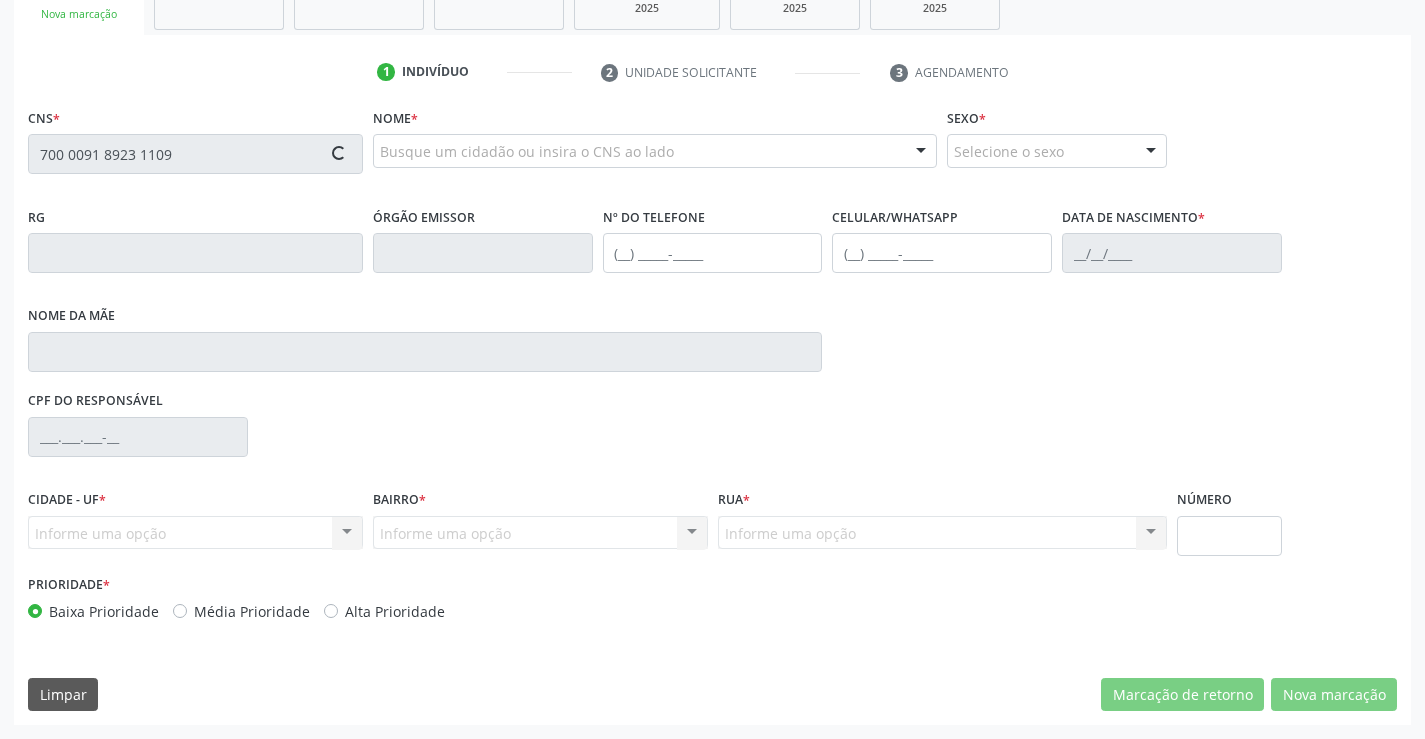 type on "700 0091 8923 1109" 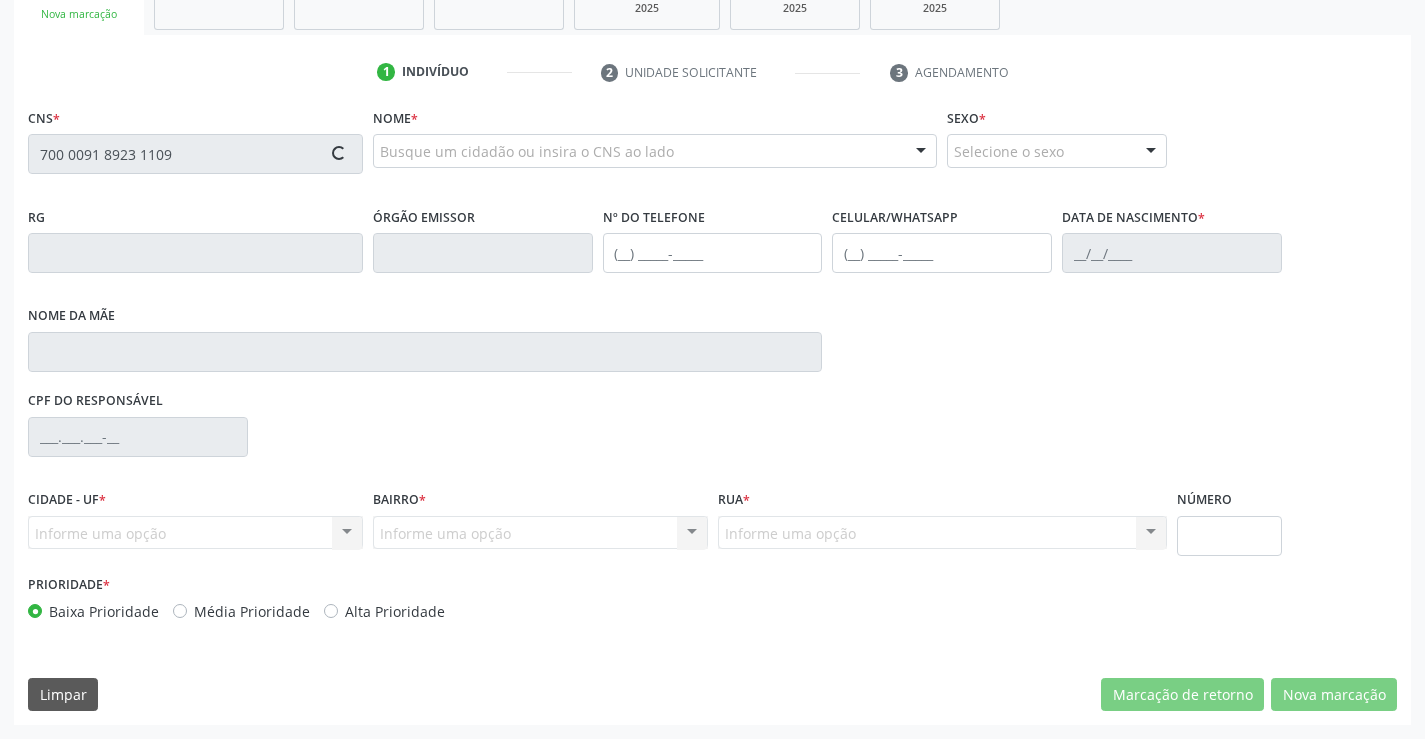type 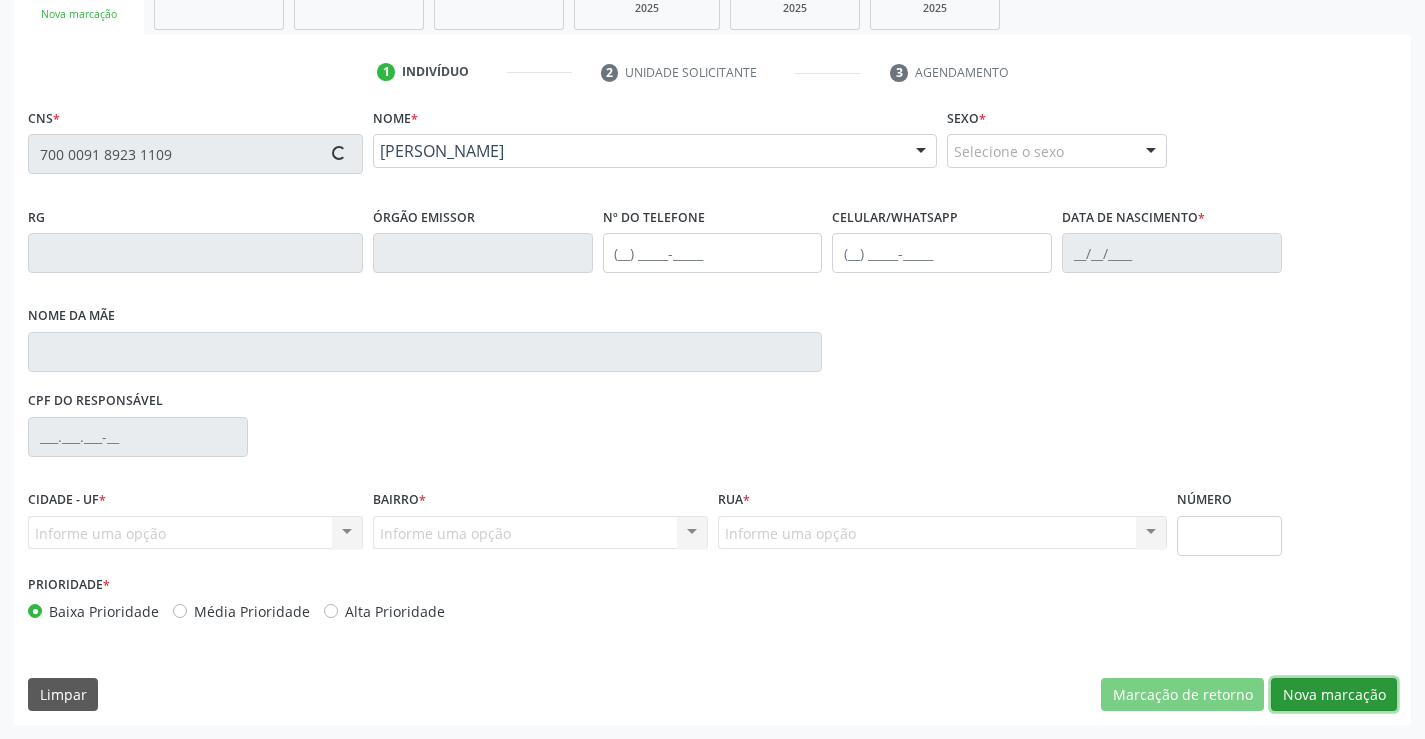 click on "Nova marcação" at bounding box center [1334, 695] 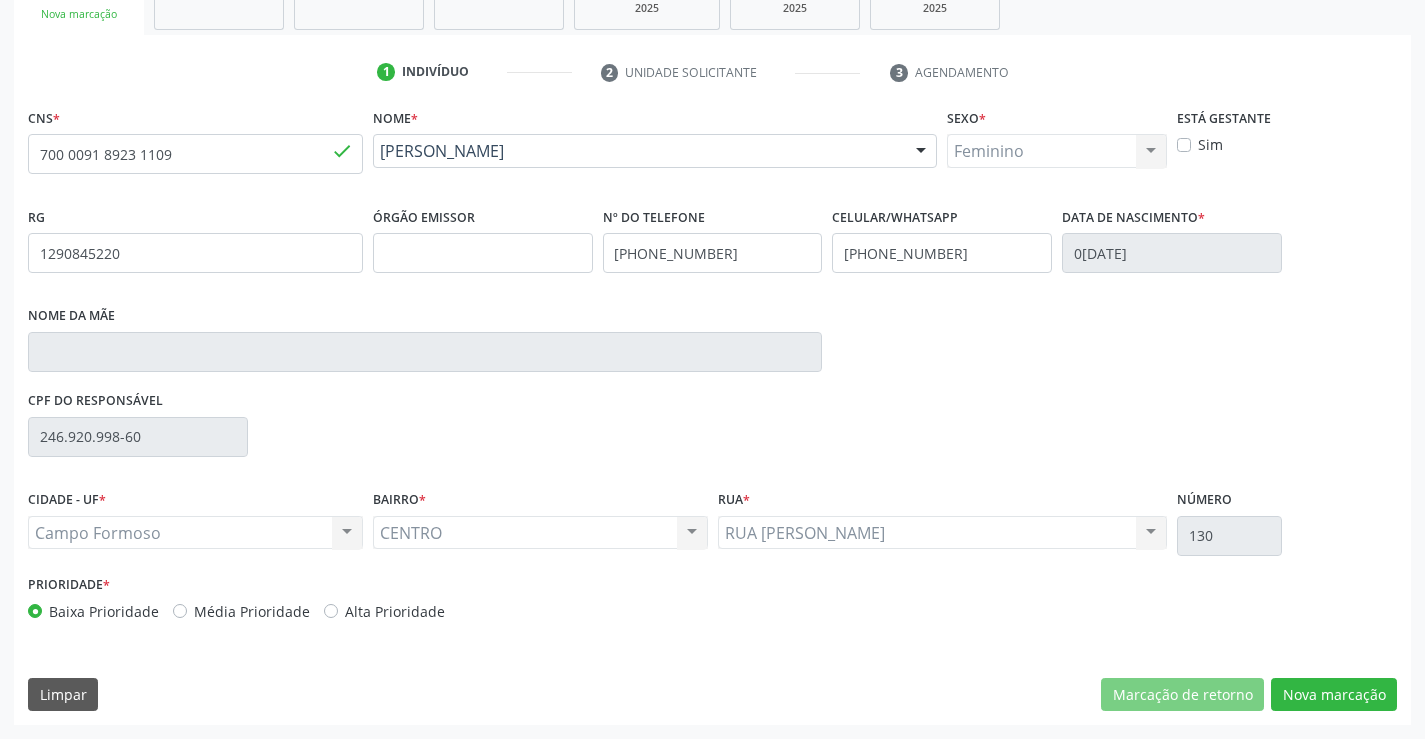 click on "CNS
*
700 0091 8923 1109       done
Nome
*
Silvana Miranda Batista
Silvana Miranda Batista
CNS:
700 0091 8923 1109
CPF:    --   Nascimento:
07/03/1973
Nenhum resultado encontrado para: "   "
Digite o nome ou CNS para buscar um indivíduo
Sexo
*
Feminino         Masculino   Feminino
Nenhum resultado encontrado para: "   "
Não há nenhuma opção para ser exibida.
Está gestante
Sim
RG
1290845220
Órgão emissor
Nº do Telefone
(74) 98804-2710
Celular/WhatsApp
(74) 98804-2710
Data de nascimento
*
07/03/1973
Nome da mãe
CPF do responsável
246.920.998-60
CIDADE - UF
*
Campo Formoso" at bounding box center [712, 414] 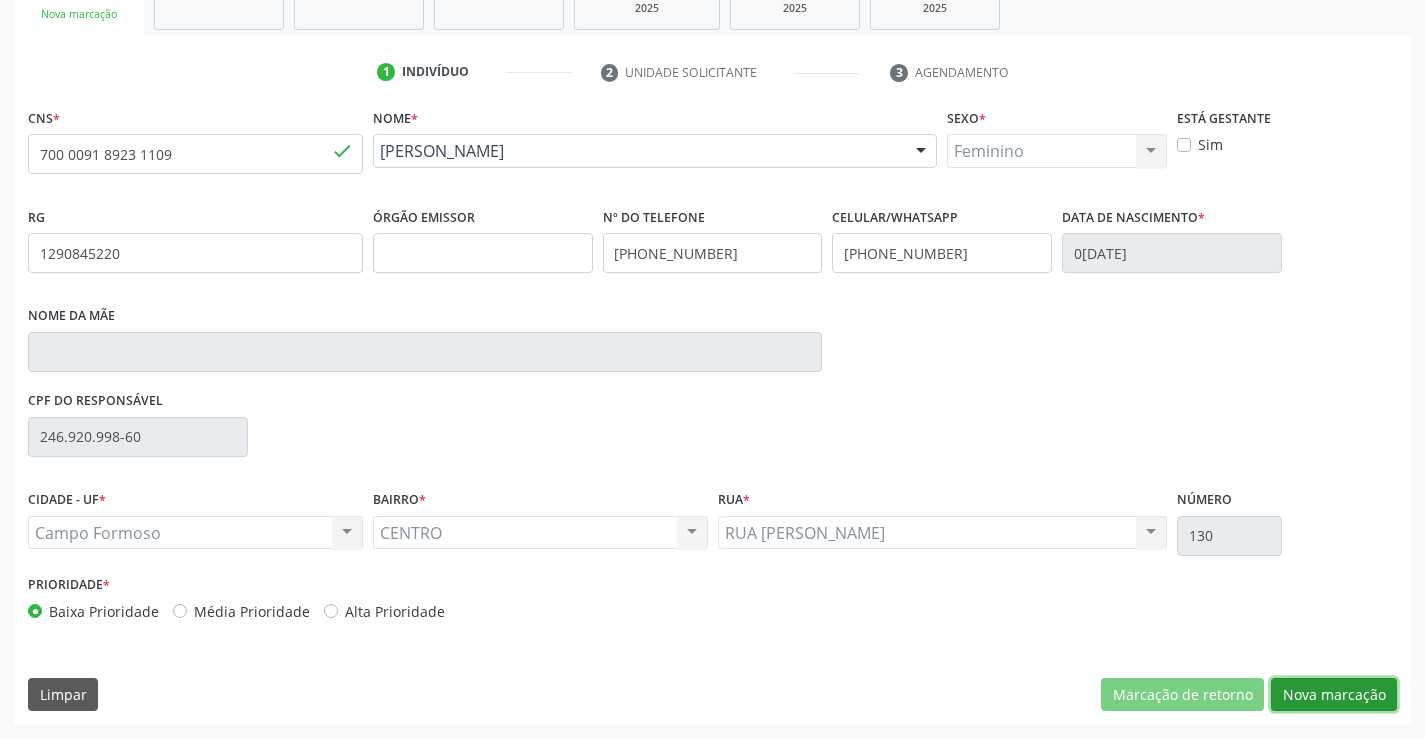 click on "Nova marcação" at bounding box center [1334, 695] 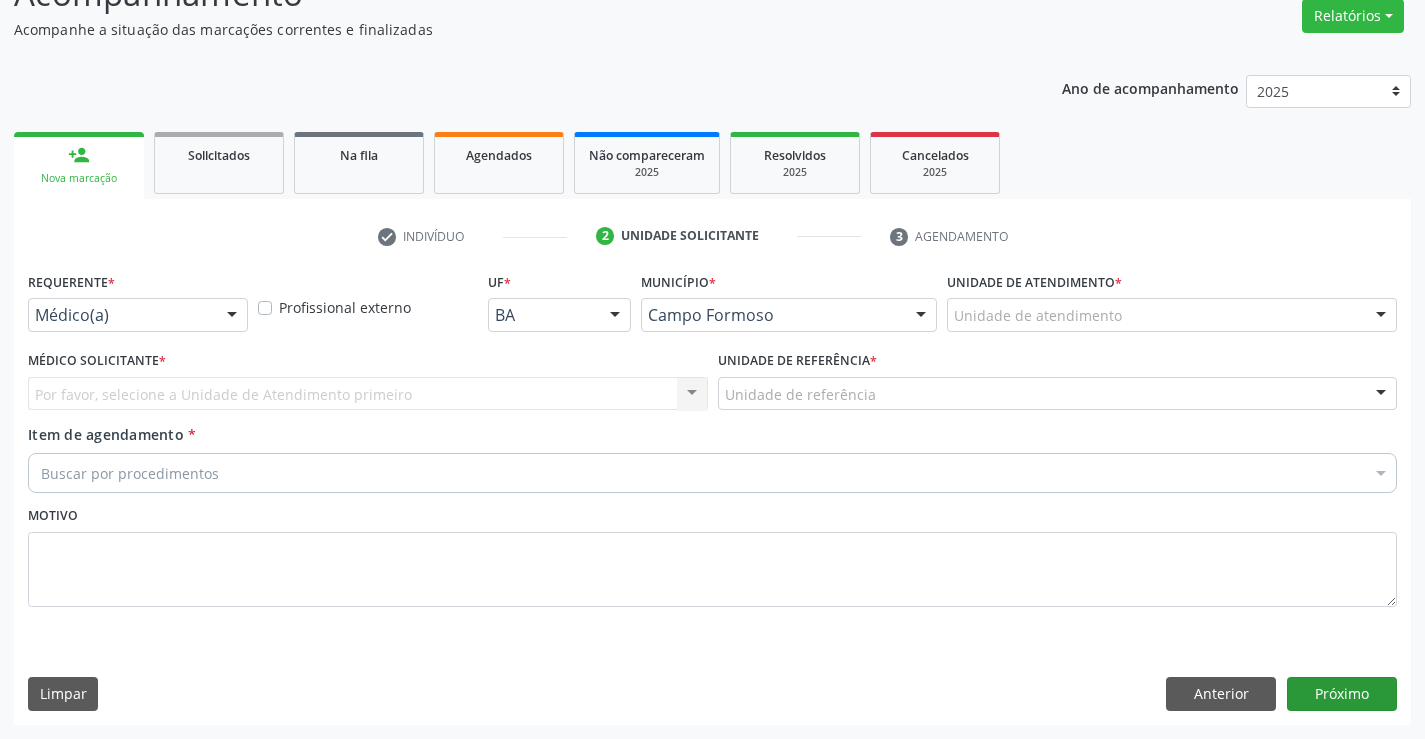 scroll, scrollTop: 167, scrollLeft: 0, axis: vertical 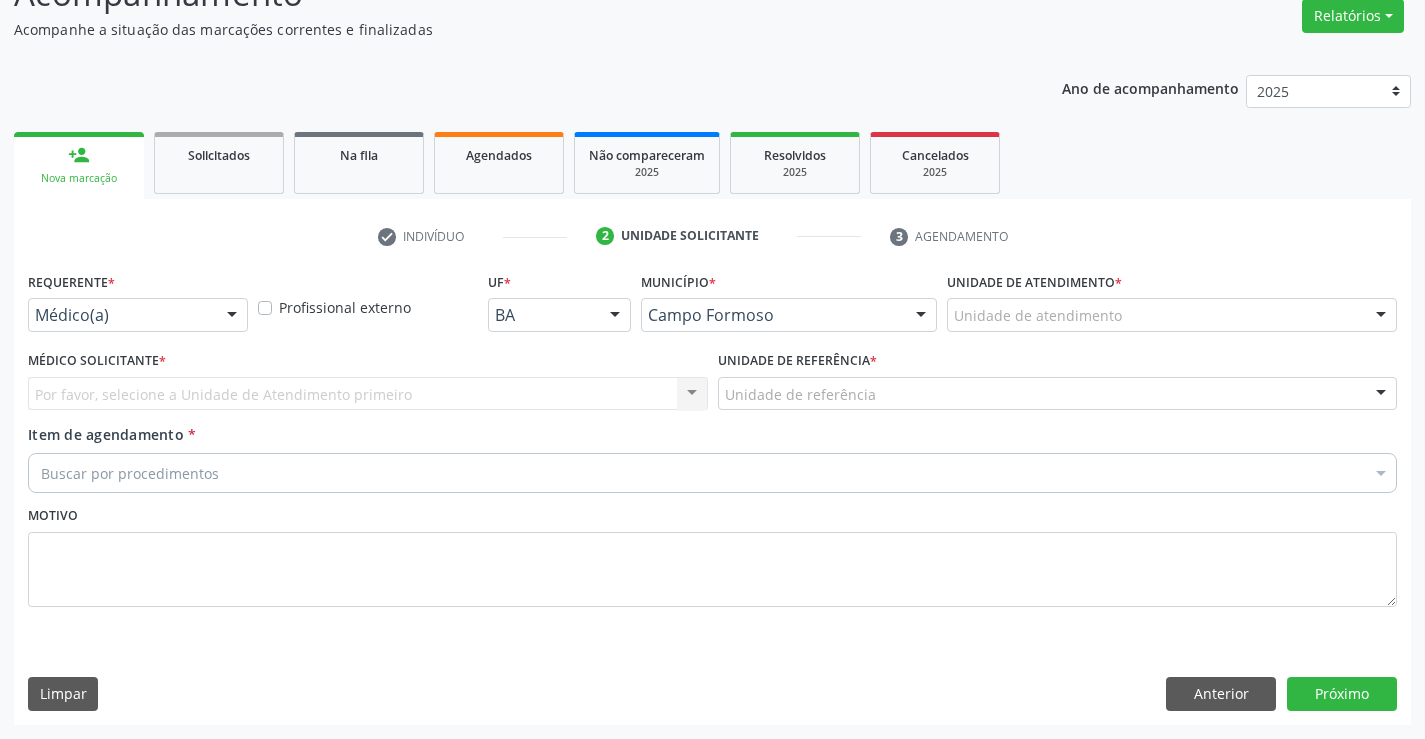drag, startPoint x: 215, startPoint y: 310, endPoint x: 215, endPoint y: 326, distance: 16 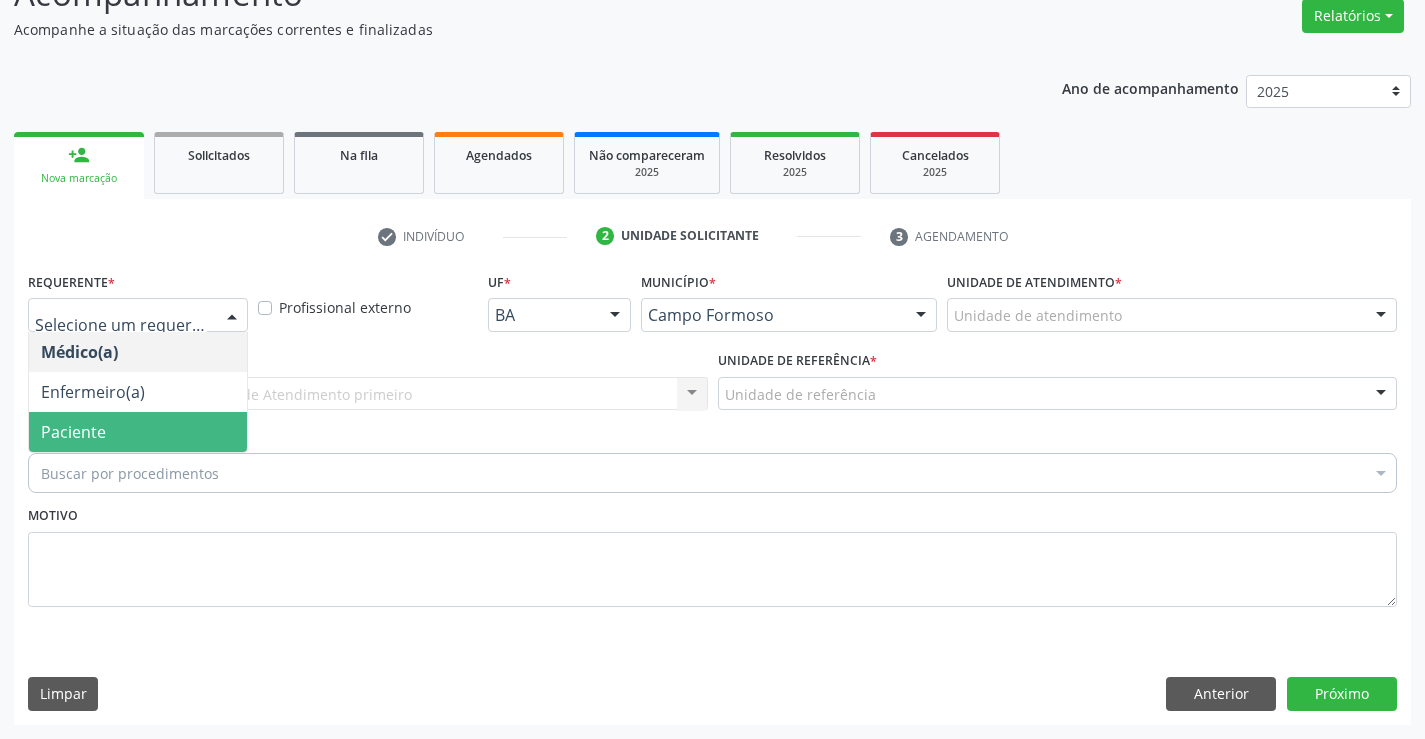 click on "Paciente" at bounding box center [138, 432] 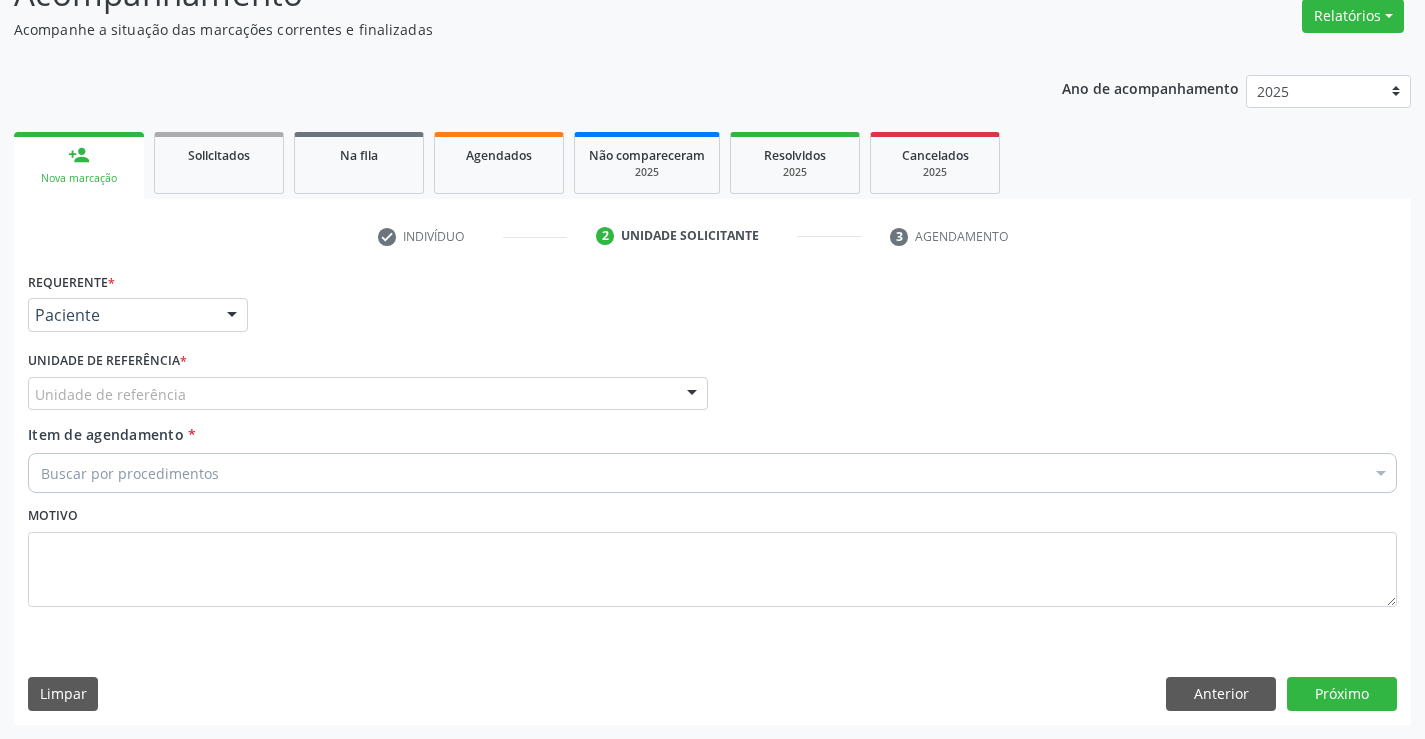 click on "Unidade de referência
*
Unidade de referência
Unidade Basica de Saude da Familia Dr Paulo Sudre   Centro de Enfrentamento Para Covid 19 de Campo Formoso   Central de Marcacao de Consultas e Exames de Campo Formoso   Vigilancia em Saude de Campo Formoso   PSF Lage dos Negros III   P S da Familia do Povoado de Caraibas   Unidade Basica de Saude da Familia Maninho Ferreira   P S de Curral da Ponta Psf Oseas Manoel da Silva   Farmacia Basica   Unidade Basica de Saude da Familia de Brejao da Caatinga   P S da Familia do Povoado de Pocos   P S da Familia do Povoado de Tiquara   P S da Familia do Povoado de Sao Tome   P S de Lages dos Negros   P S da Familia do Povoado de Tuiutiba   P S de Curral Velho   Centro de Saude Mutirao   Caps Centro de Atencao Psicossocial   Unidade Odontologica Movel   Unidade Basica de Saude da Familia Limoeiro   Unidade Basica de Saude da Familia Izabel Godinho de Freitas   Unidade Basica de Saude da Familia de Olho Dagua das Pombas" at bounding box center (368, 385) 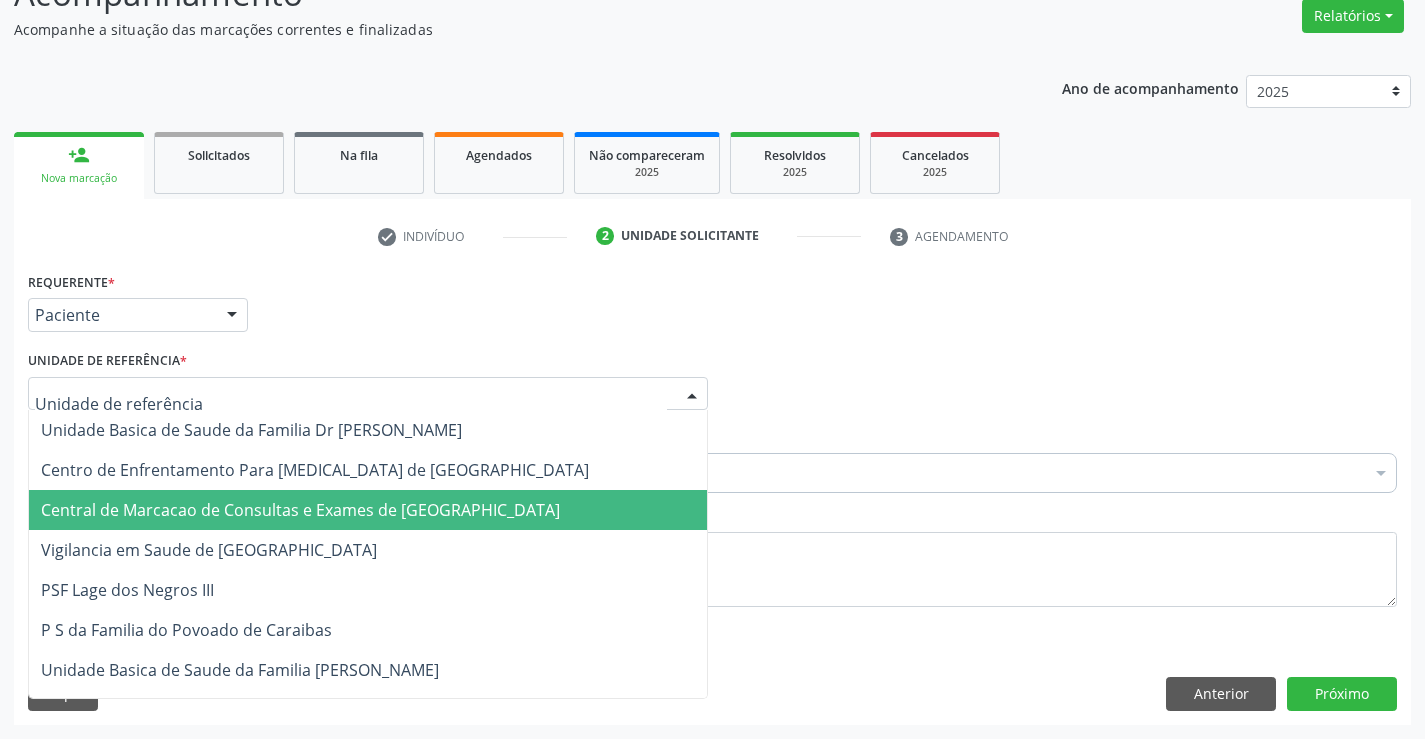 click on "Central de Marcacao de Consultas e Exames de [GEOGRAPHIC_DATA]" at bounding box center [368, 510] 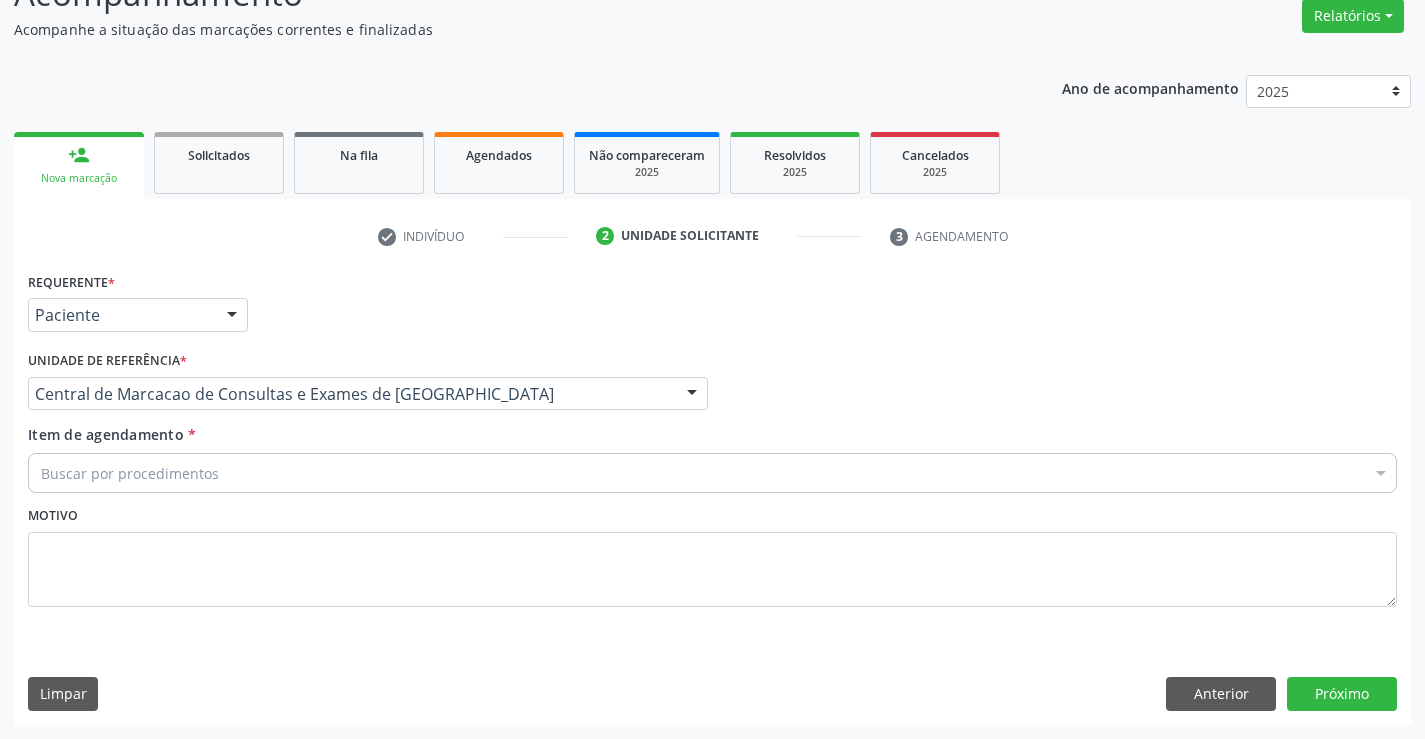 click on "Buscar por procedimentos" at bounding box center [712, 473] 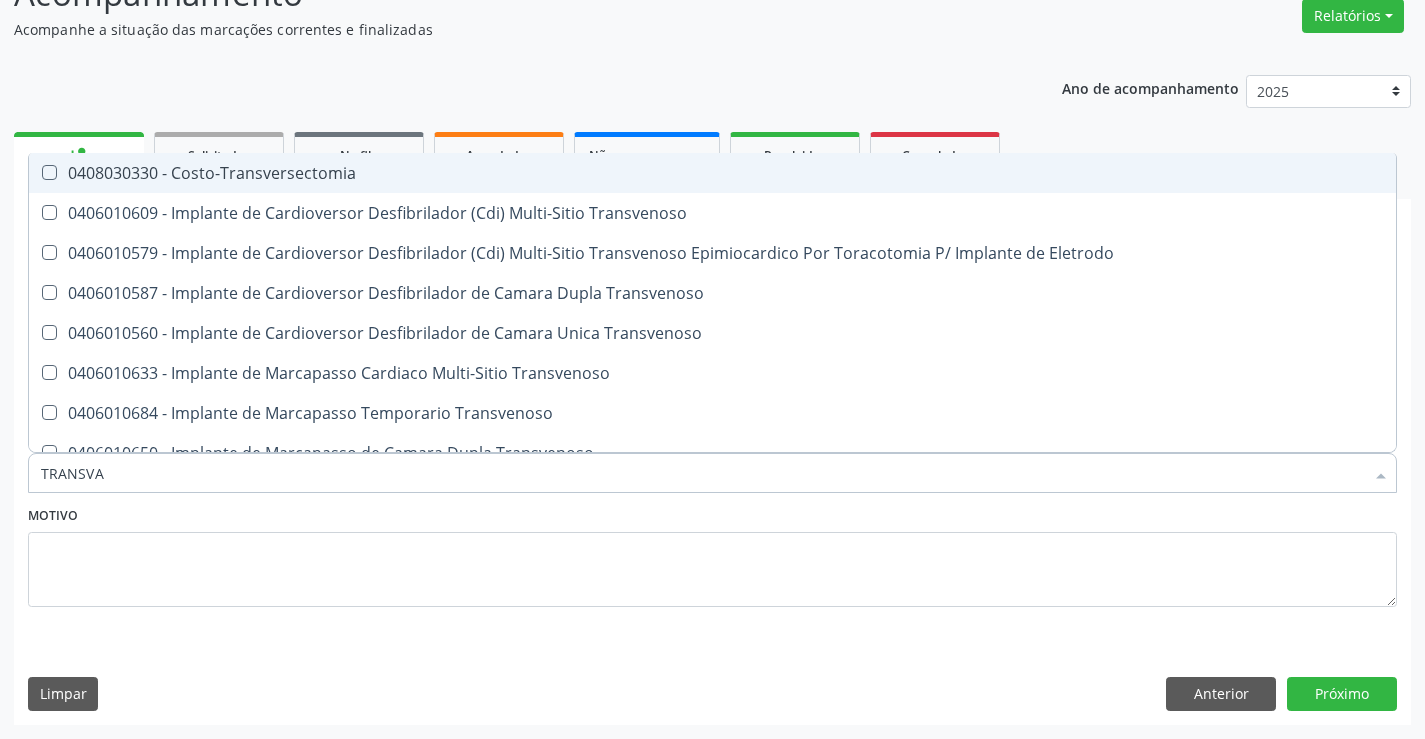 type on "TRANSVAG" 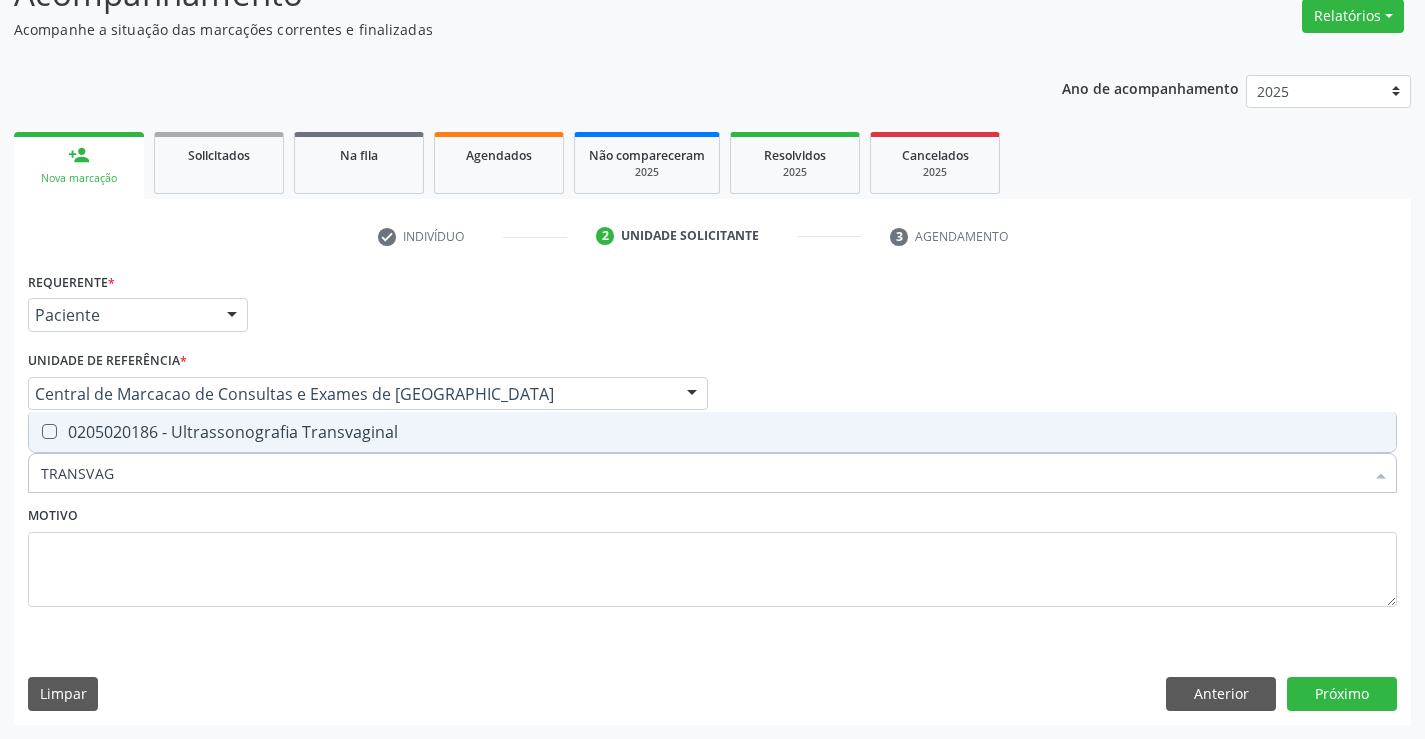 click on "0205020186 - Ultrassonografia Transvaginal" at bounding box center [712, 432] 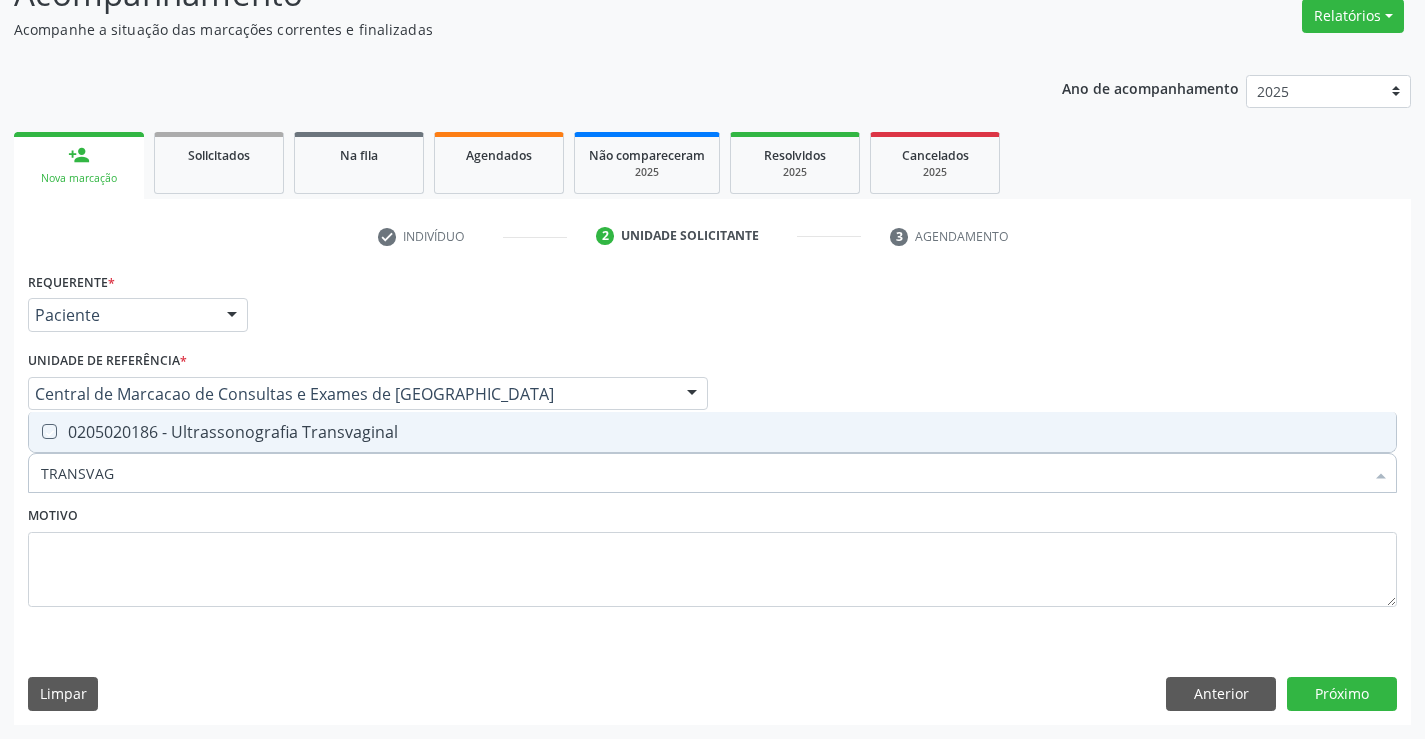 checkbox on "true" 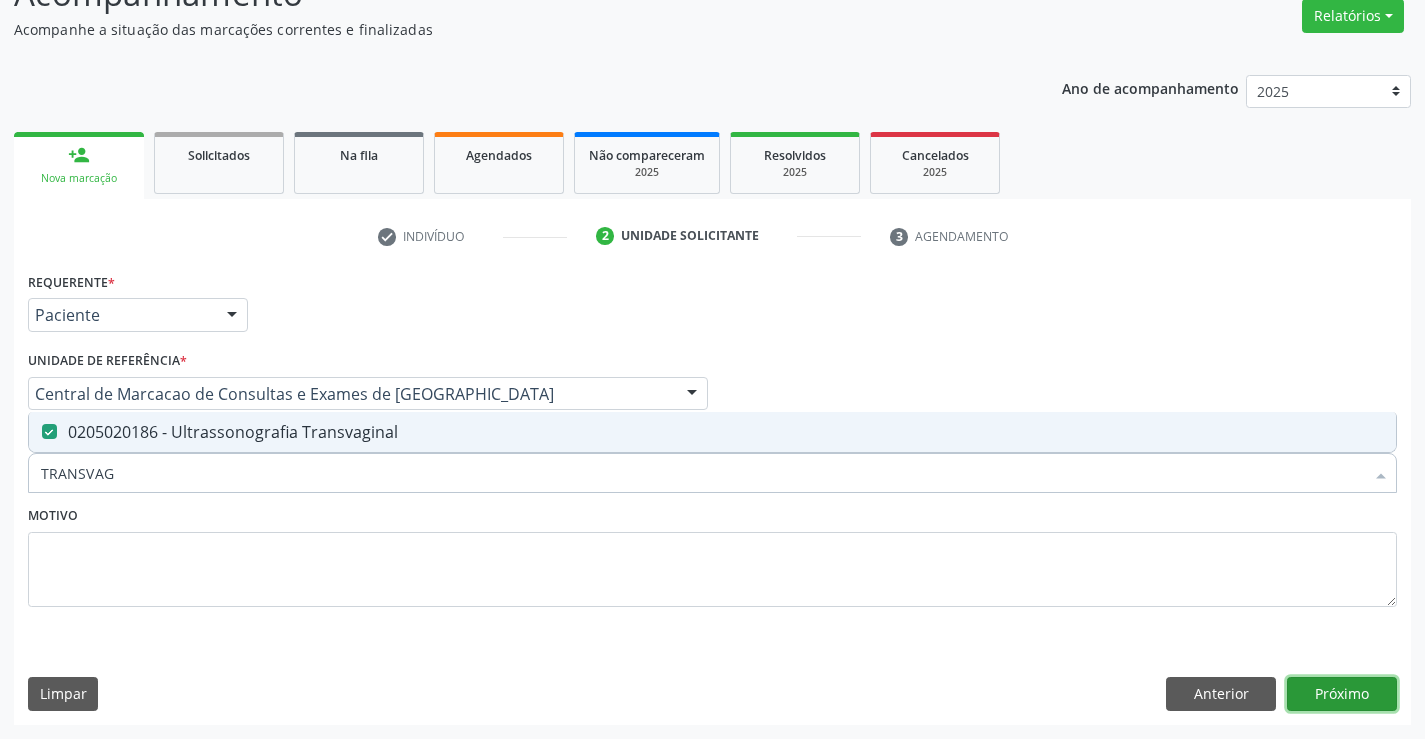 click on "Próximo" at bounding box center [1342, 694] 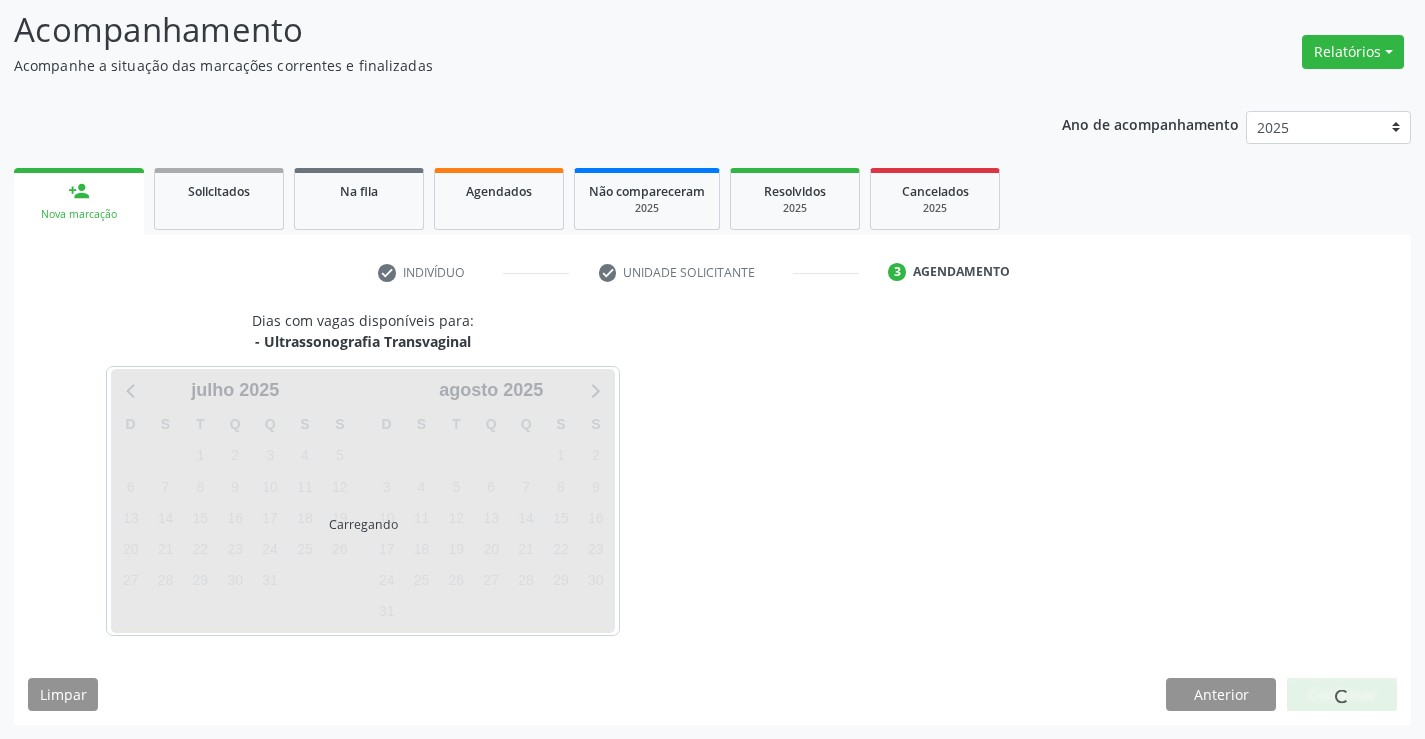 scroll, scrollTop: 131, scrollLeft: 0, axis: vertical 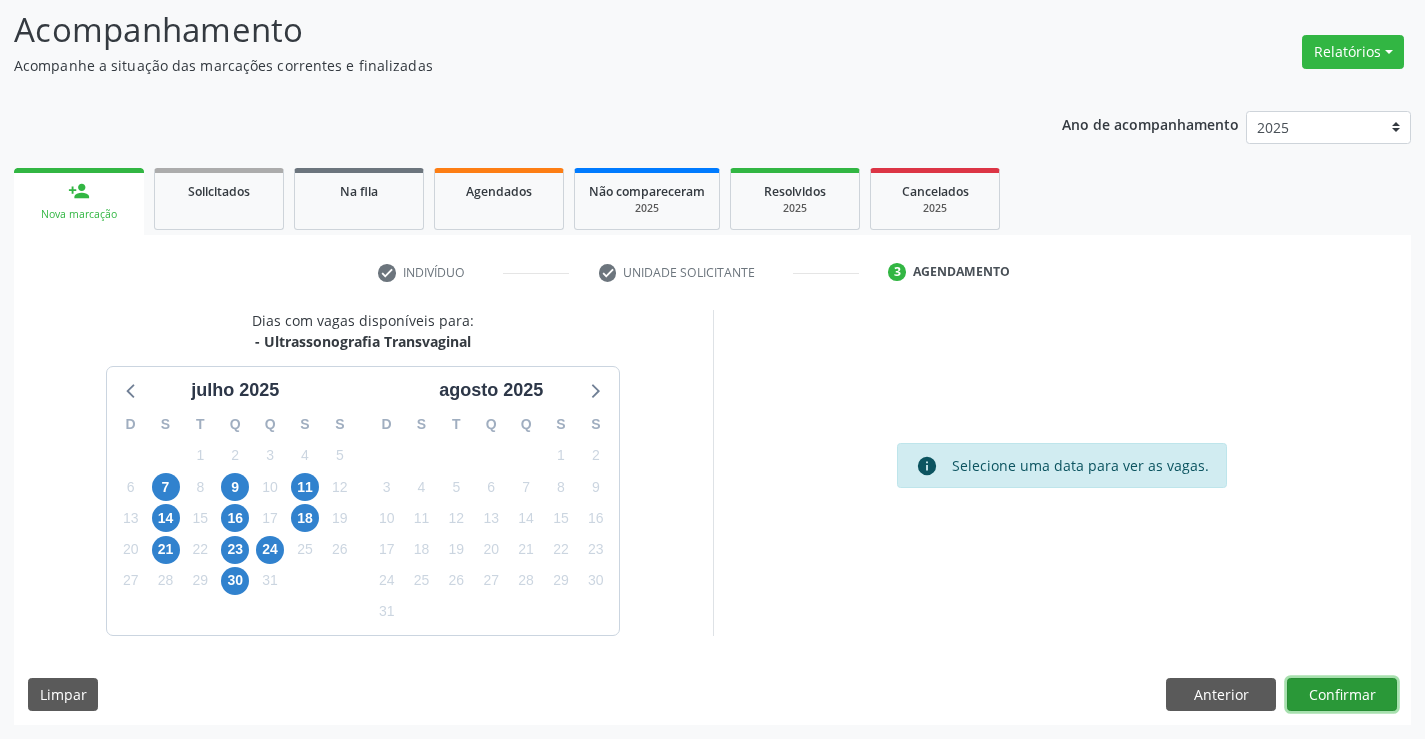 click on "Confirmar" at bounding box center (1342, 695) 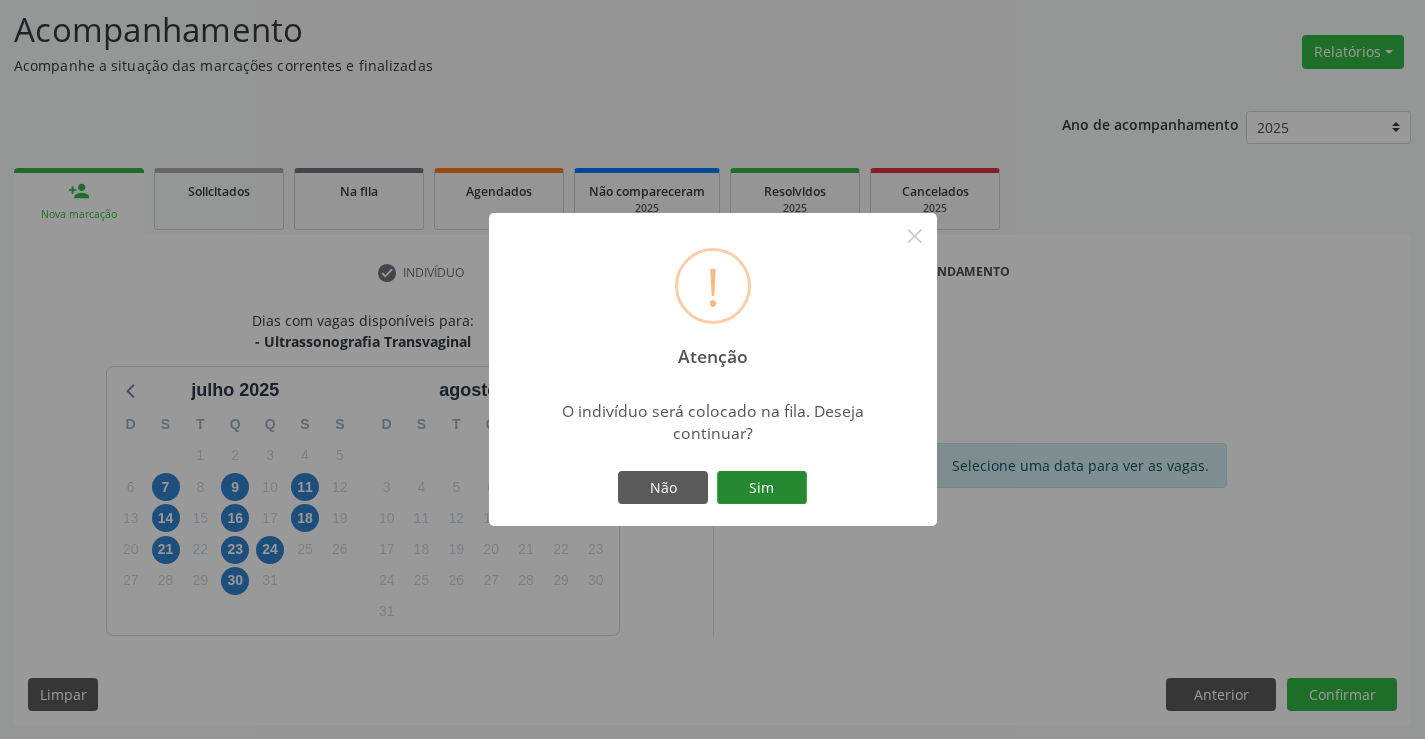 click on "Não Sim" at bounding box center (713, 488) 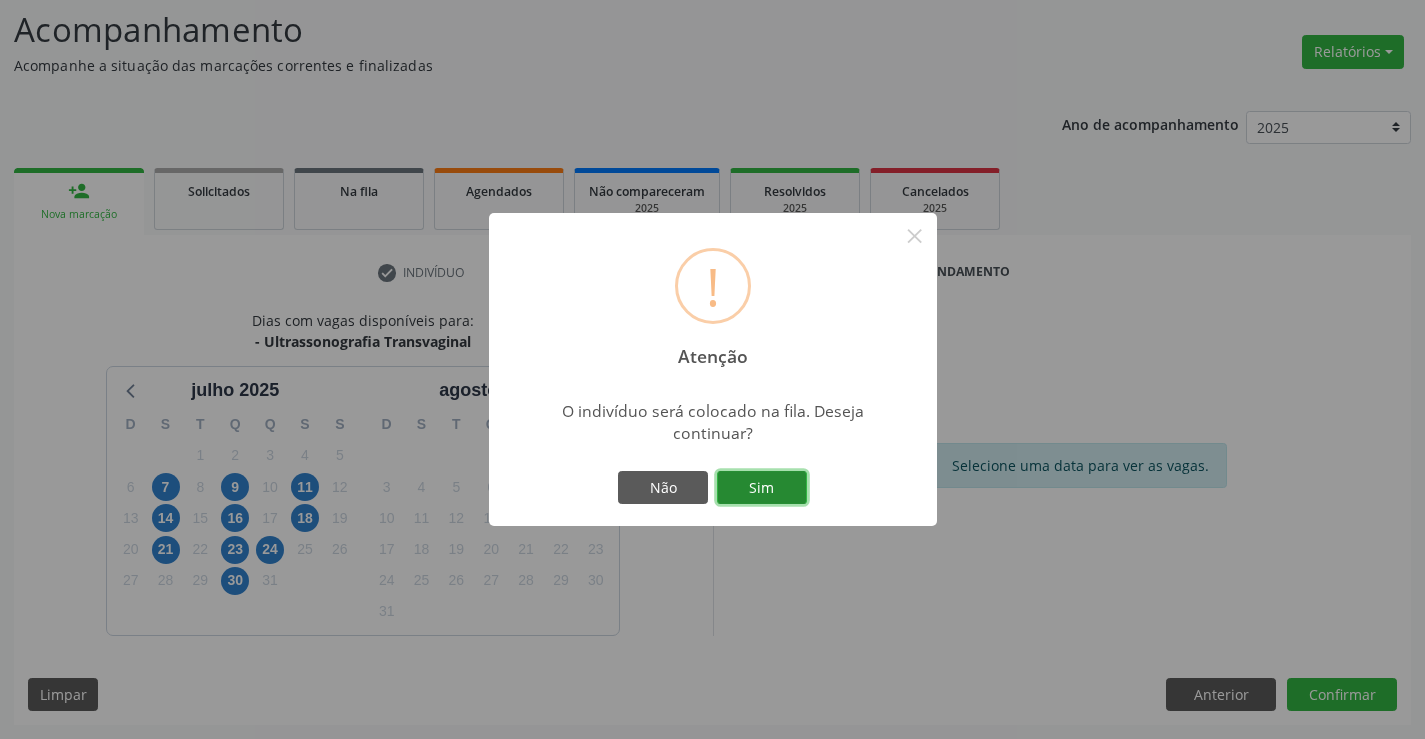click on "Sim" at bounding box center [762, 488] 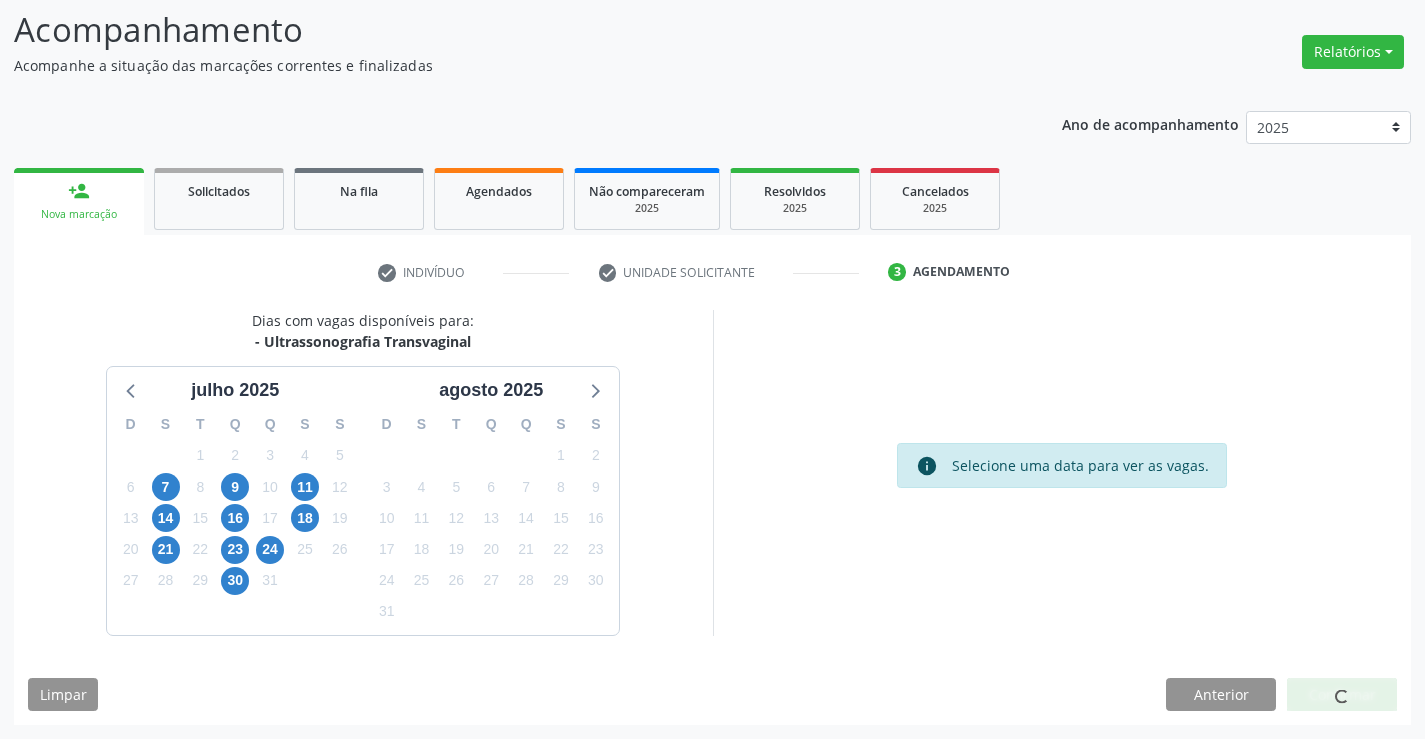 scroll, scrollTop: 0, scrollLeft: 0, axis: both 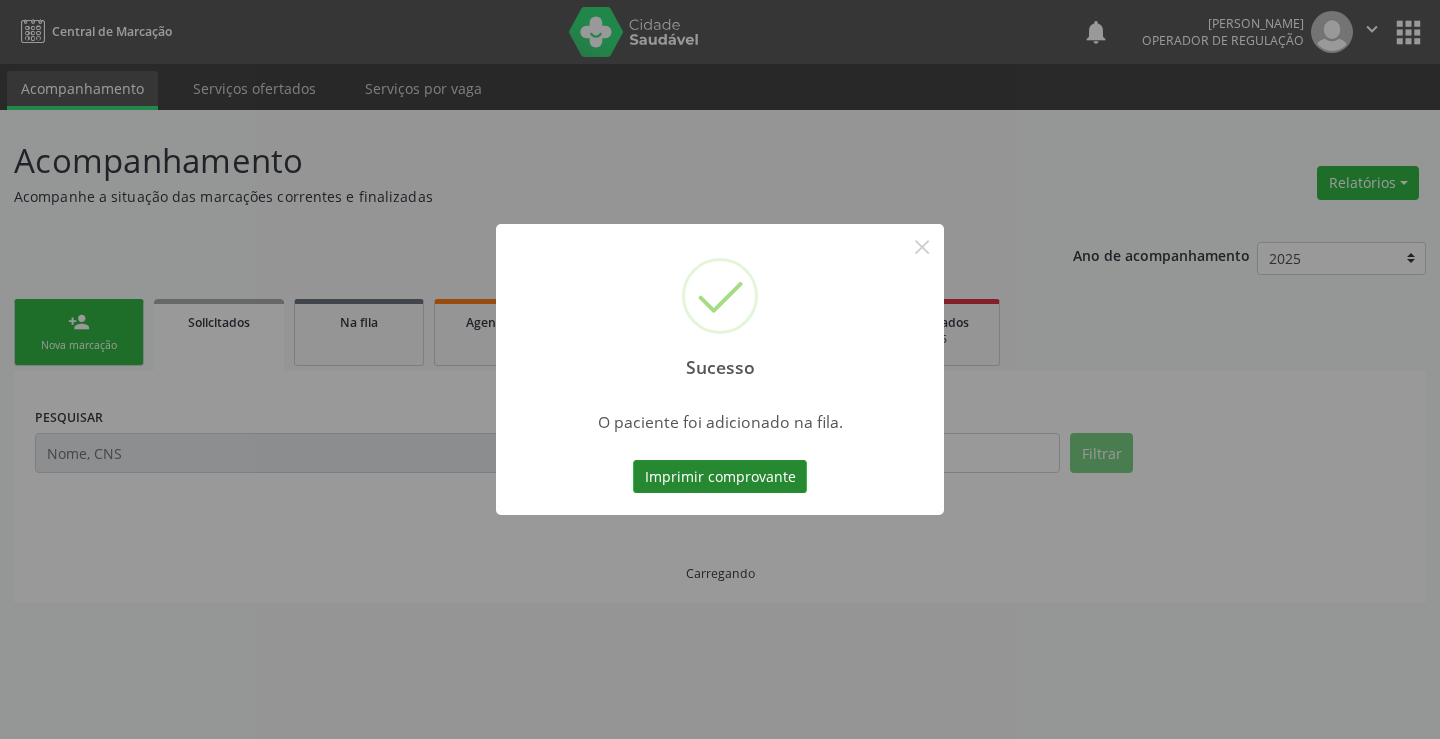 click on "Imprimir comprovante" at bounding box center [720, 477] 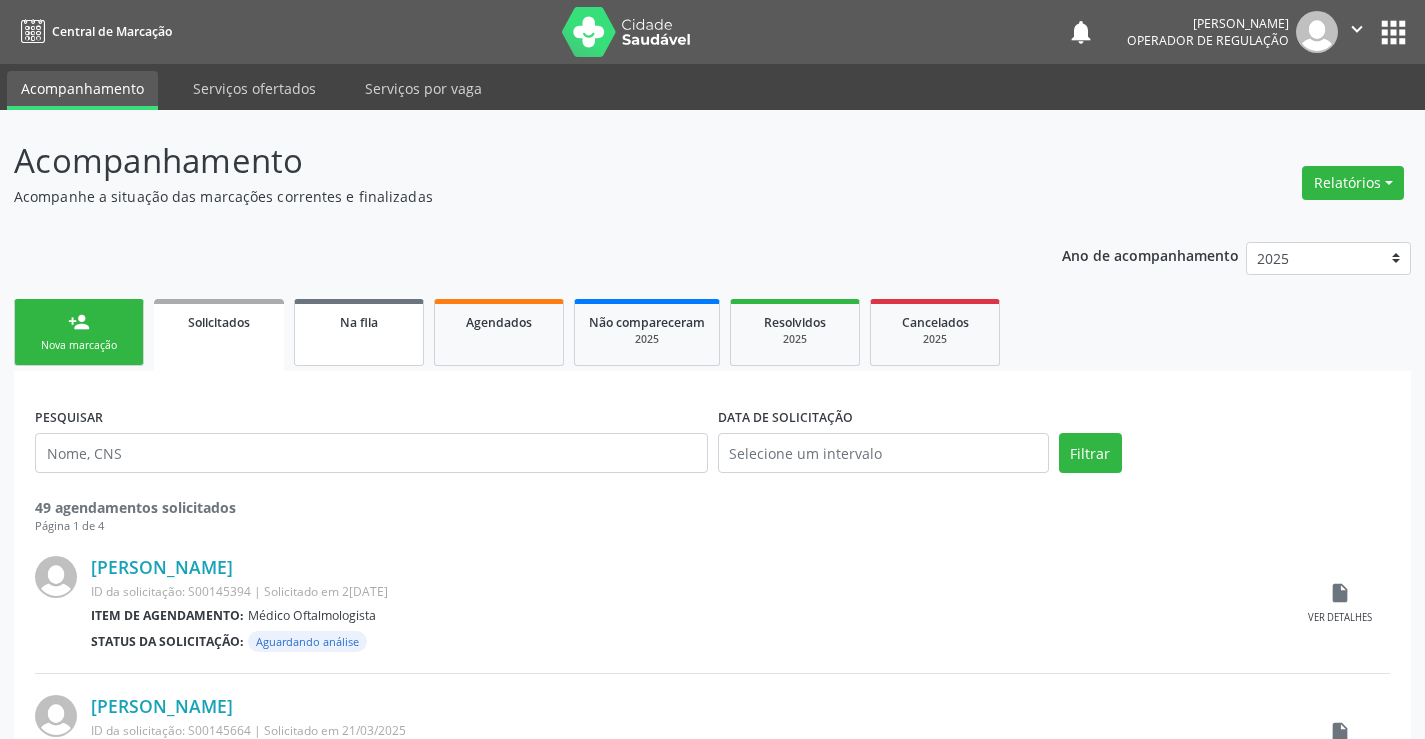 click on "Na fila" at bounding box center (359, 332) 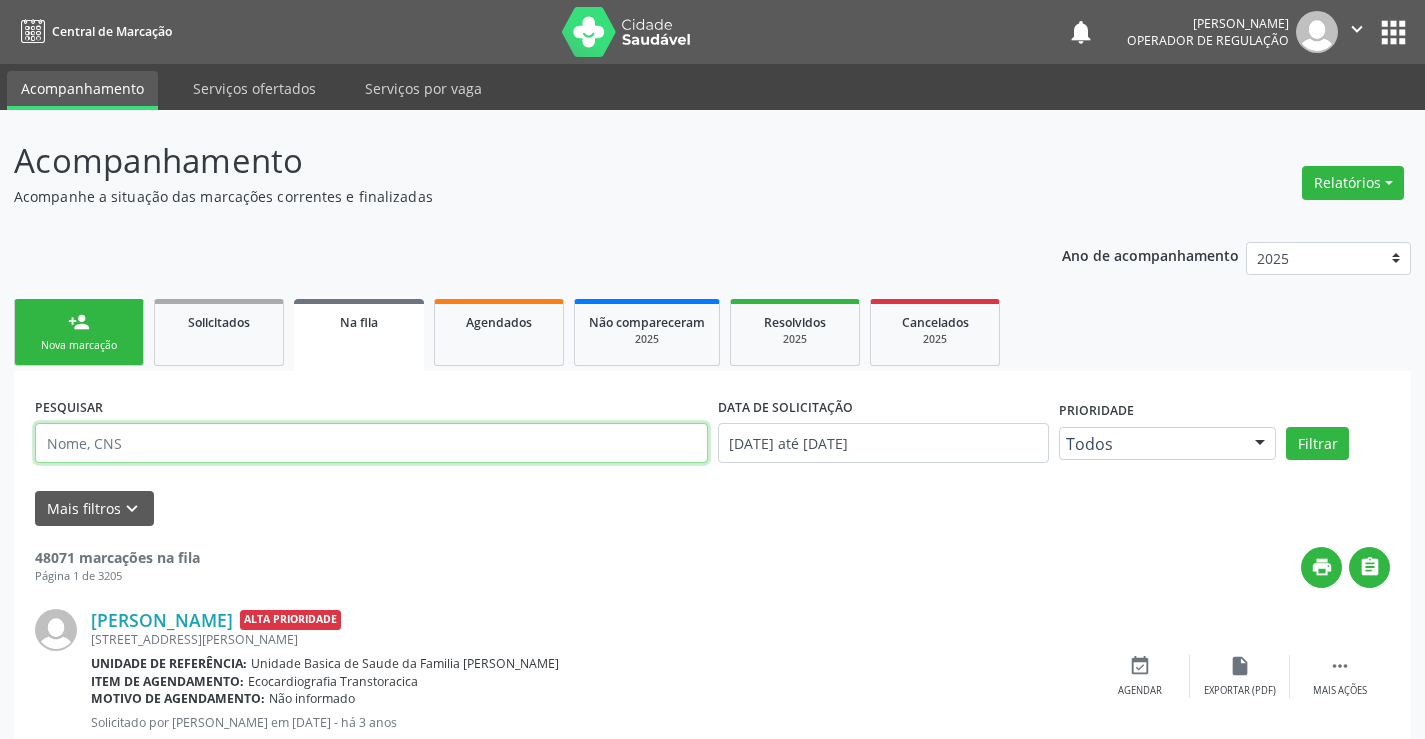 click at bounding box center [371, 443] 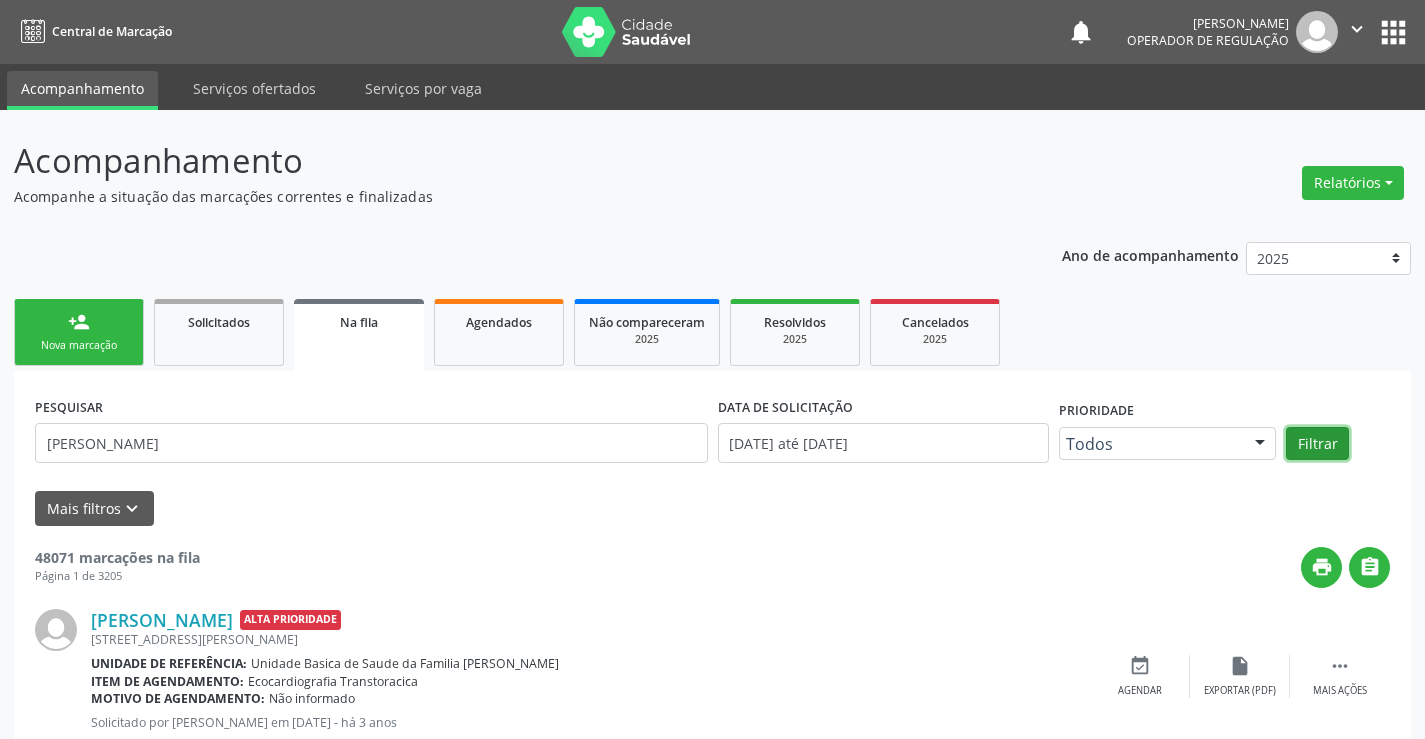 click on "Filtrar" at bounding box center (1317, 444) 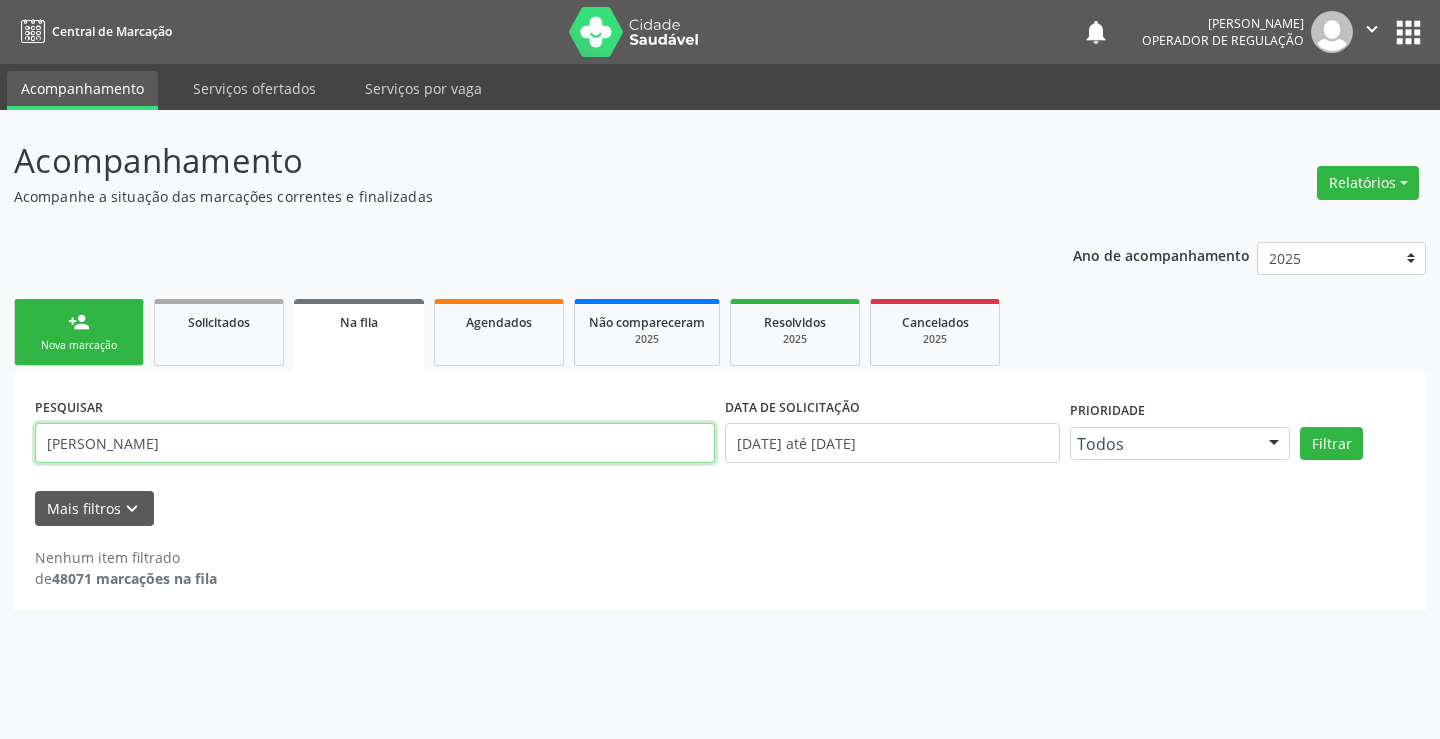click on "GILMARA ARAUJO BATISTA" at bounding box center (375, 443) 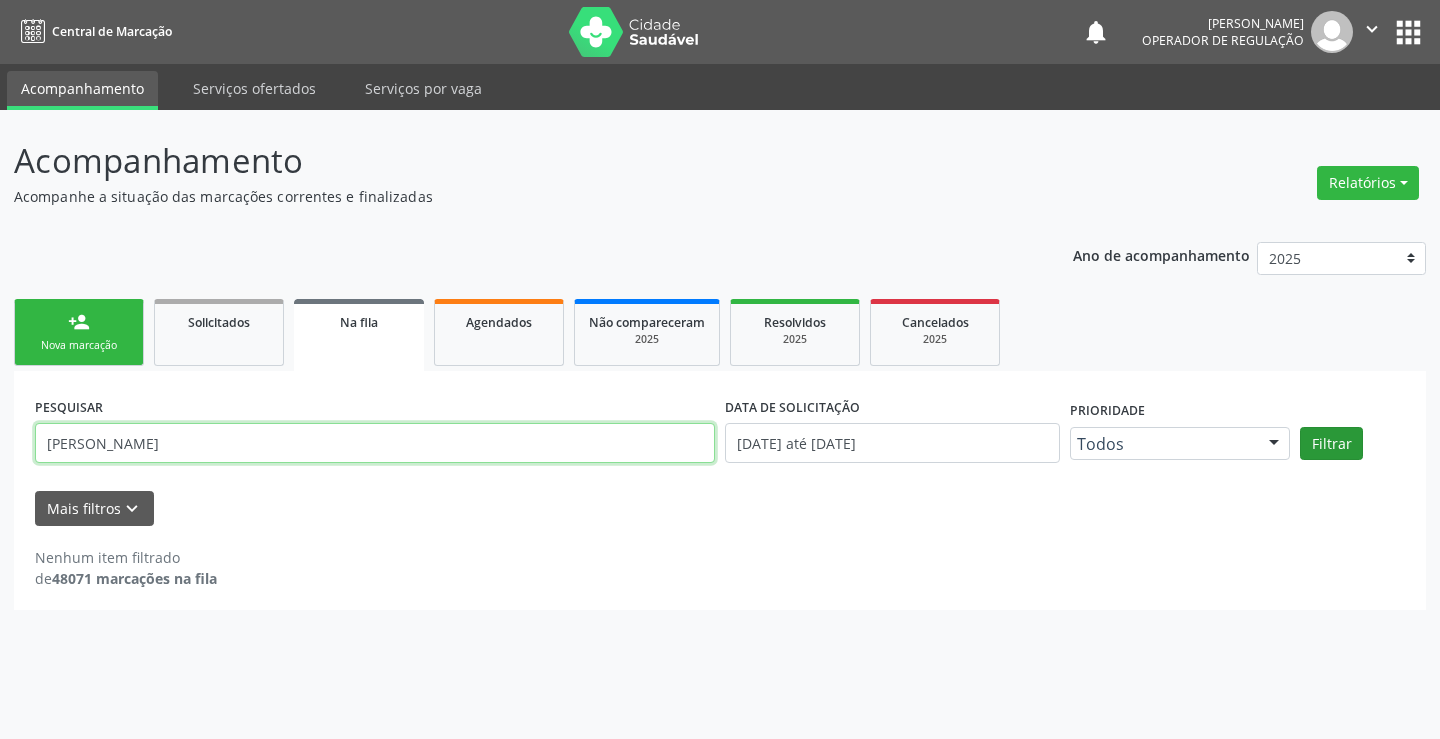 type on "GILMARA ARAUJO" 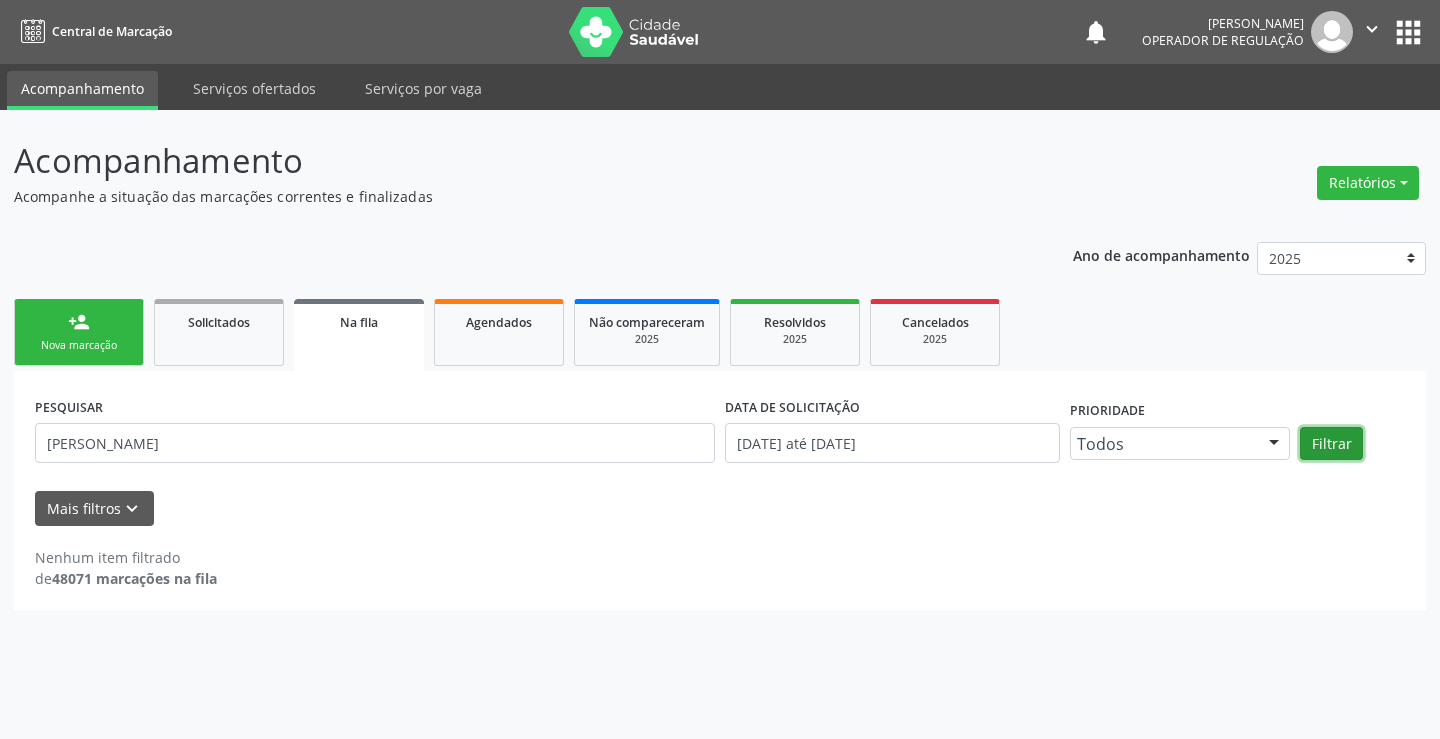 click on "Filtrar" at bounding box center (1331, 444) 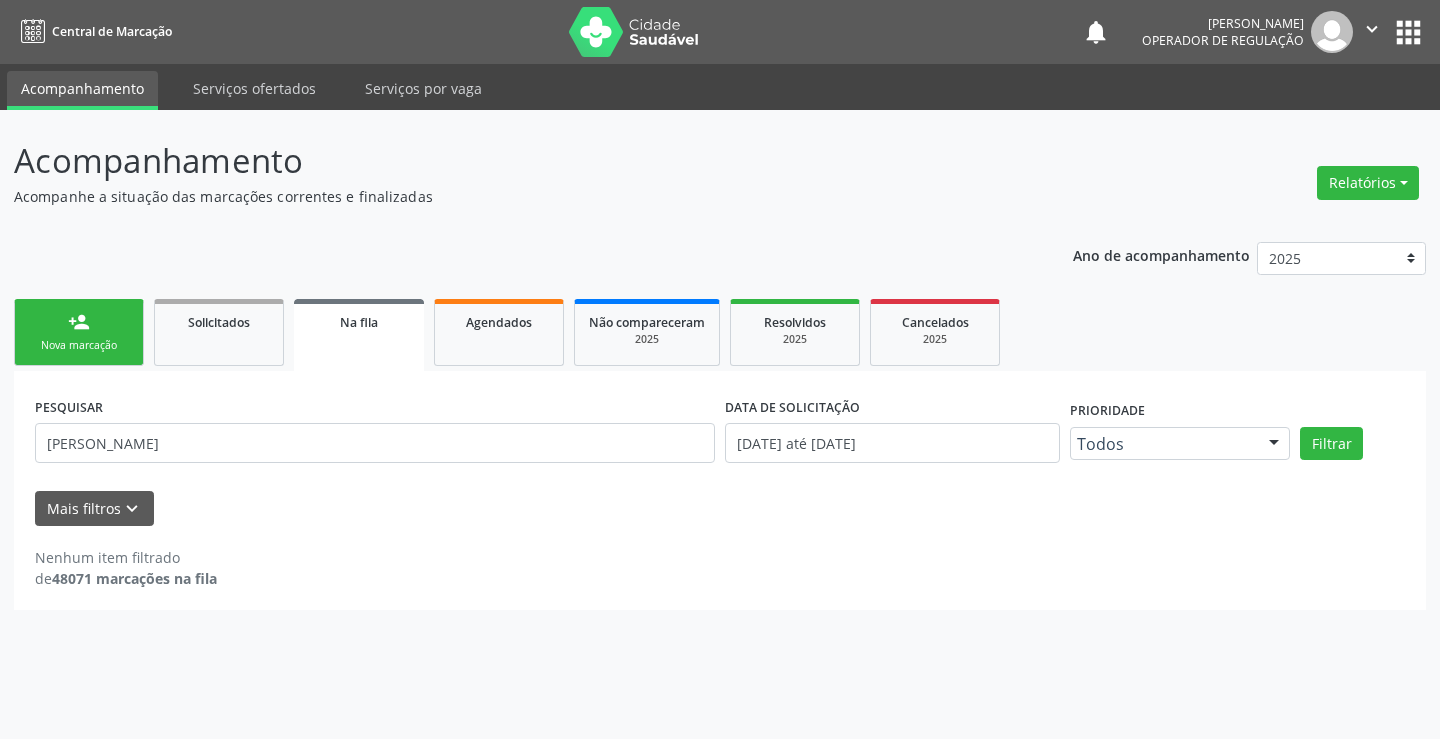 click on "person_add" at bounding box center [79, 322] 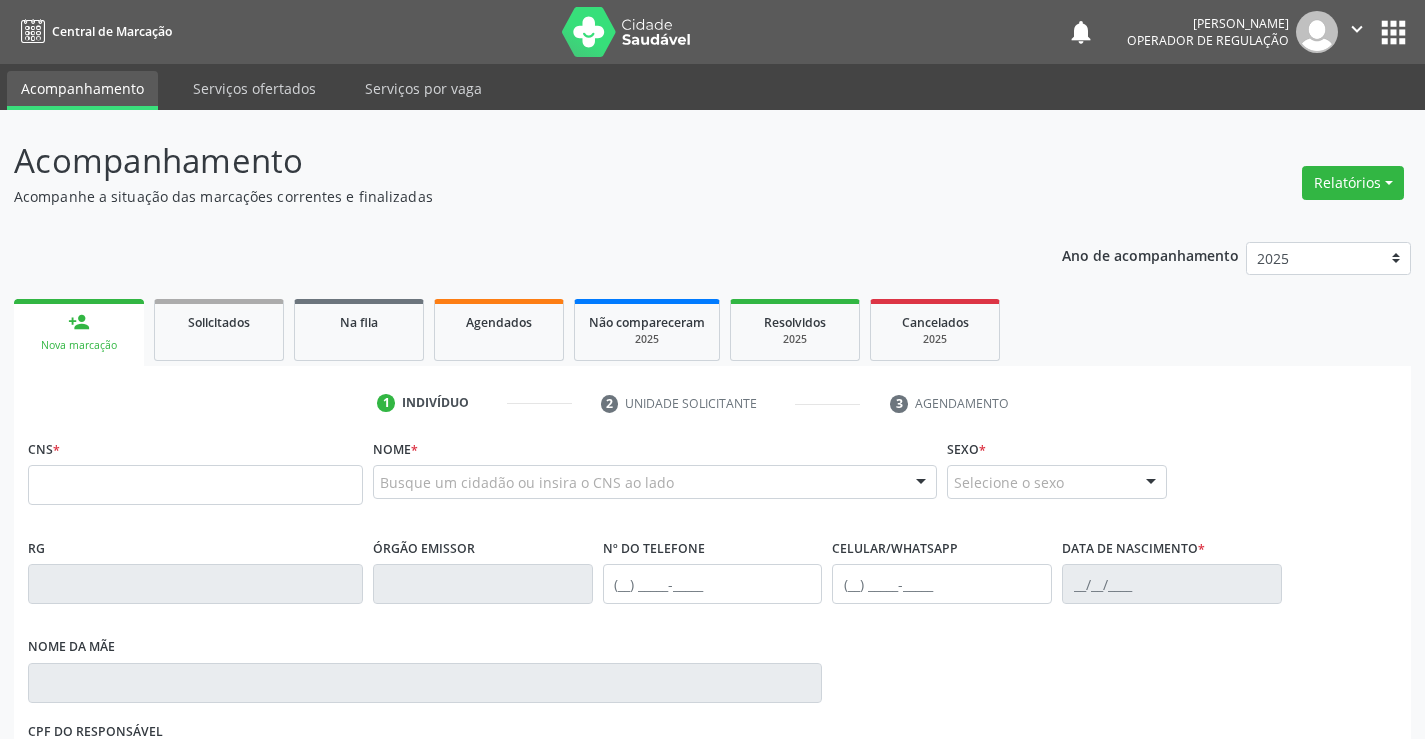 click on "CNS
*" at bounding box center [195, 469] 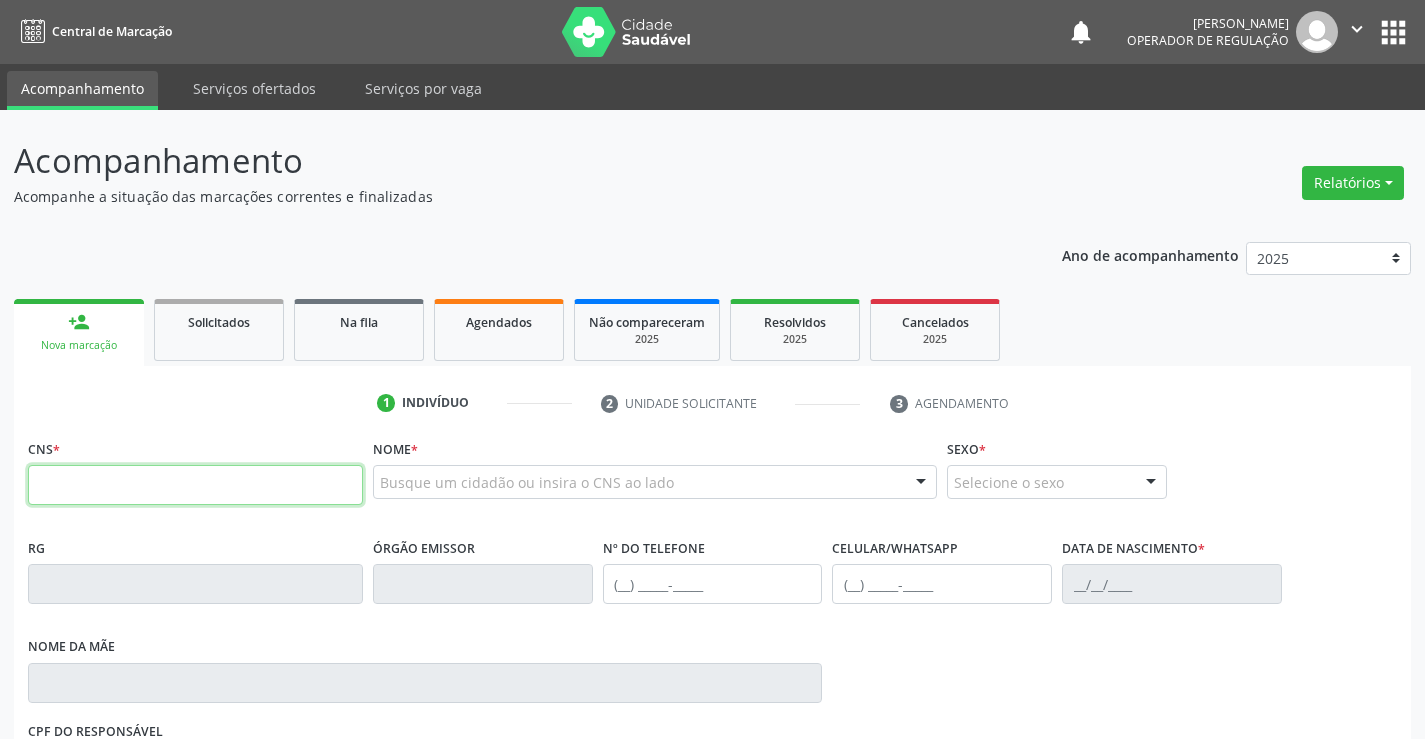 click at bounding box center (195, 485) 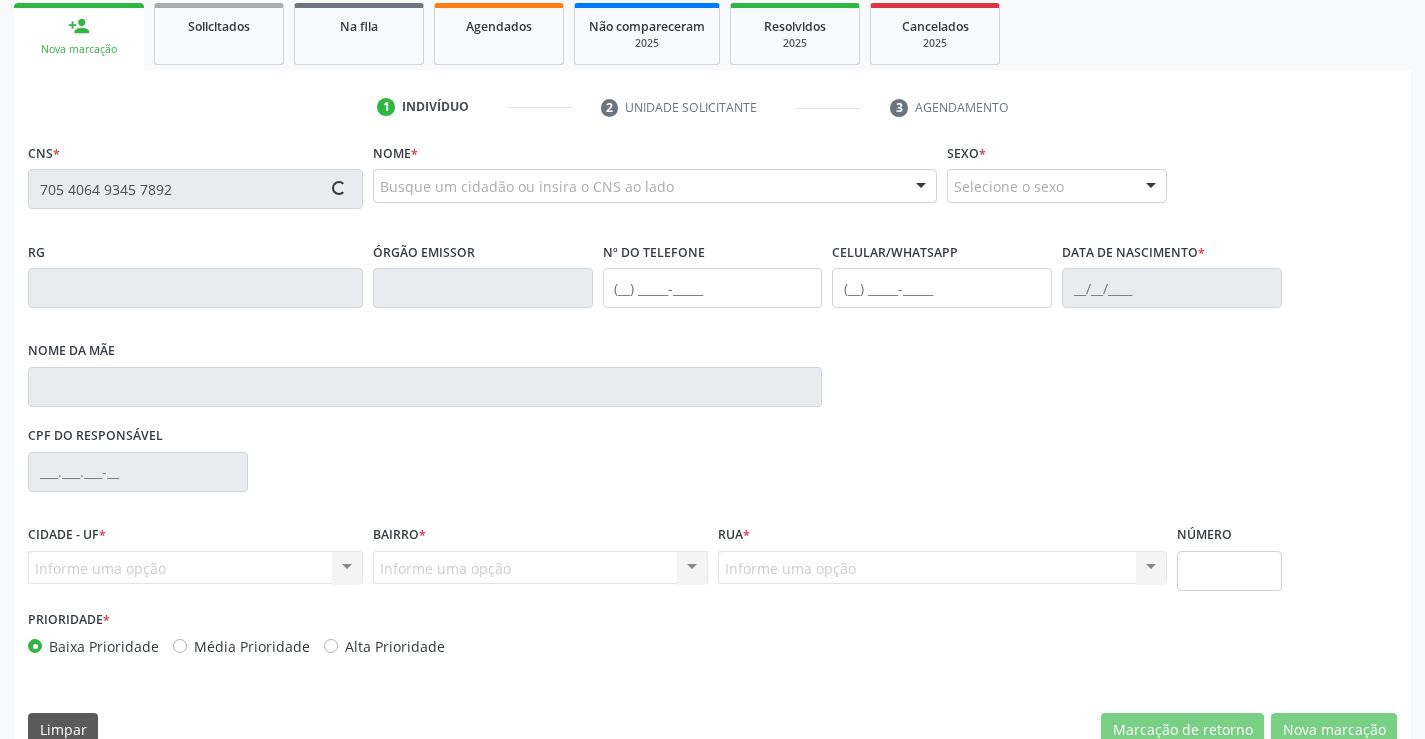 scroll, scrollTop: 331, scrollLeft: 0, axis: vertical 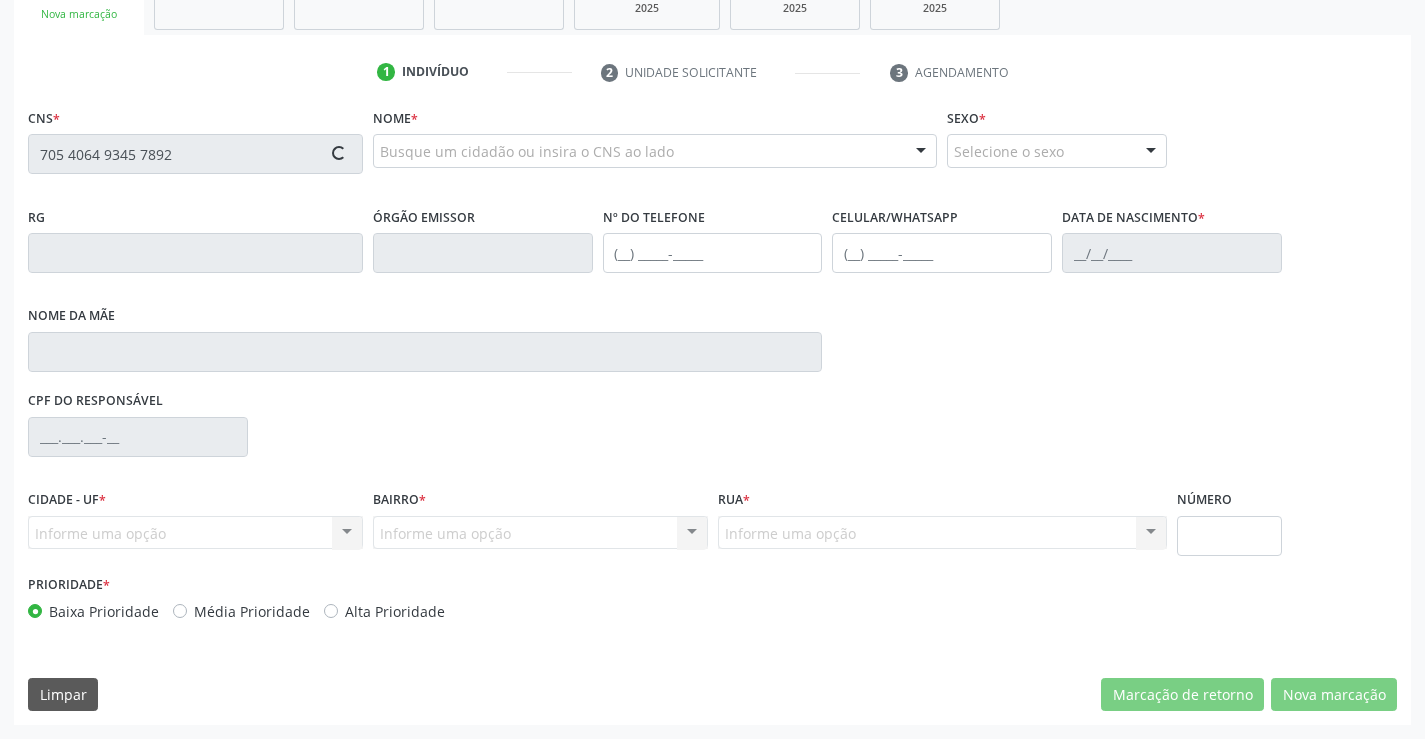 type on "705 4064 9345 7892" 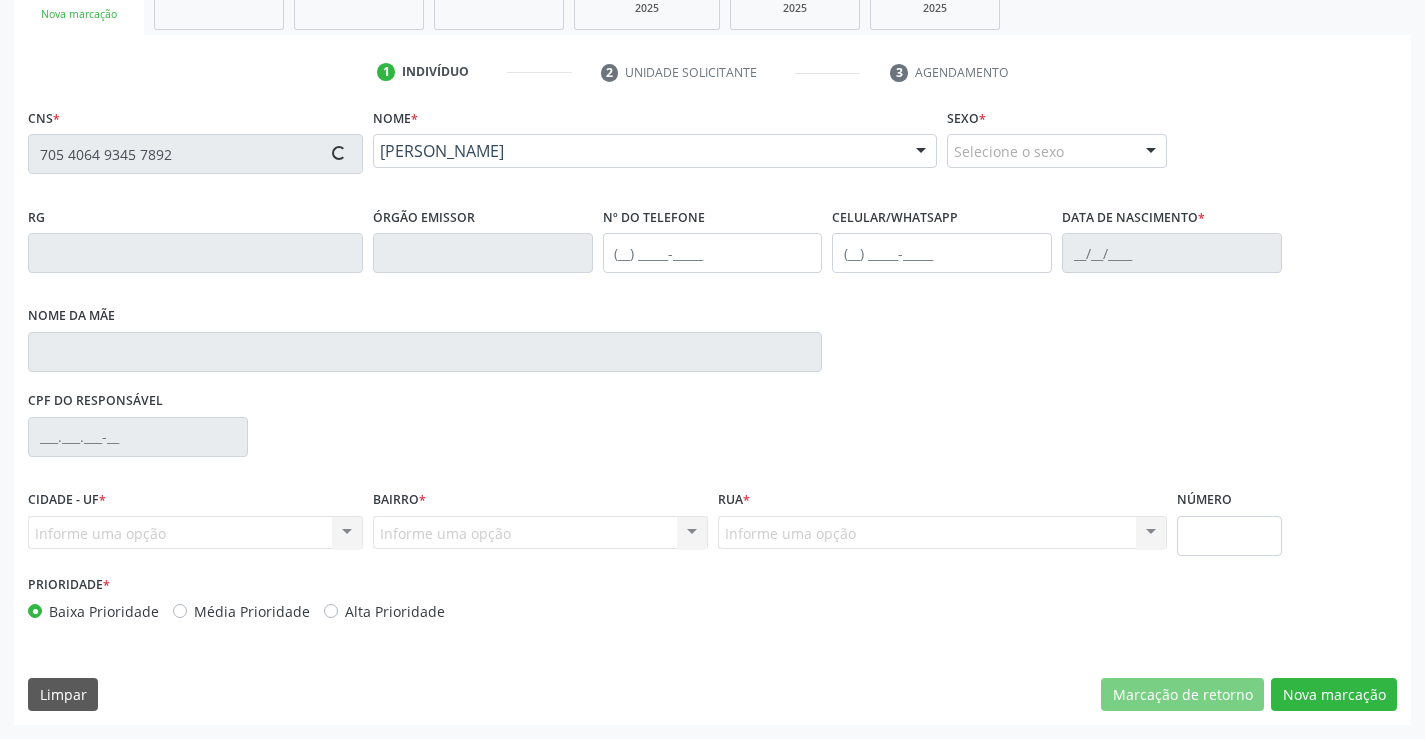 type on "1213104424" 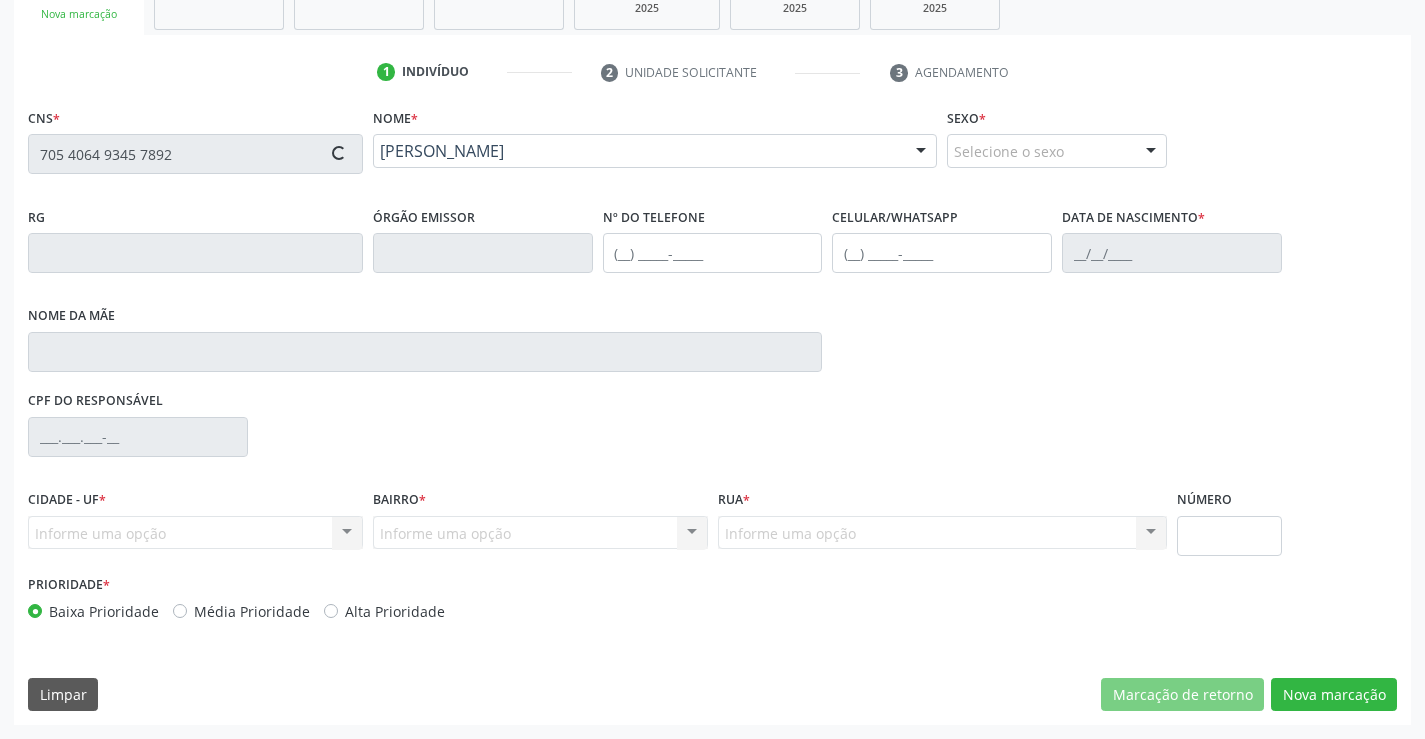 type on "(74) 98803-8061" 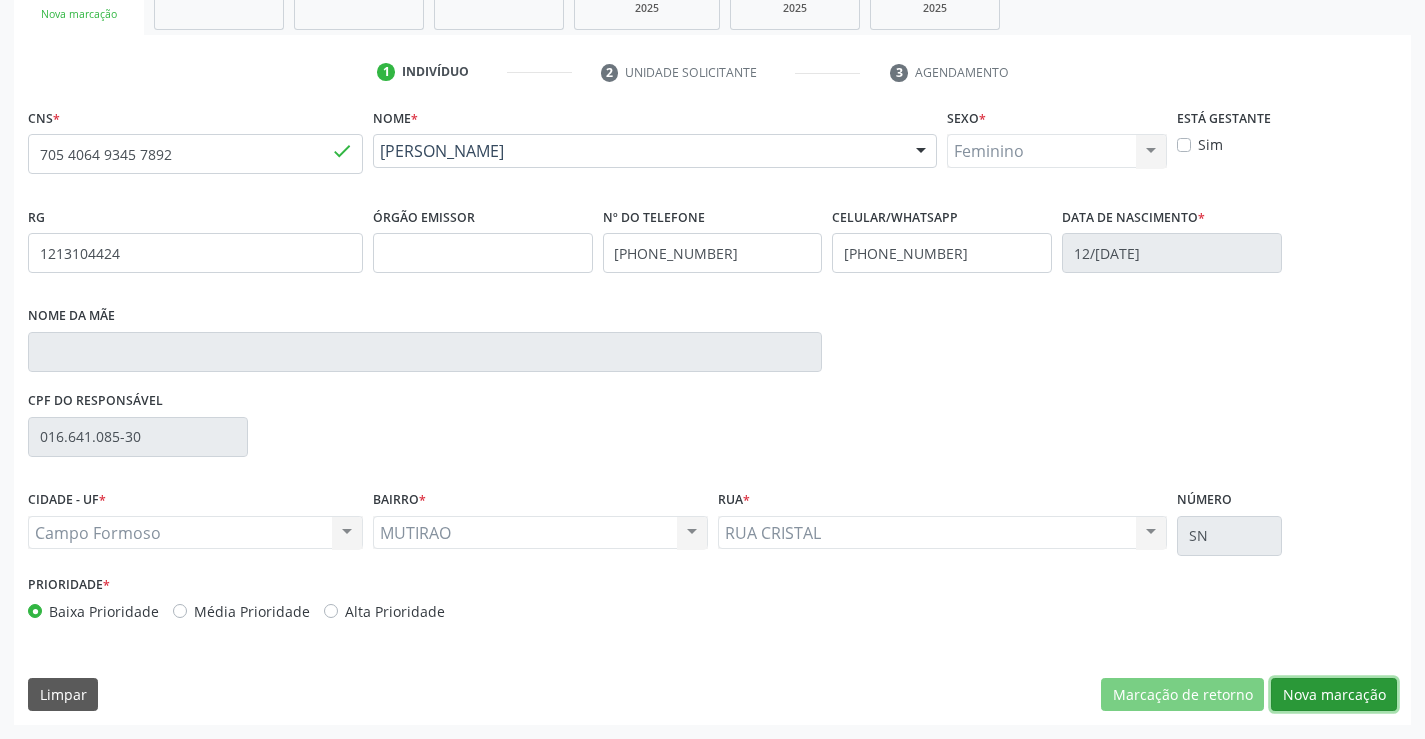 click on "Nova marcação" at bounding box center (1334, 695) 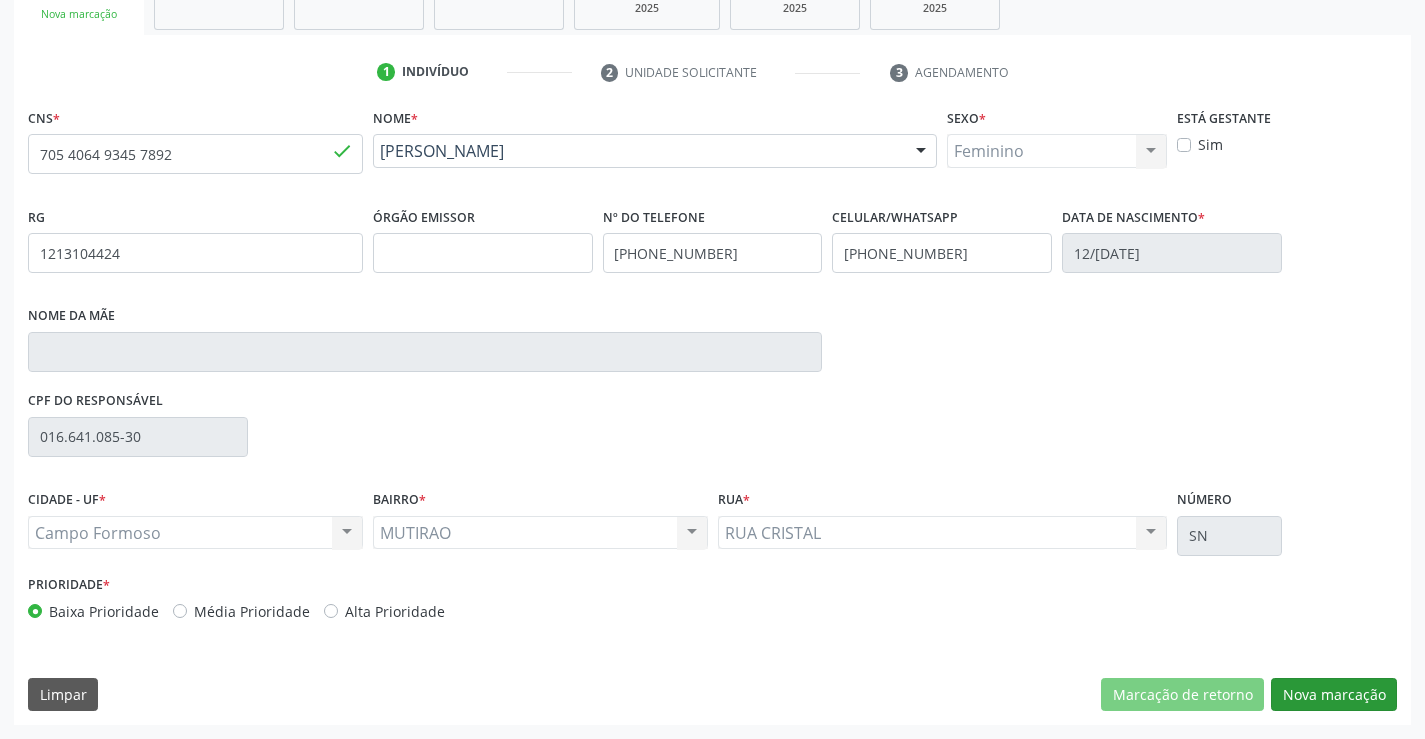 scroll, scrollTop: 167, scrollLeft: 0, axis: vertical 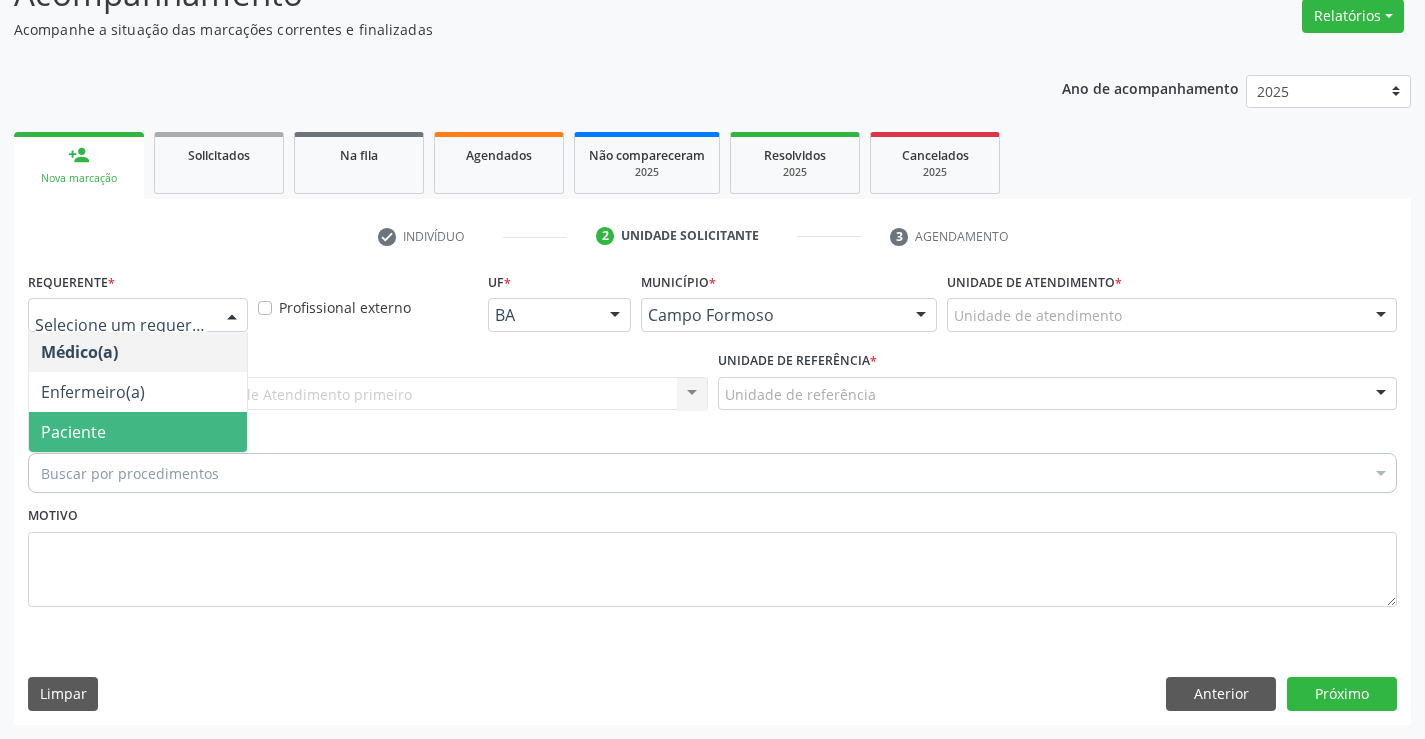 click on "Paciente" at bounding box center [138, 432] 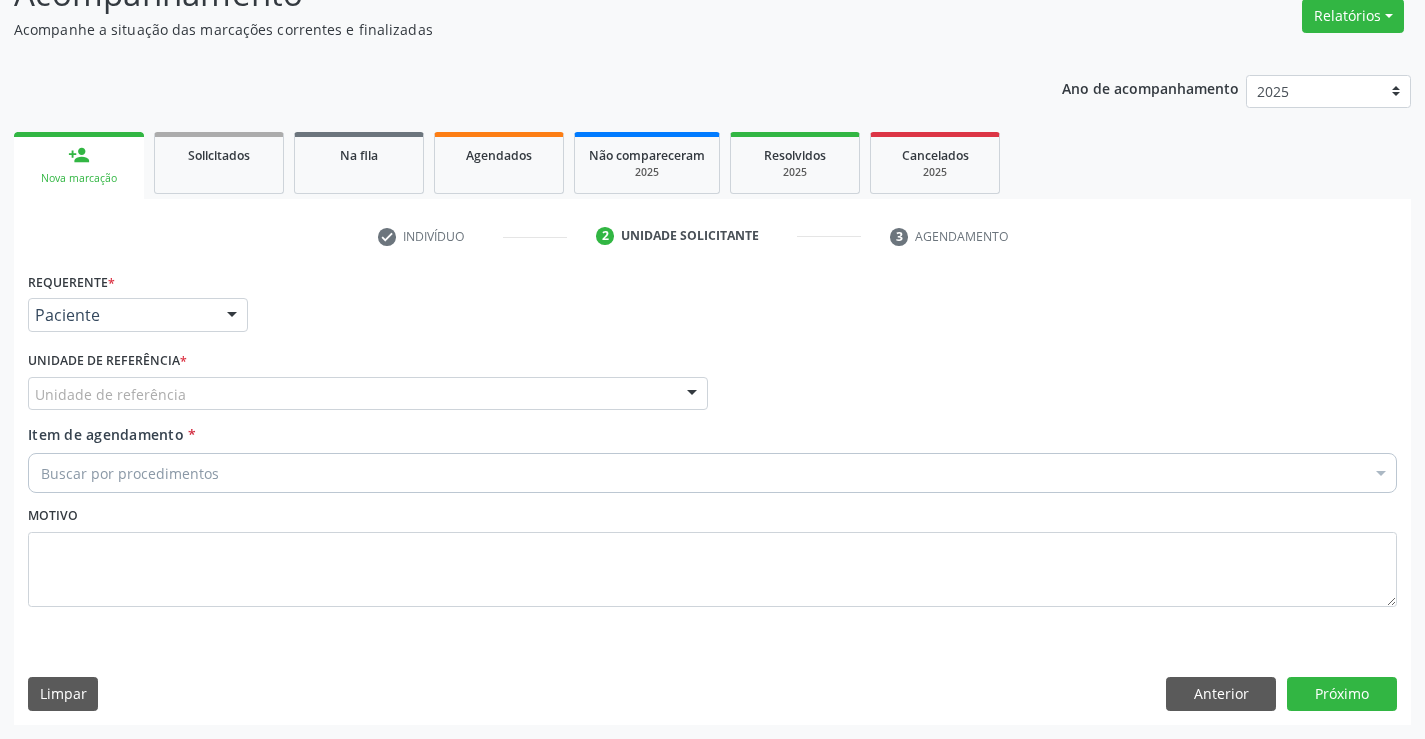 click on "Unidade de referência" at bounding box center [368, 394] 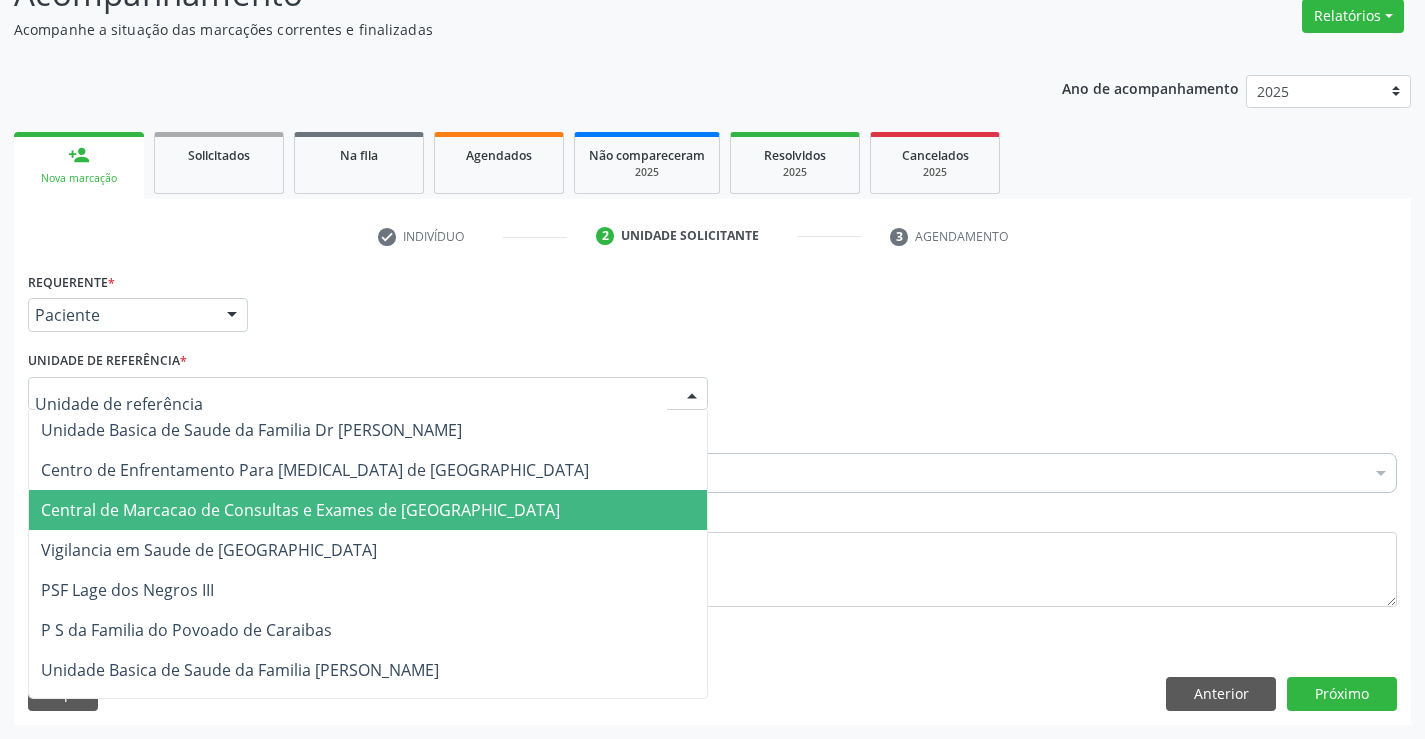 click on "Central de Marcacao de Consultas e Exames de [GEOGRAPHIC_DATA]" at bounding box center [300, 510] 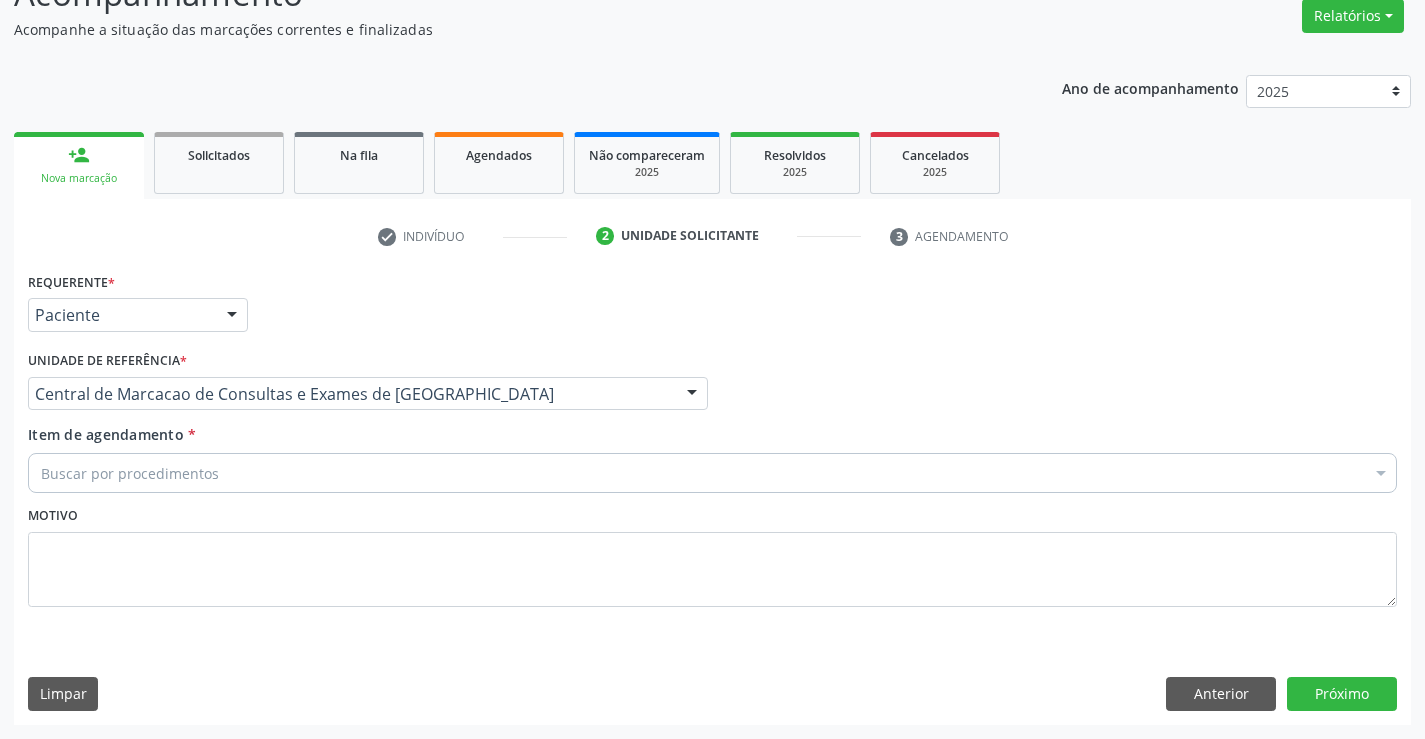 click on "Buscar por procedimentos" at bounding box center [712, 473] 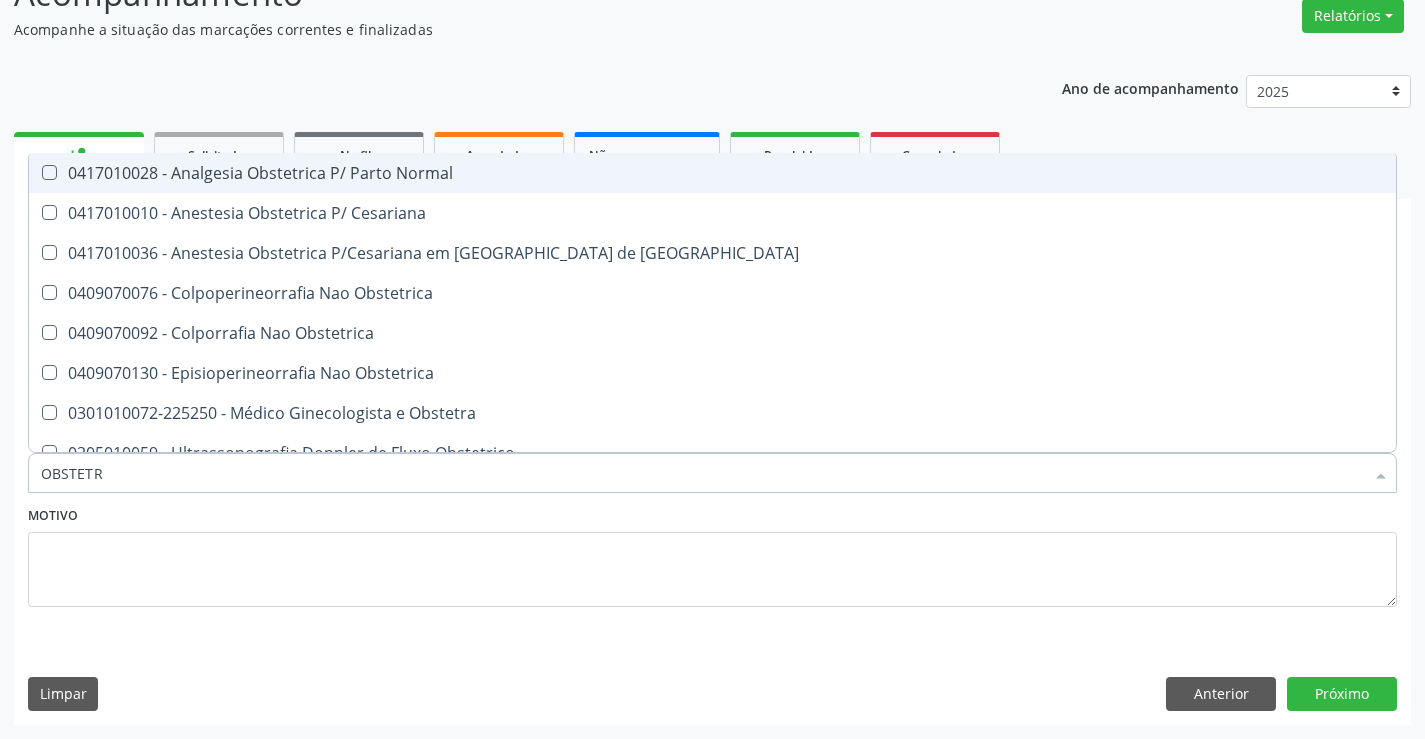 type on "OBSTETRA" 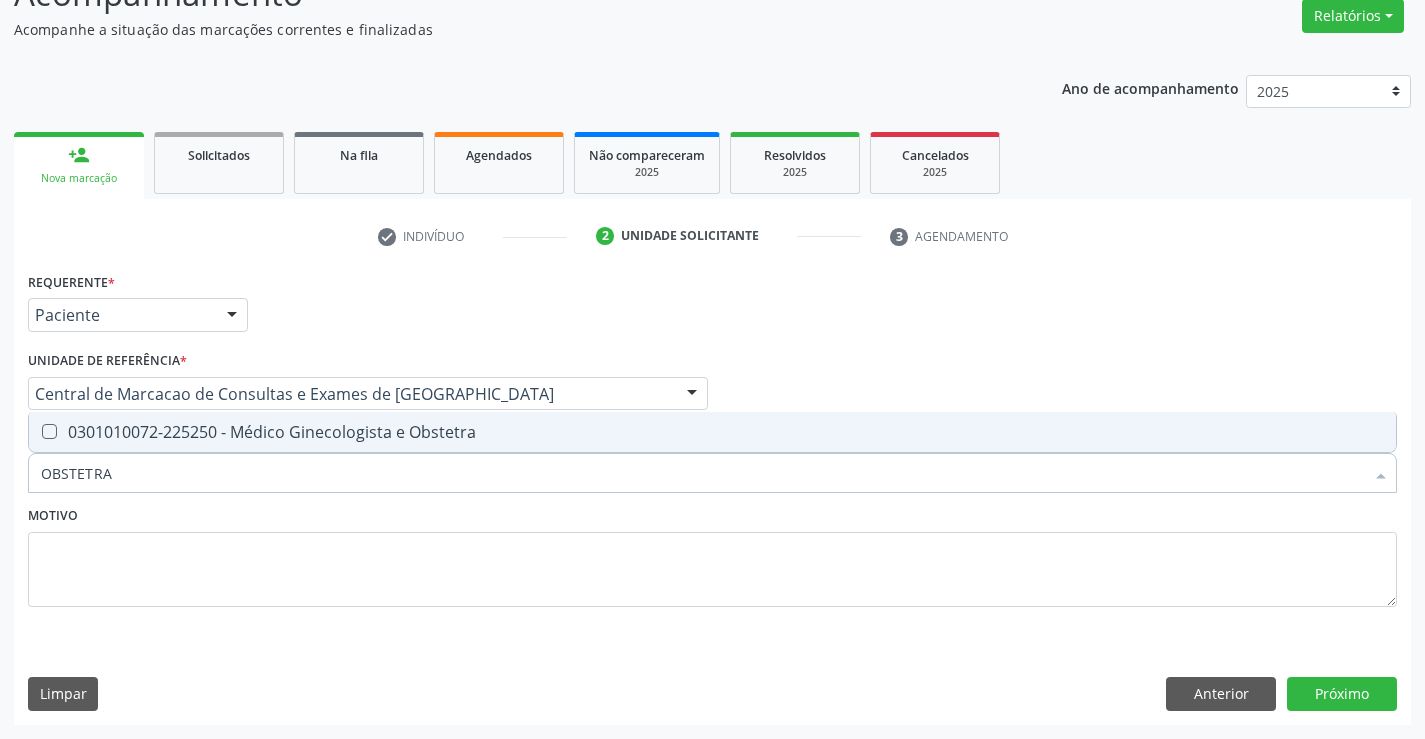 click on "0301010072-225250 - Médico Ginecologista e Obstetra" at bounding box center (712, 432) 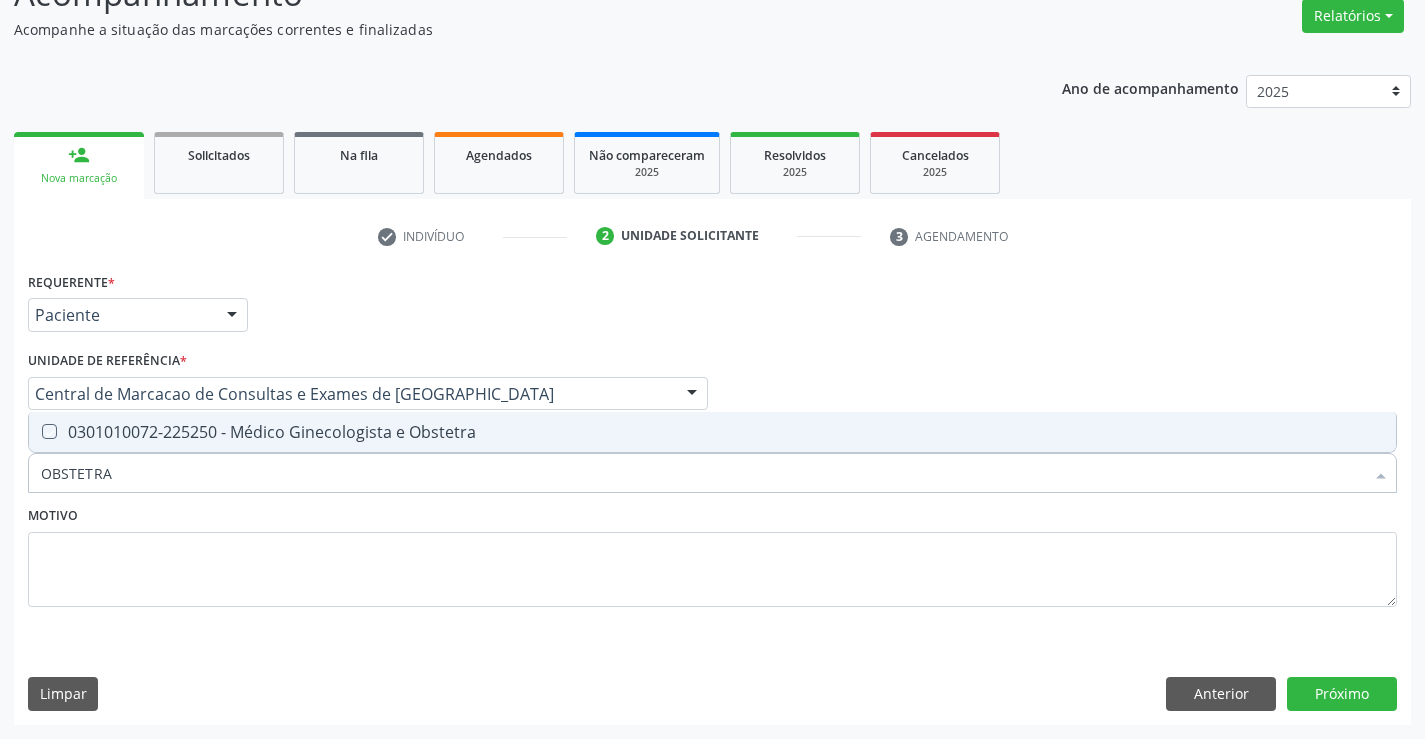 checkbox on "true" 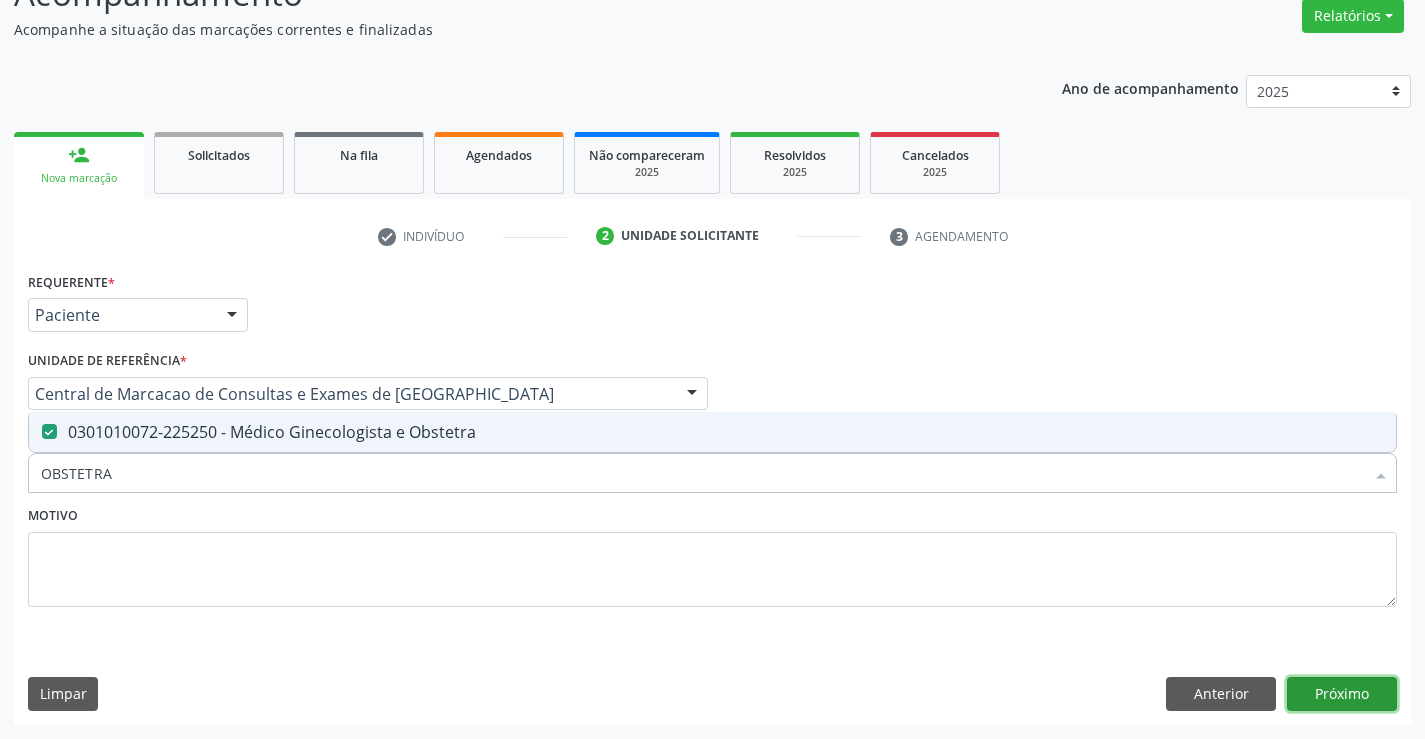 click on "Próximo" at bounding box center [1342, 694] 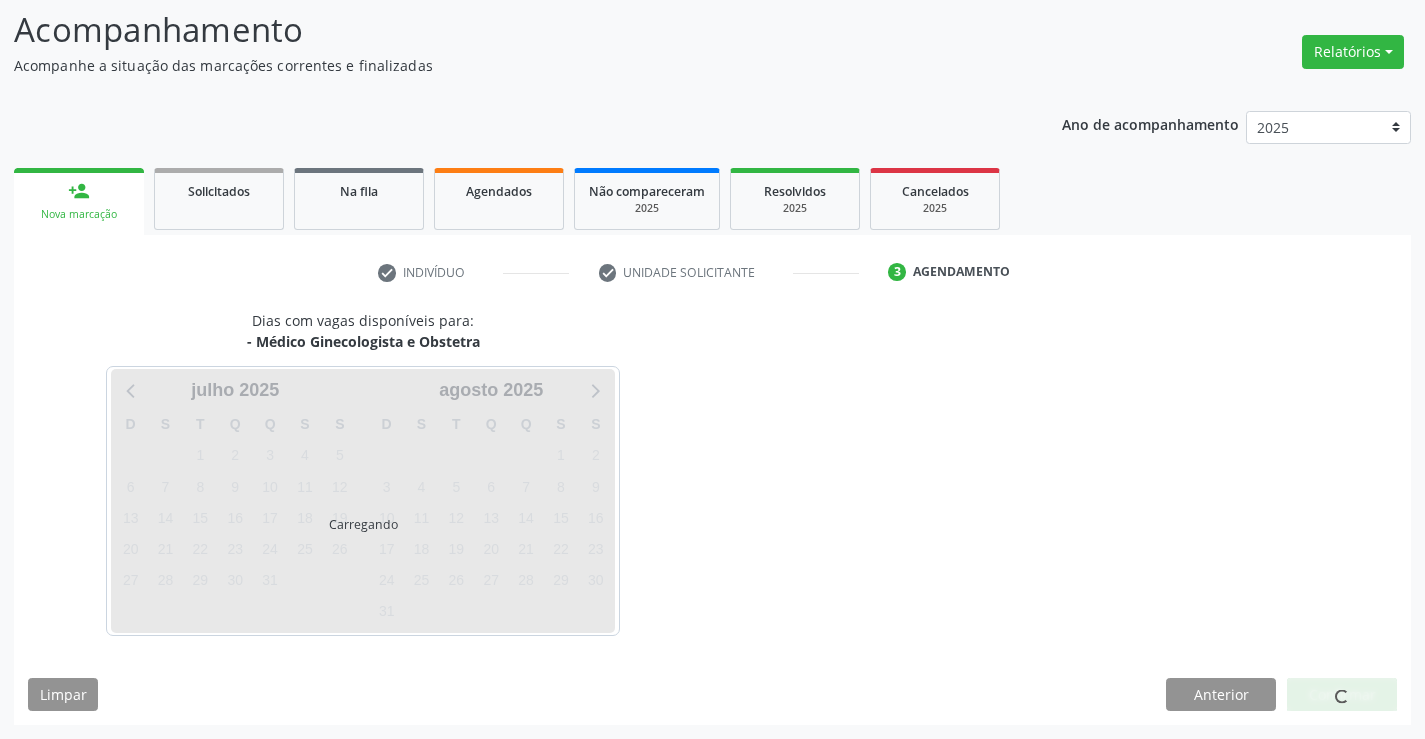 scroll, scrollTop: 131, scrollLeft: 0, axis: vertical 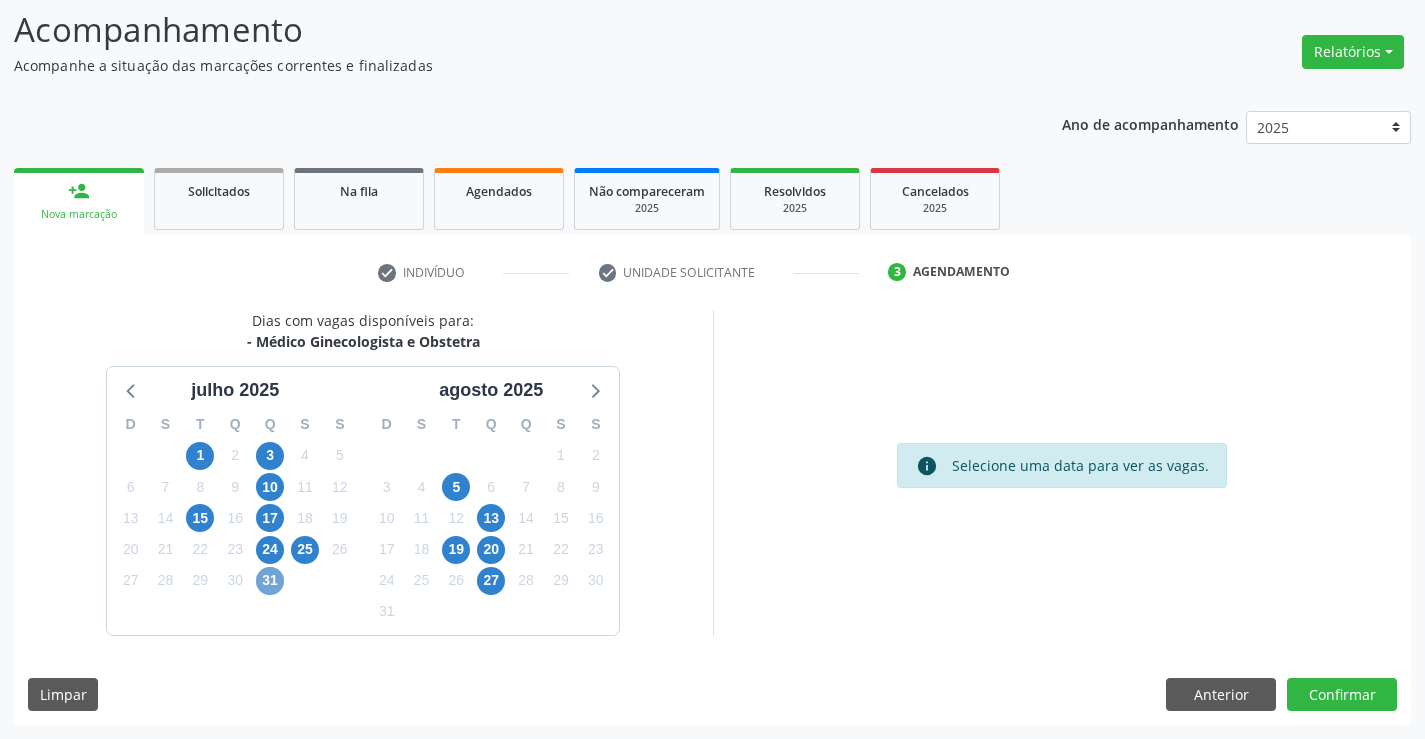 click on "31" at bounding box center (270, 581) 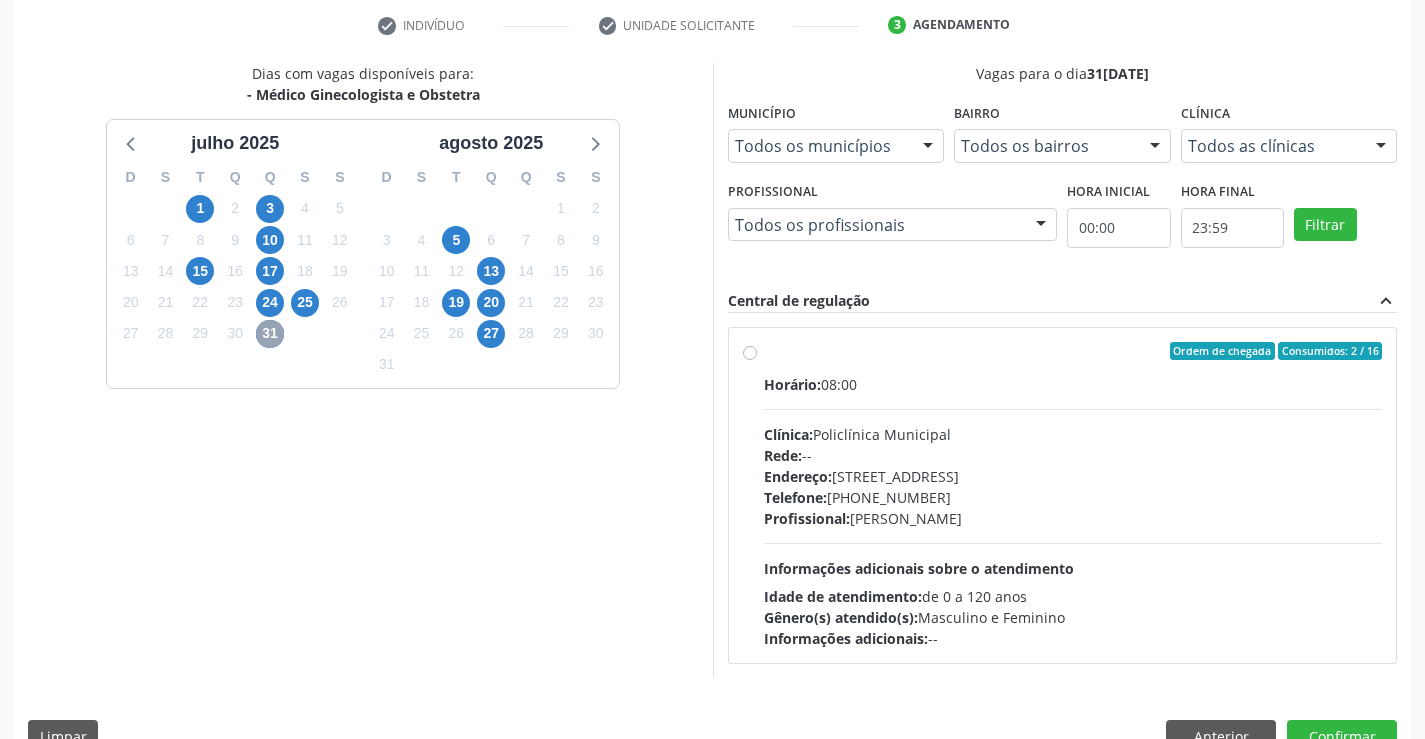 scroll, scrollTop: 420, scrollLeft: 0, axis: vertical 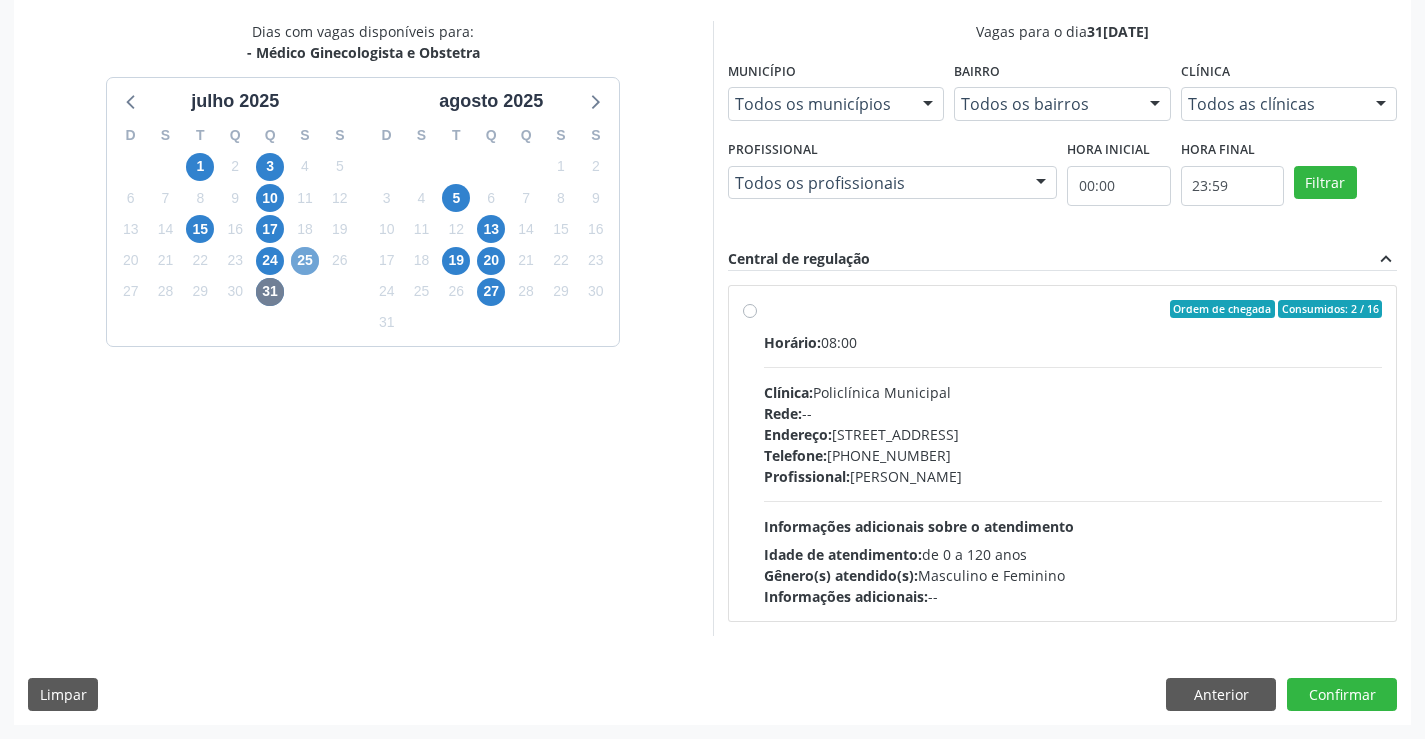 click on "25" at bounding box center [305, 261] 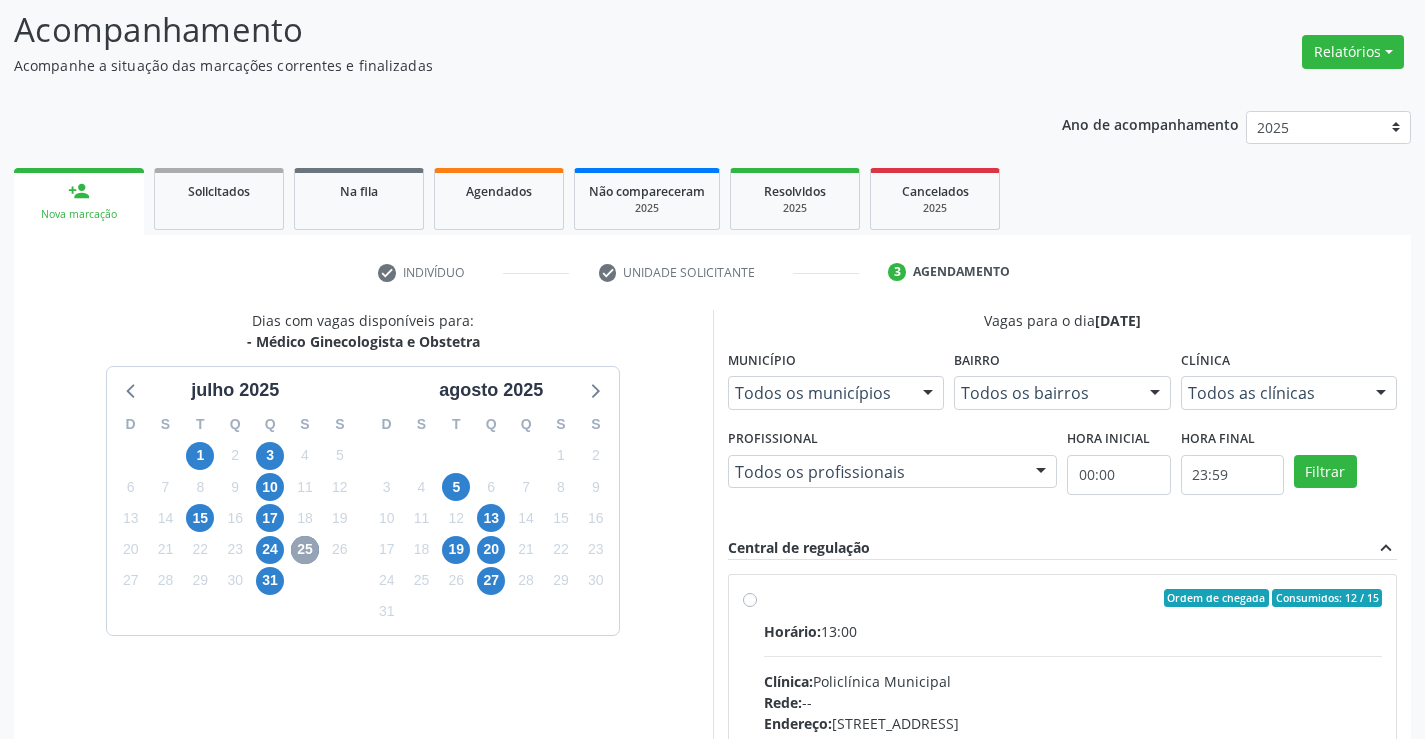 scroll, scrollTop: 420, scrollLeft: 0, axis: vertical 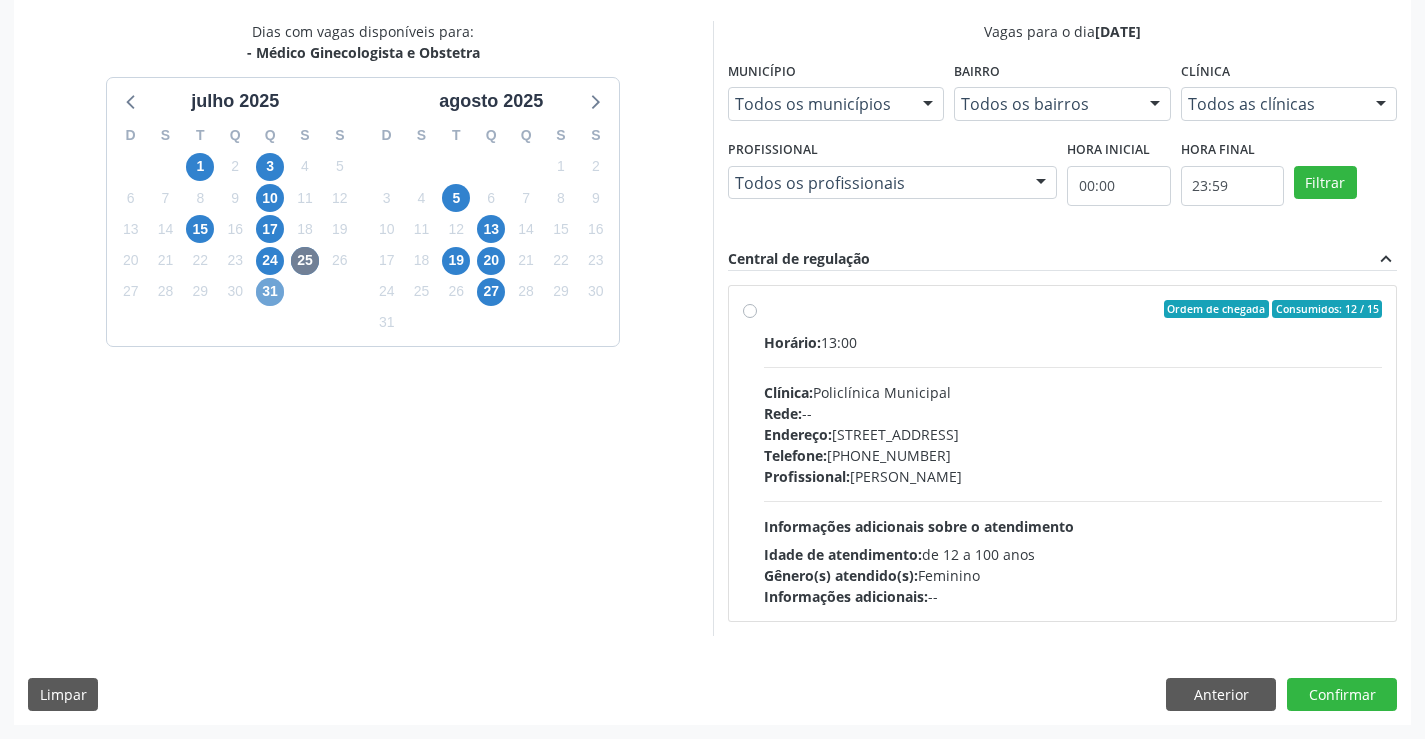 click on "31" at bounding box center [270, 292] 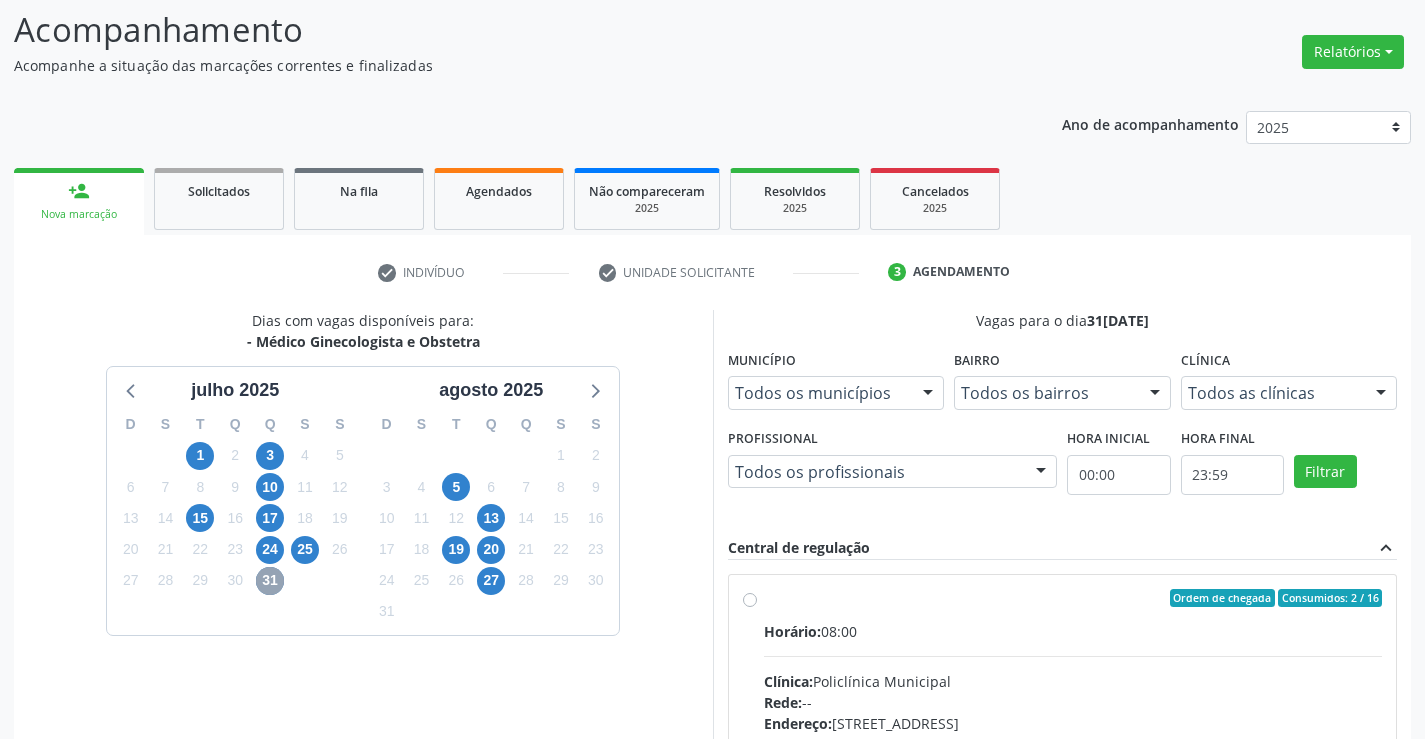 scroll, scrollTop: 420, scrollLeft: 0, axis: vertical 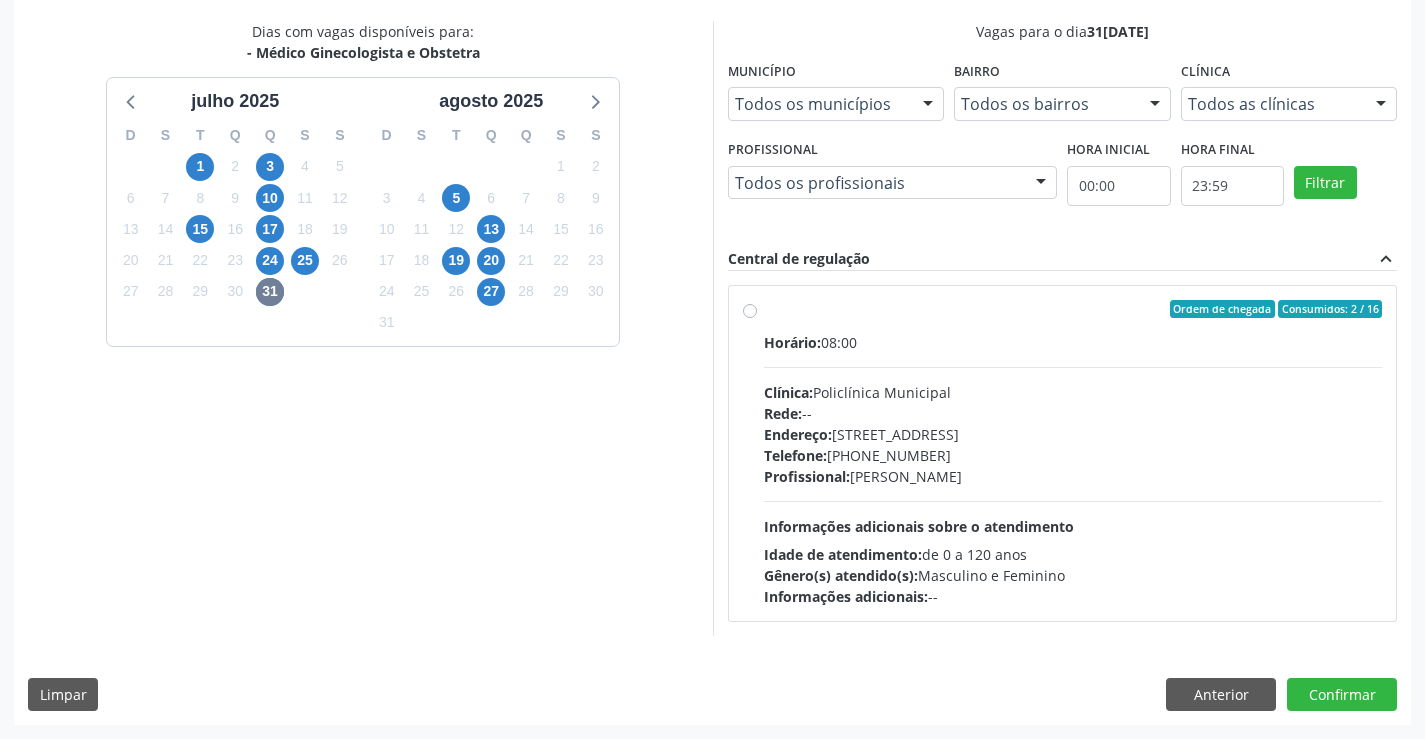 click on "Clínica:  Policlínica Municipal" at bounding box center [1073, 392] 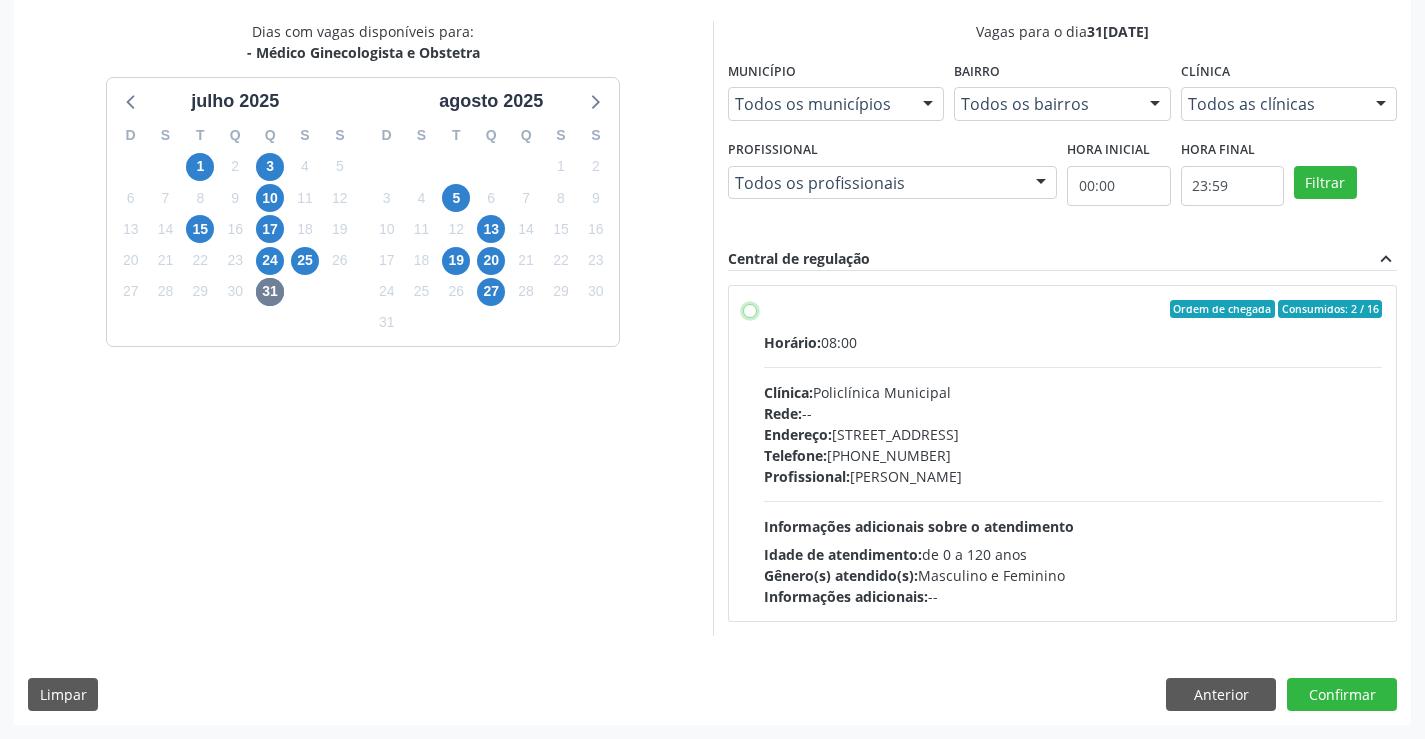 radio on "true" 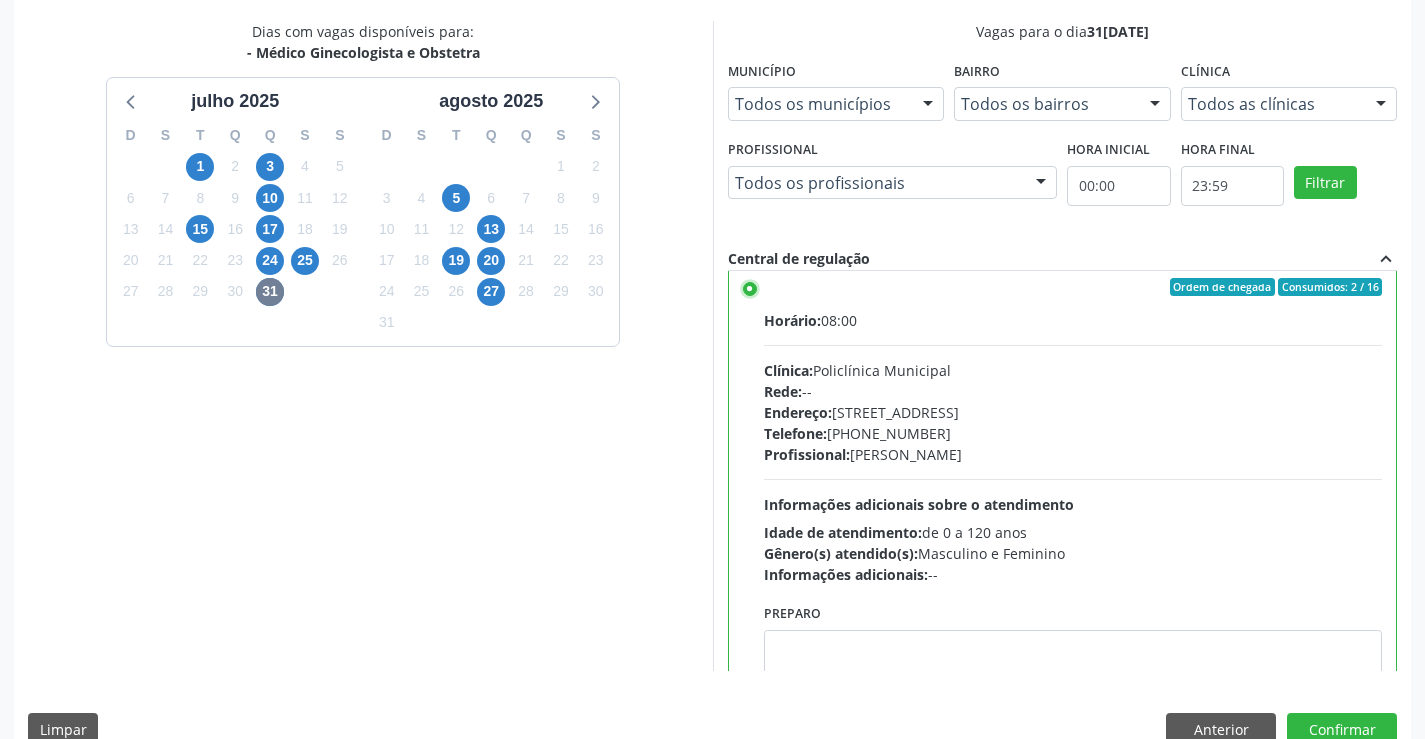 scroll, scrollTop: 0, scrollLeft: 0, axis: both 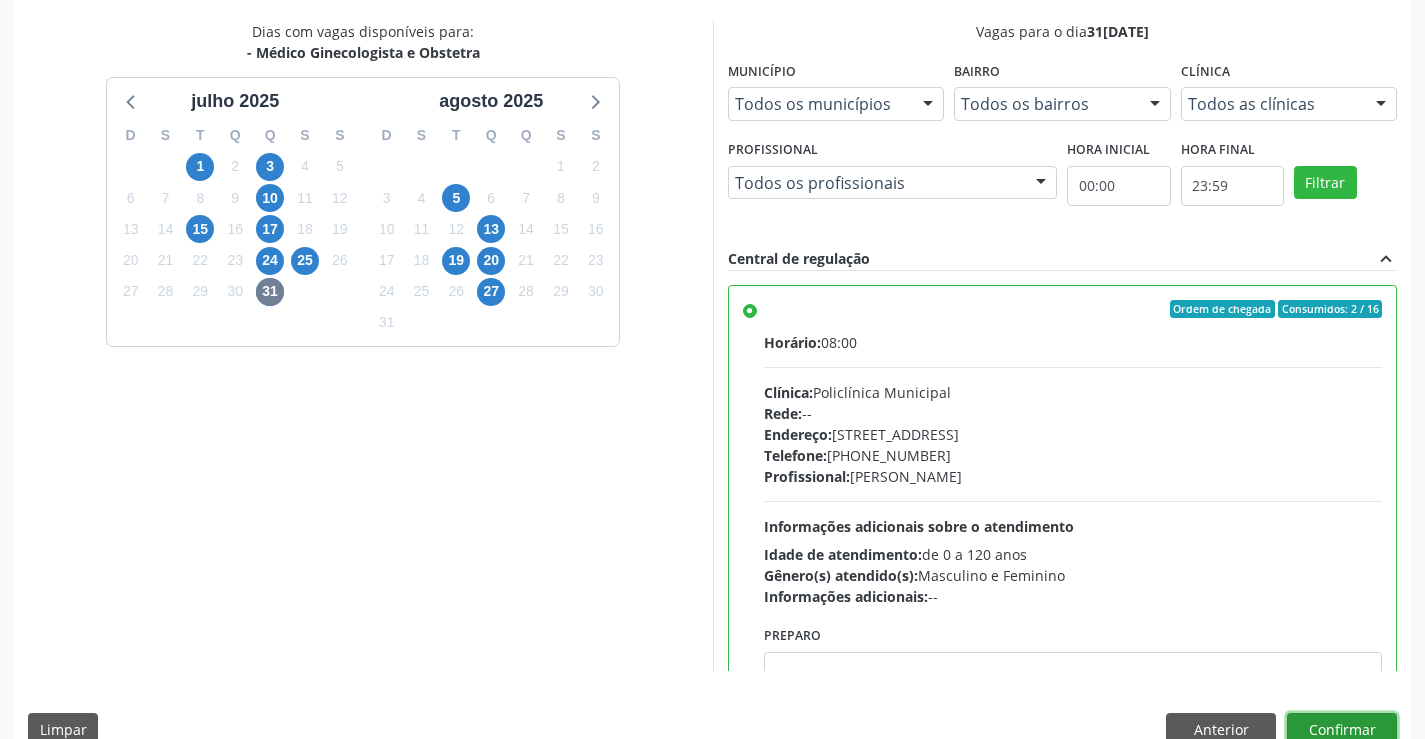 click on "Confirmar" at bounding box center [1342, 730] 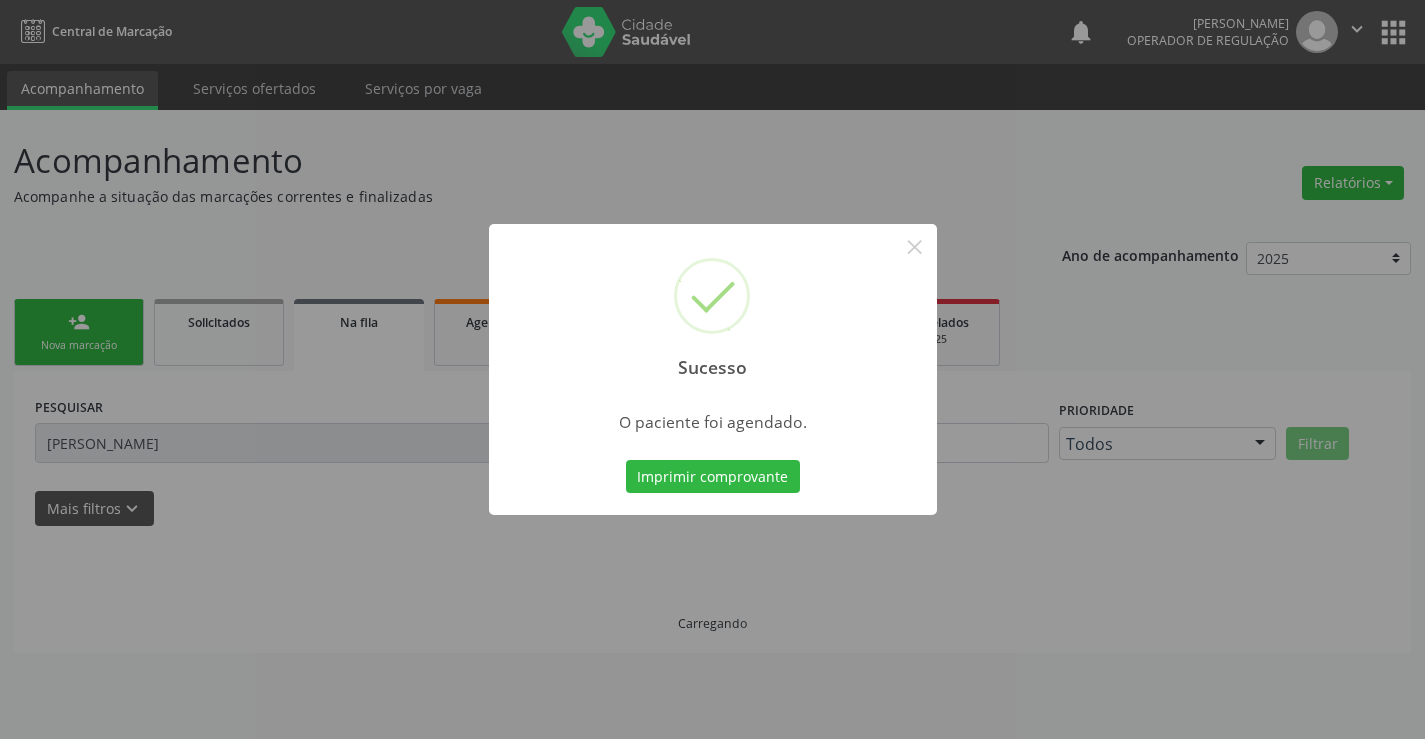 scroll, scrollTop: 0, scrollLeft: 0, axis: both 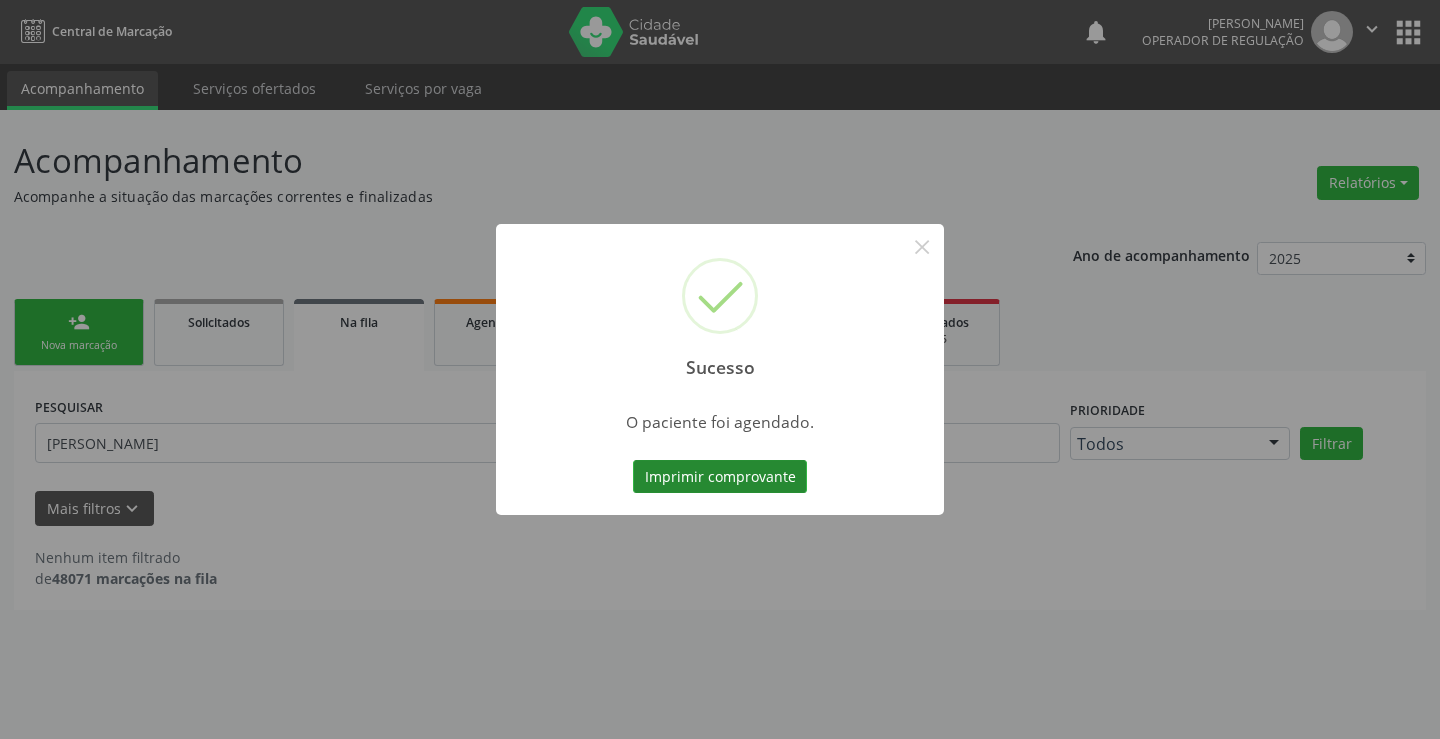 click on "Imprimir comprovante" at bounding box center [720, 477] 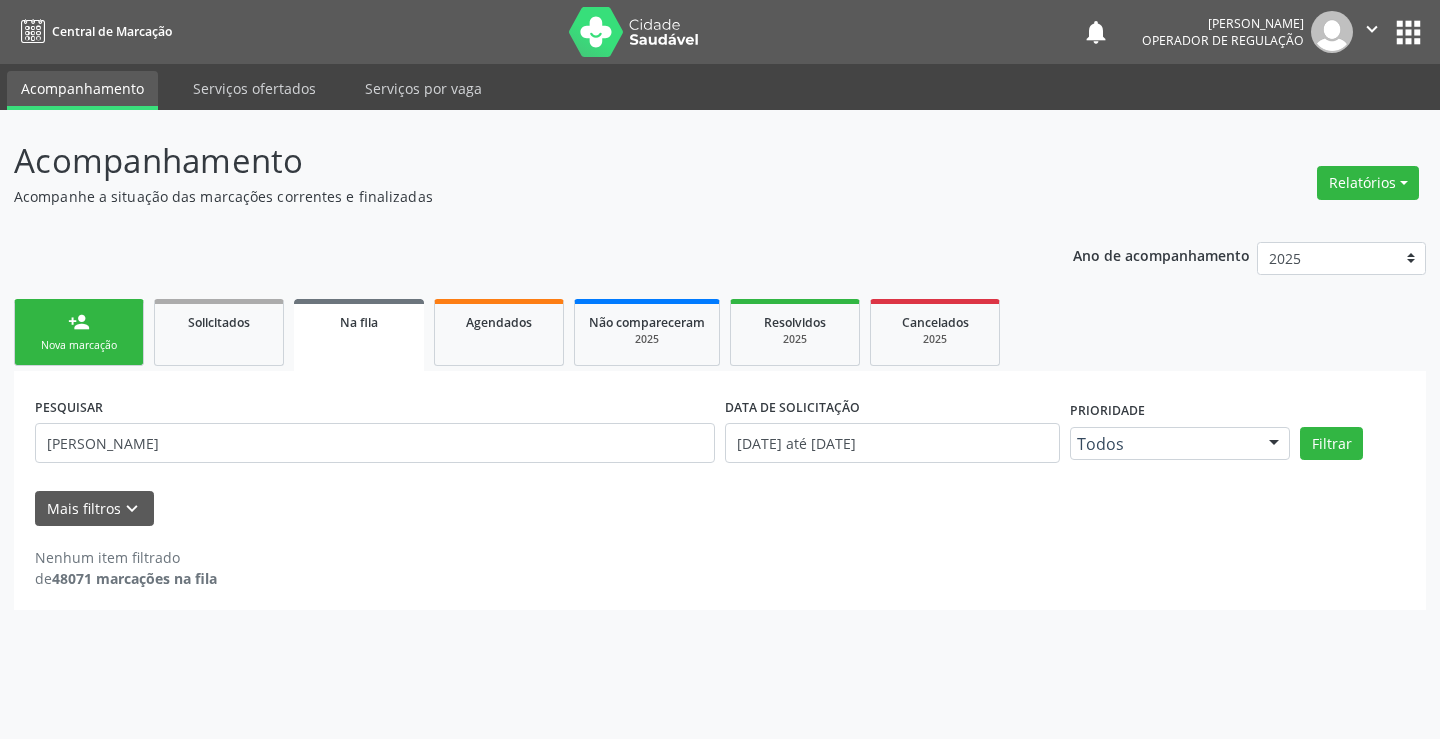 click on "person_add
Nova marcação" at bounding box center (79, 332) 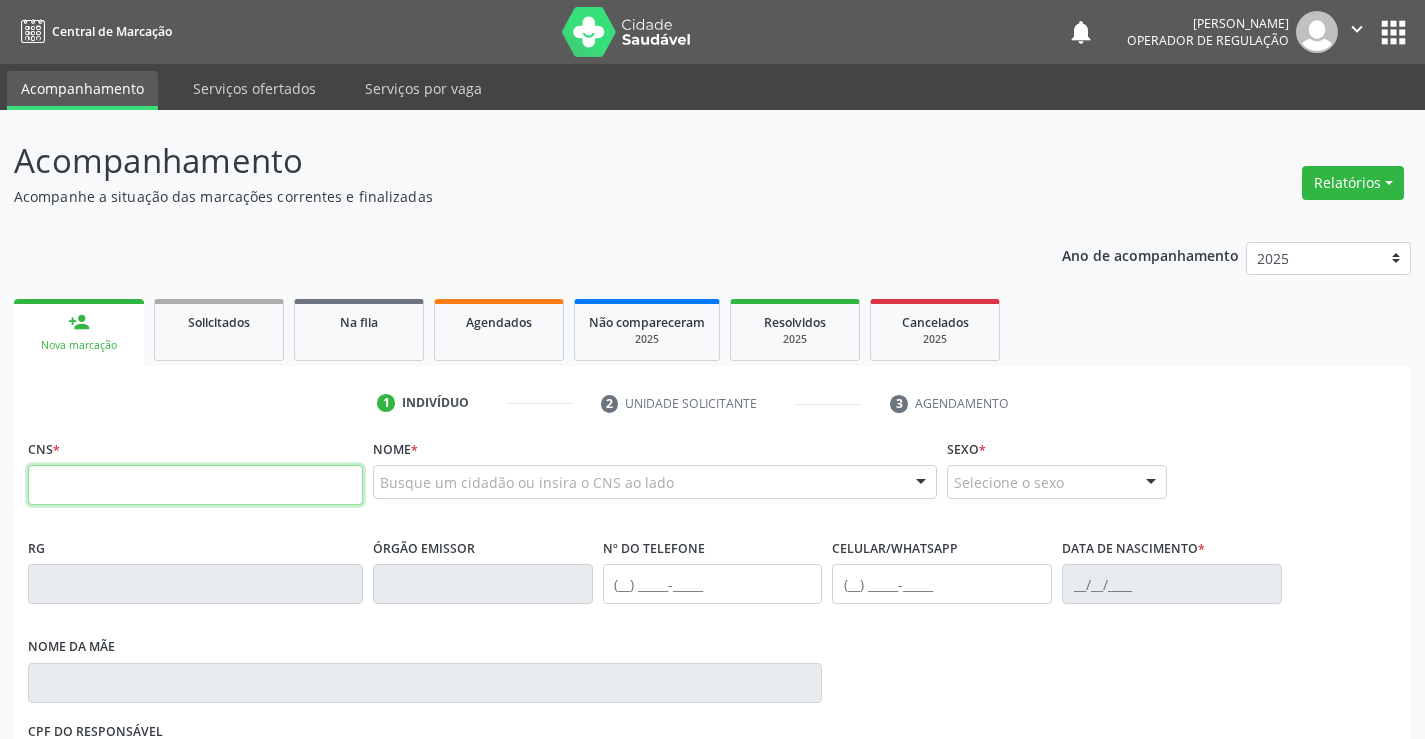 click at bounding box center [195, 485] 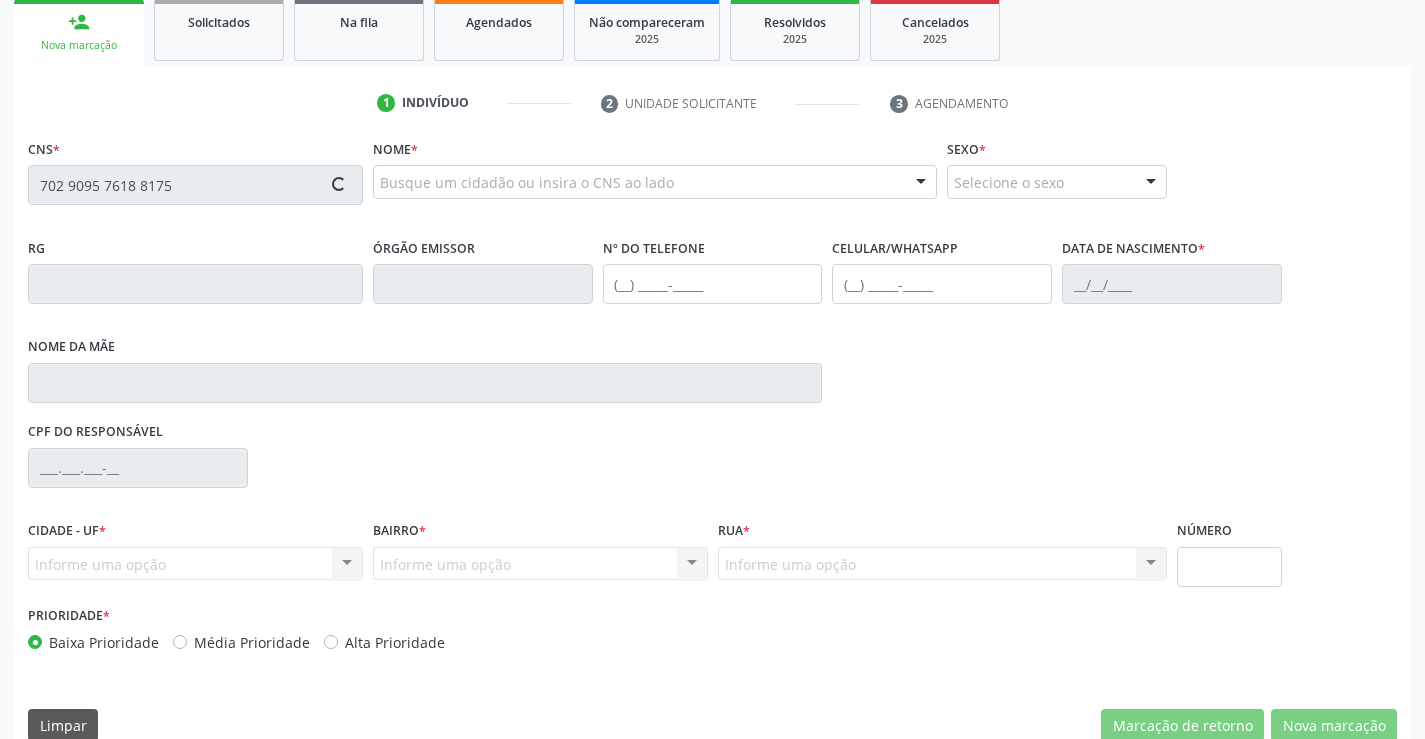 type on "702 9095 7618 8175" 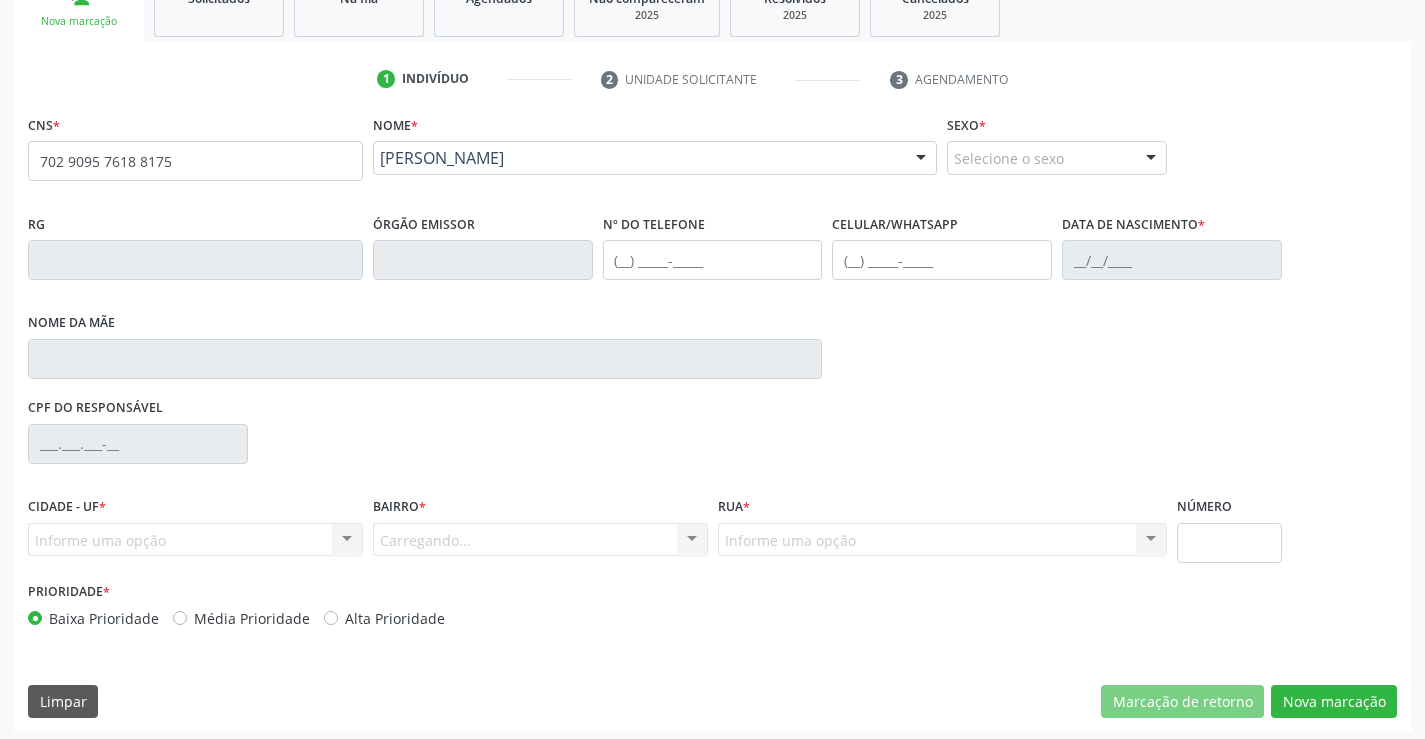 scroll, scrollTop: 331, scrollLeft: 0, axis: vertical 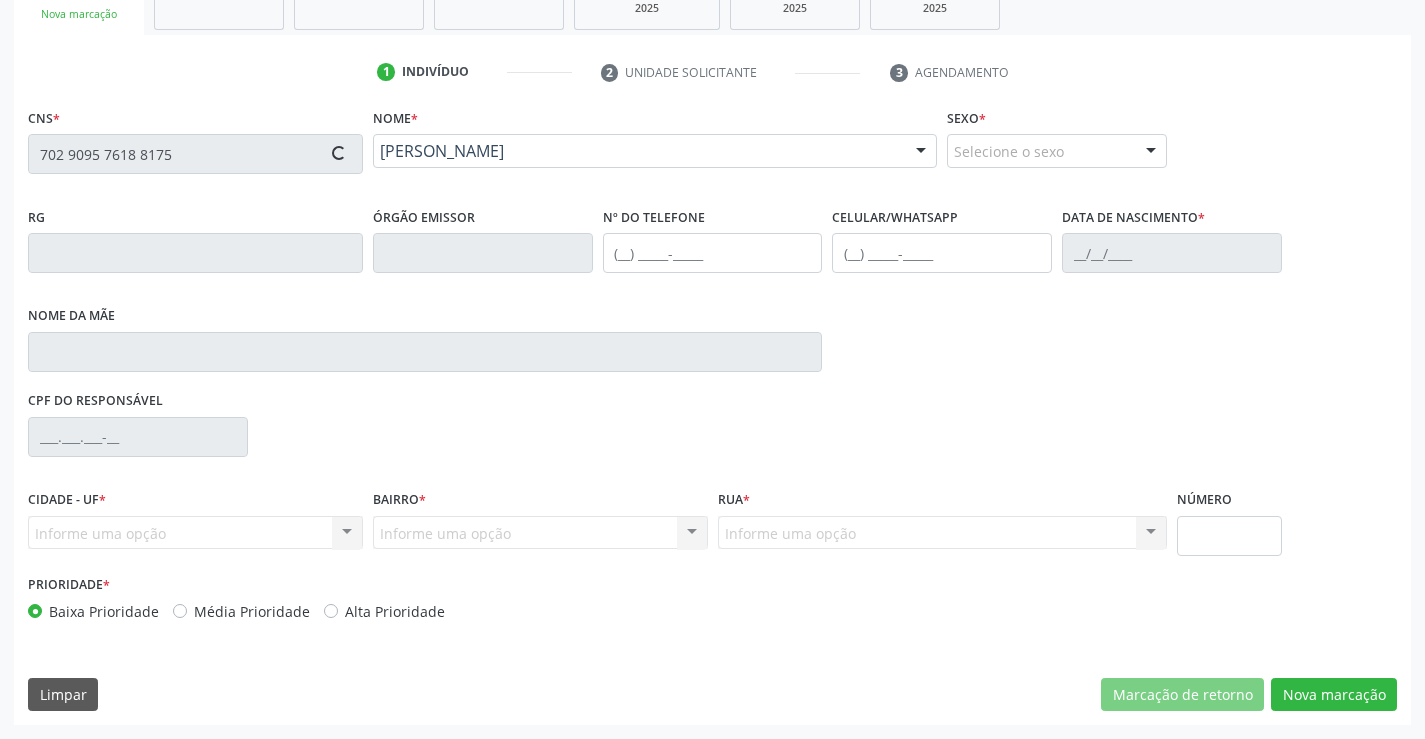 type on "0661801128" 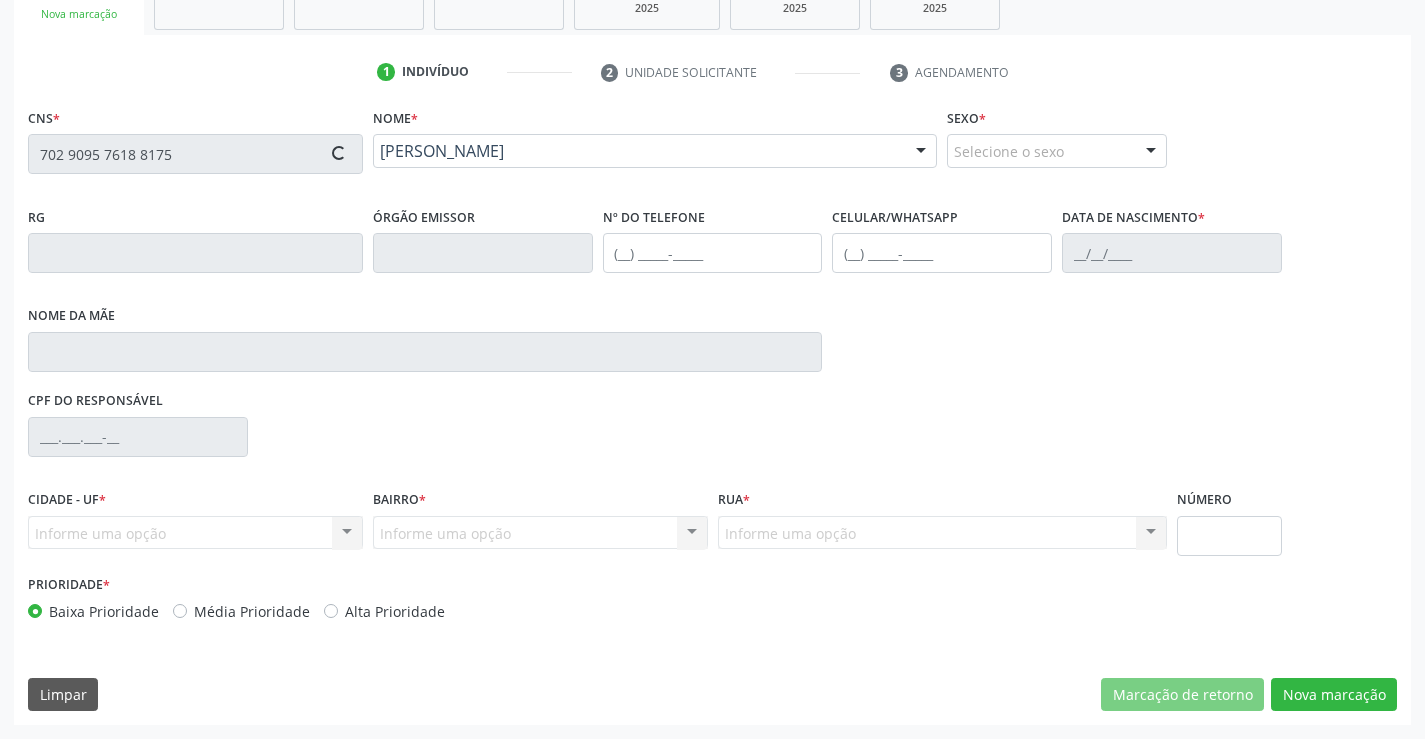 type on "(74) 99921-9520" 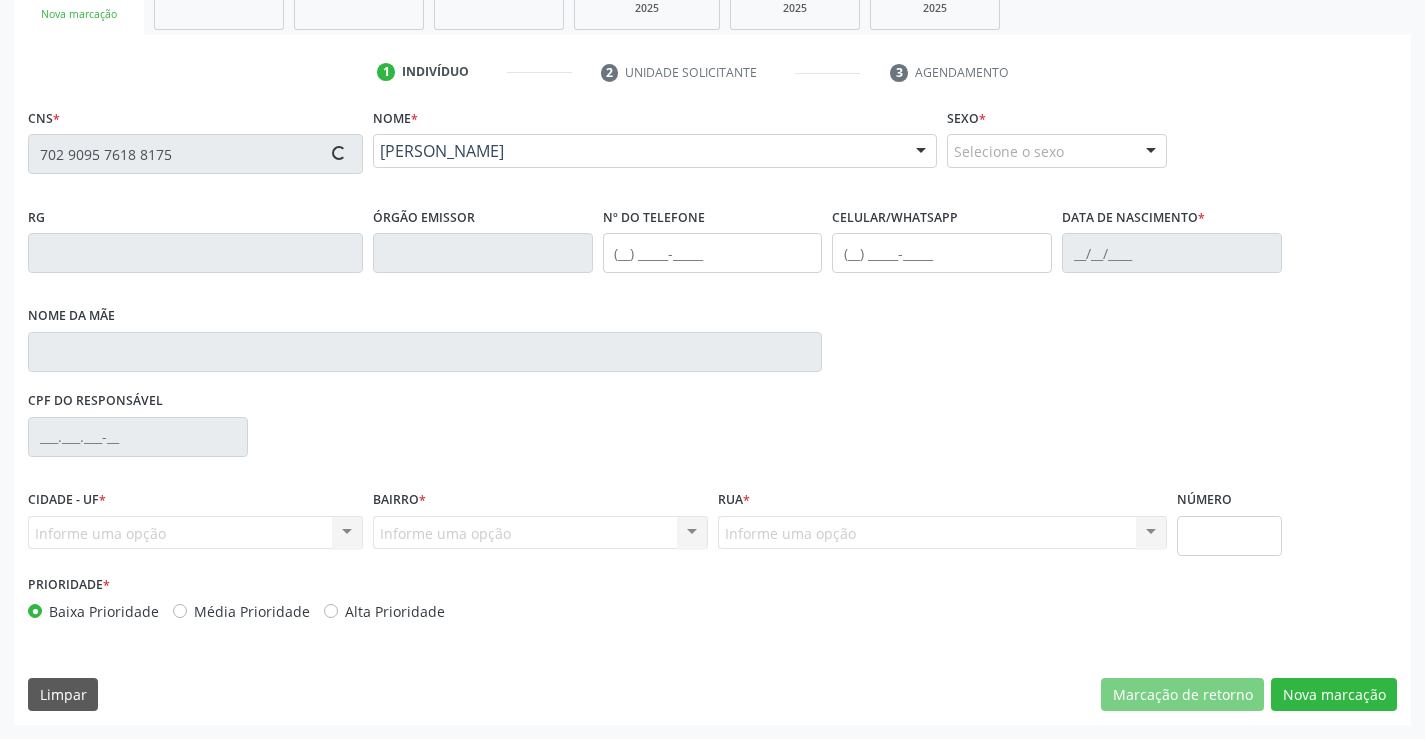 type on "(74) 99921-9520" 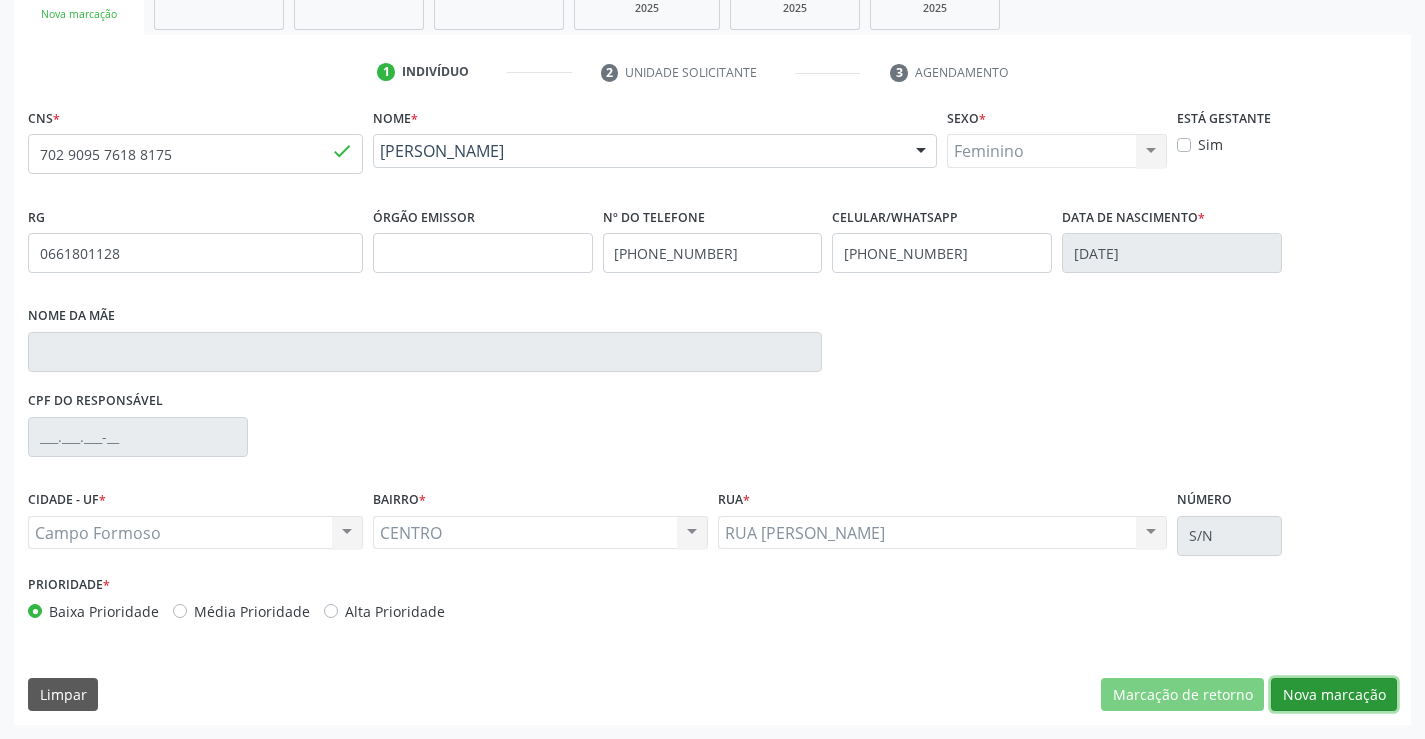 click on "Nova marcação" at bounding box center [1334, 695] 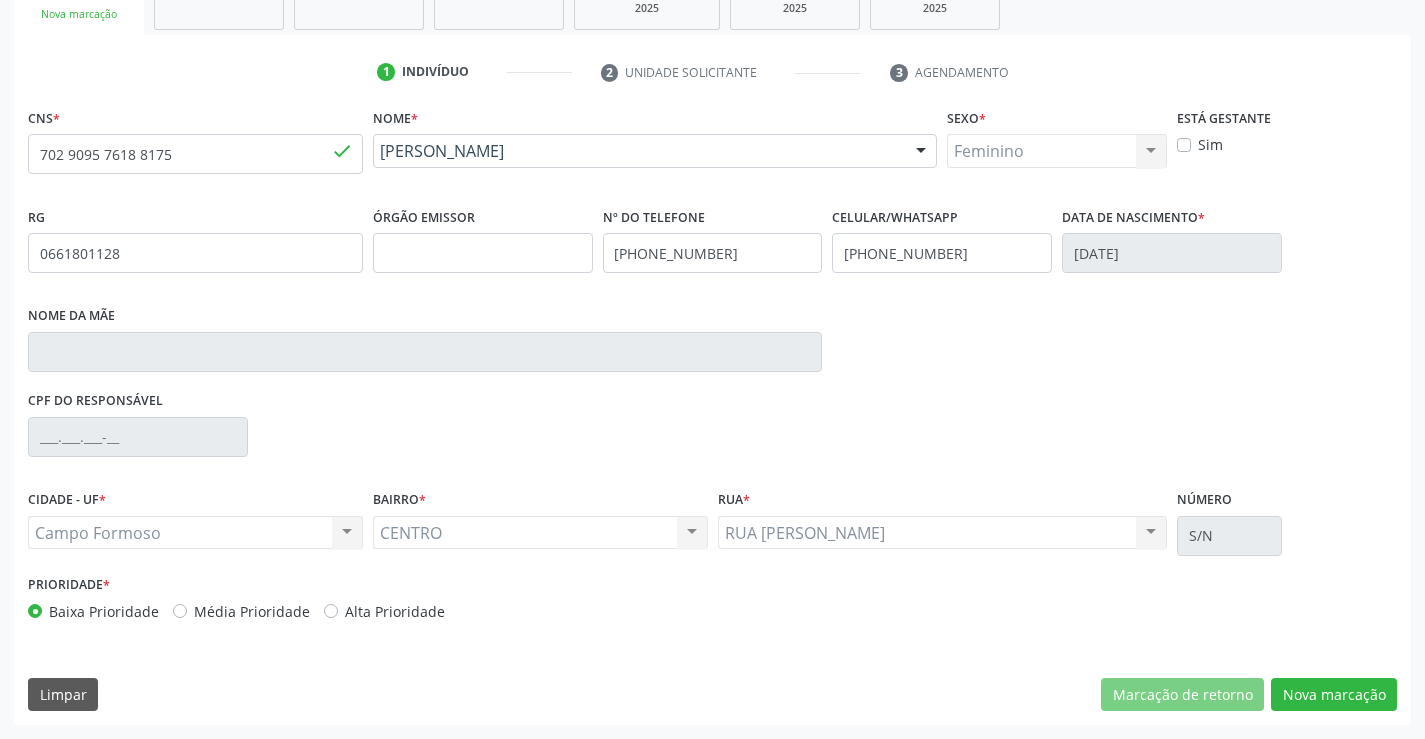 scroll, scrollTop: 167, scrollLeft: 0, axis: vertical 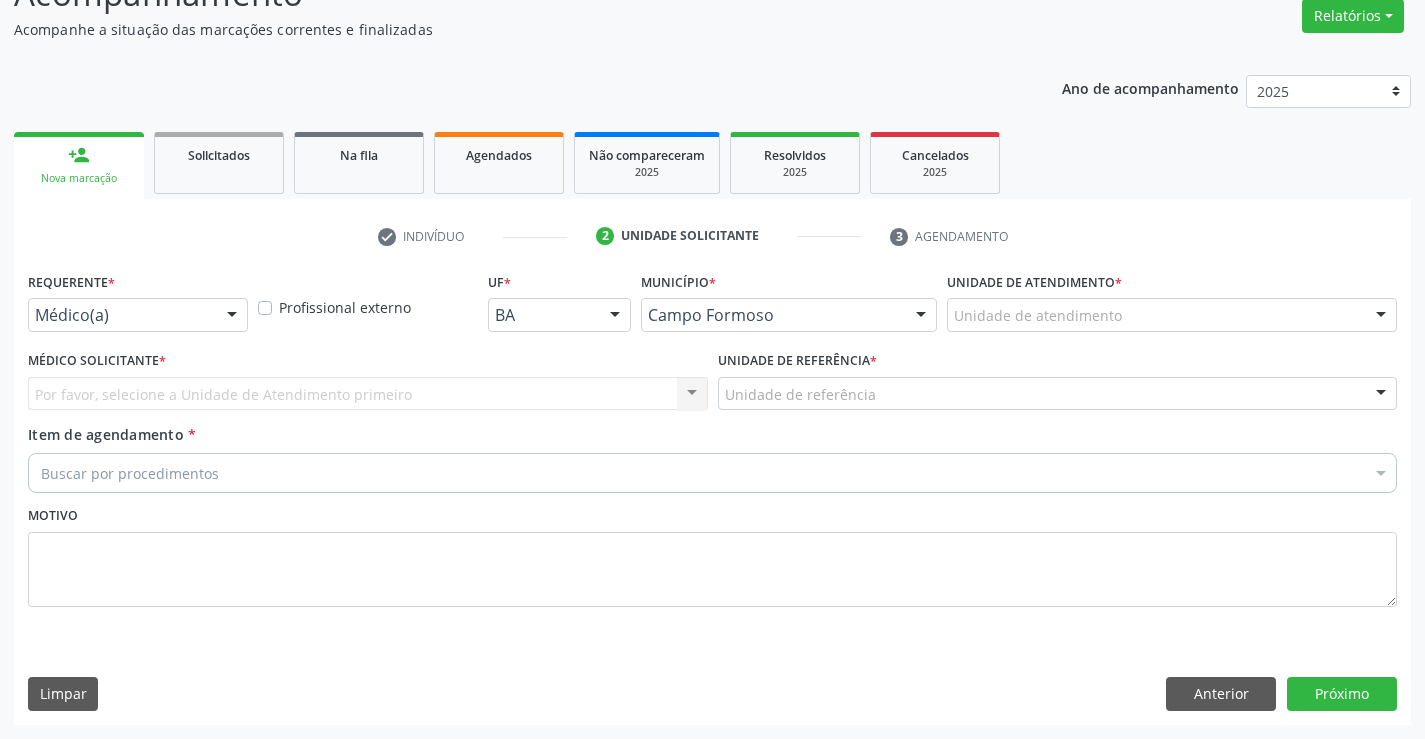 click at bounding box center (232, 316) 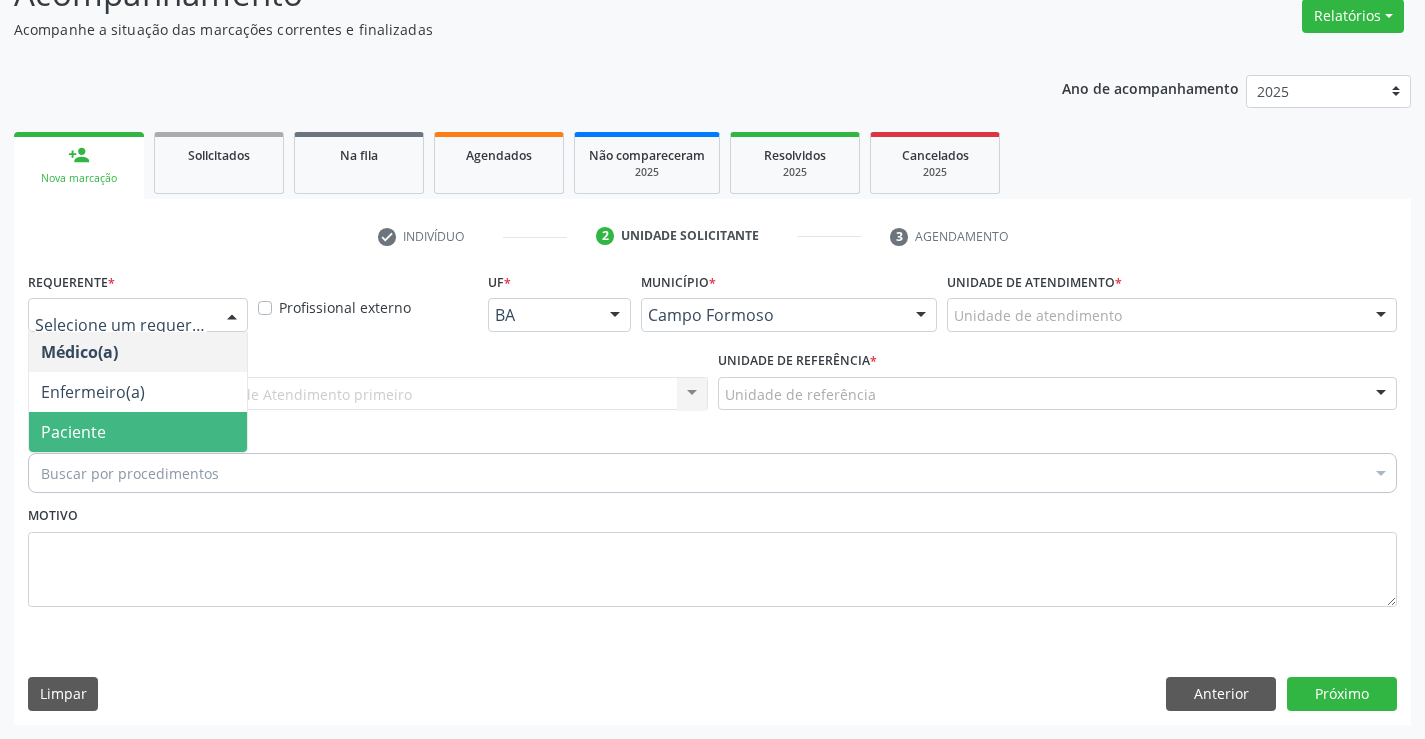 click on "Paciente" at bounding box center (138, 432) 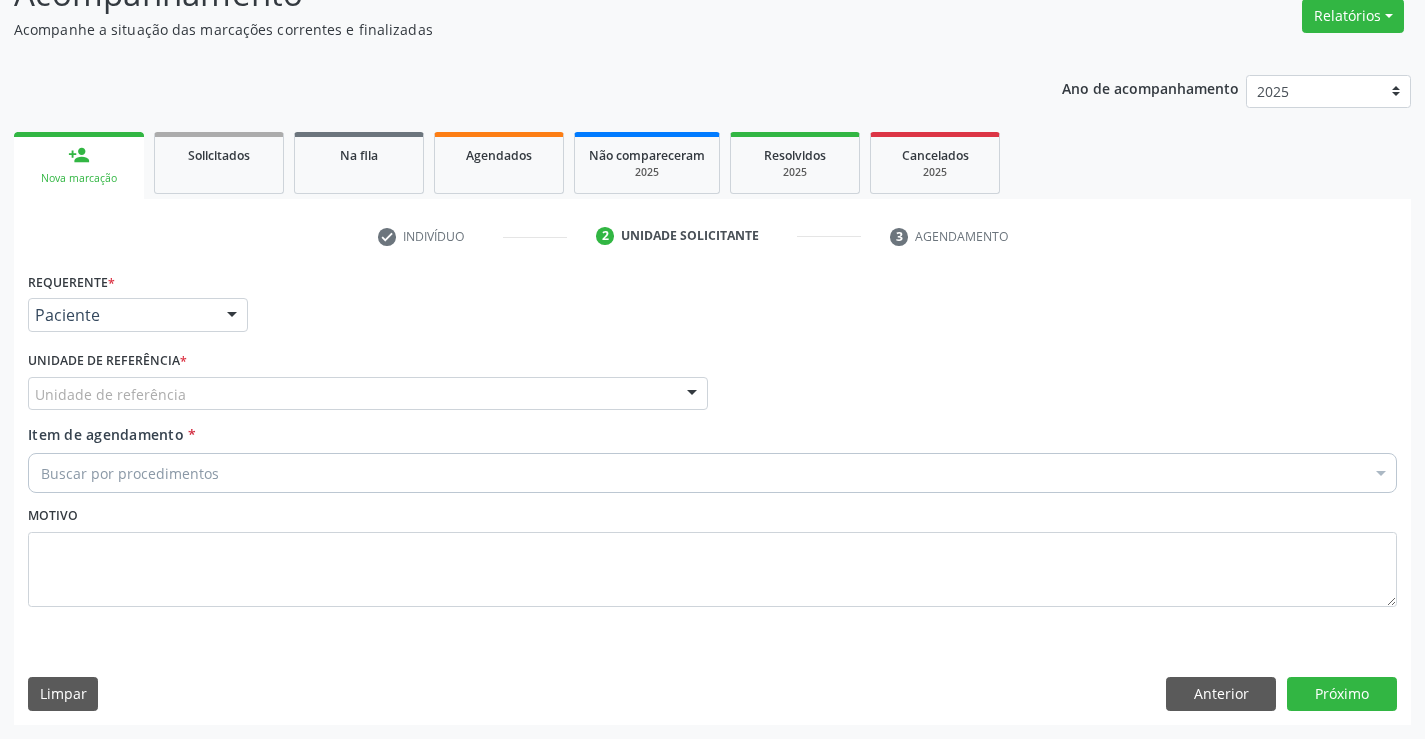 click on "Unidade de referência" at bounding box center (368, 394) 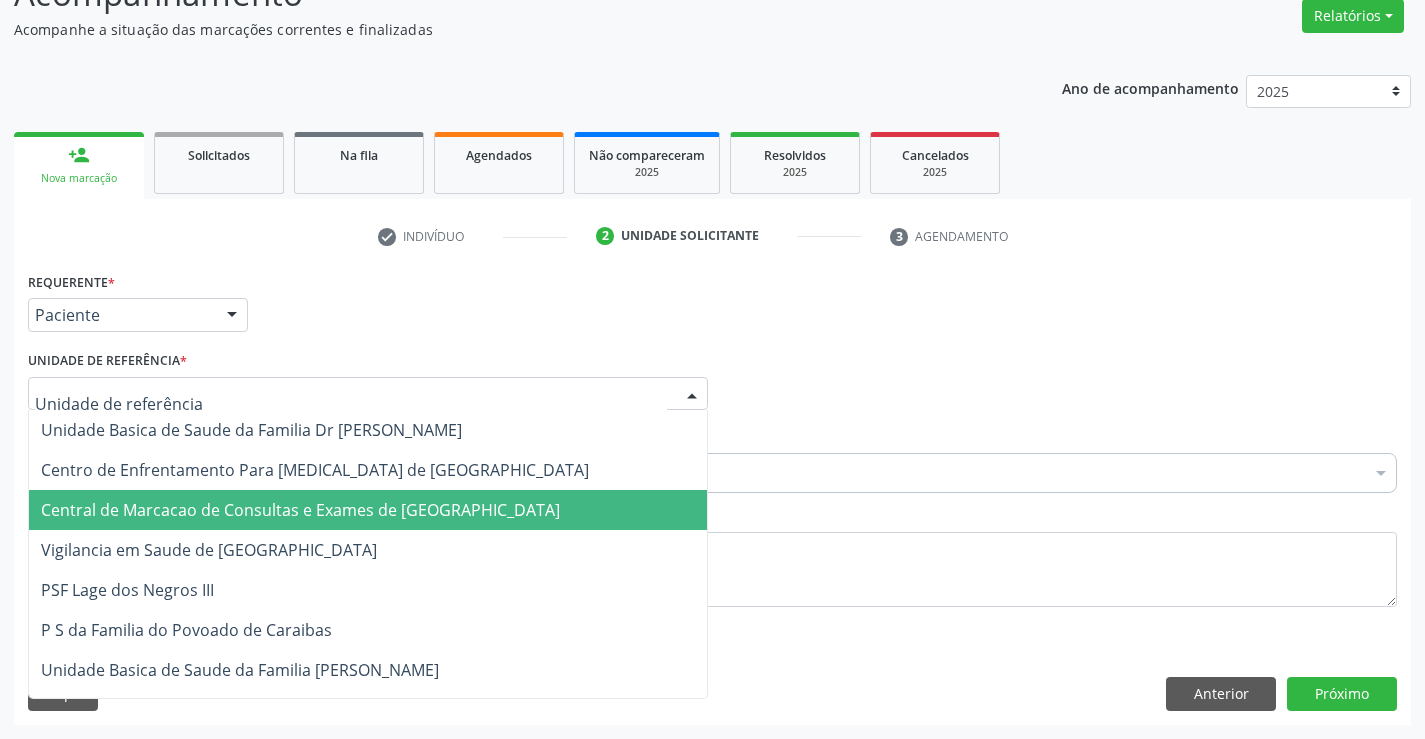drag, startPoint x: 300, startPoint y: 503, endPoint x: 319, endPoint y: 466, distance: 41.59327 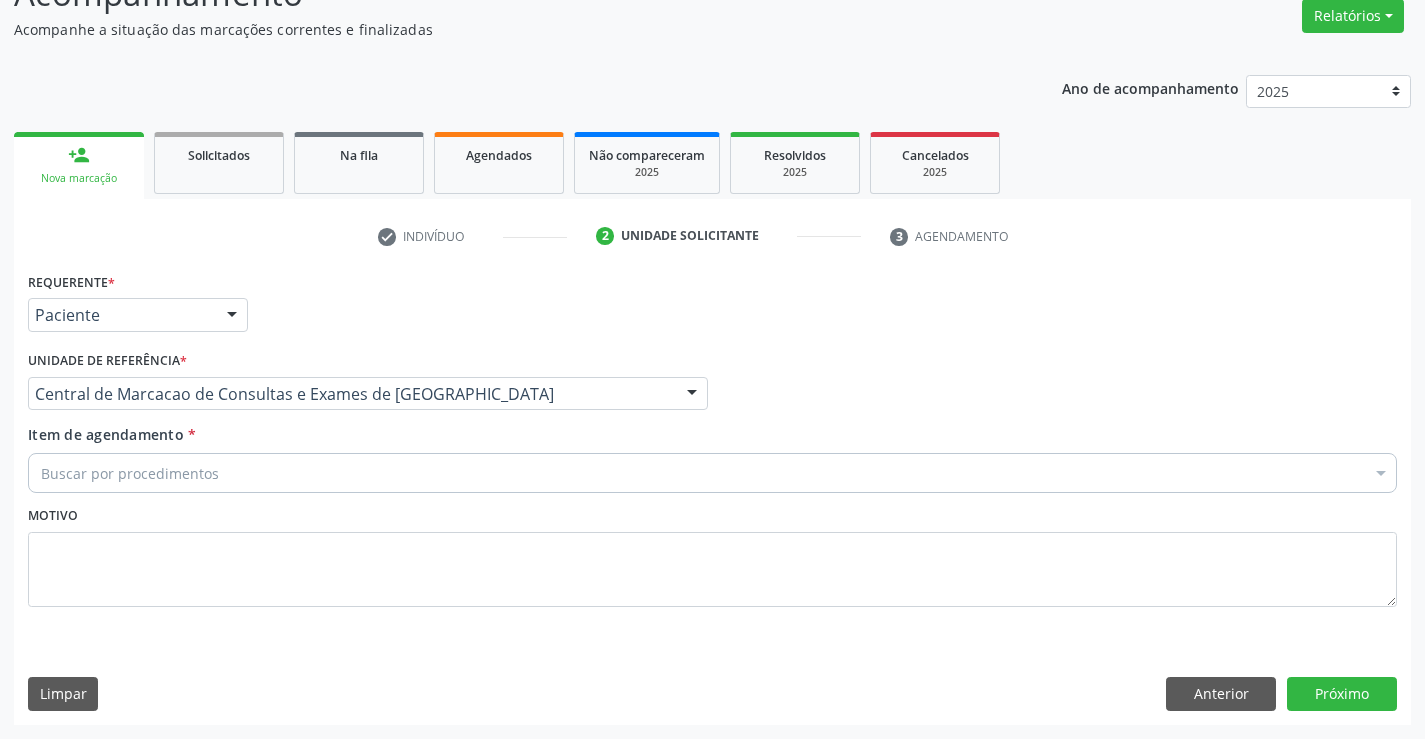 click on "Buscar por procedimentos" at bounding box center [712, 473] 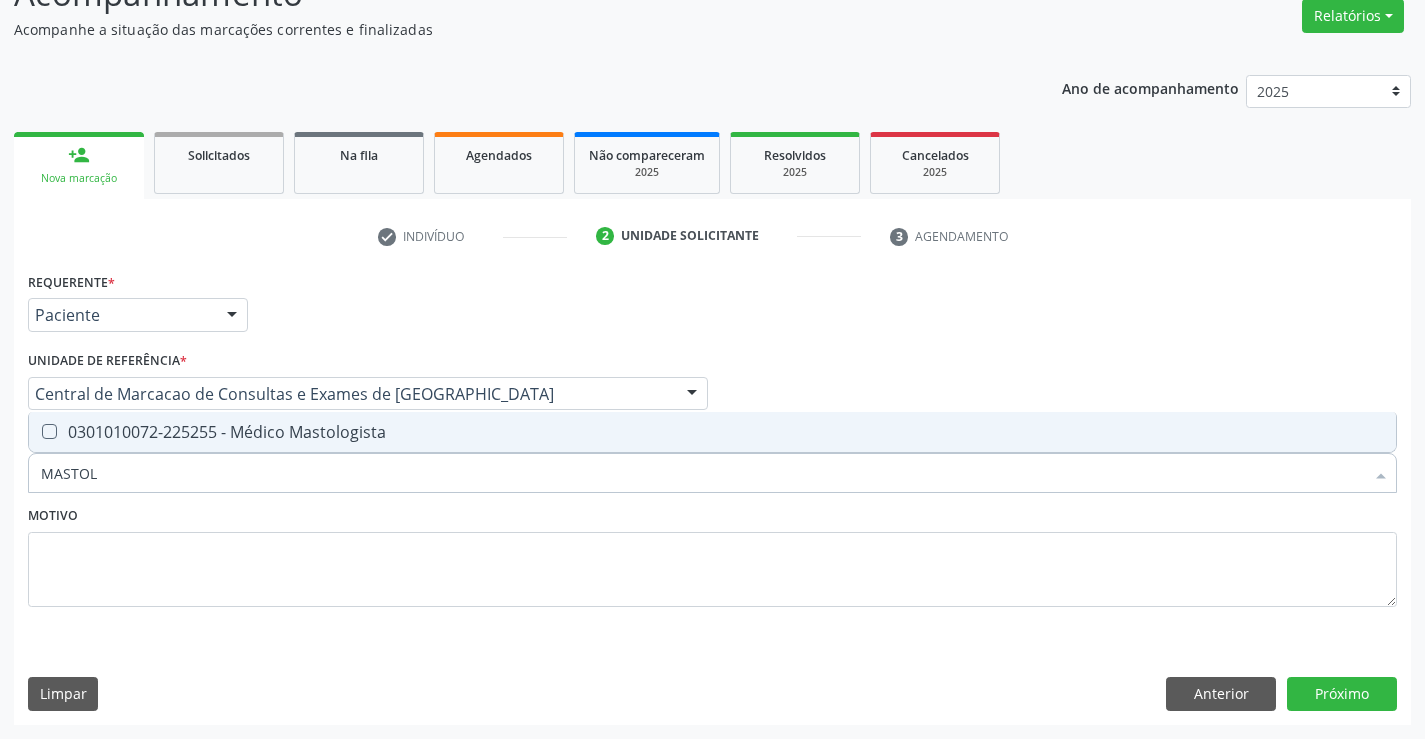 type on "MASTOLO" 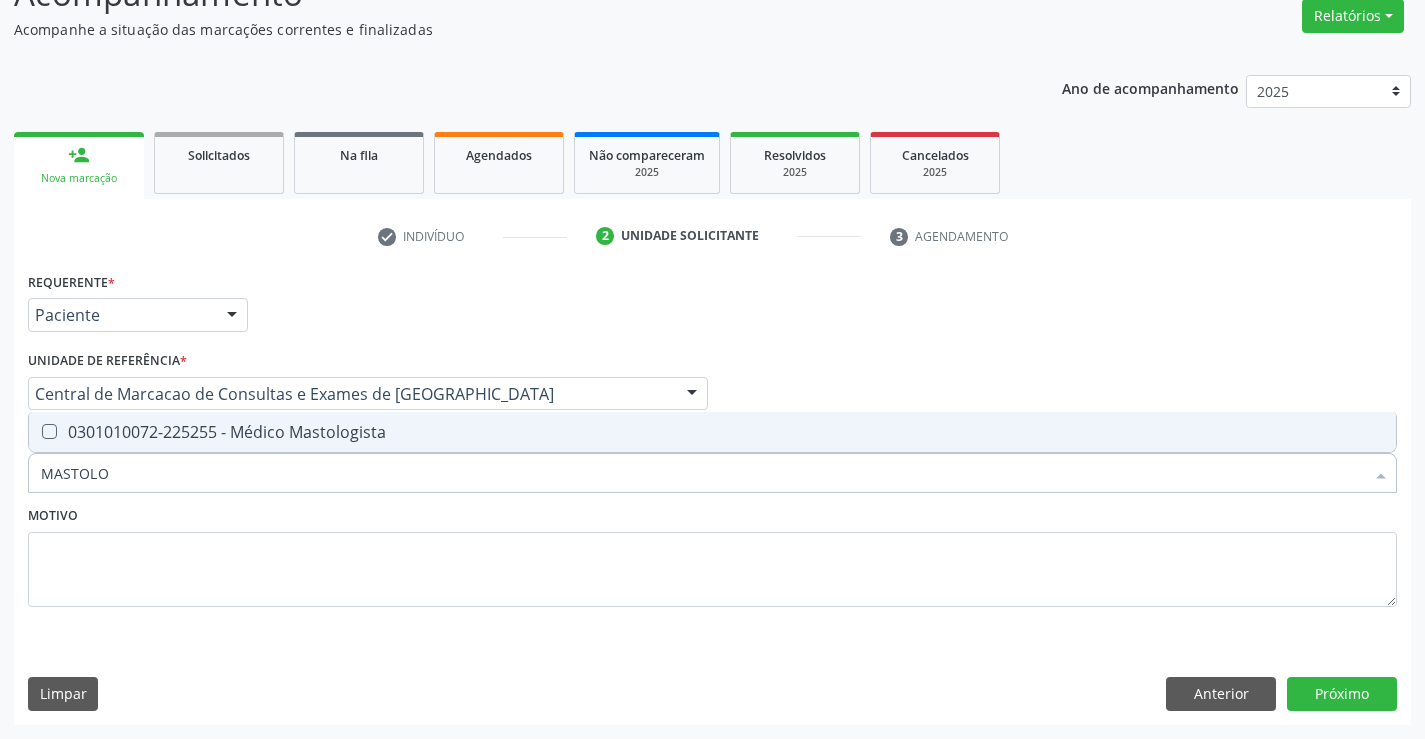click on "0301010072-225255 - Médico Mastologista" at bounding box center [712, 432] 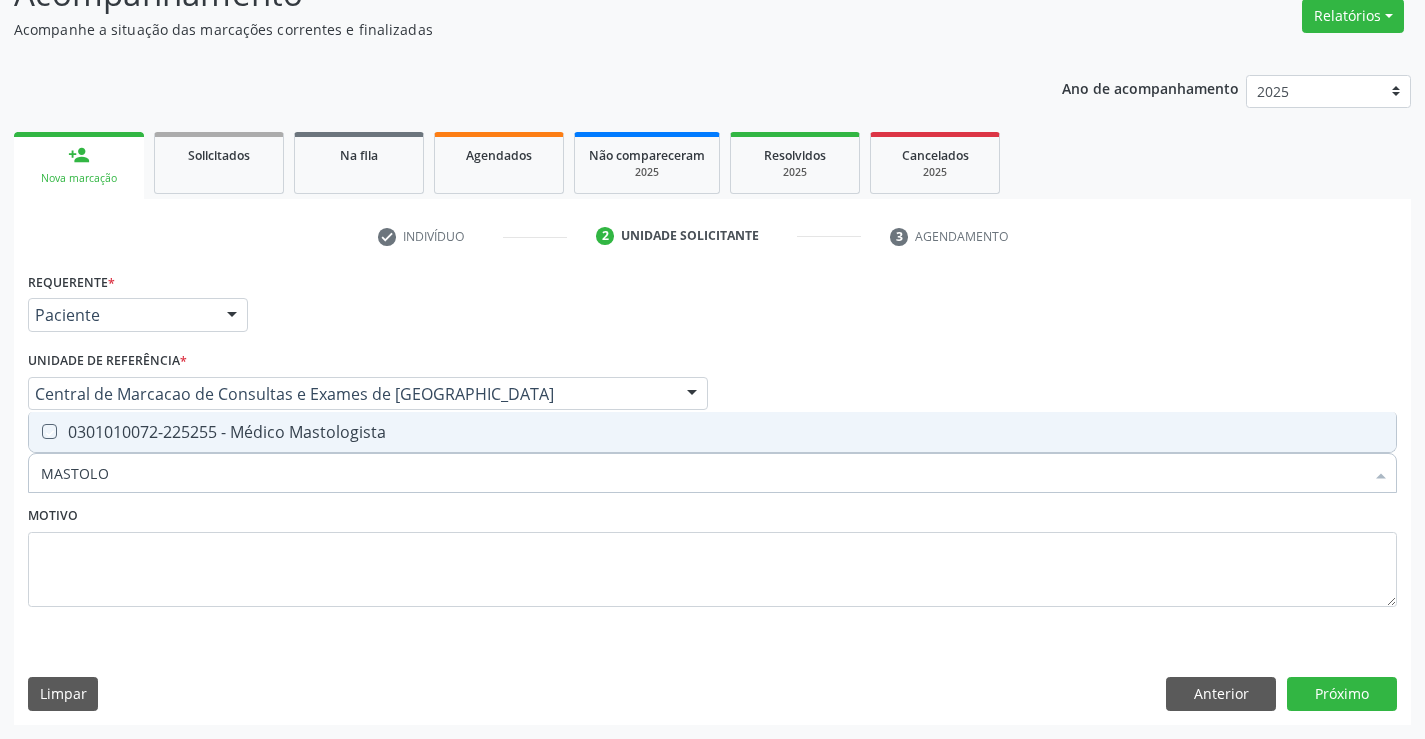 checkbox on "true" 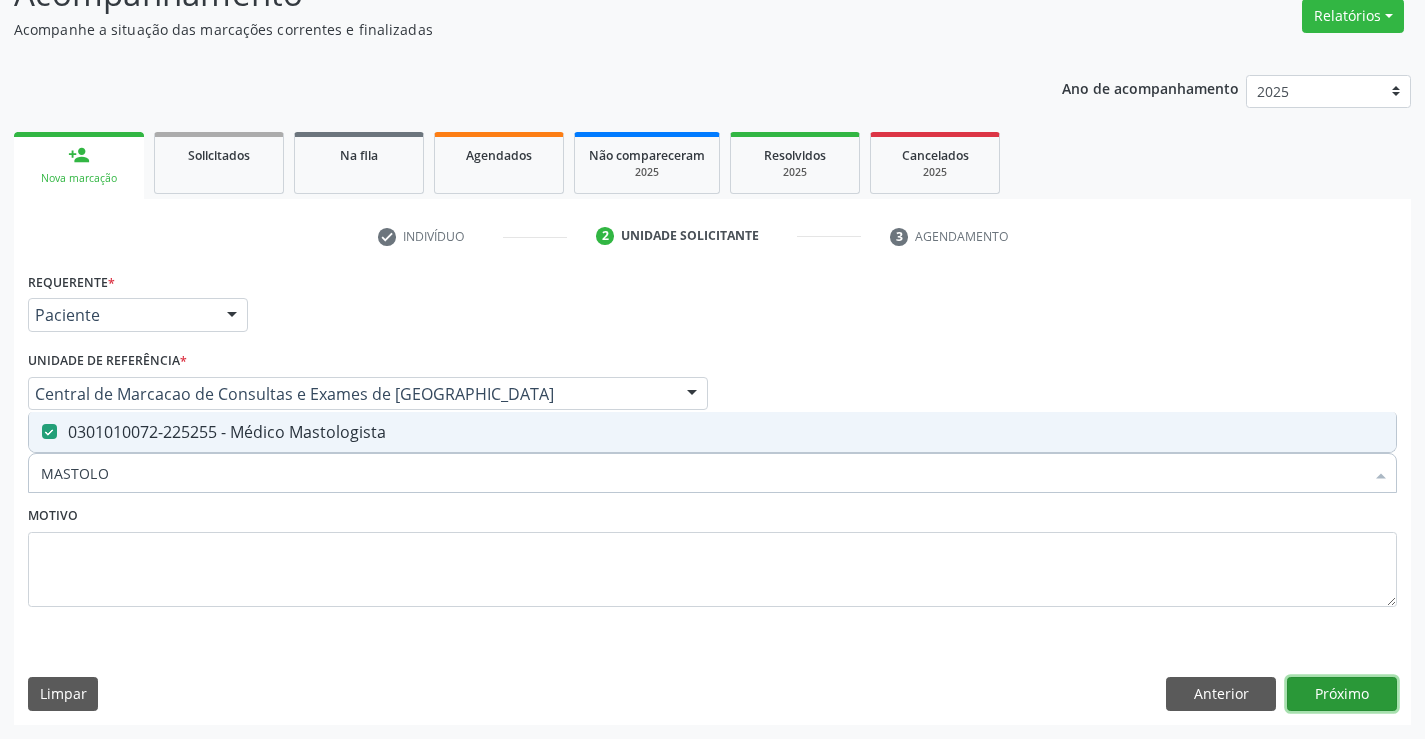 click on "Próximo" at bounding box center [1342, 694] 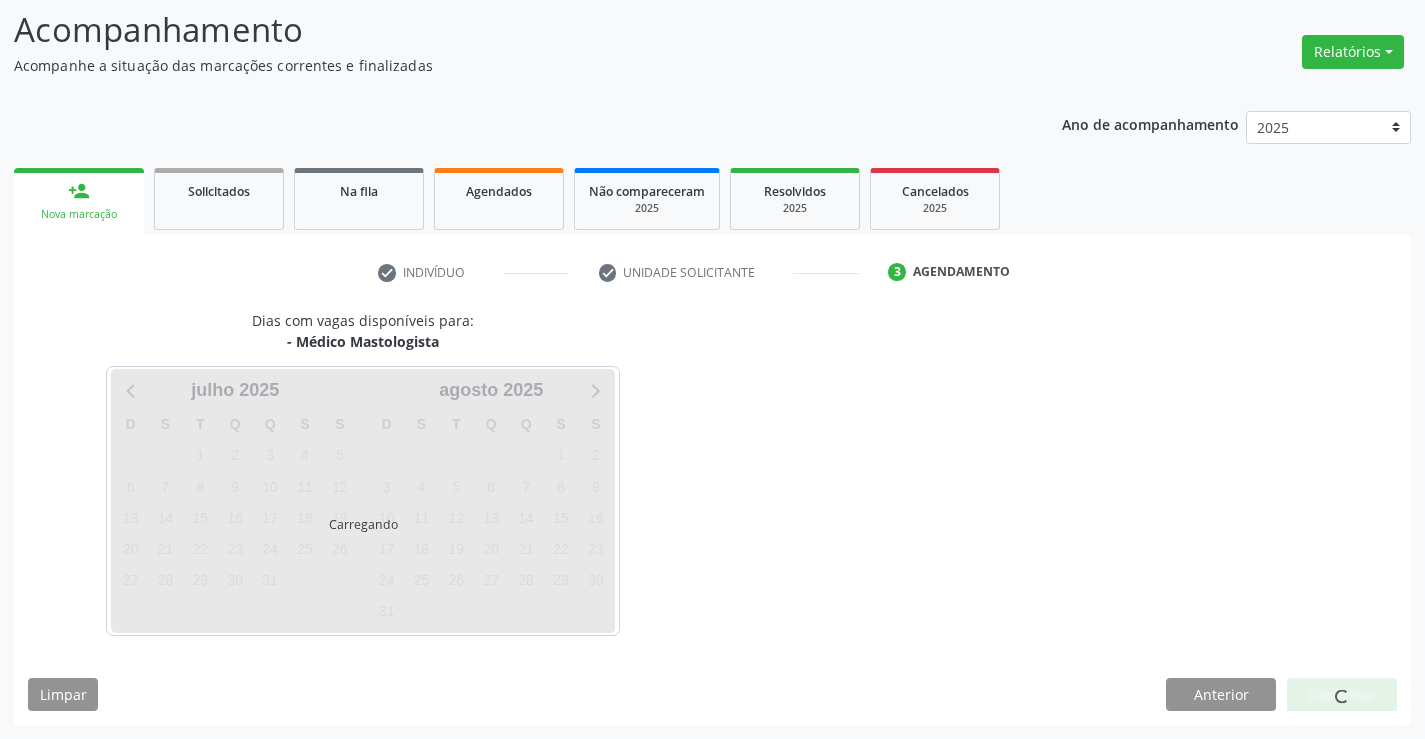 scroll, scrollTop: 167, scrollLeft: 0, axis: vertical 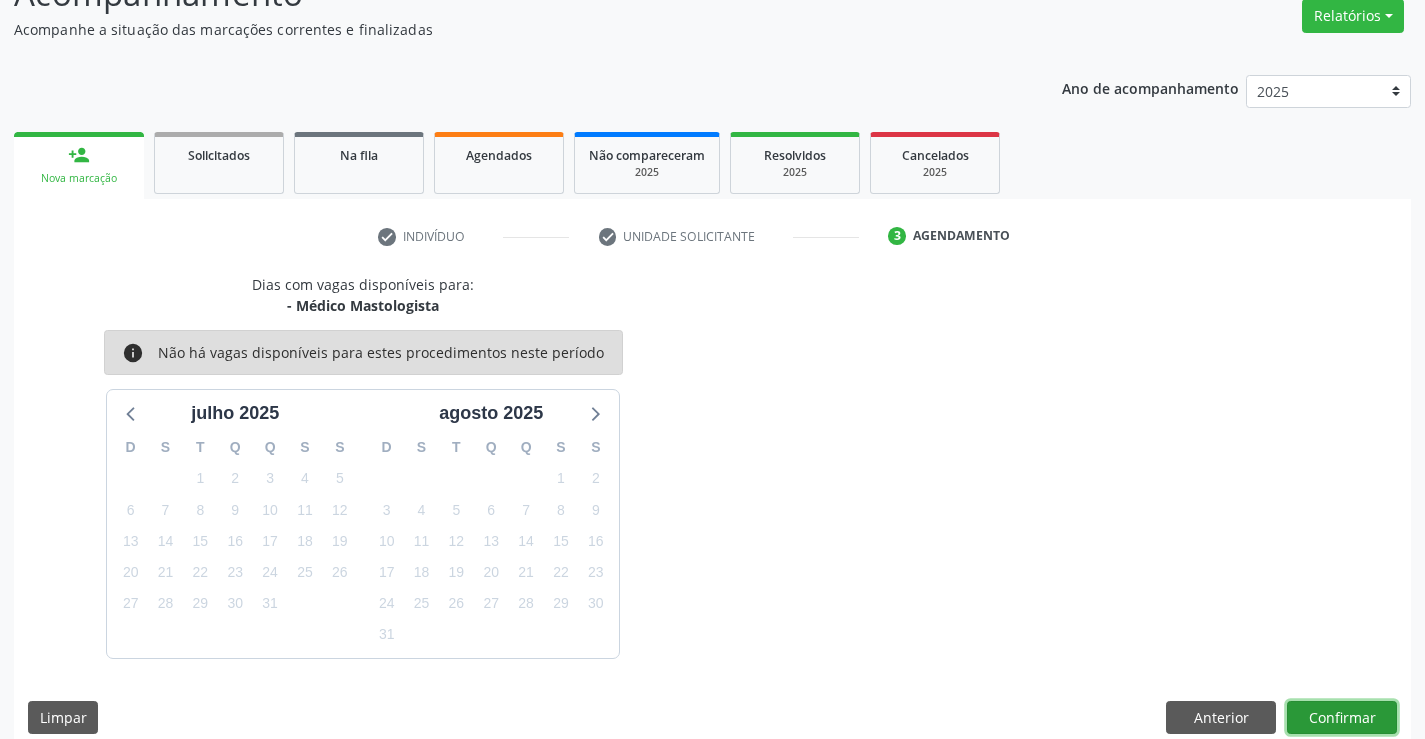 click on "Confirmar" at bounding box center (1342, 718) 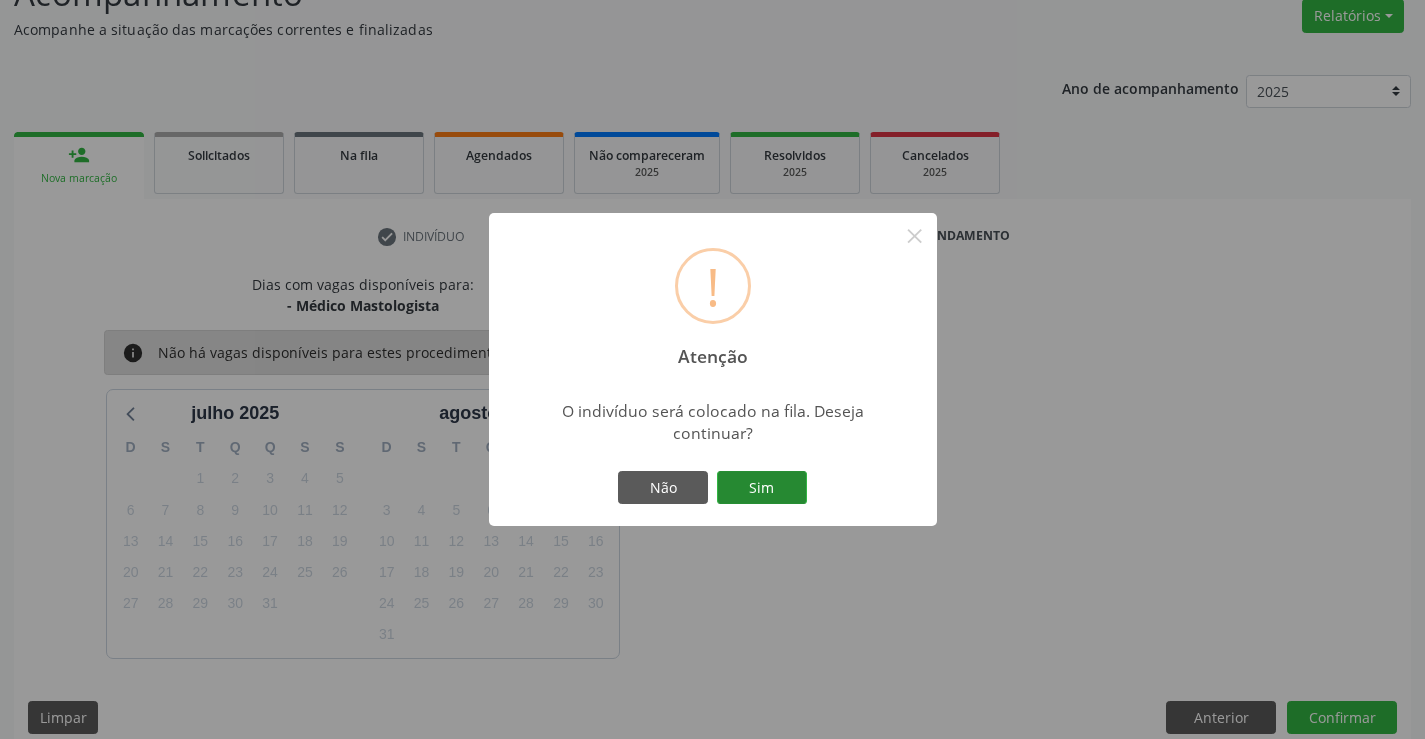 click on "Sim" at bounding box center (762, 488) 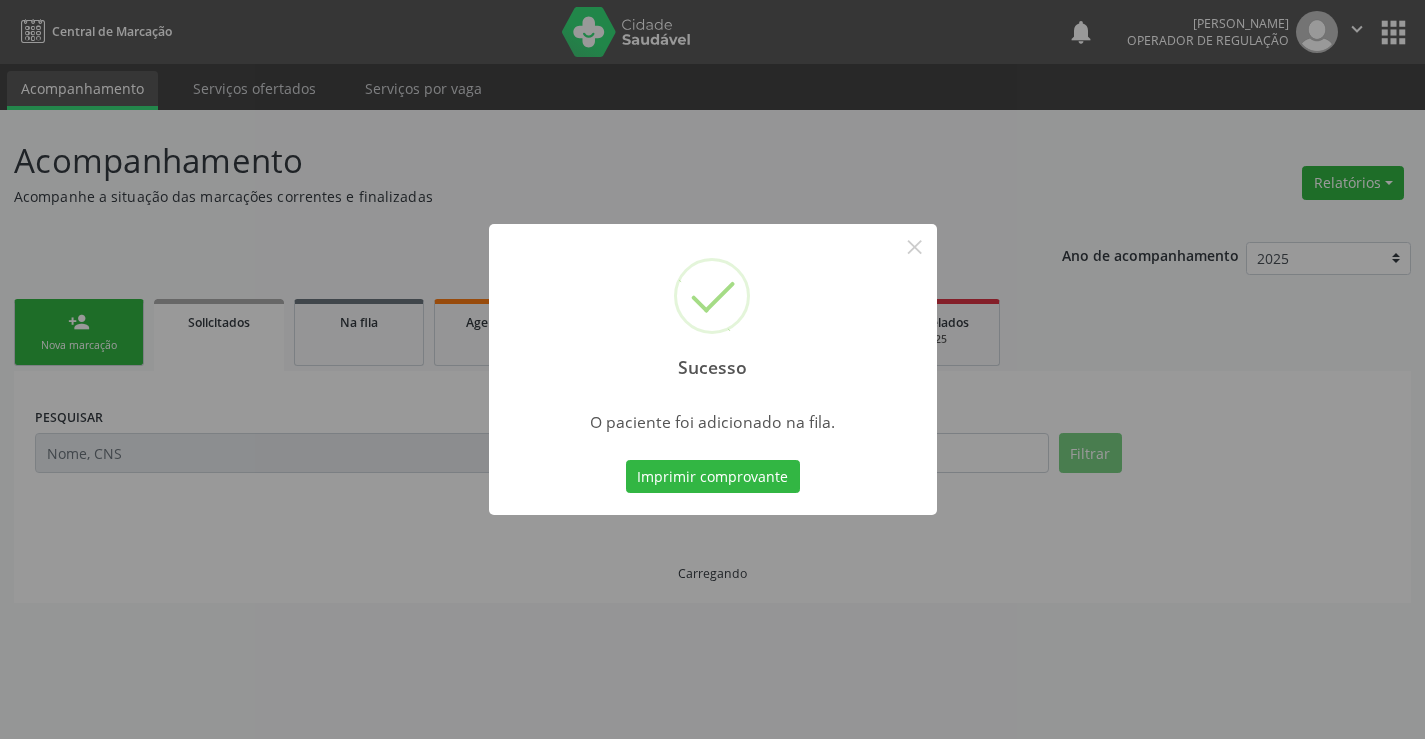 scroll, scrollTop: 0, scrollLeft: 0, axis: both 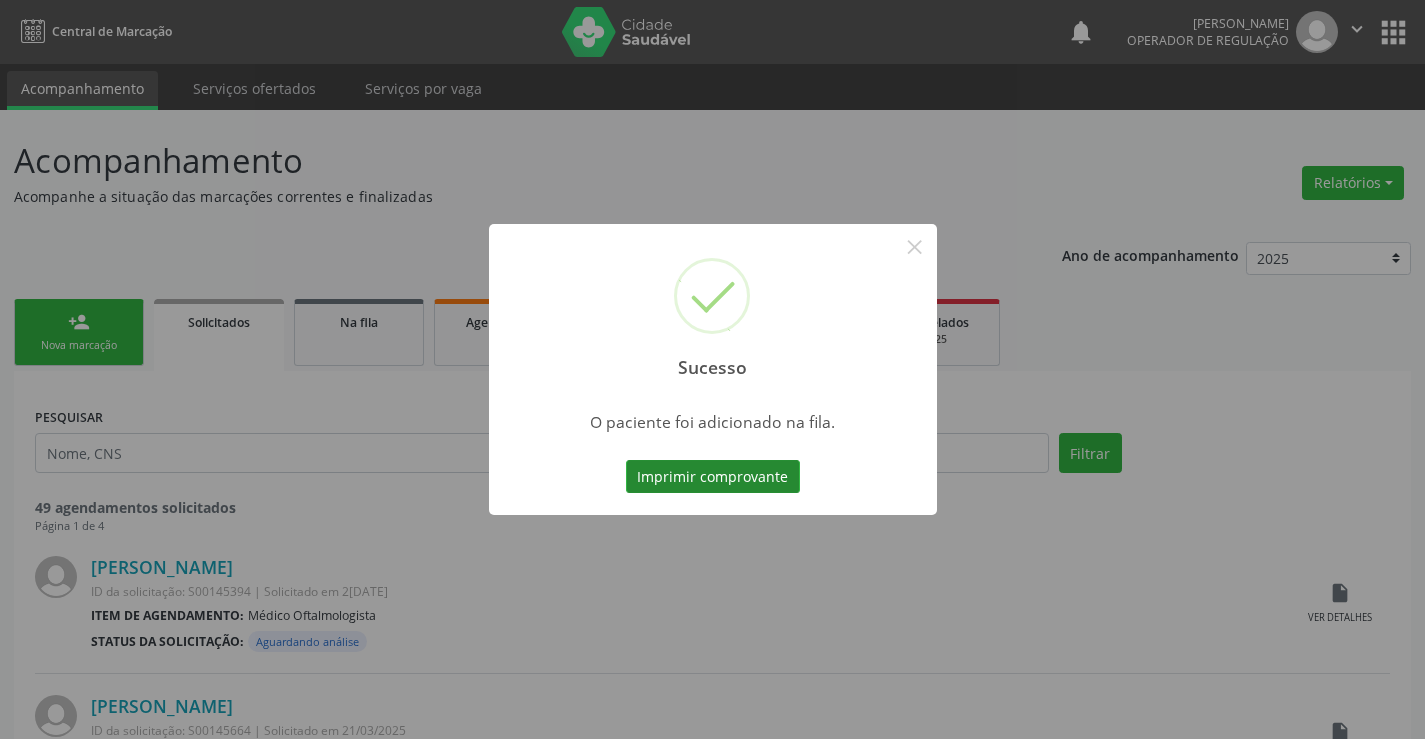 click on "Imprimir comprovante" at bounding box center [713, 477] 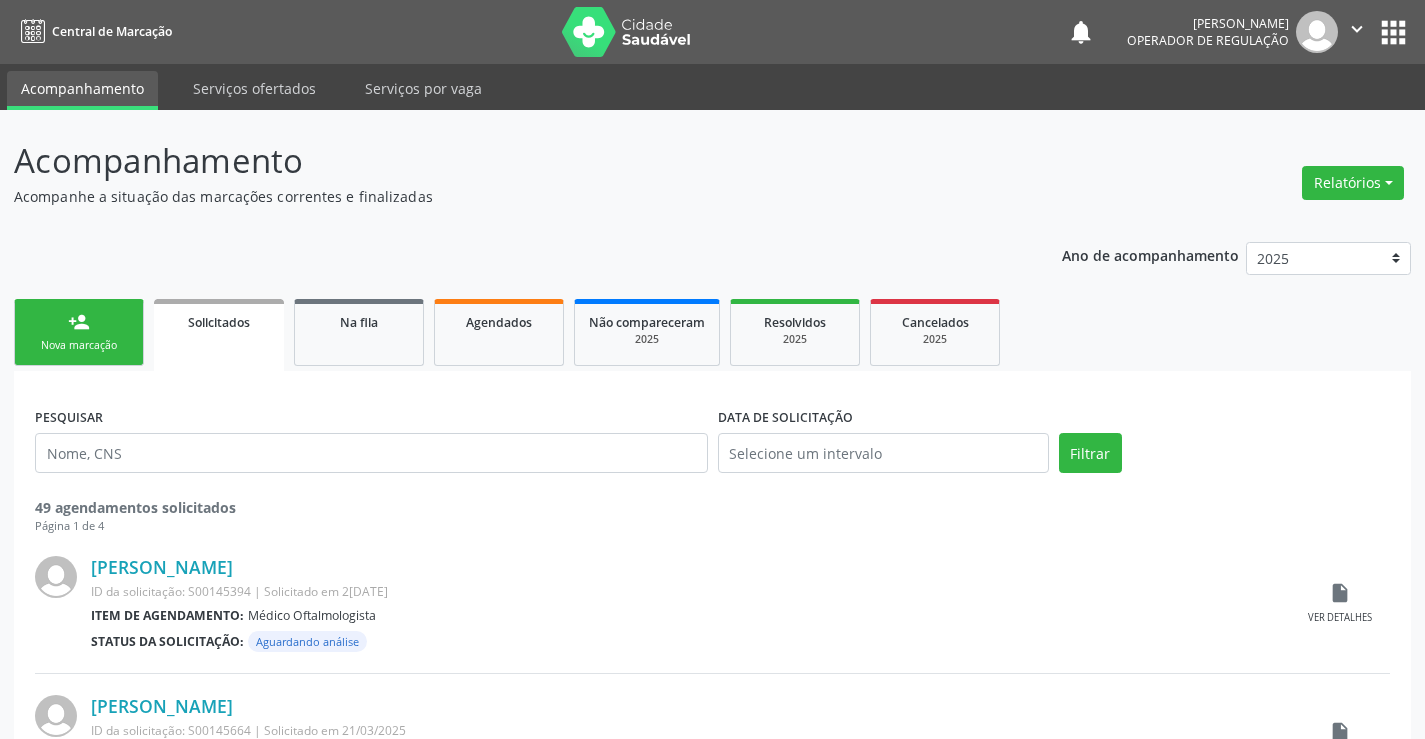 click on "person_add
Nova marcação" at bounding box center [79, 332] 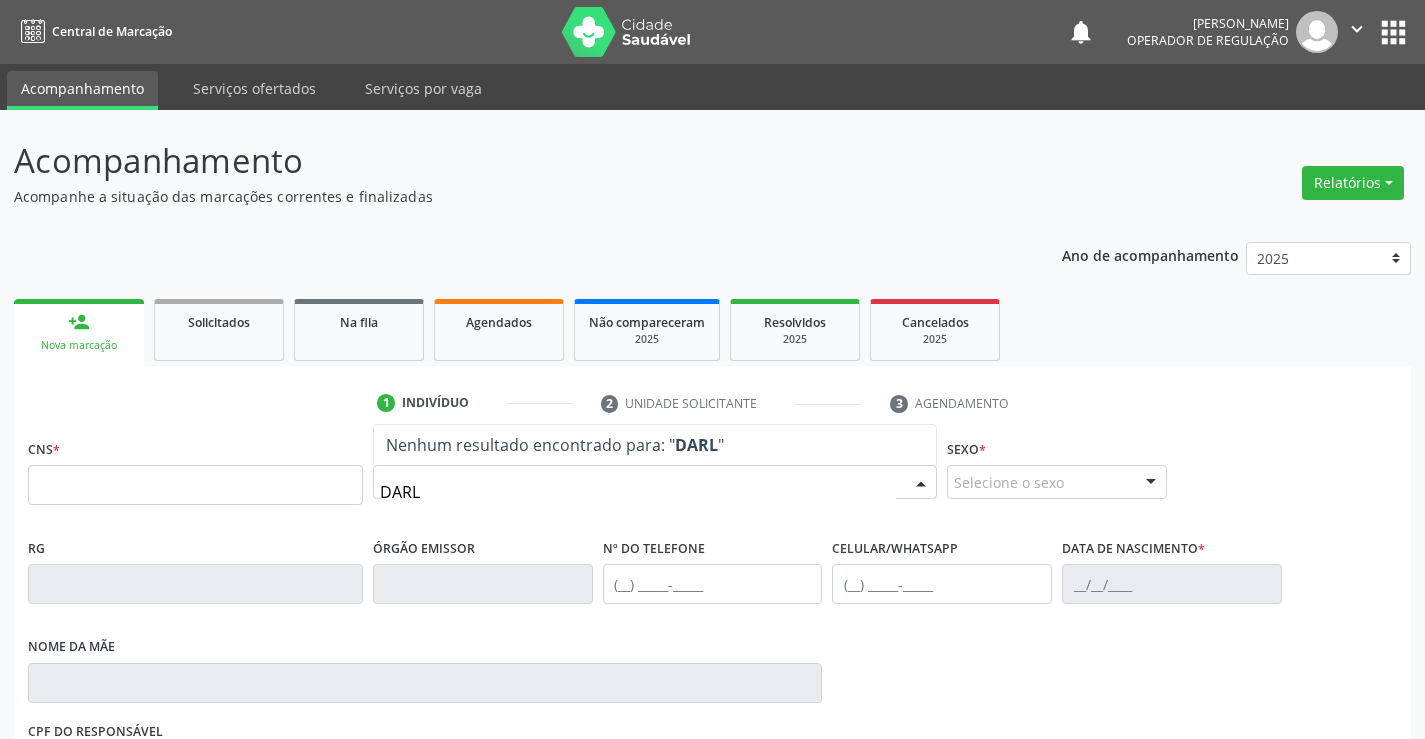 type on "DARLA" 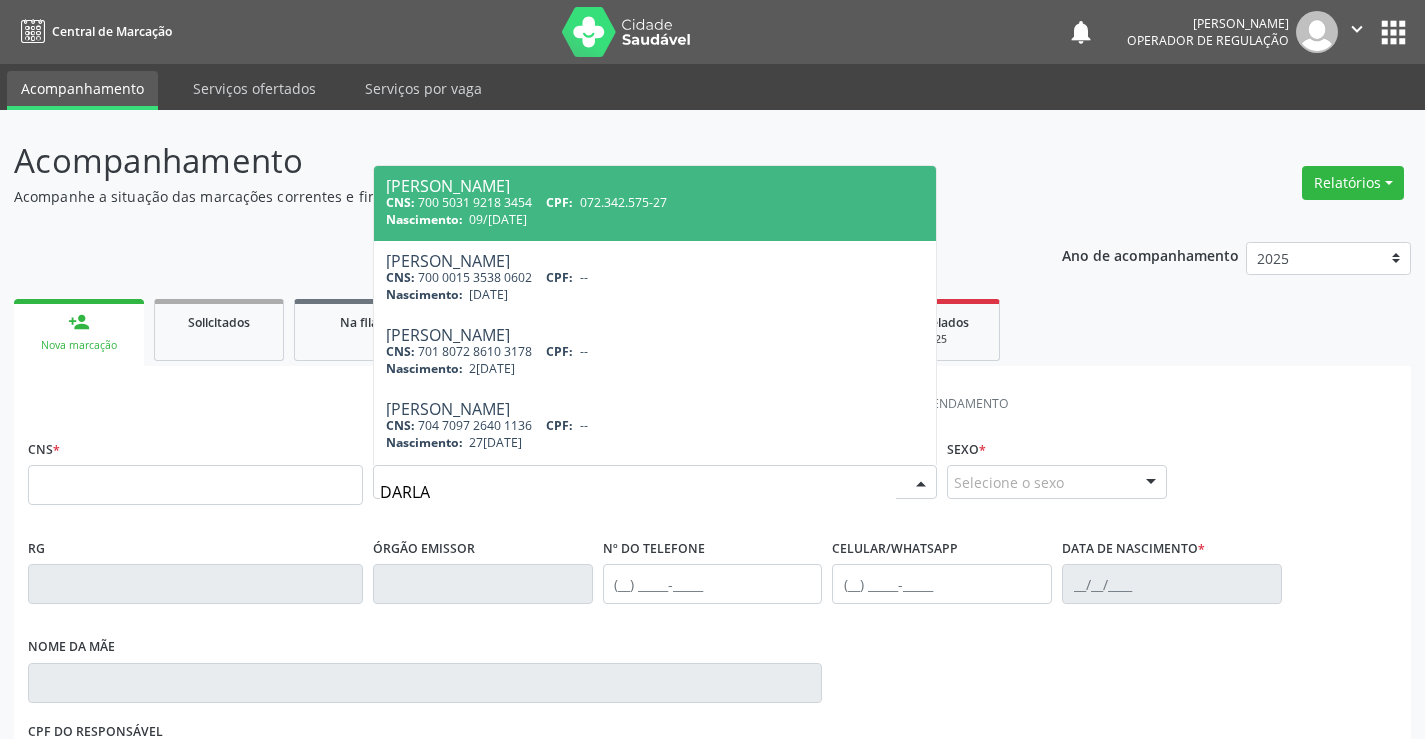 click on "[PERSON_NAME]" at bounding box center (655, 186) 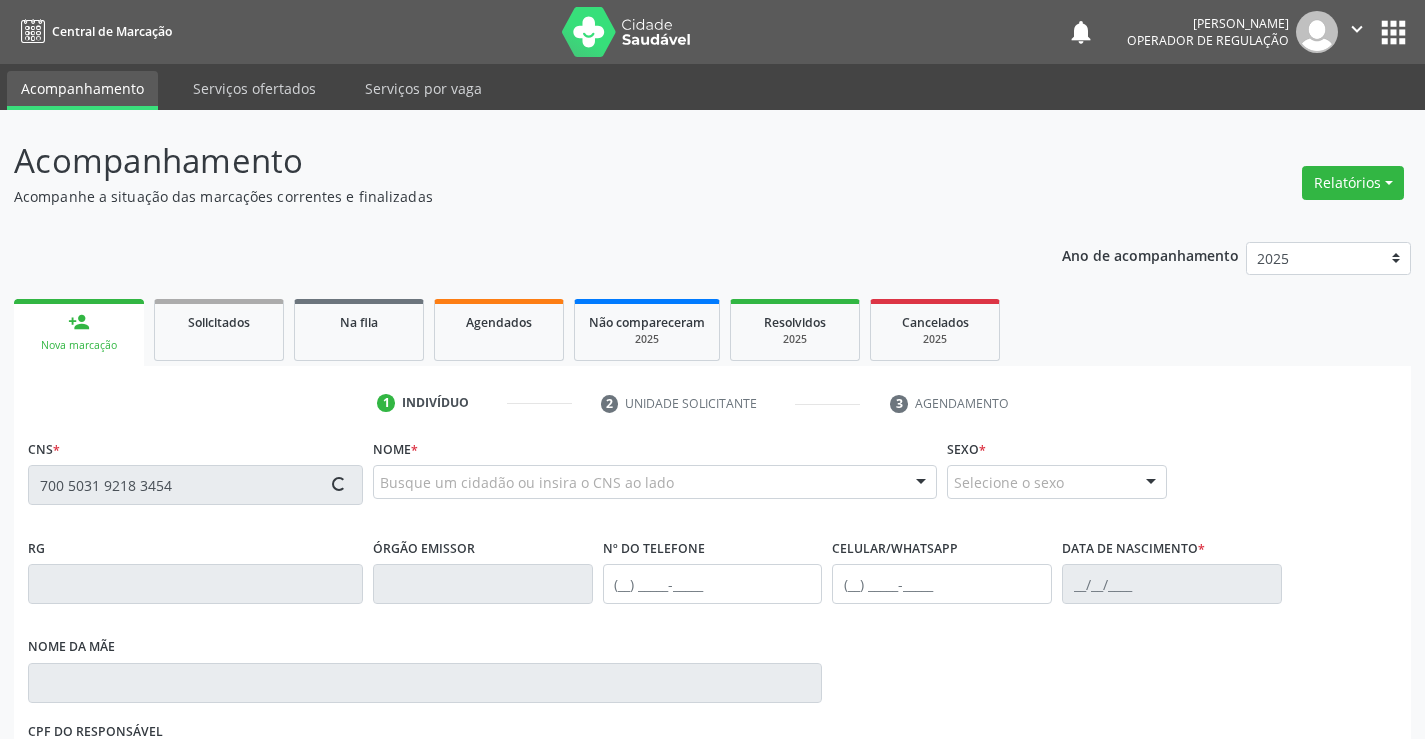 type on "700 5031 9218 3454" 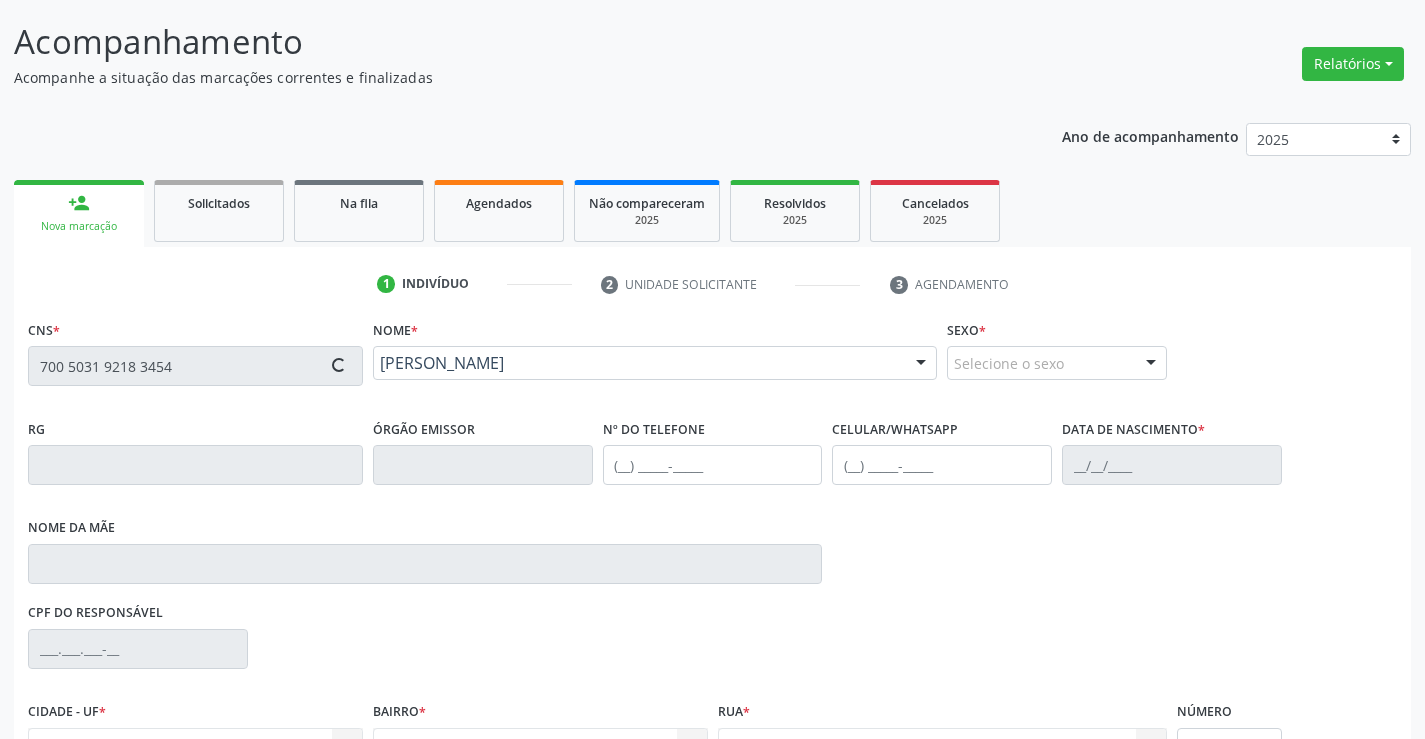 scroll, scrollTop: 331, scrollLeft: 0, axis: vertical 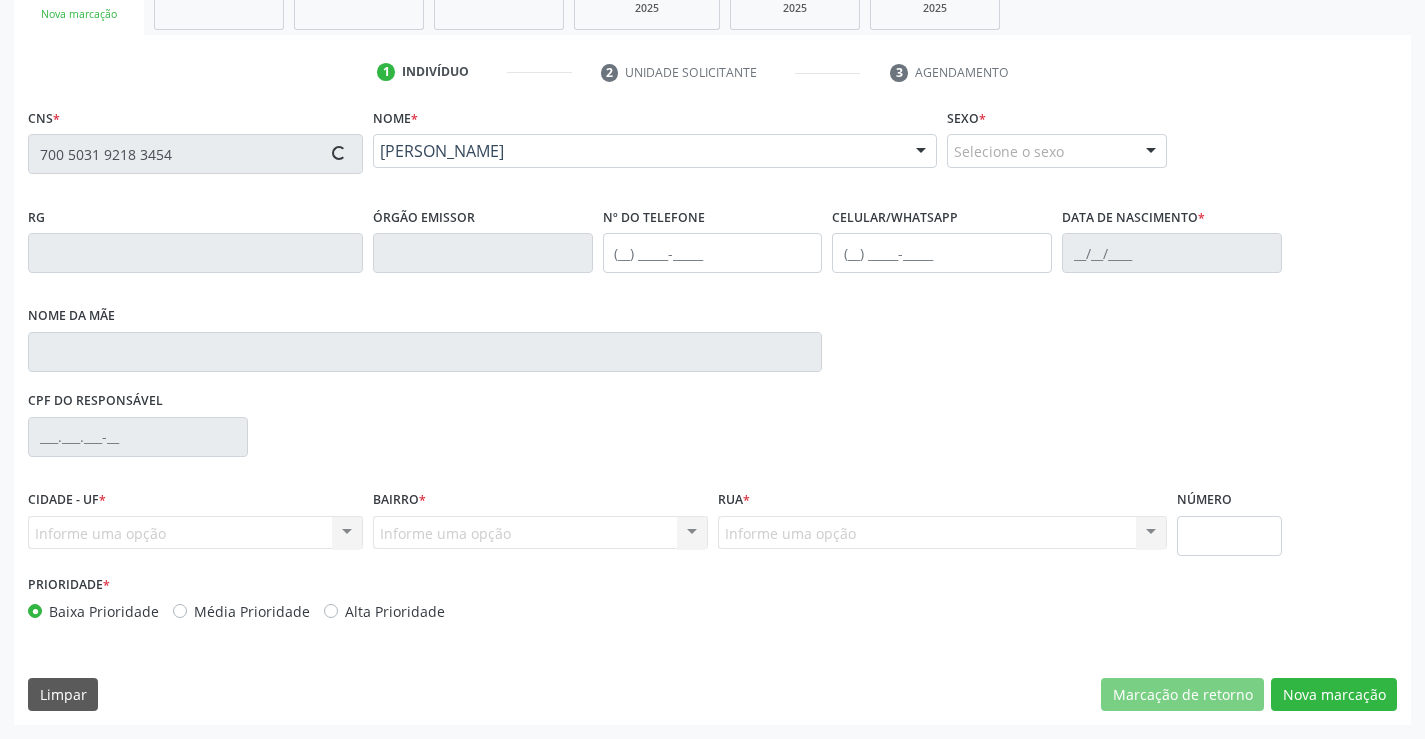 type on "1569564620" 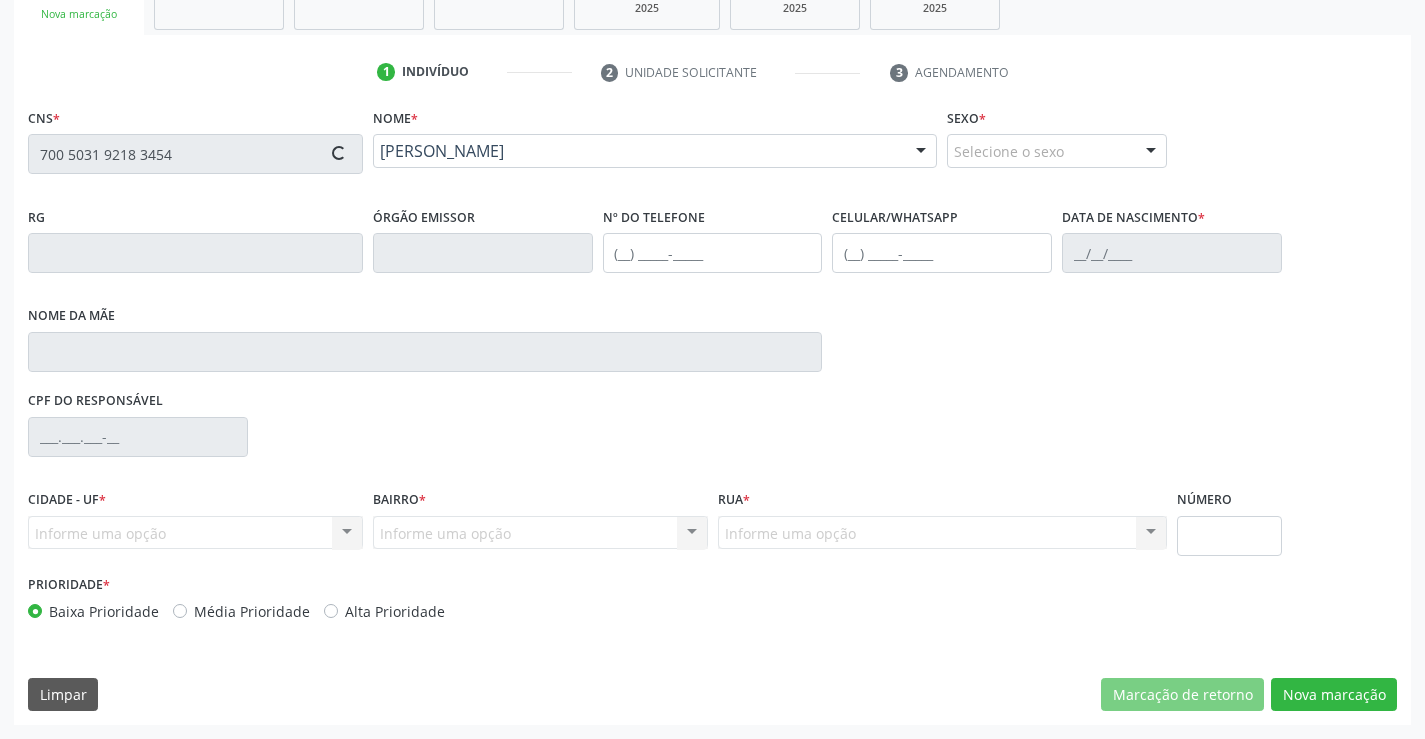 type on "[DATE]" 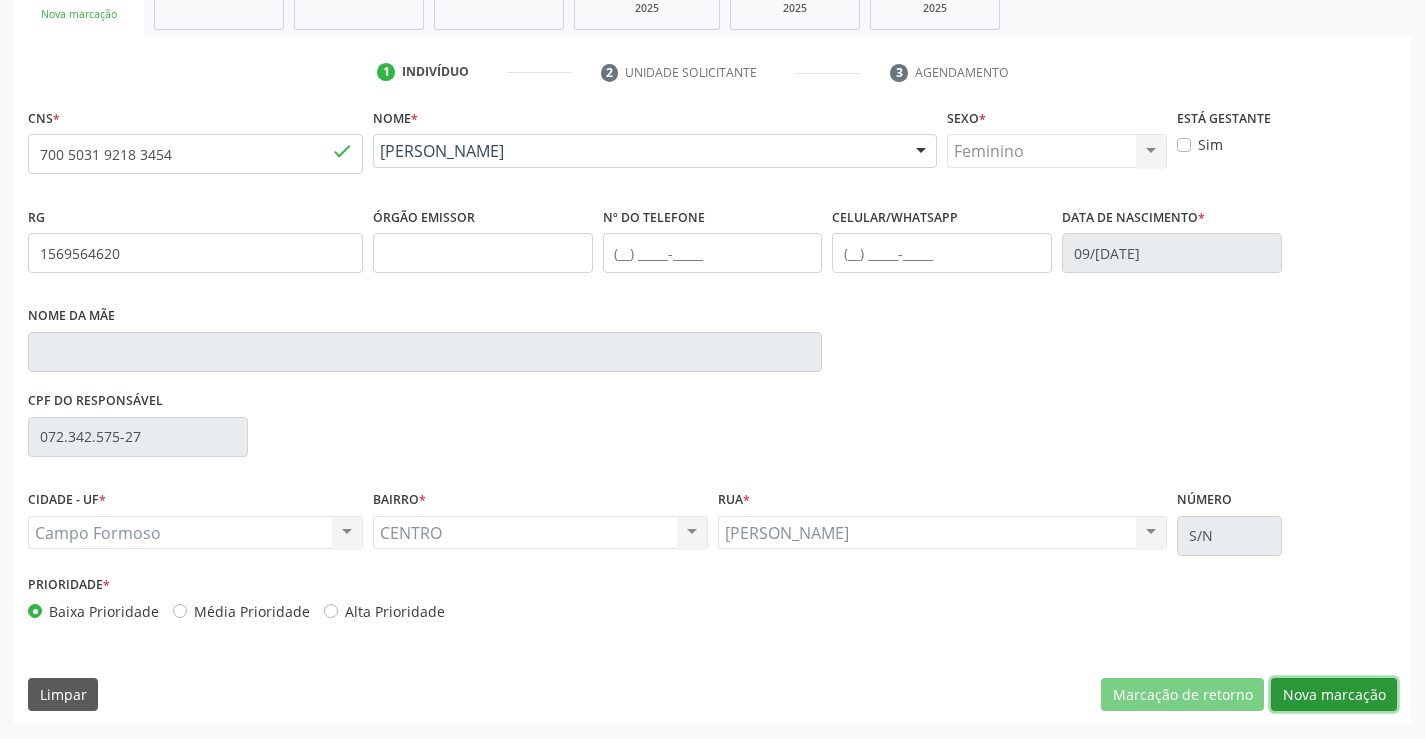 click on "Nova marcação" at bounding box center [1334, 695] 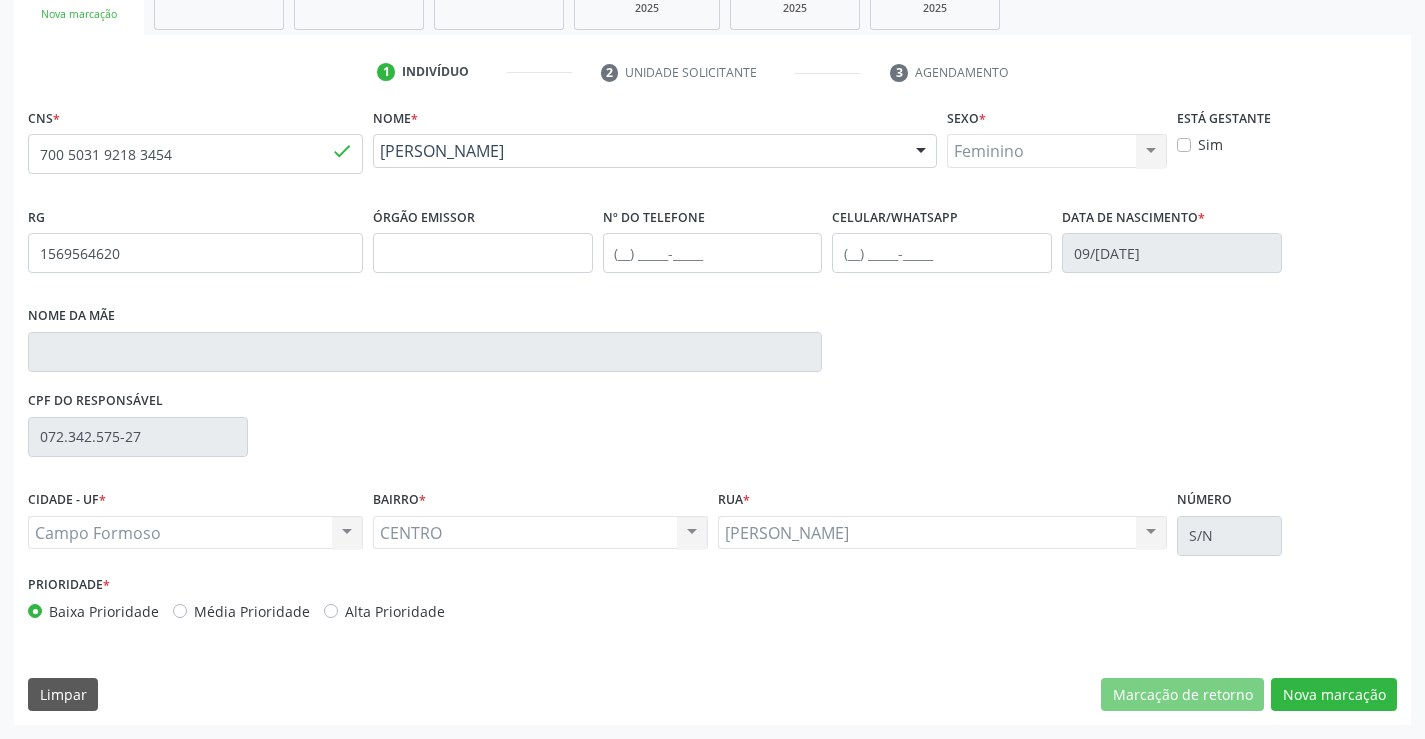 scroll, scrollTop: 167, scrollLeft: 0, axis: vertical 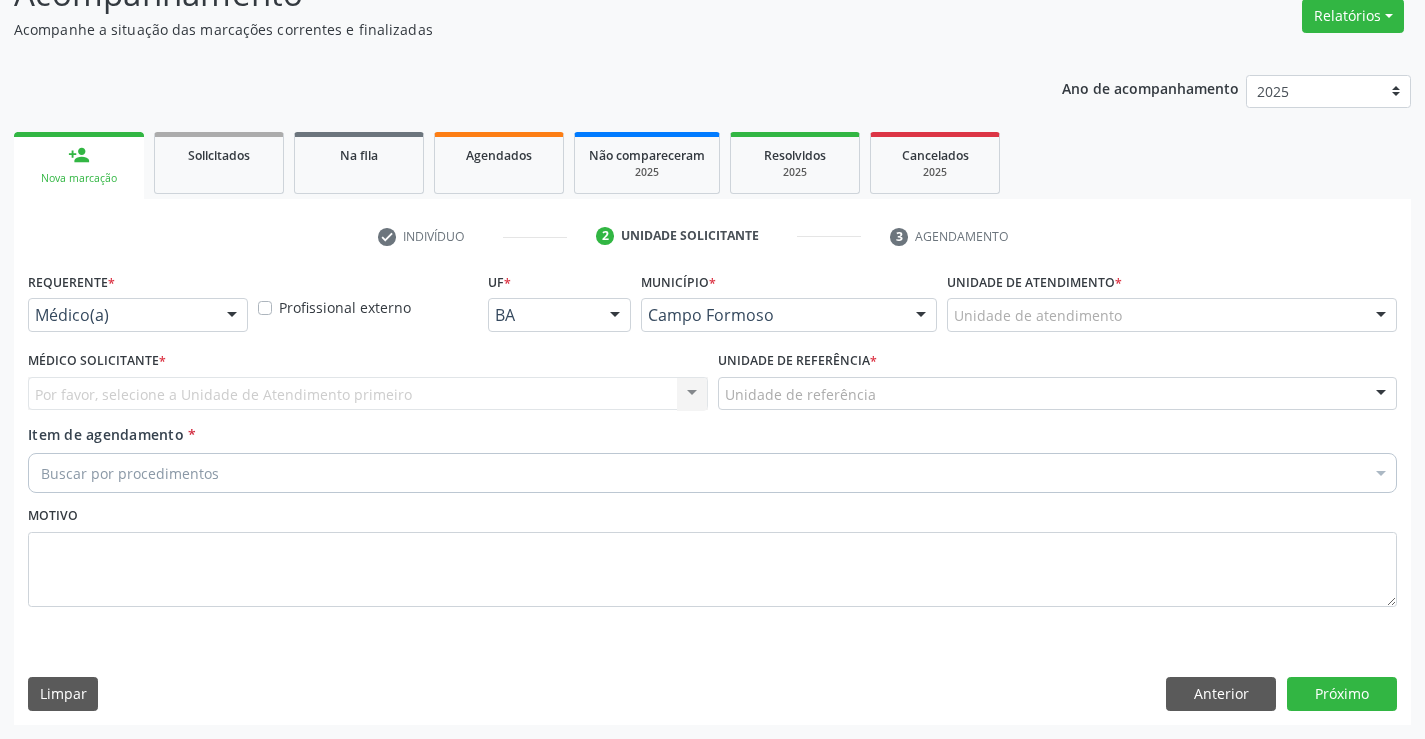 click at bounding box center [232, 316] 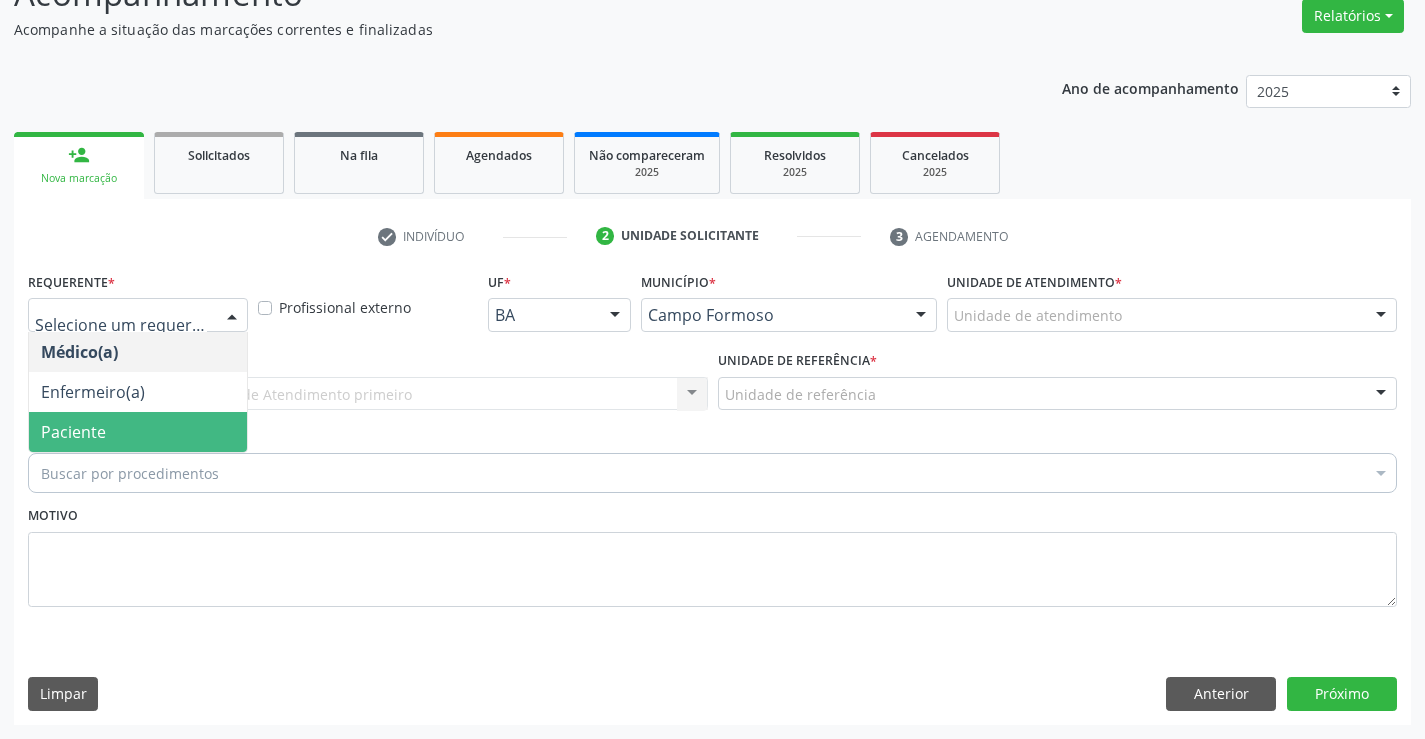 click on "Paciente" at bounding box center [138, 432] 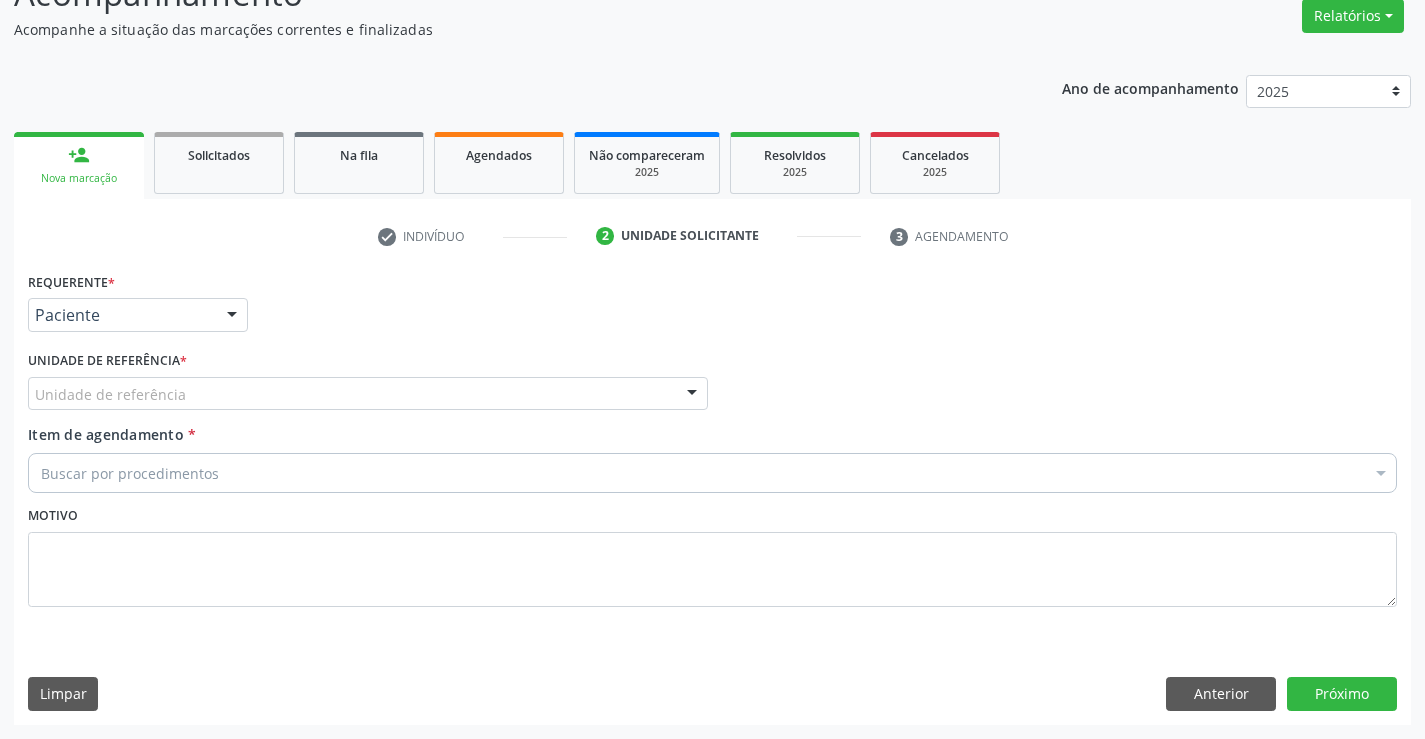 click on "Unidade de referência" at bounding box center (368, 394) 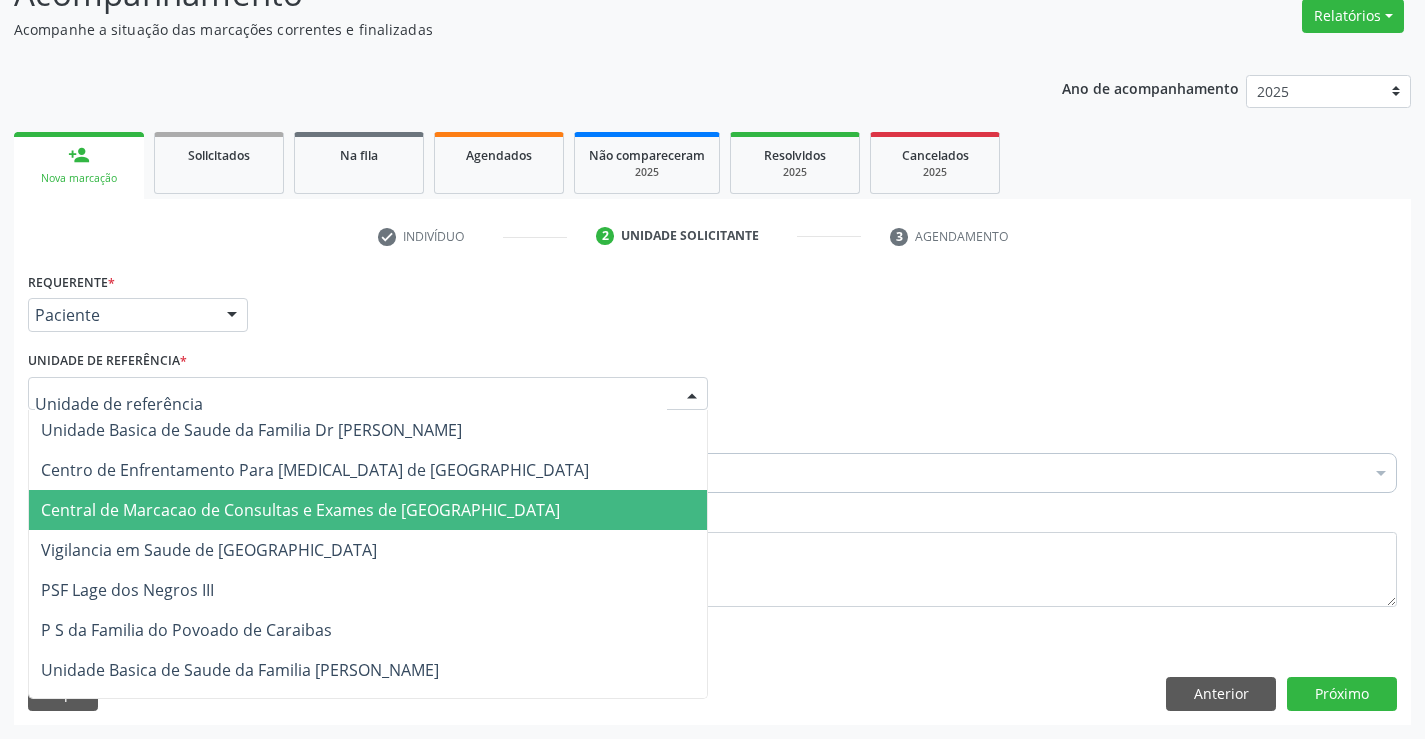 drag, startPoint x: 270, startPoint y: 511, endPoint x: 277, endPoint y: 490, distance: 22.135944 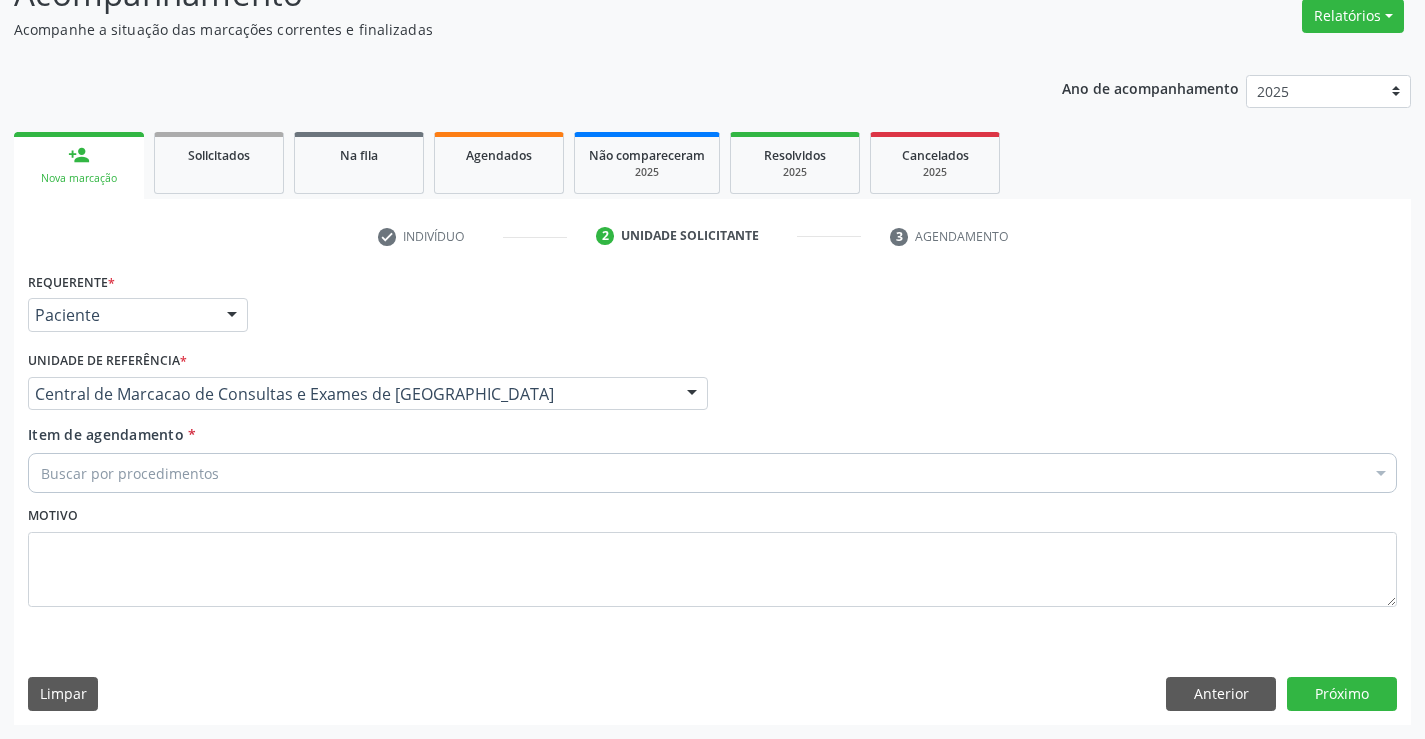 click on "Buscar por procedimentos" at bounding box center (712, 473) 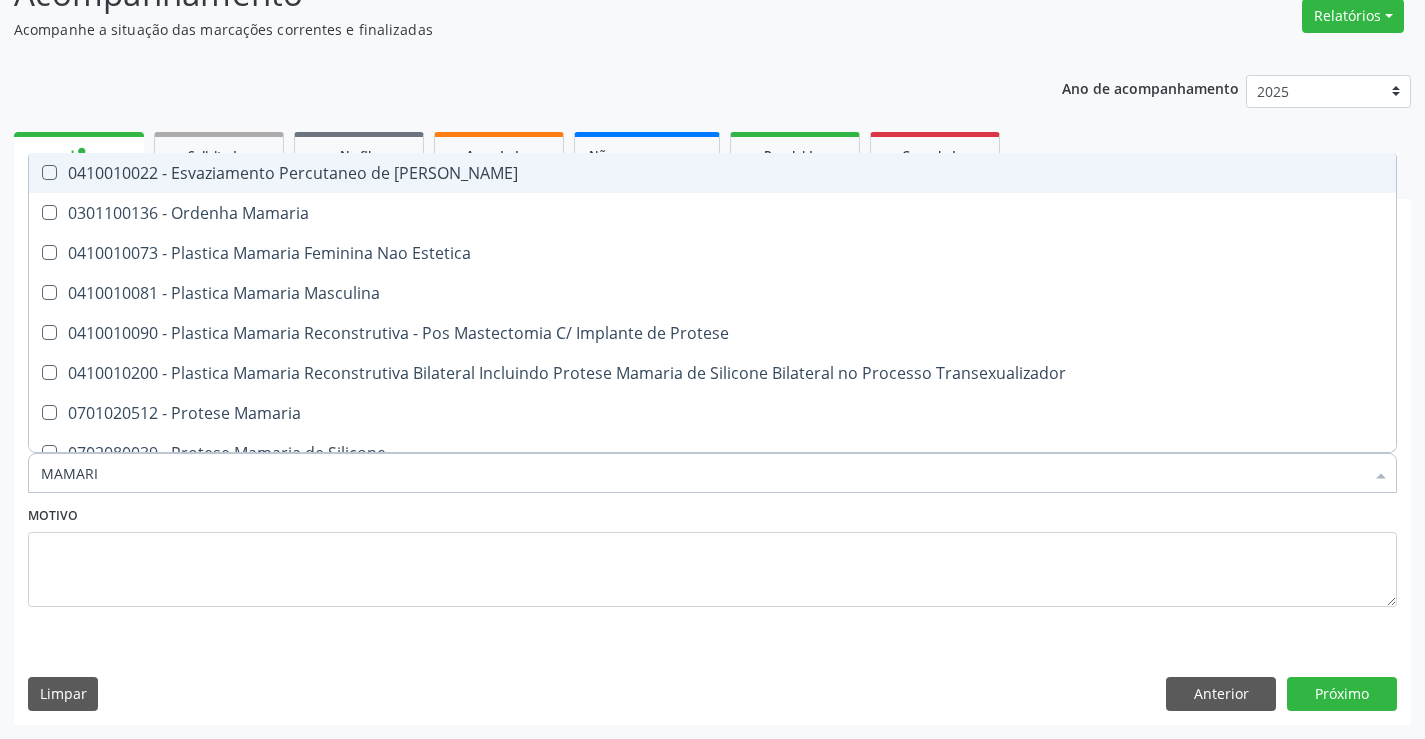 type on "MAMARIA" 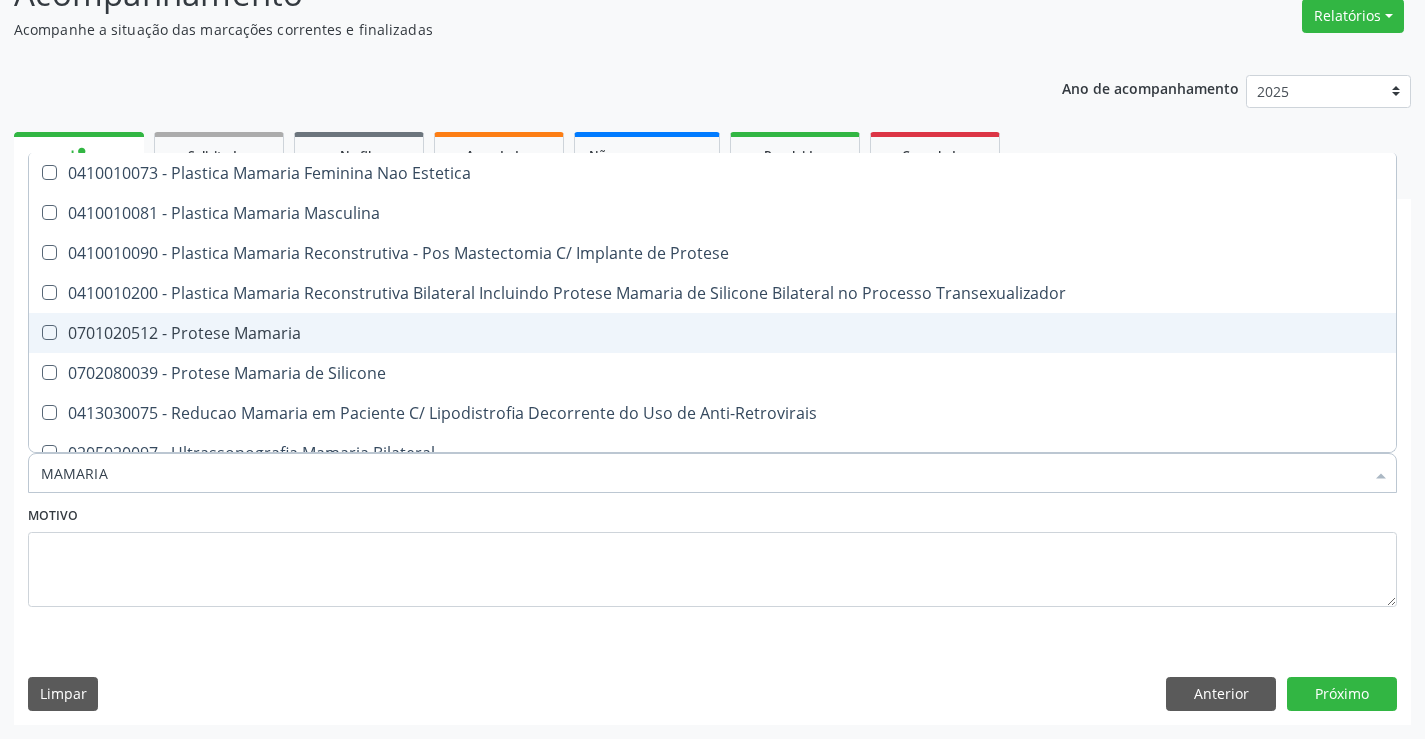 scroll, scrollTop: 61, scrollLeft: 0, axis: vertical 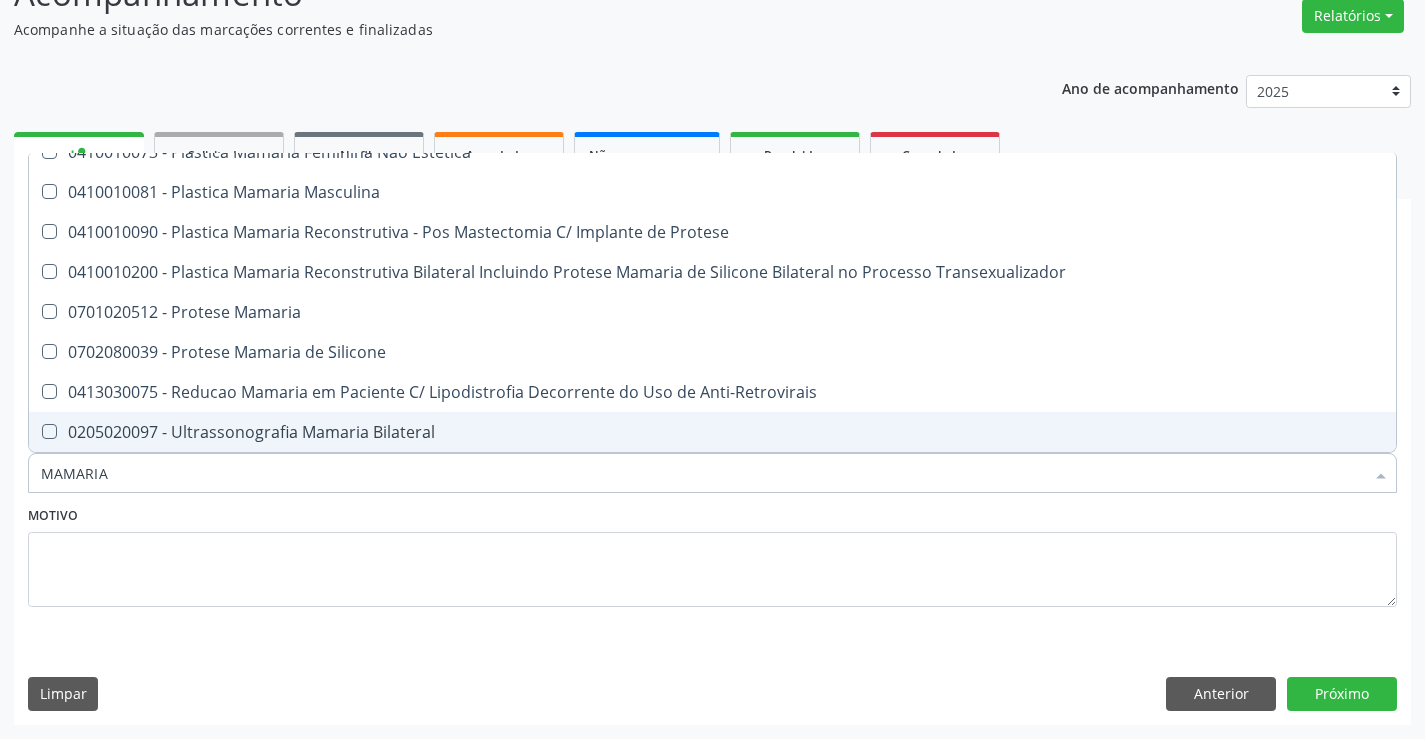 click on "0205020097 - Ultrassonografia Mamaria Bilateral" at bounding box center [712, 432] 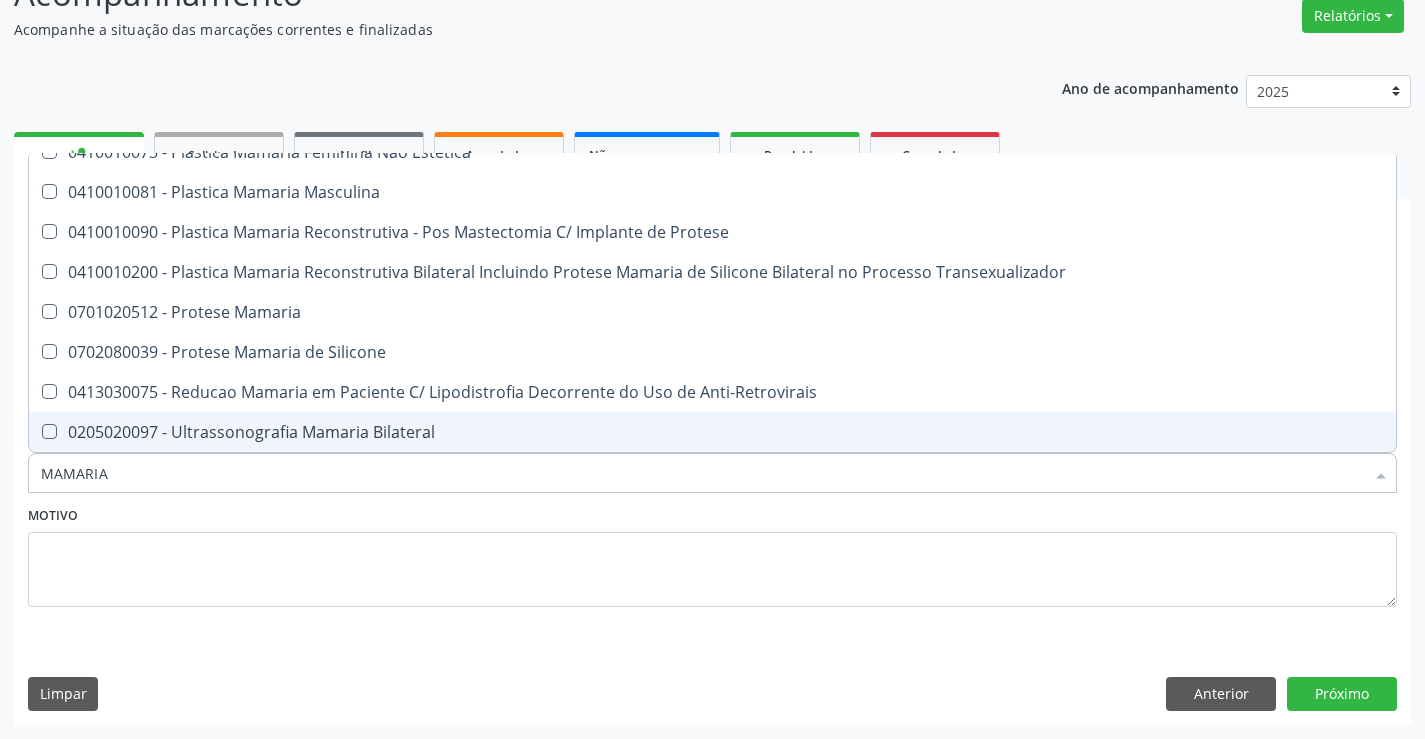 checkbox on "true" 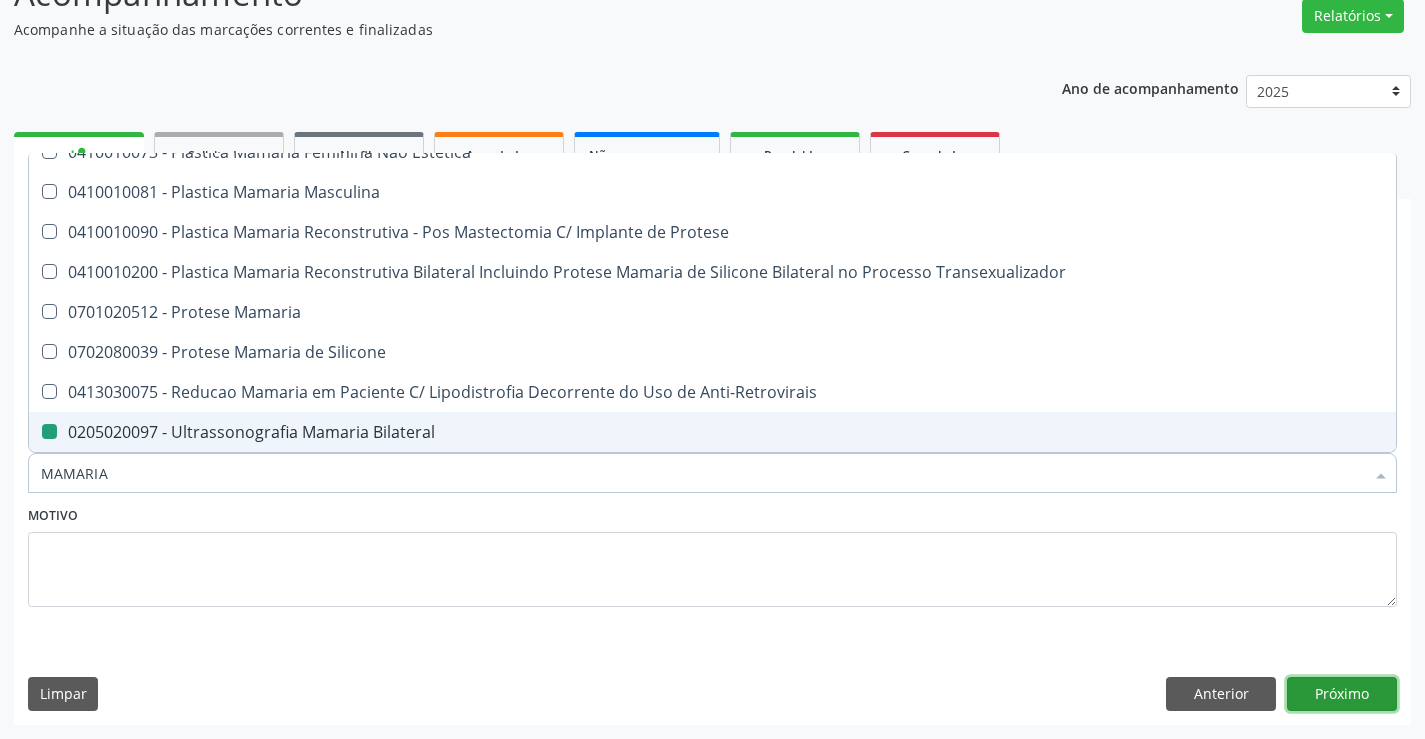 click on "Próximo" at bounding box center (1342, 694) 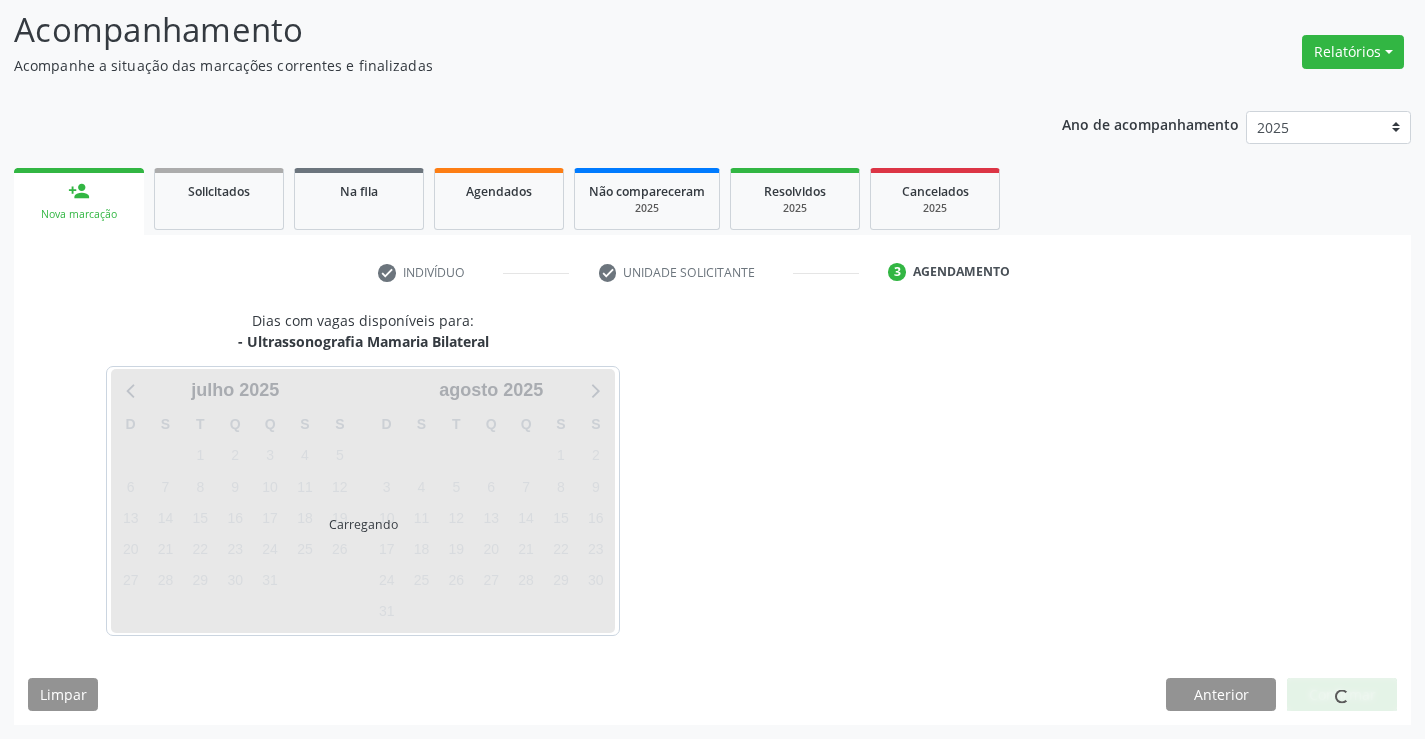 scroll, scrollTop: 131, scrollLeft: 0, axis: vertical 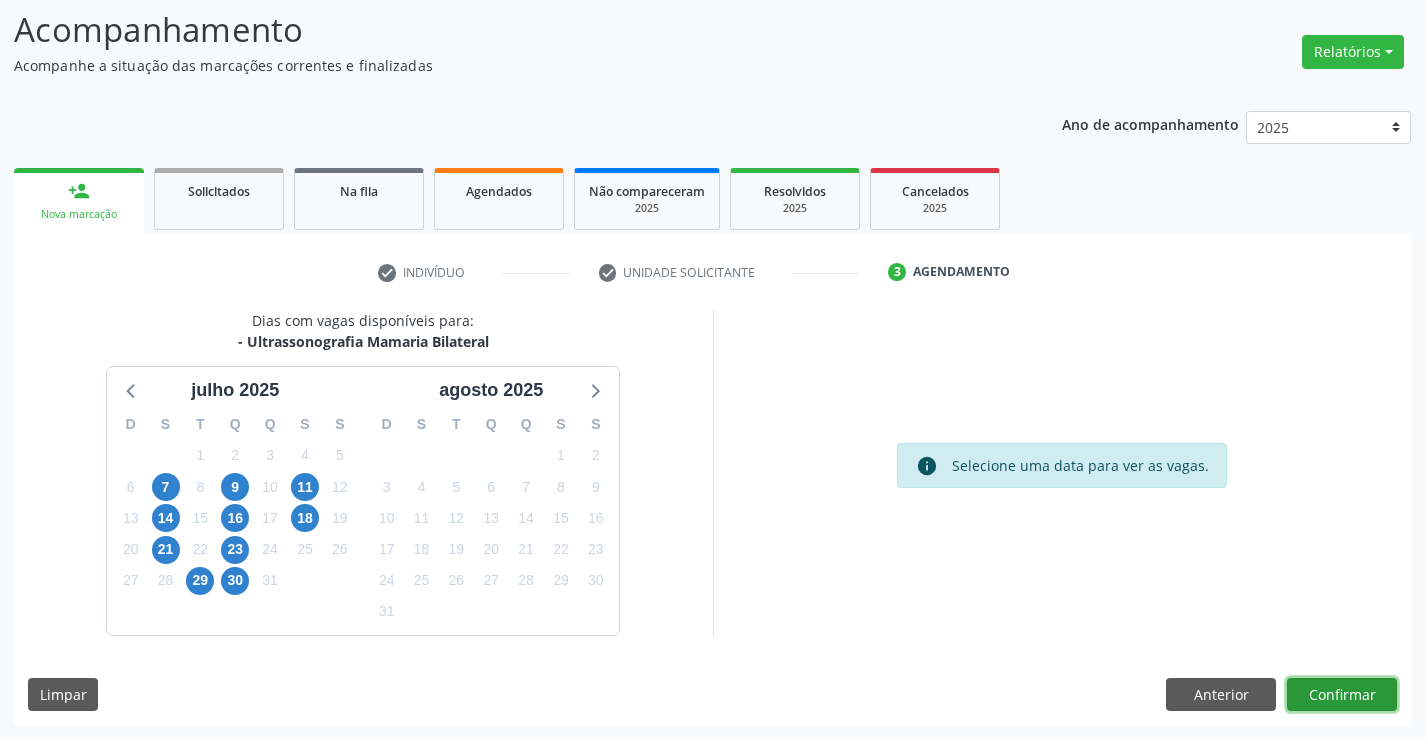click on "Confirmar" at bounding box center (1342, 695) 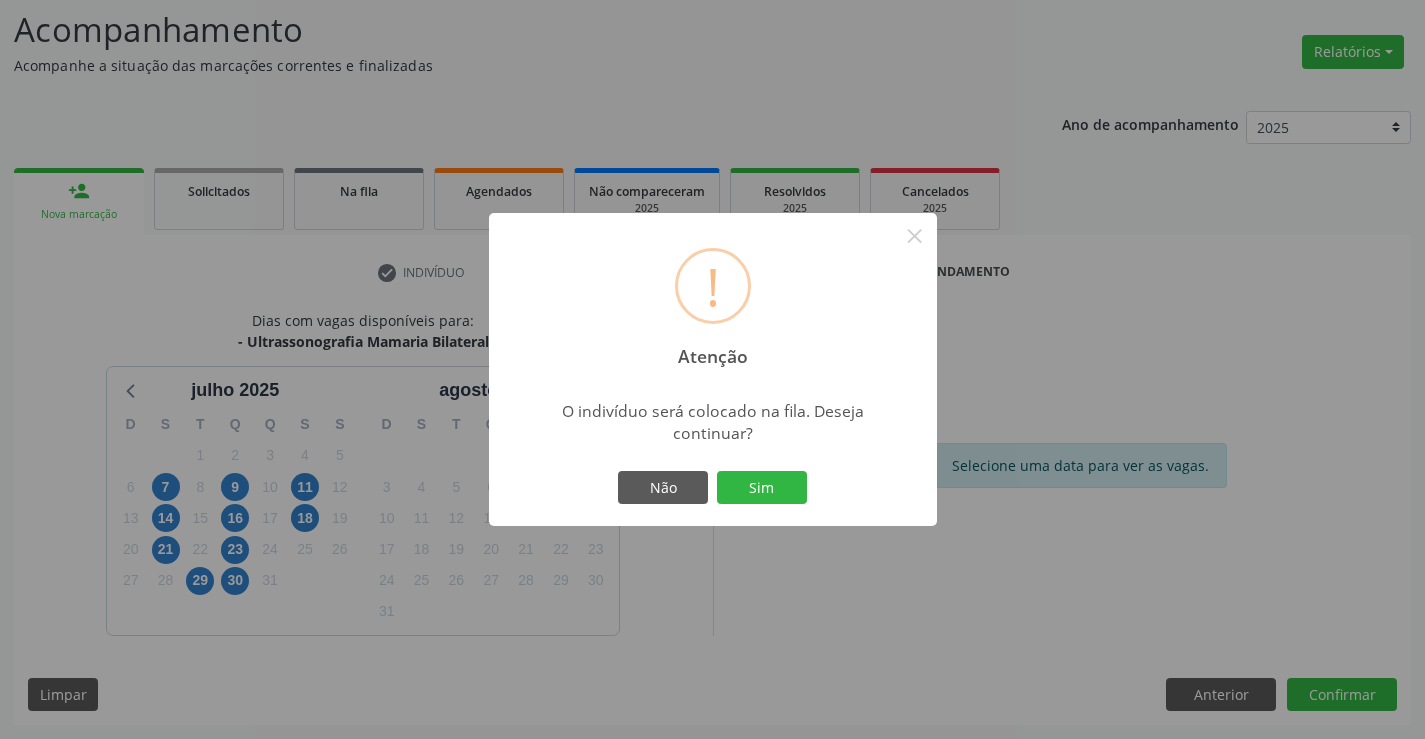 click on "Não Sim" at bounding box center [713, 488] 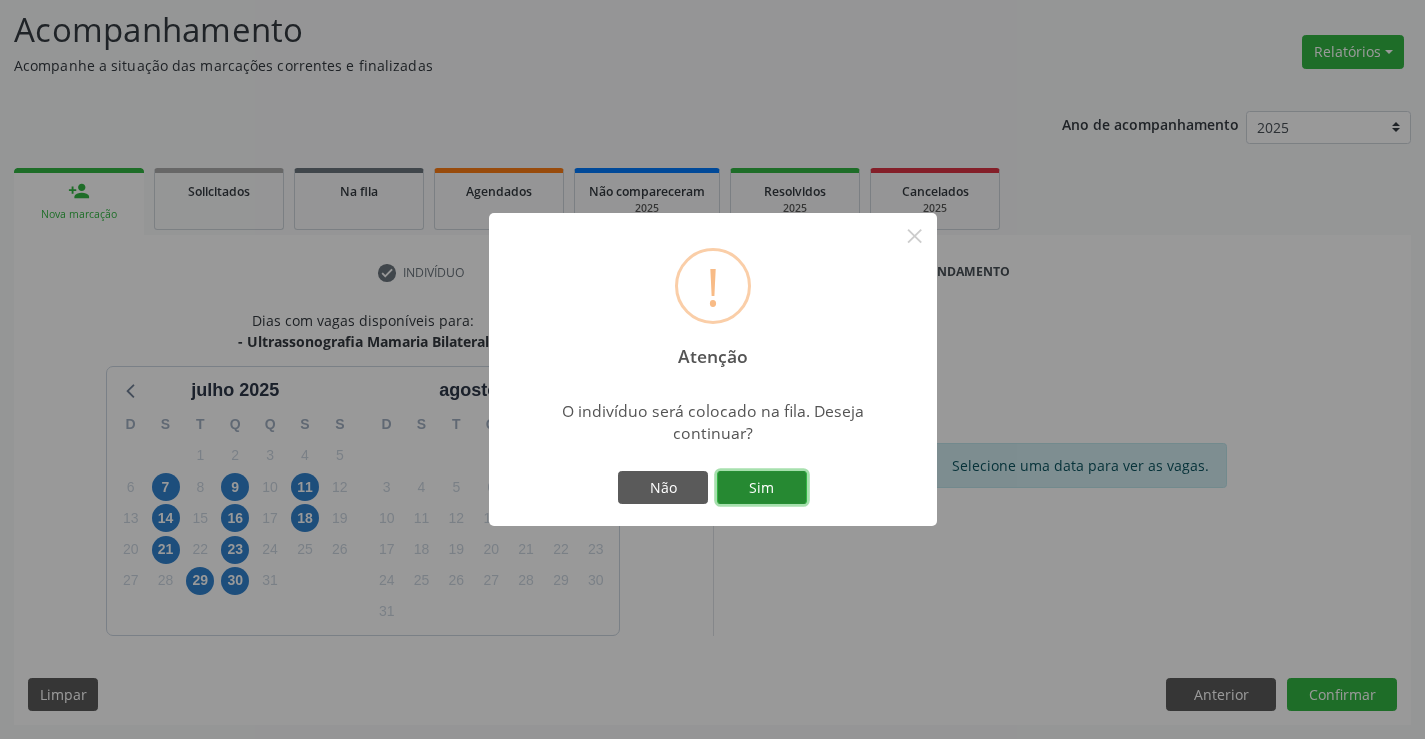 click on "Sim" at bounding box center (762, 488) 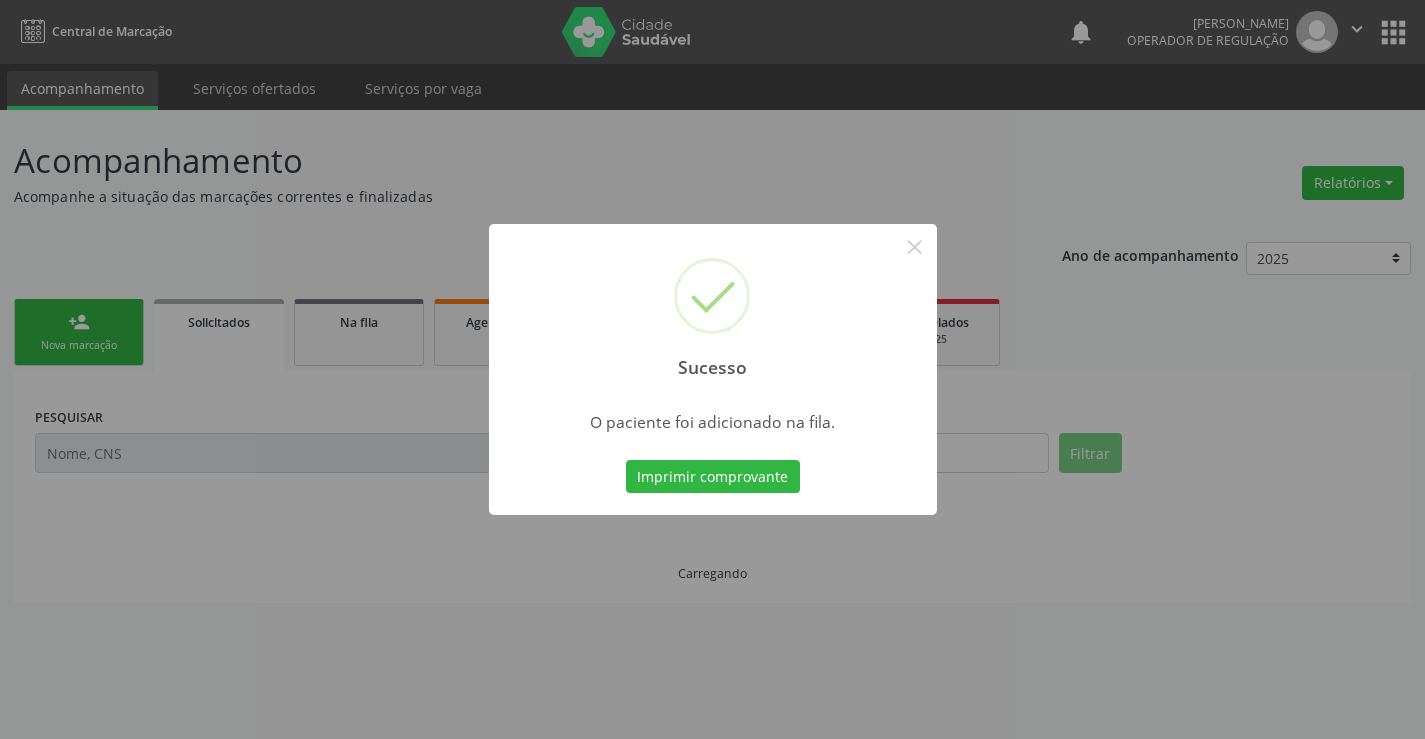 scroll, scrollTop: 0, scrollLeft: 0, axis: both 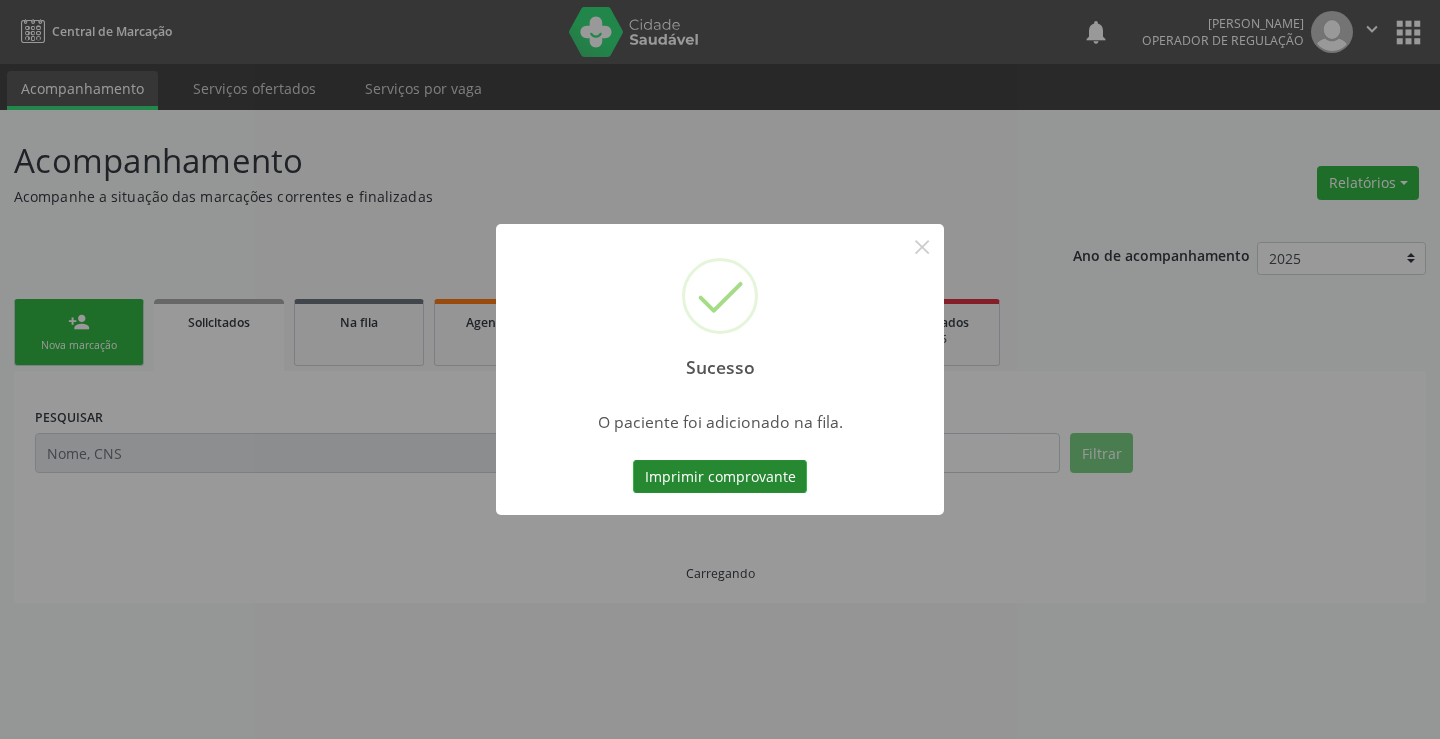 click on "Imprimir comprovante" at bounding box center (720, 477) 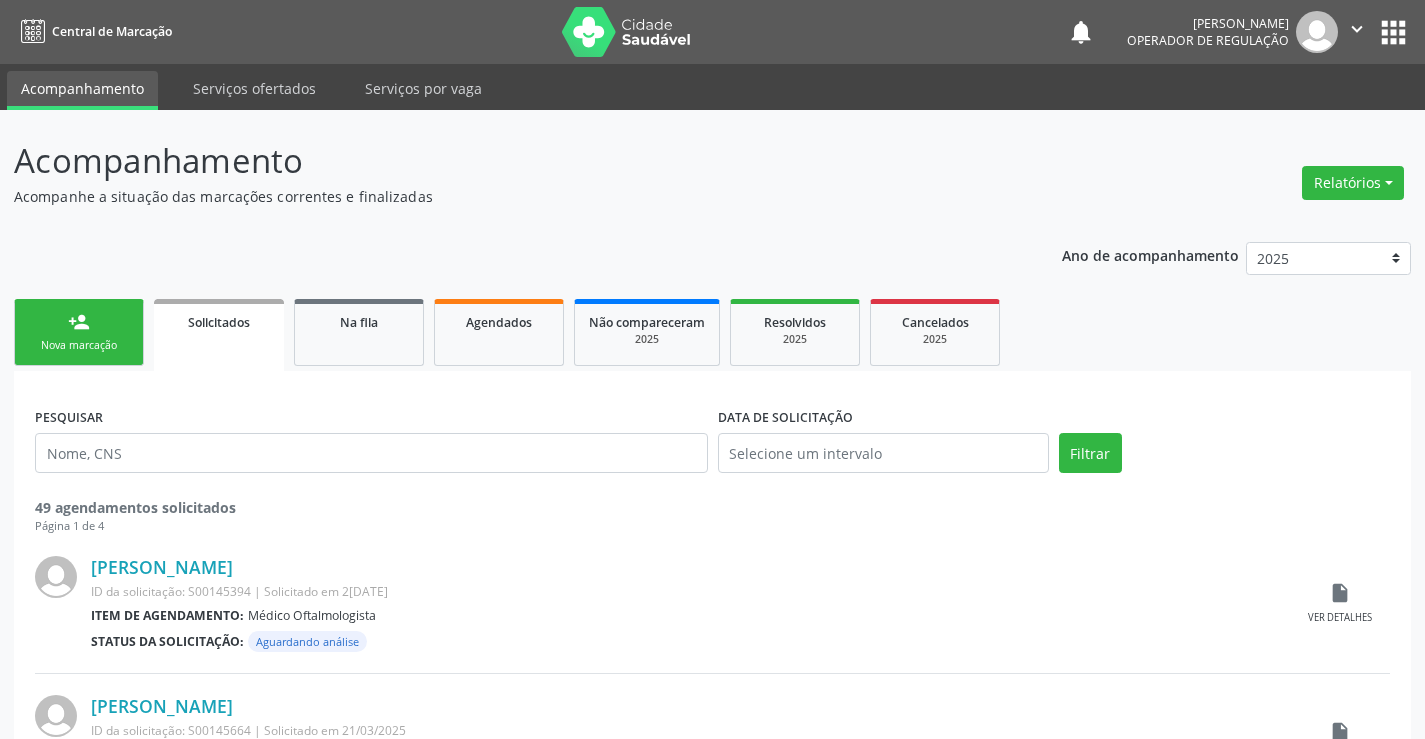 click on "Nova marcação" at bounding box center (79, 345) 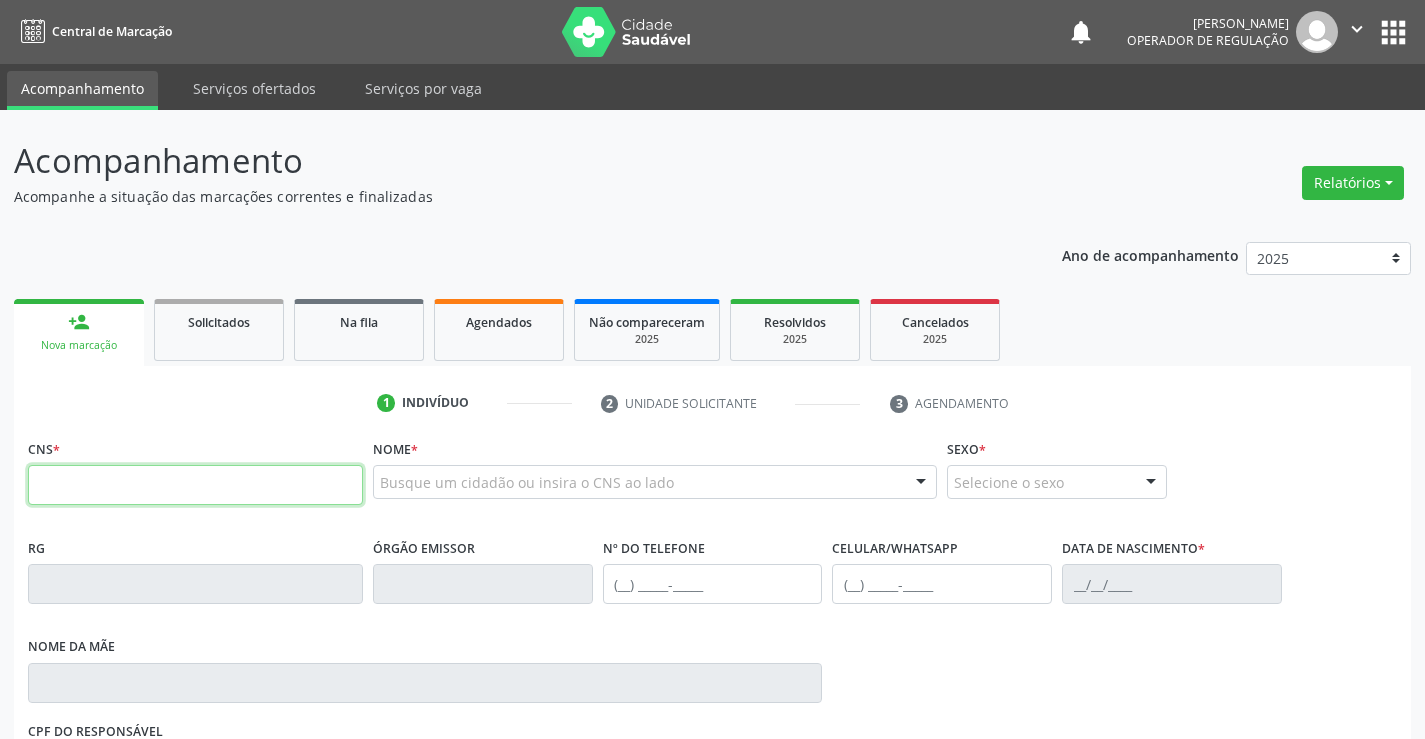 drag, startPoint x: 139, startPoint y: 465, endPoint x: 136, endPoint y: 452, distance: 13.341664 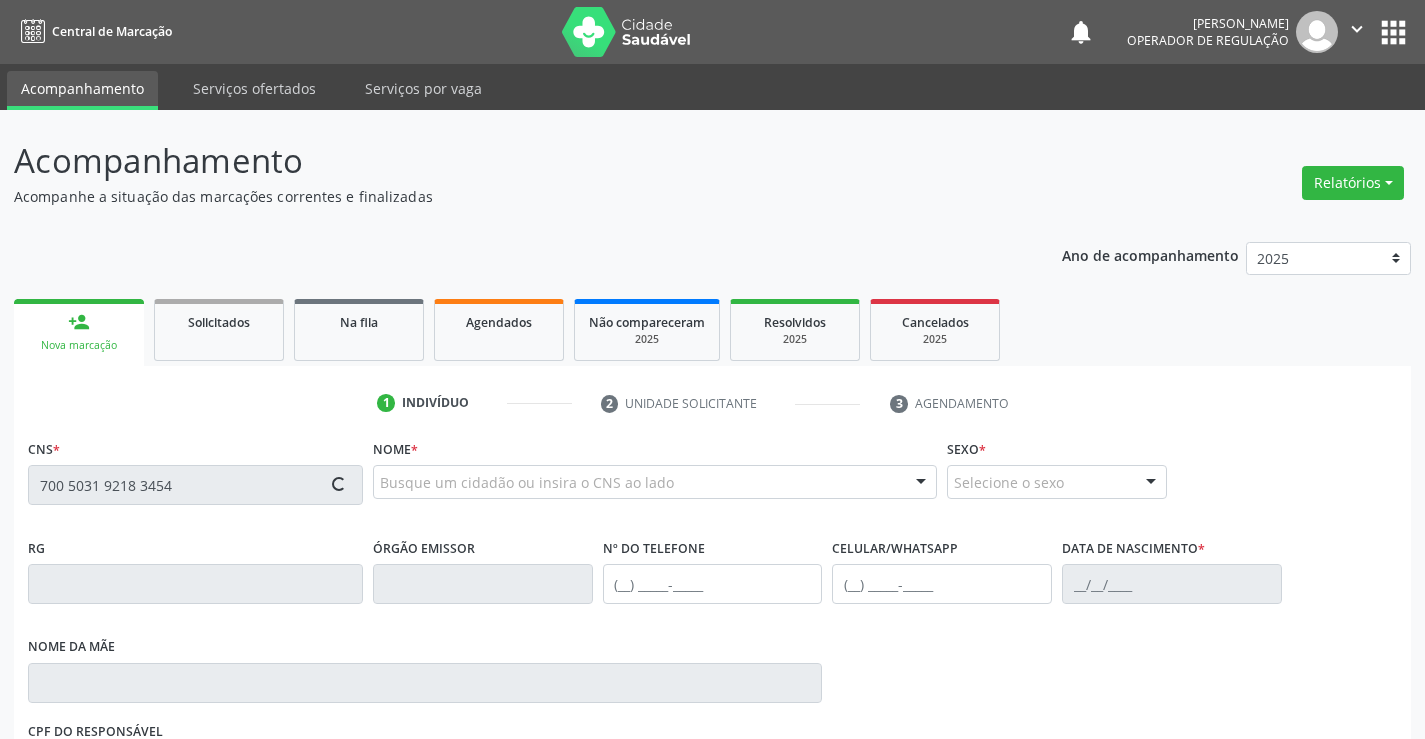 type on "700 5031 9218 3454" 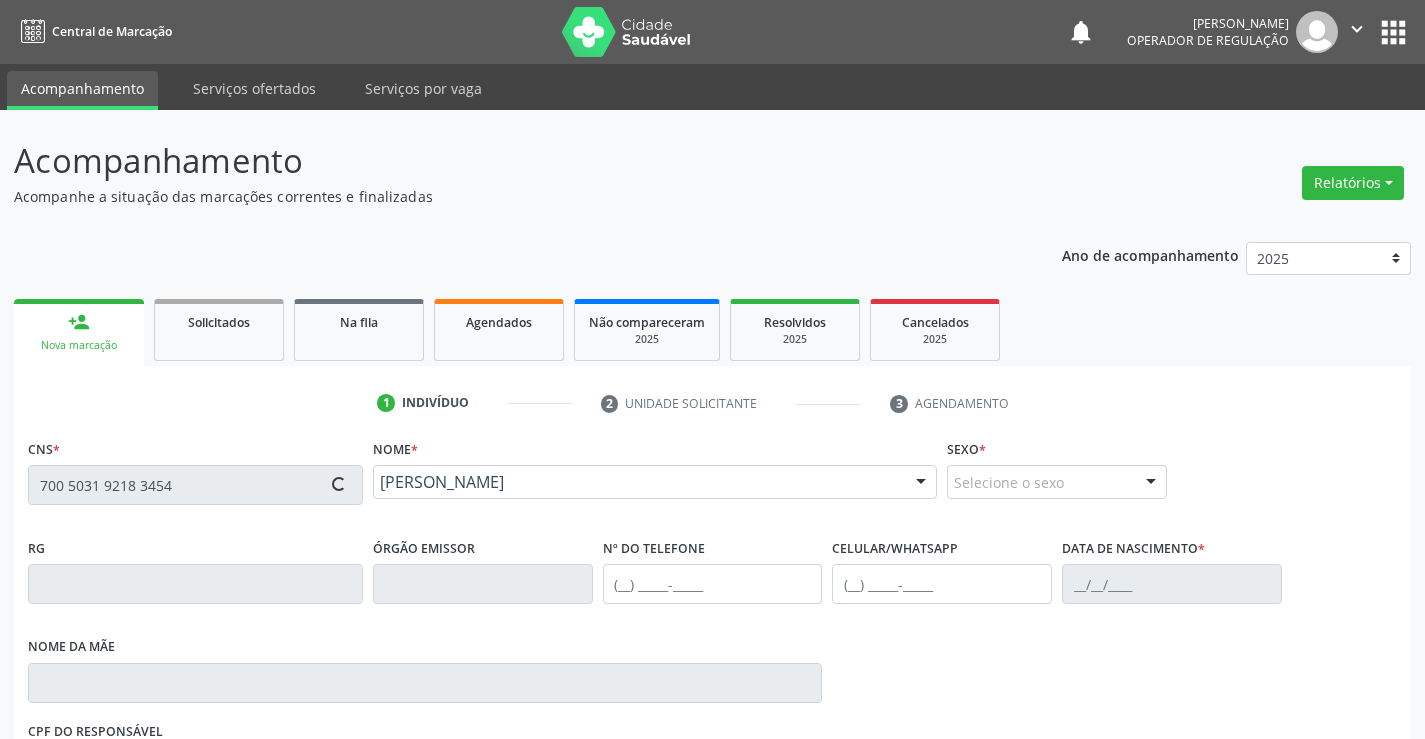 type on "1569564620" 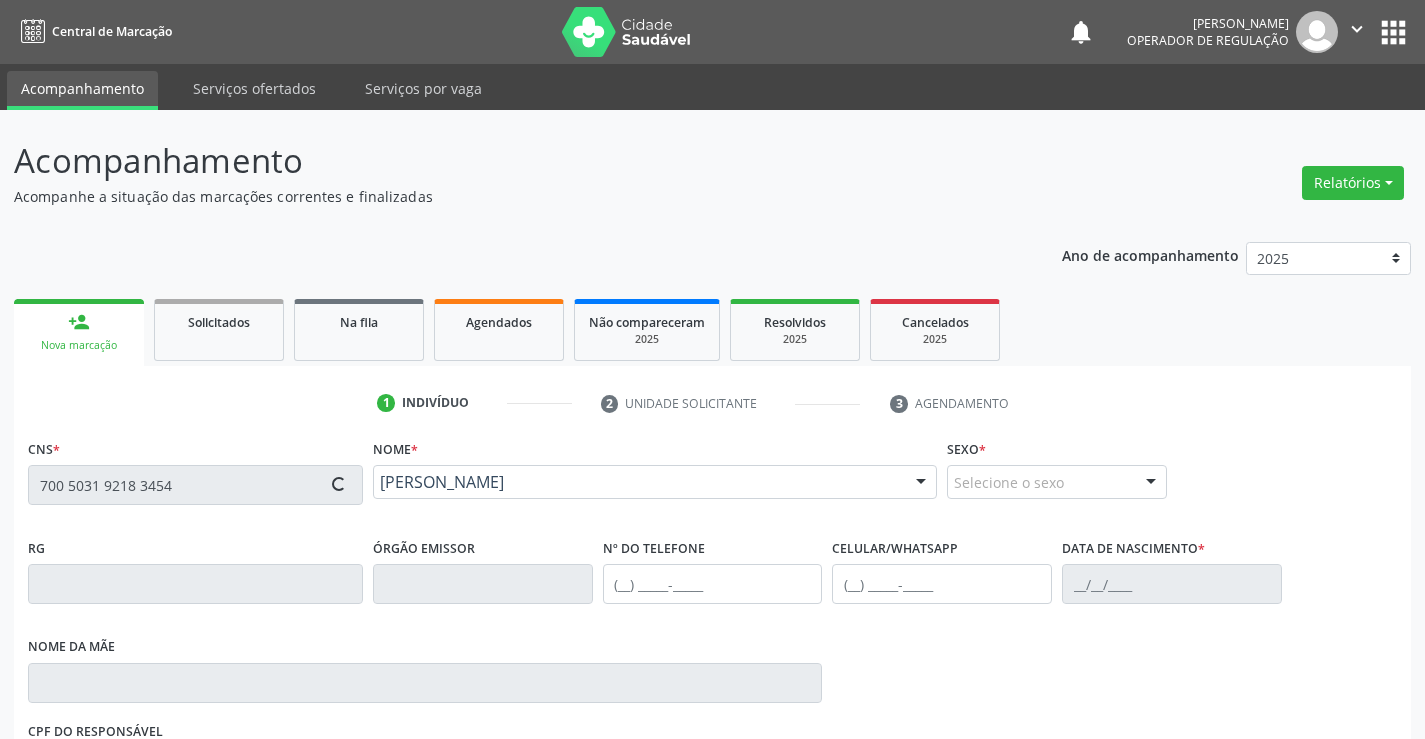 type on "[DATE]" 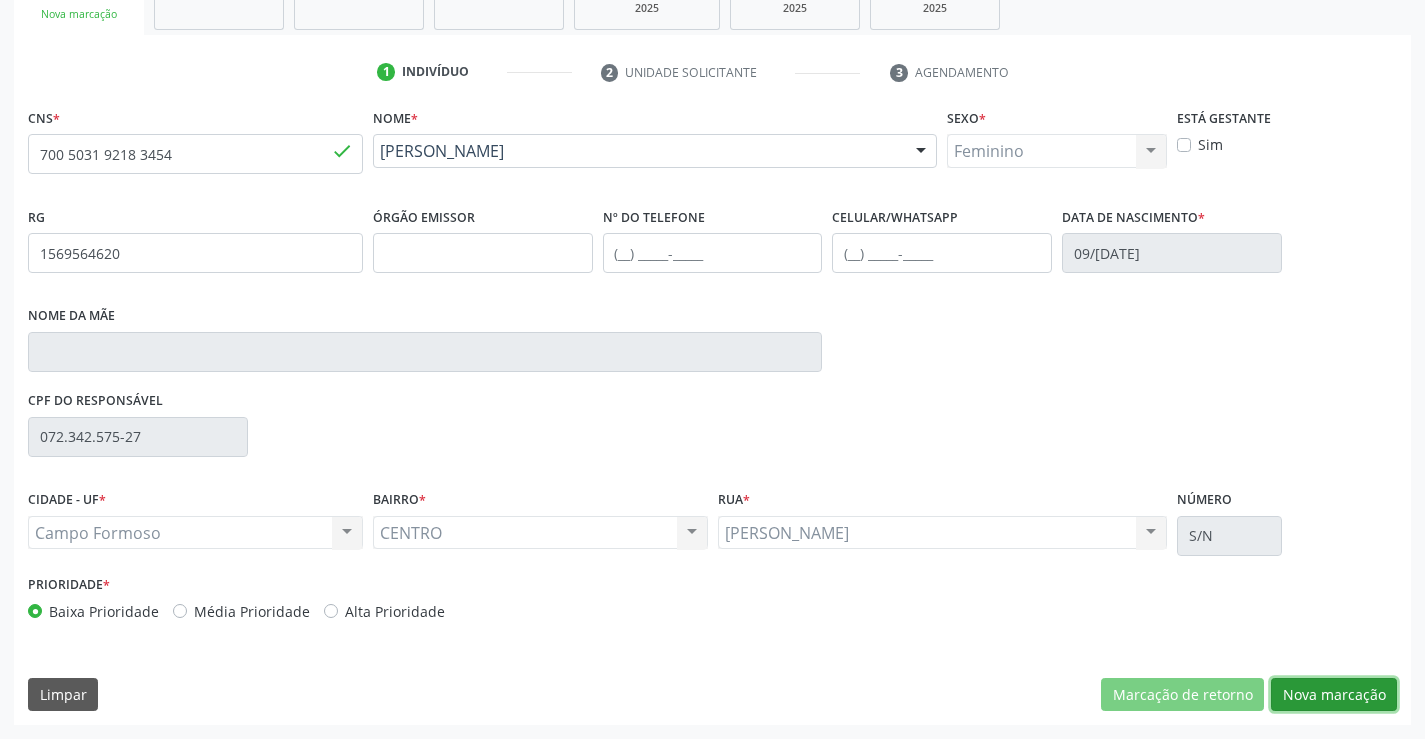 drag, startPoint x: 1356, startPoint y: 710, endPoint x: 1354, endPoint y: 679, distance: 31.06445 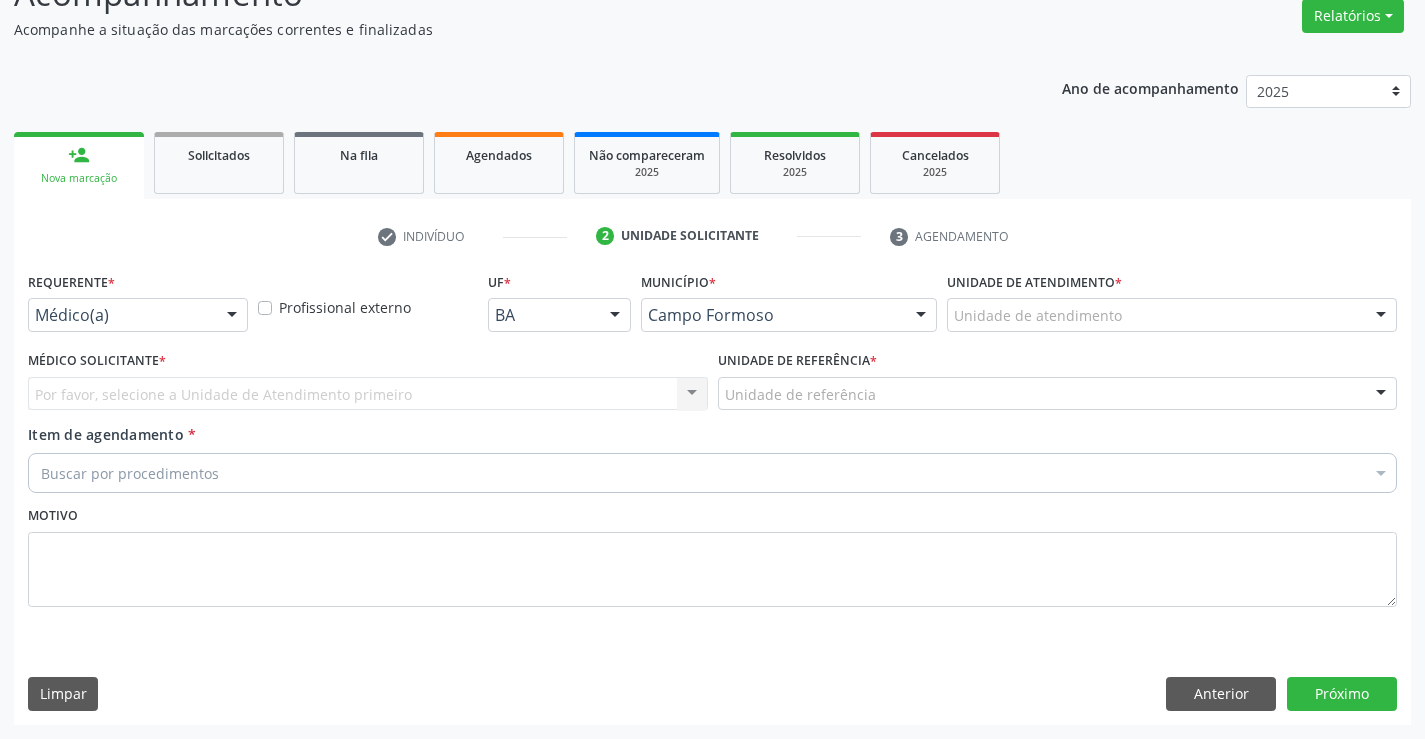 scroll, scrollTop: 167, scrollLeft: 0, axis: vertical 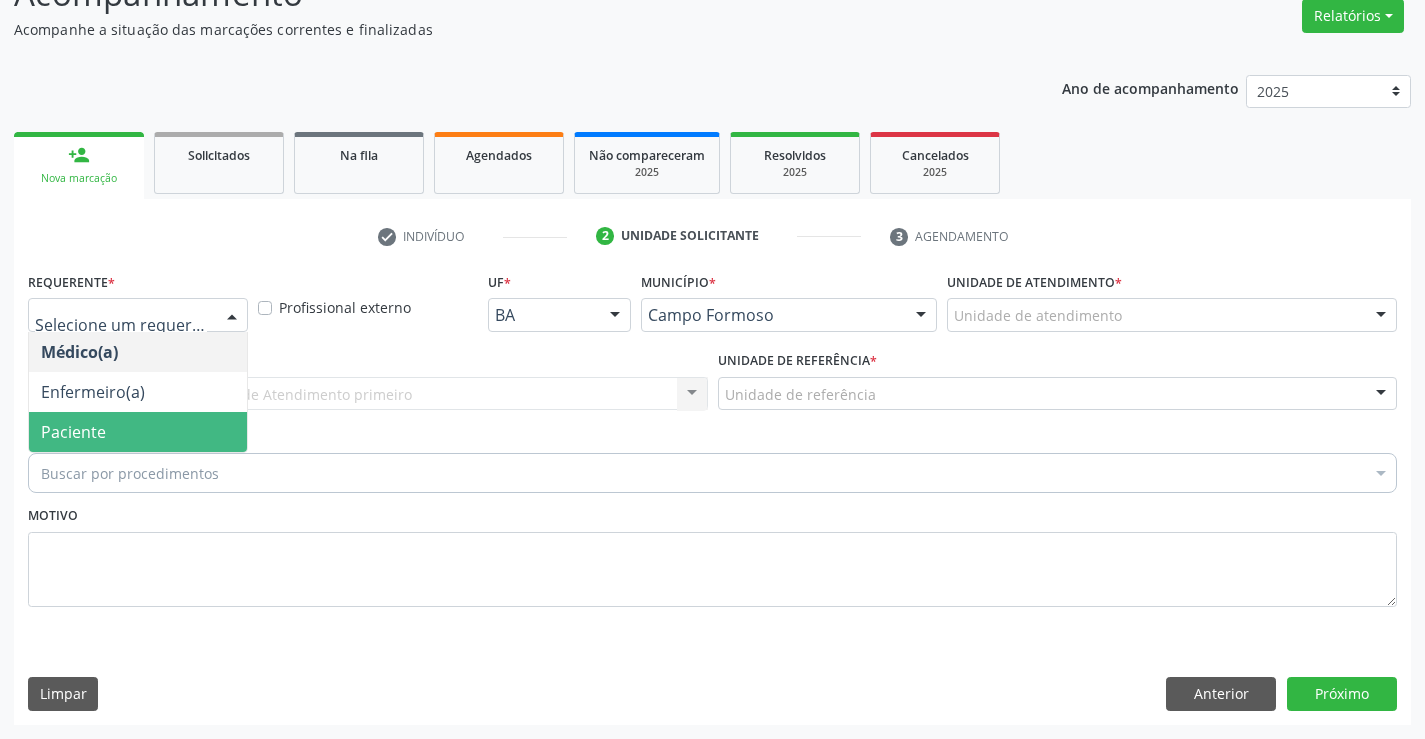 click on "Paciente" at bounding box center [138, 432] 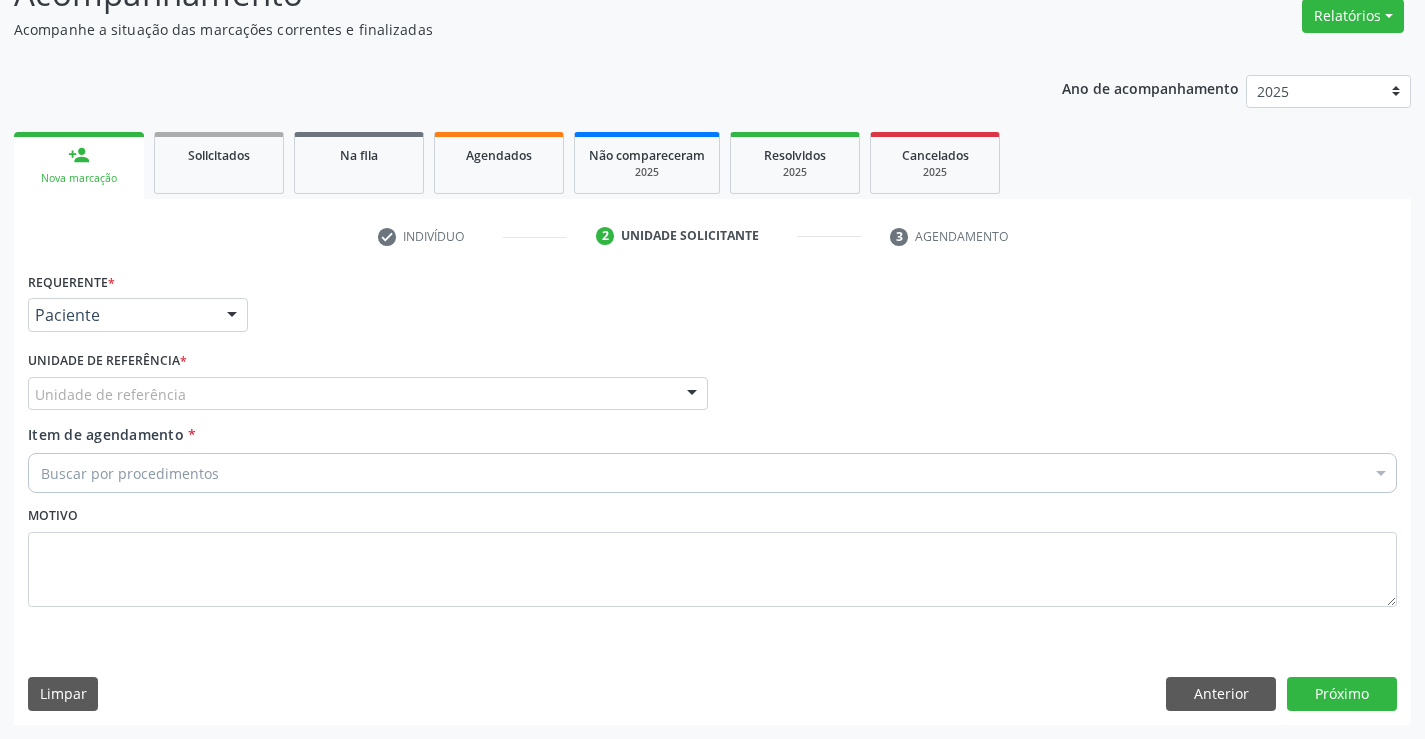 click on "Requerente
*
Paciente         Médico(a)   Enfermeiro(a)   Paciente
Nenhum resultado encontrado para: "   "
Não há nenhuma opção para ser exibida.
UF
BA         BA
Nenhum resultado encontrado para: "   "
Não há nenhuma opção para ser exibida.
Município
Campo Formoso         Campo Formoso
Nenhum resultado encontrado para: "   "
Não há nenhuma opção para ser exibida.
Médico Solicitante
Por favor, selecione a Unidade de Atendimento primeiro
Nenhum resultado encontrado para: "   "
Não há nenhuma opção para ser exibida.
Unidade de referência
*
Unidade de referência
Unidade Basica de Saude da Familia Dr Paulo Sudre   Centro de Enfrentamento Para Covid 19 de Campo Formoso     Vigilancia em Saude de Campo Formoso" at bounding box center [712, 451] 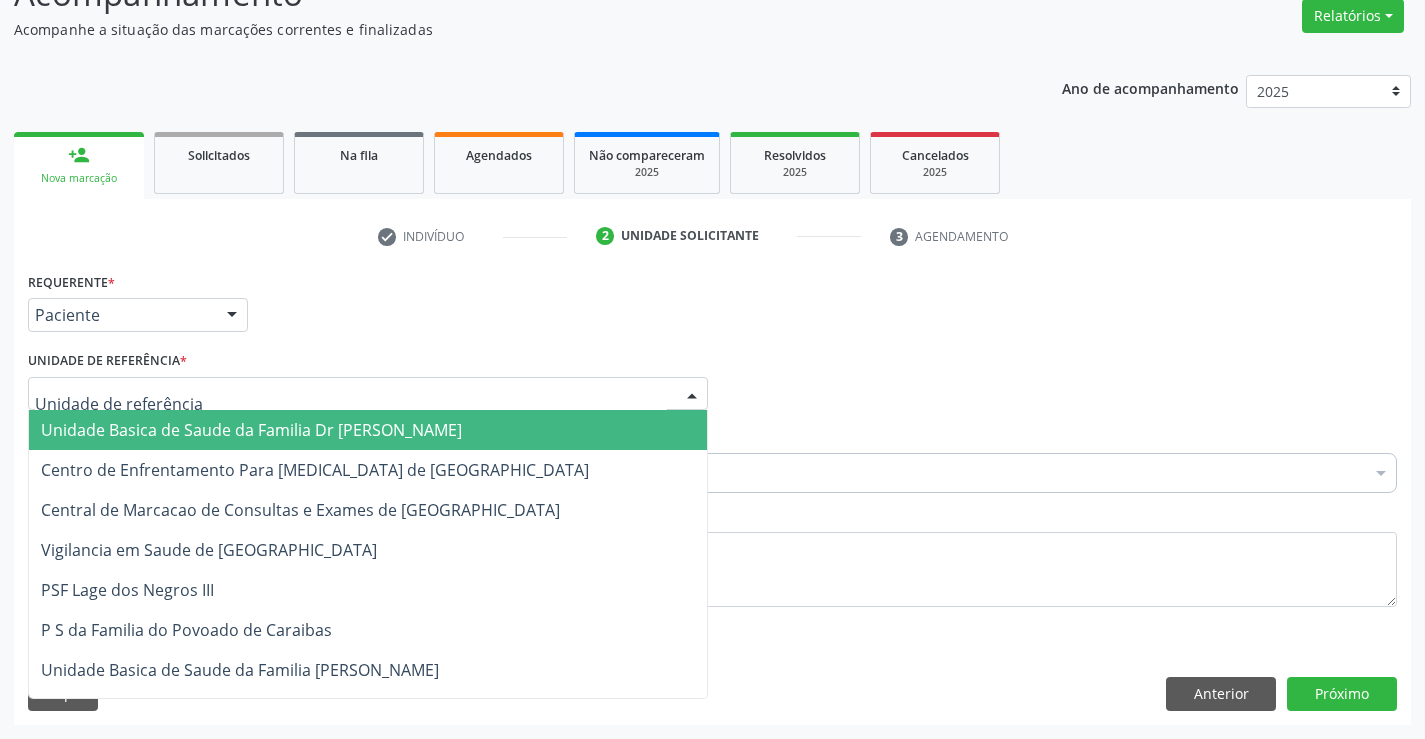 click at bounding box center [368, 394] 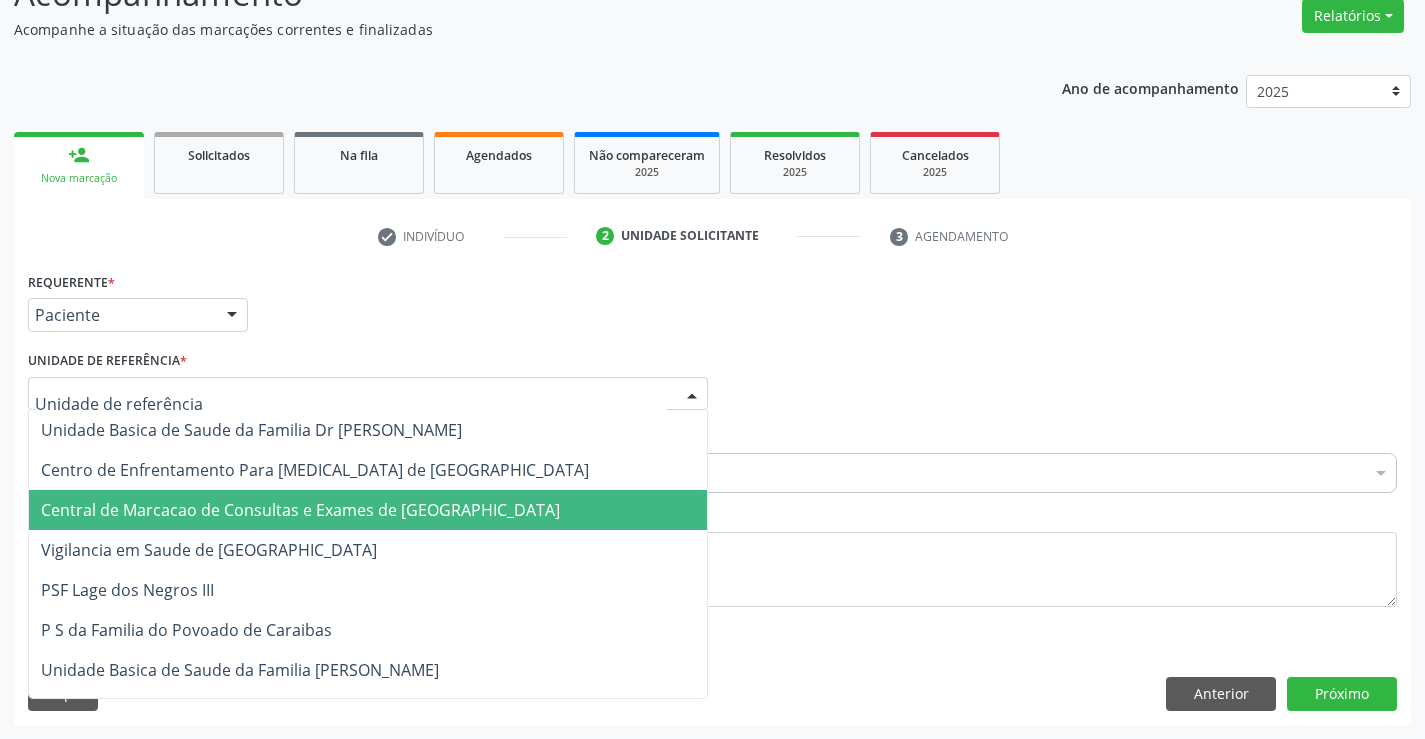 click on "Central de Marcacao de Consultas e Exames de [GEOGRAPHIC_DATA]" at bounding box center (300, 510) 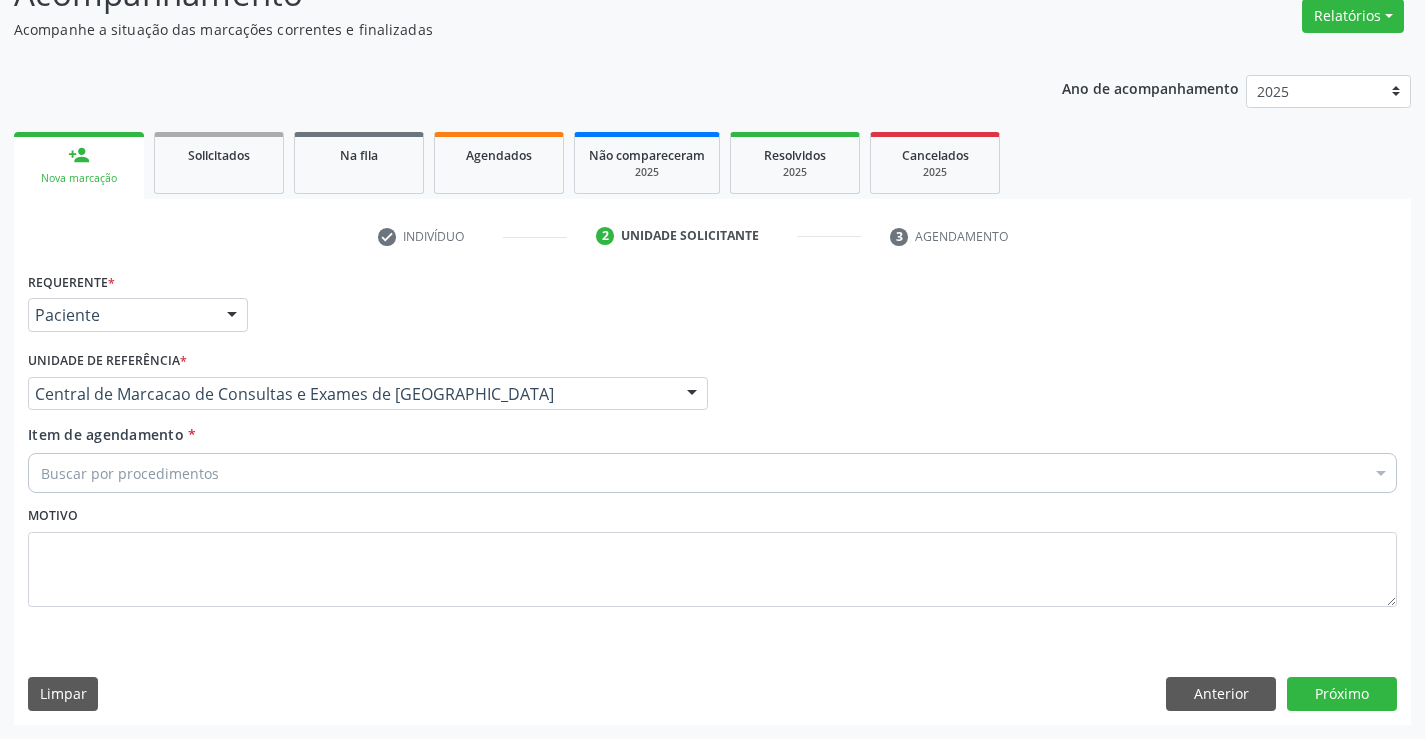 click on "Buscar por procedimentos" at bounding box center [712, 473] 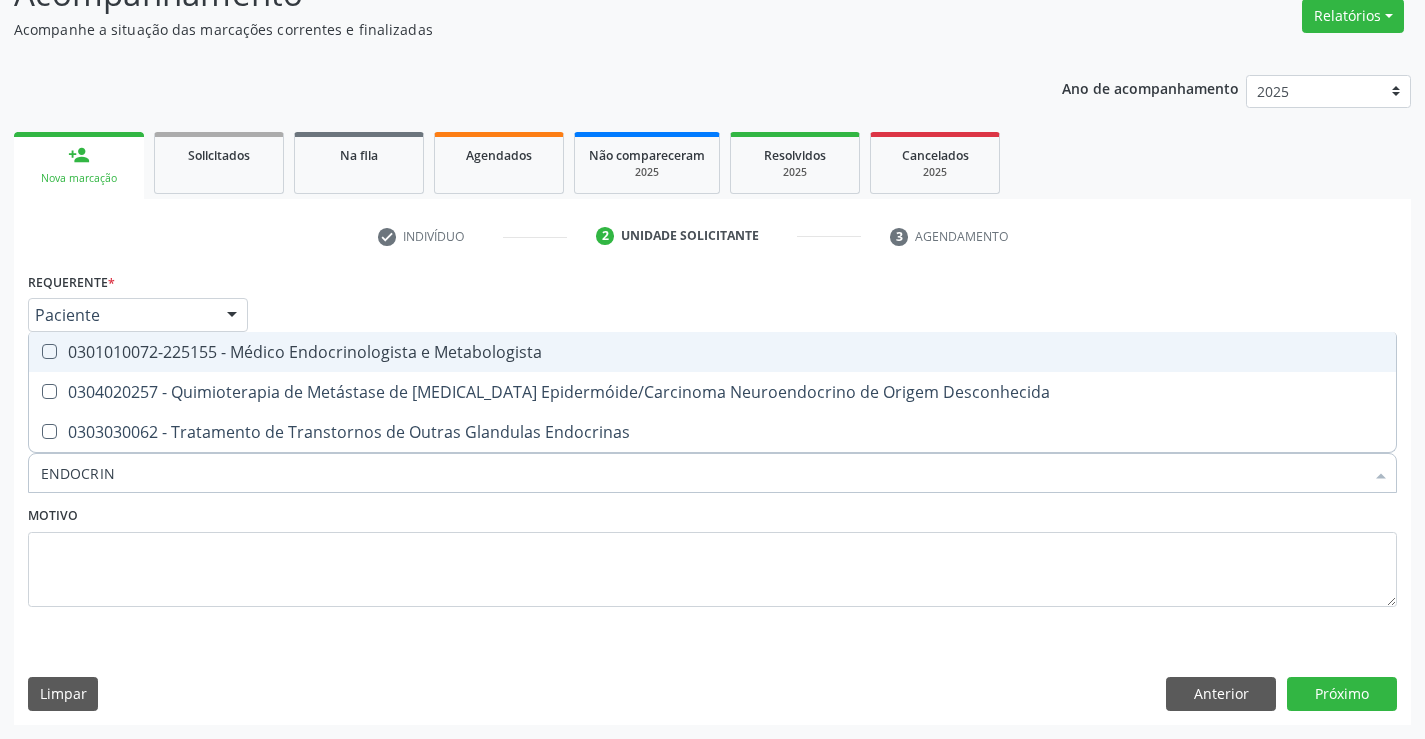 type on "ENDOCRINO" 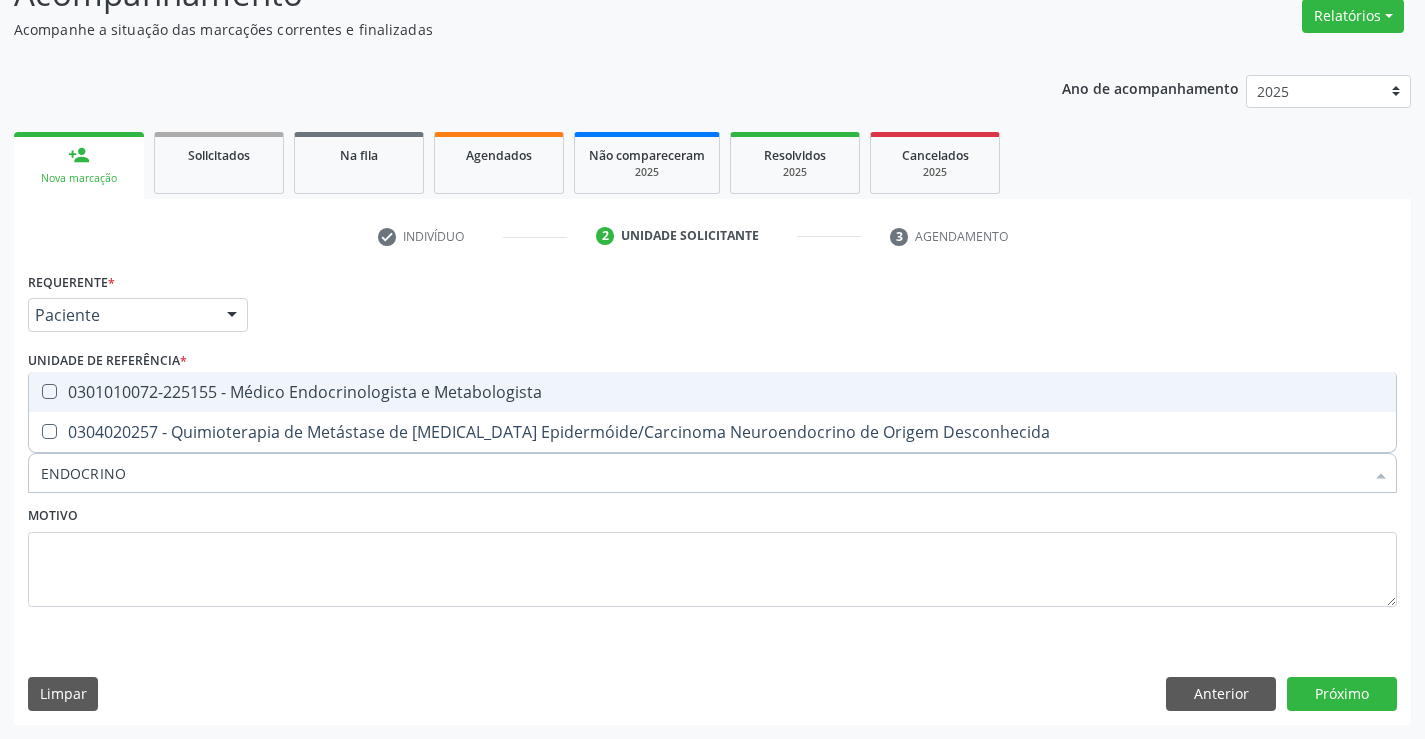 click on "0301010072-225155 - Médico Endocrinologista e Metabologista" at bounding box center [712, 392] 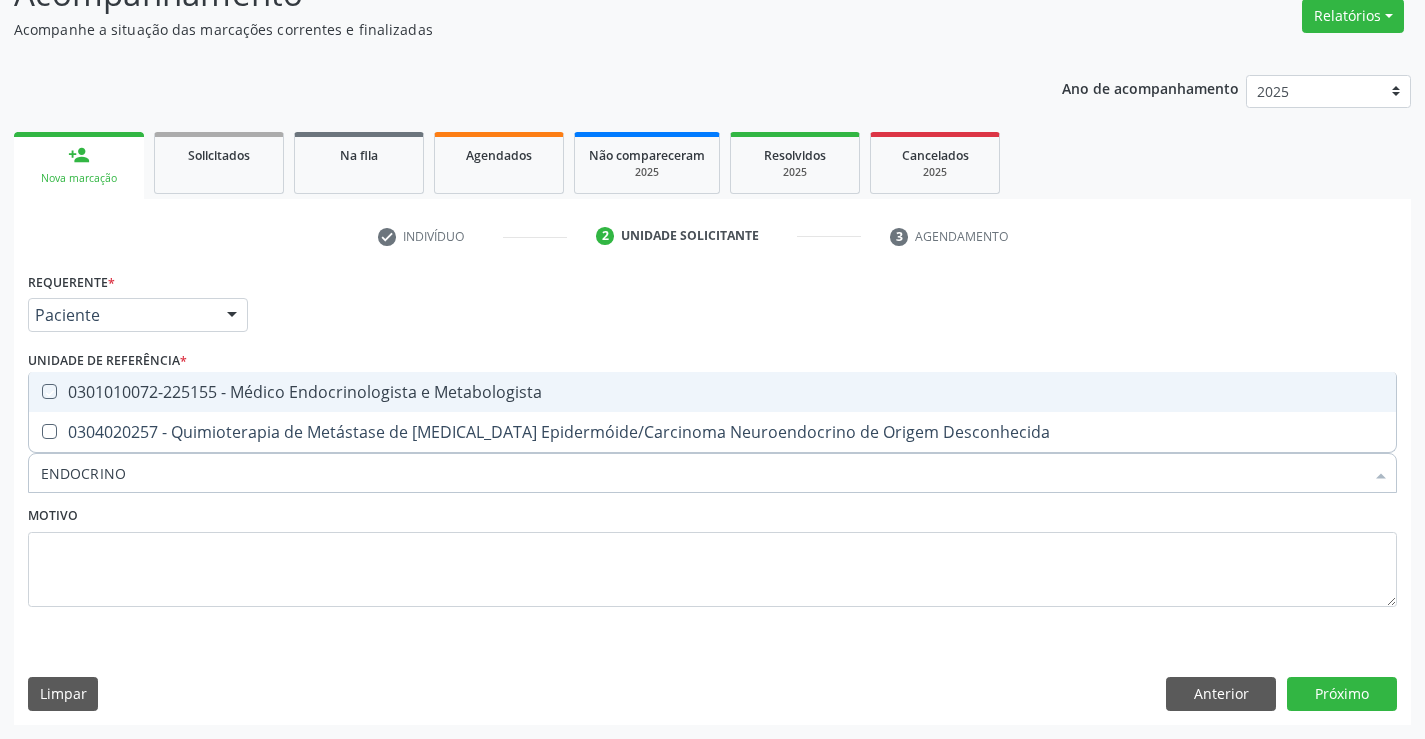 checkbox on "true" 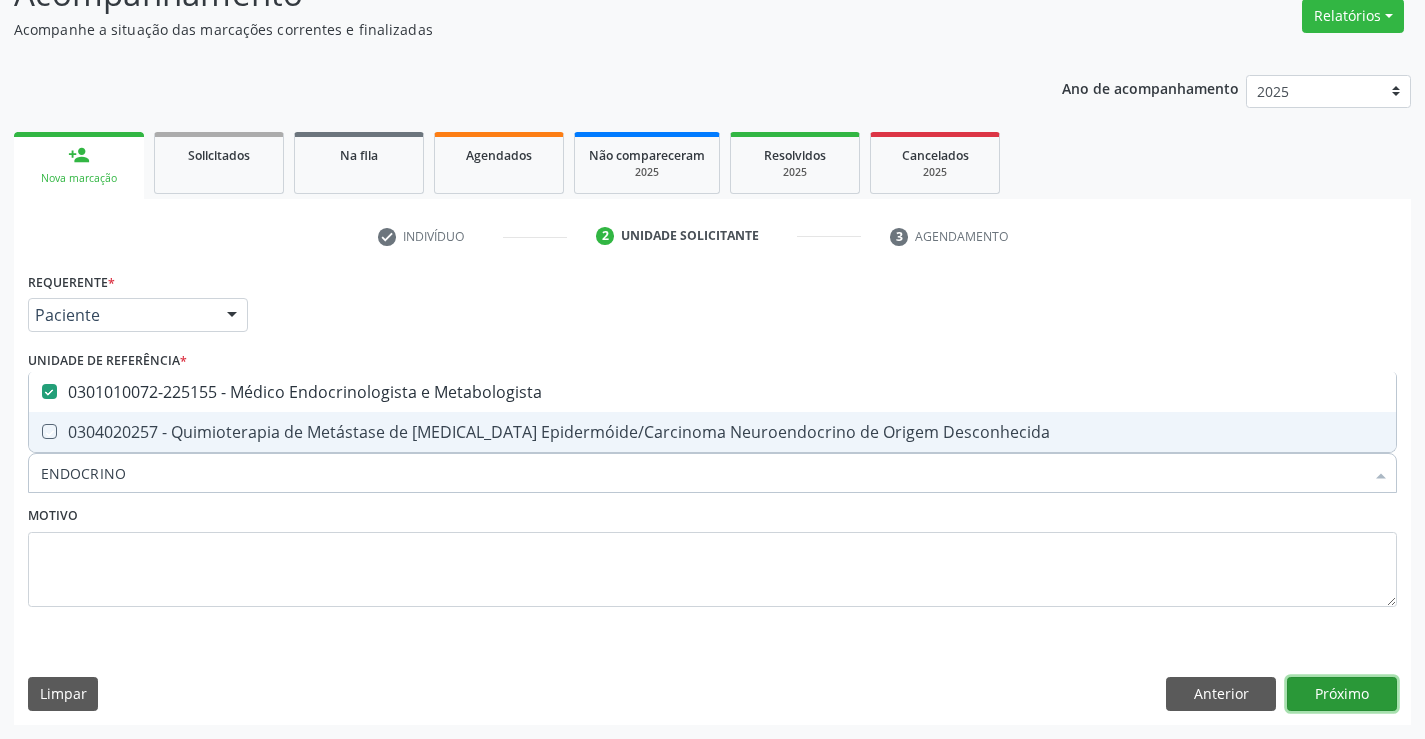 click on "Próximo" at bounding box center [1342, 694] 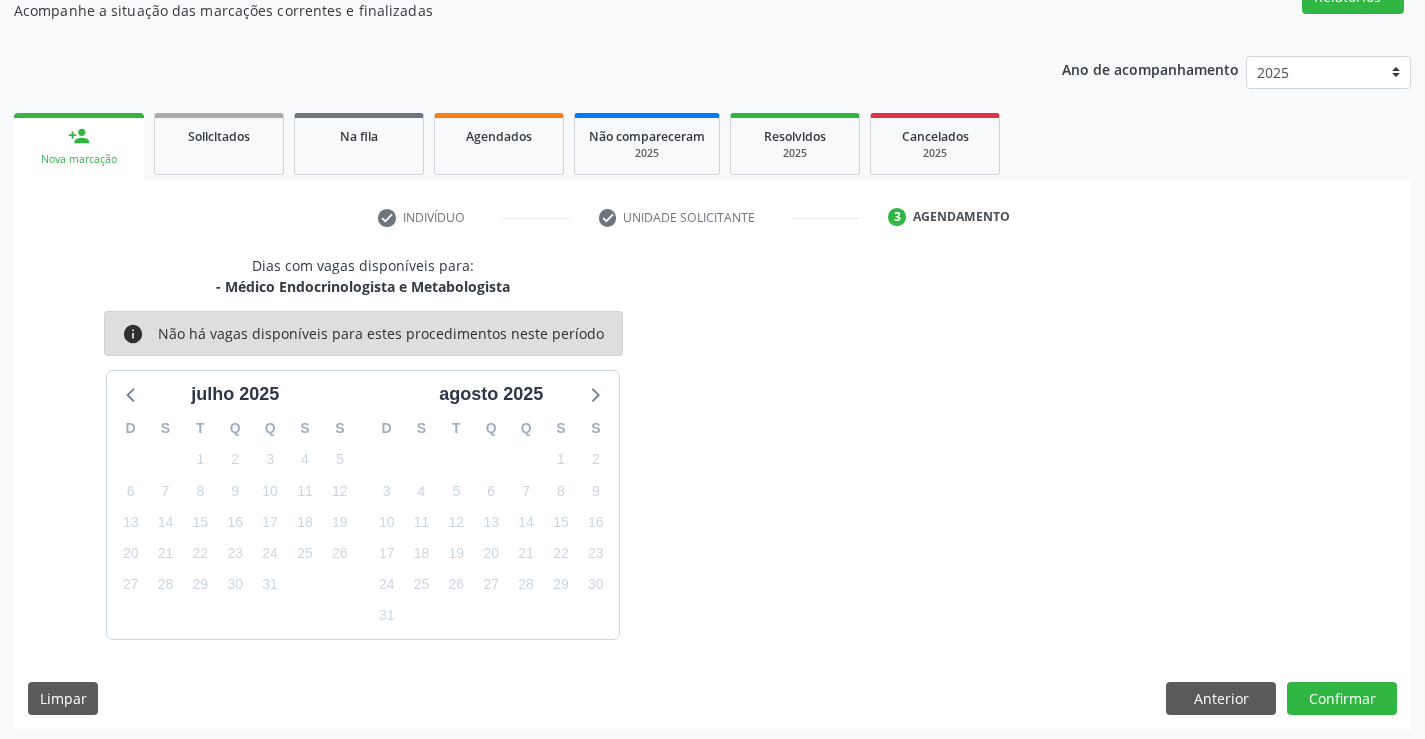scroll, scrollTop: 190, scrollLeft: 0, axis: vertical 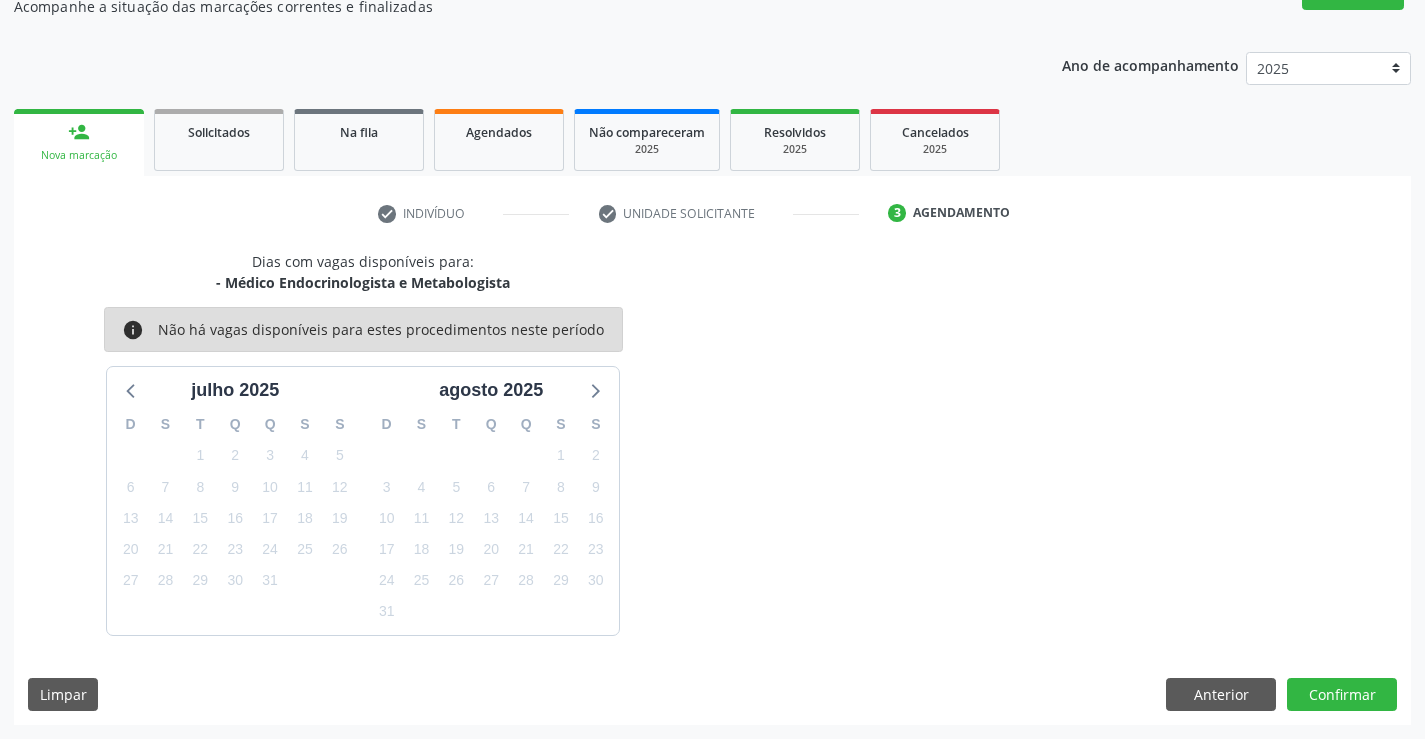 click on "Nova marcação" at bounding box center (79, 155) 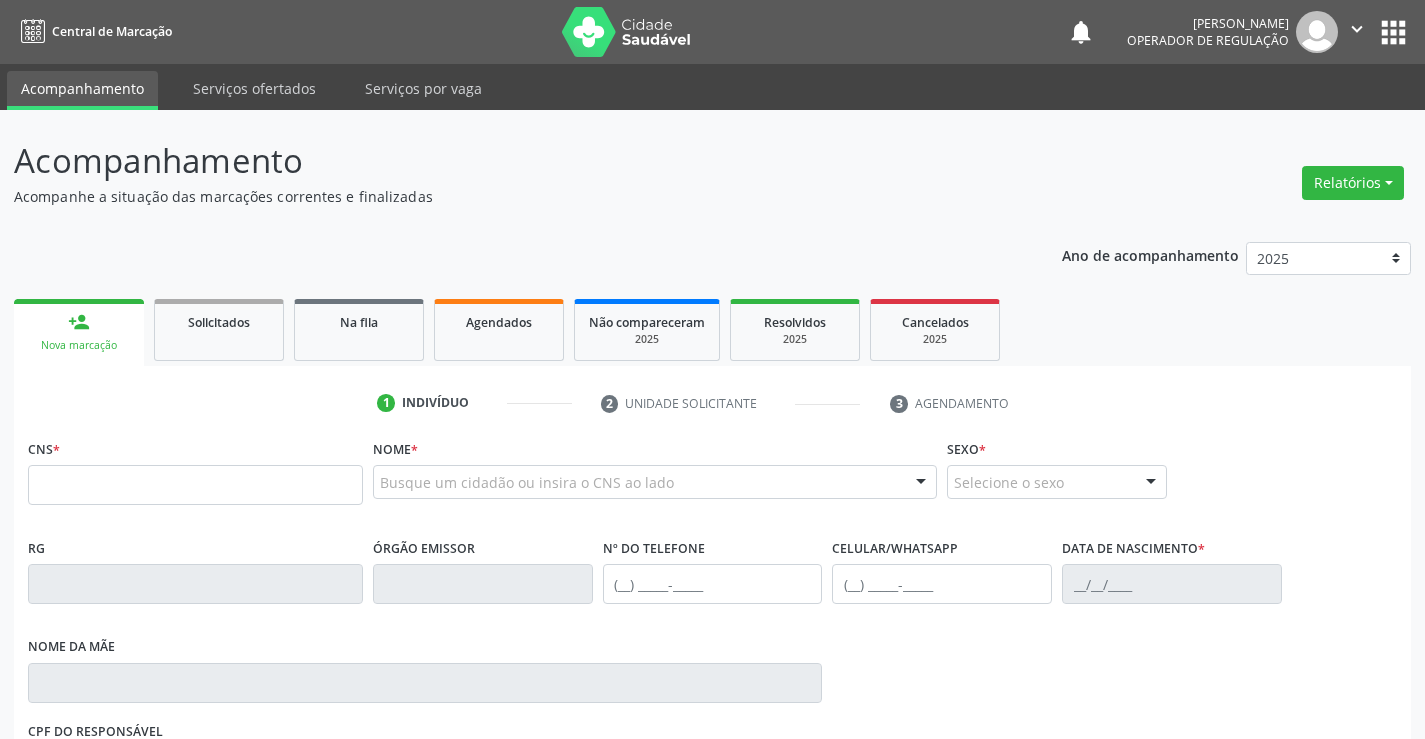scroll, scrollTop: 0, scrollLeft: 0, axis: both 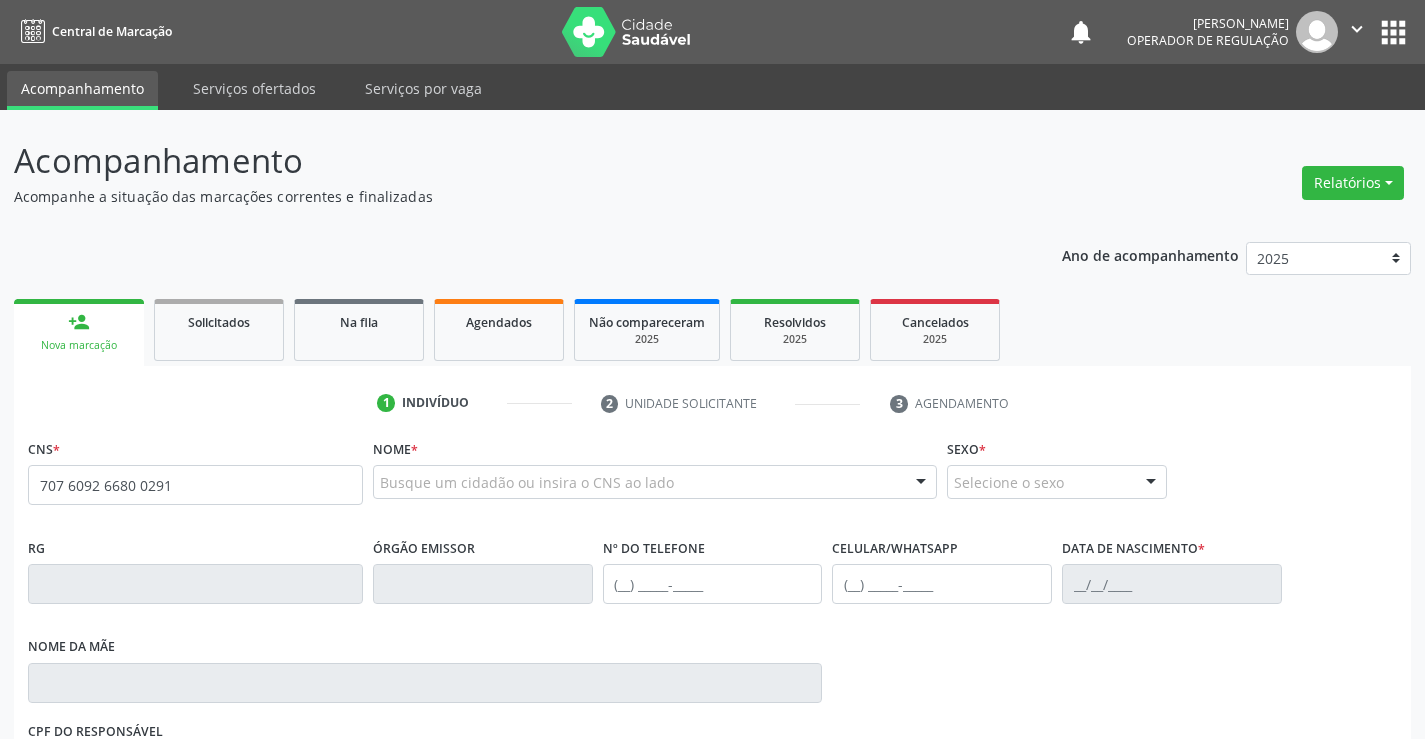type on "707 6092 6680 0291" 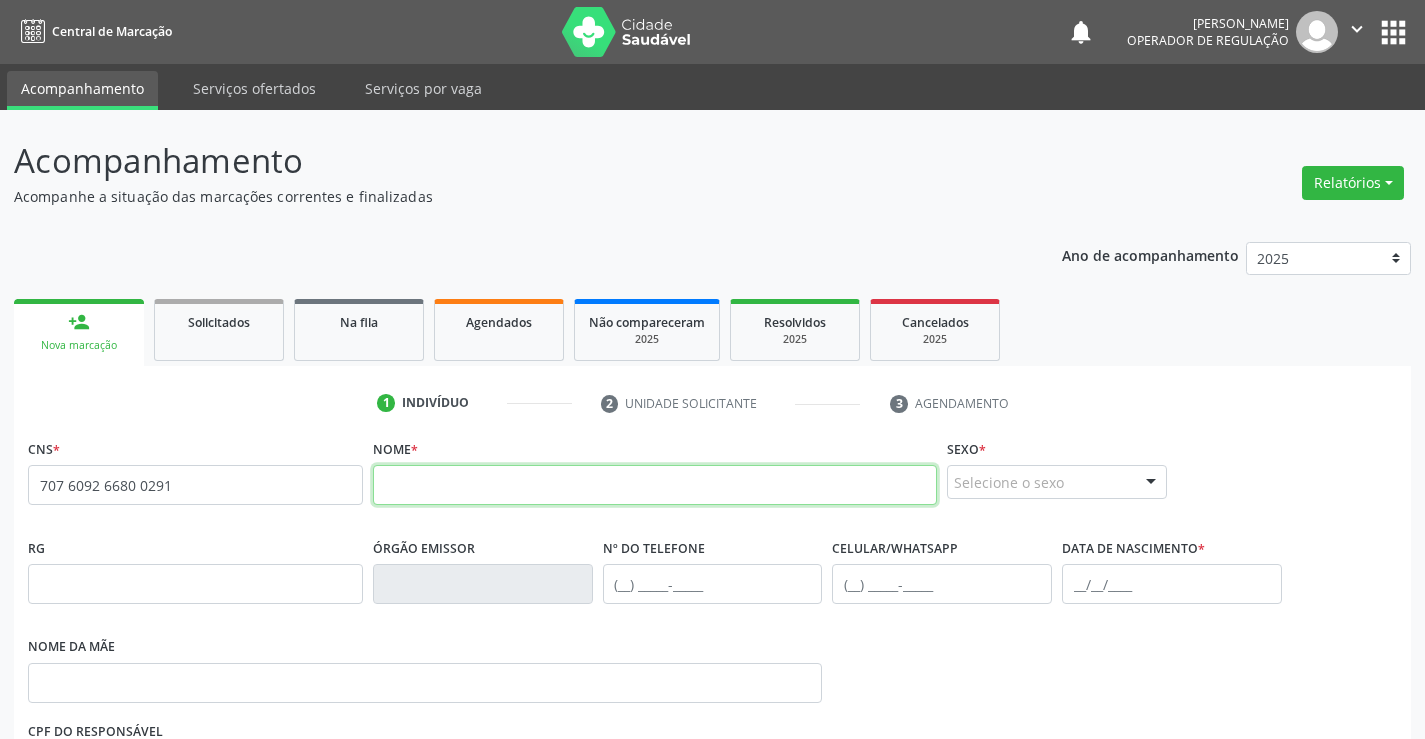 click at bounding box center [655, 485] 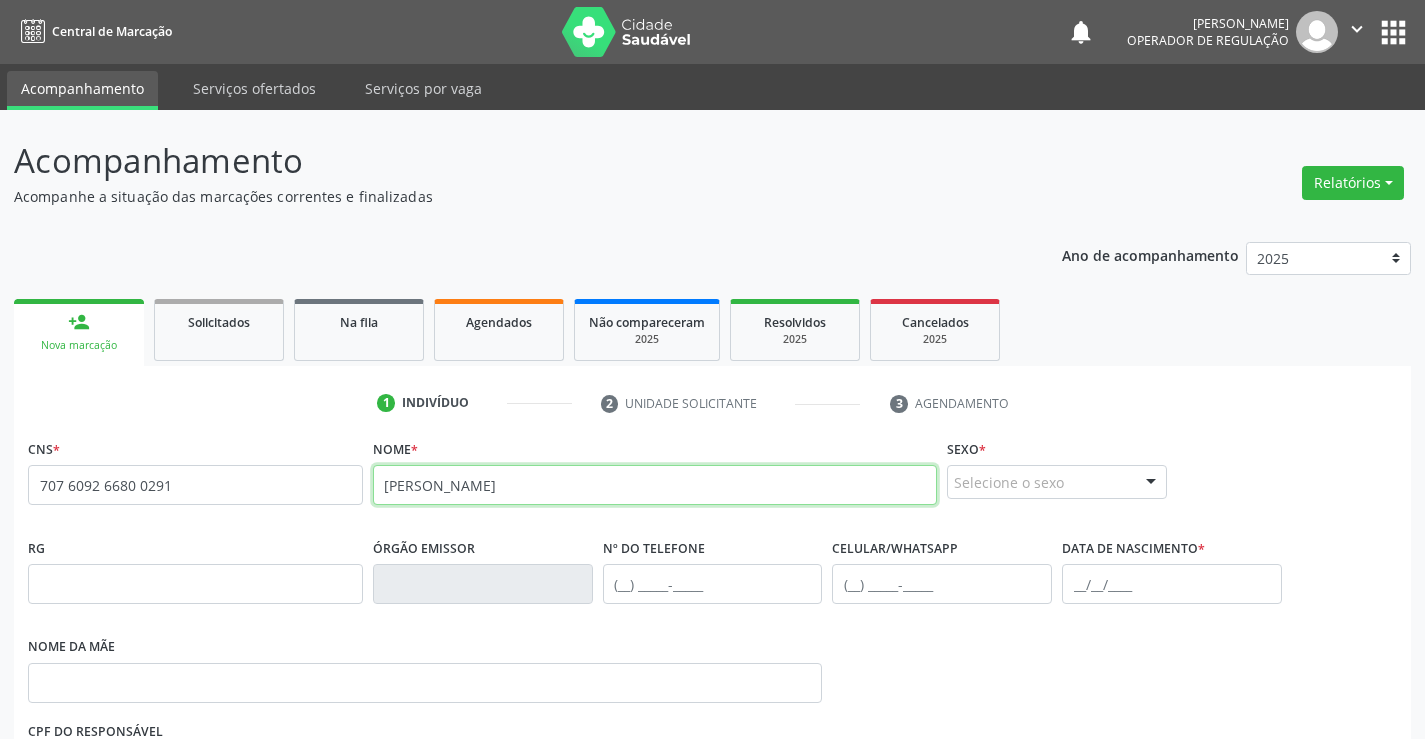 type on "[PERSON_NAME]" 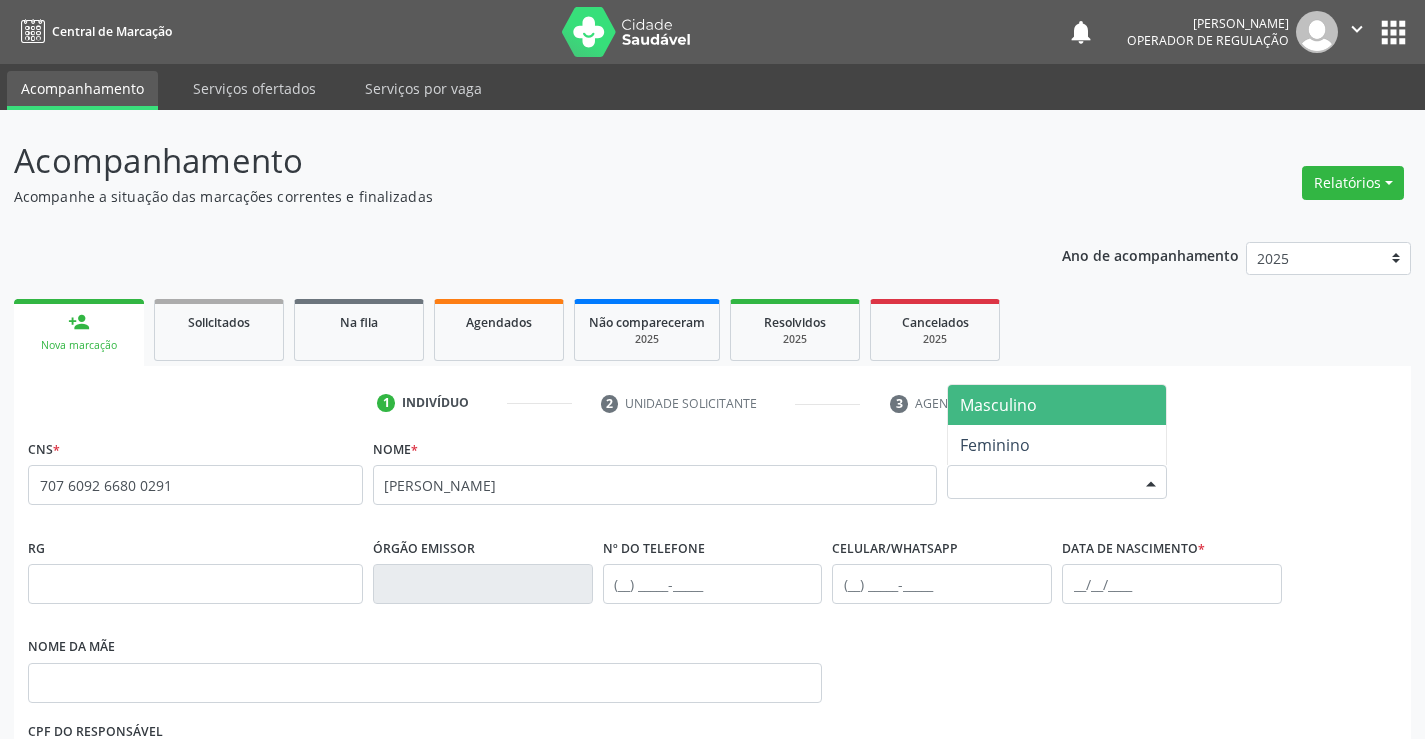 click on "Selecione o sexo" at bounding box center [1057, 482] 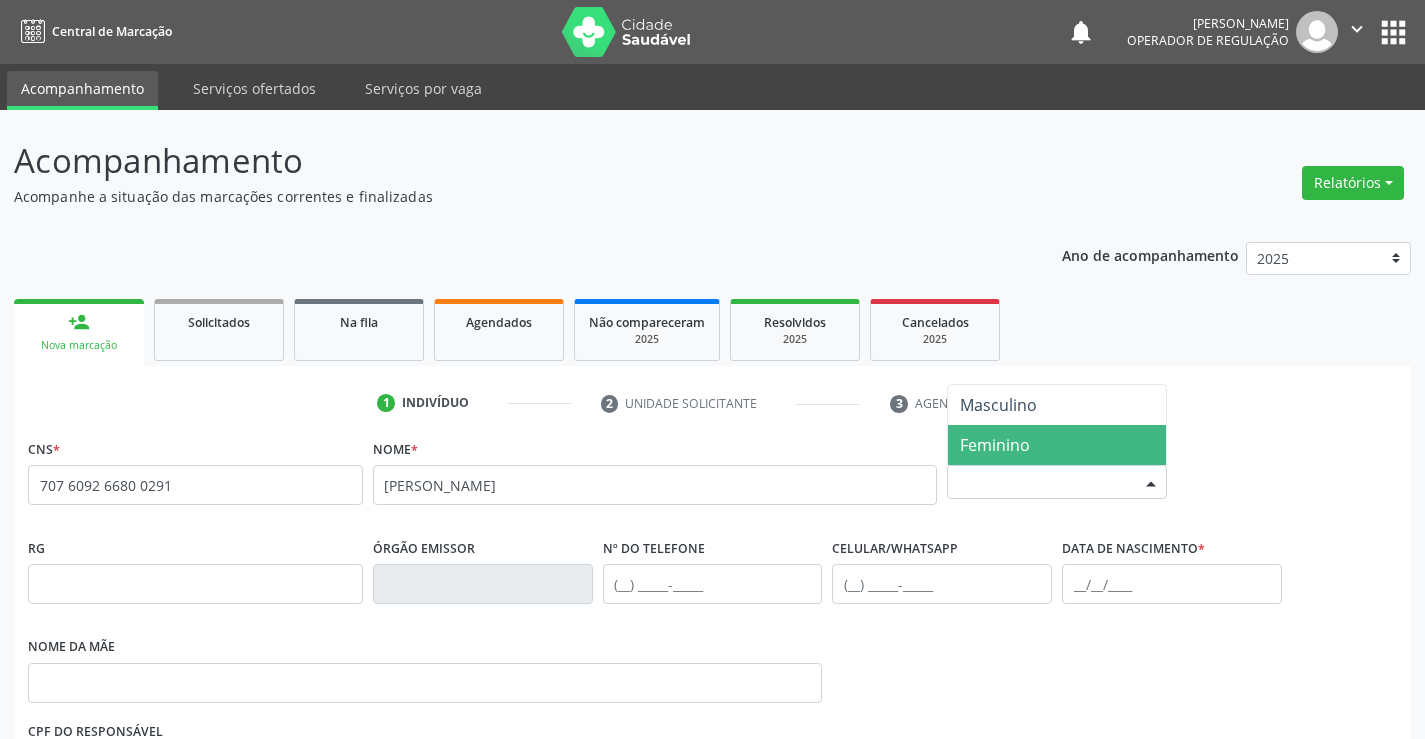 click on "Feminino" at bounding box center (995, 445) 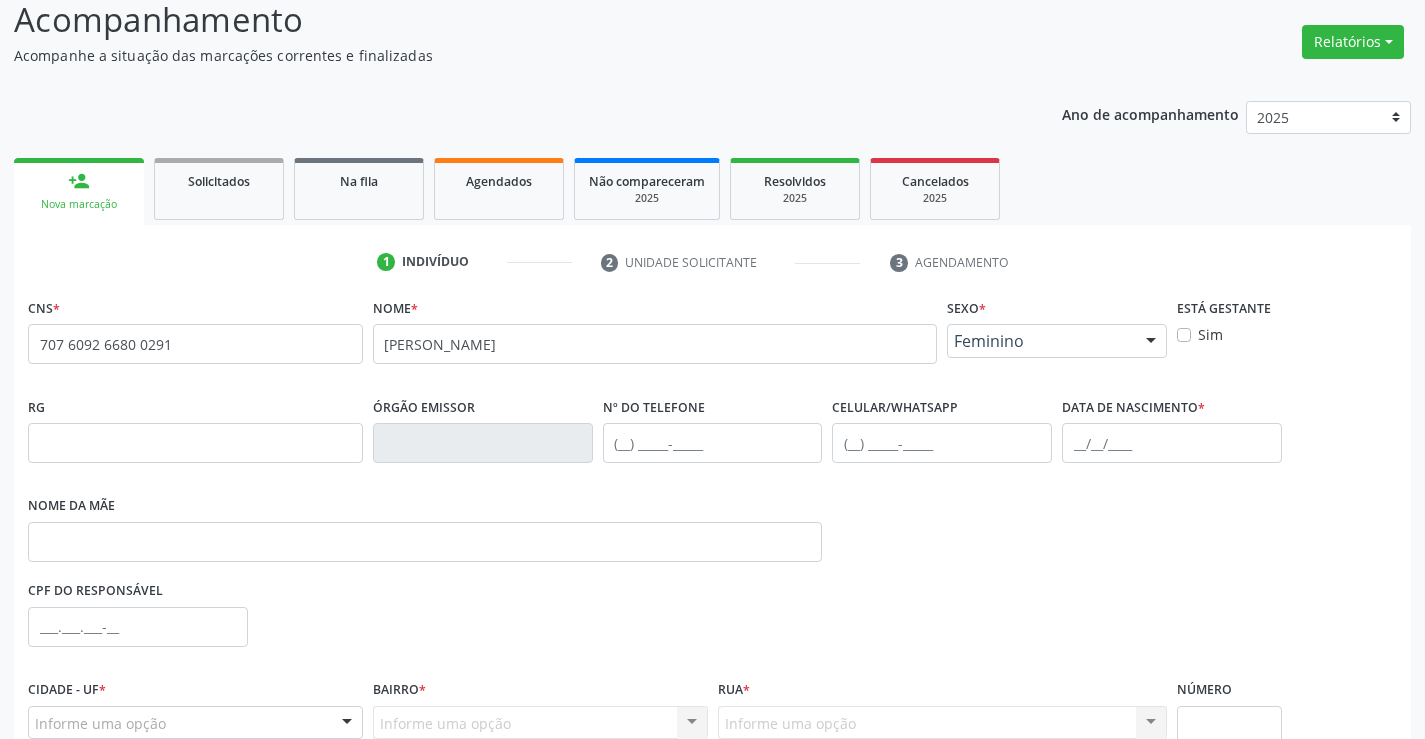 scroll, scrollTop: 331, scrollLeft: 0, axis: vertical 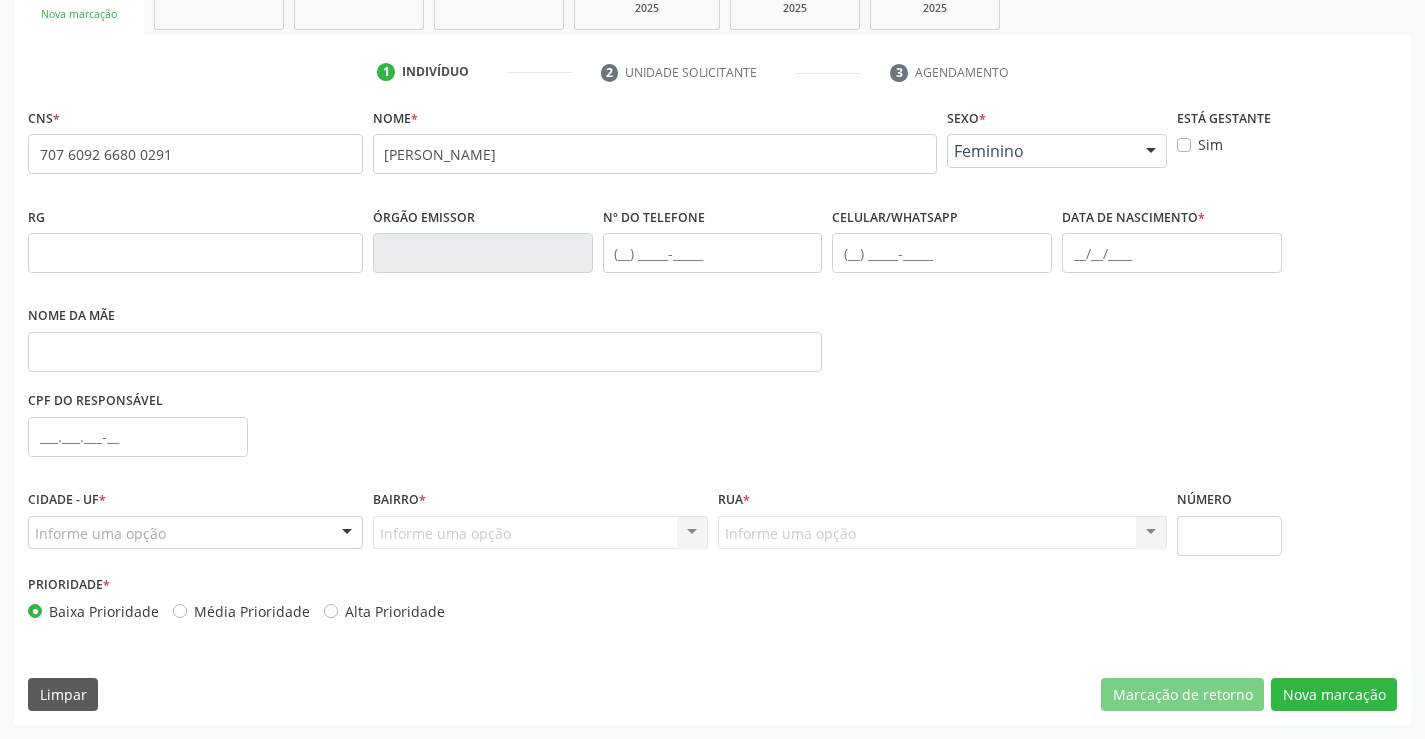 click at bounding box center (347, 534) 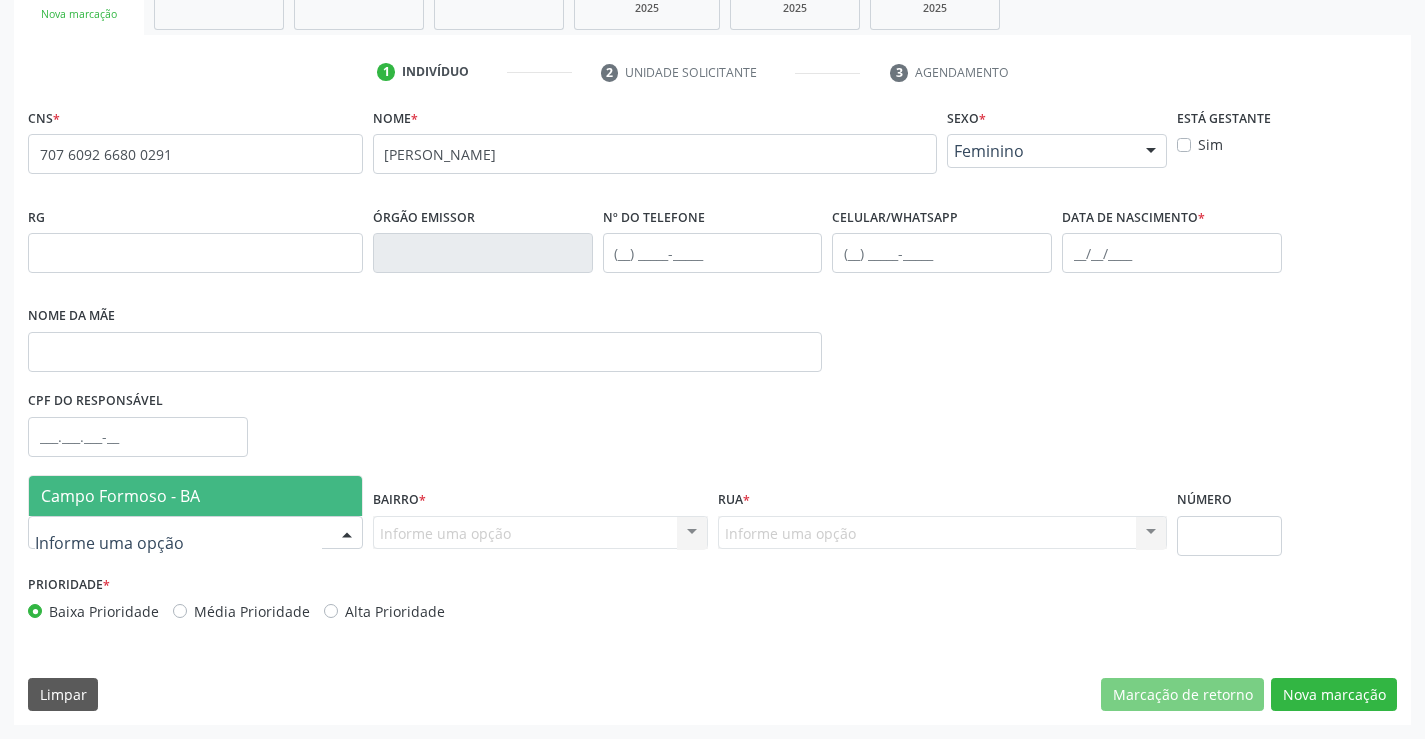 click on "Campo Formoso - BA" at bounding box center [195, 496] 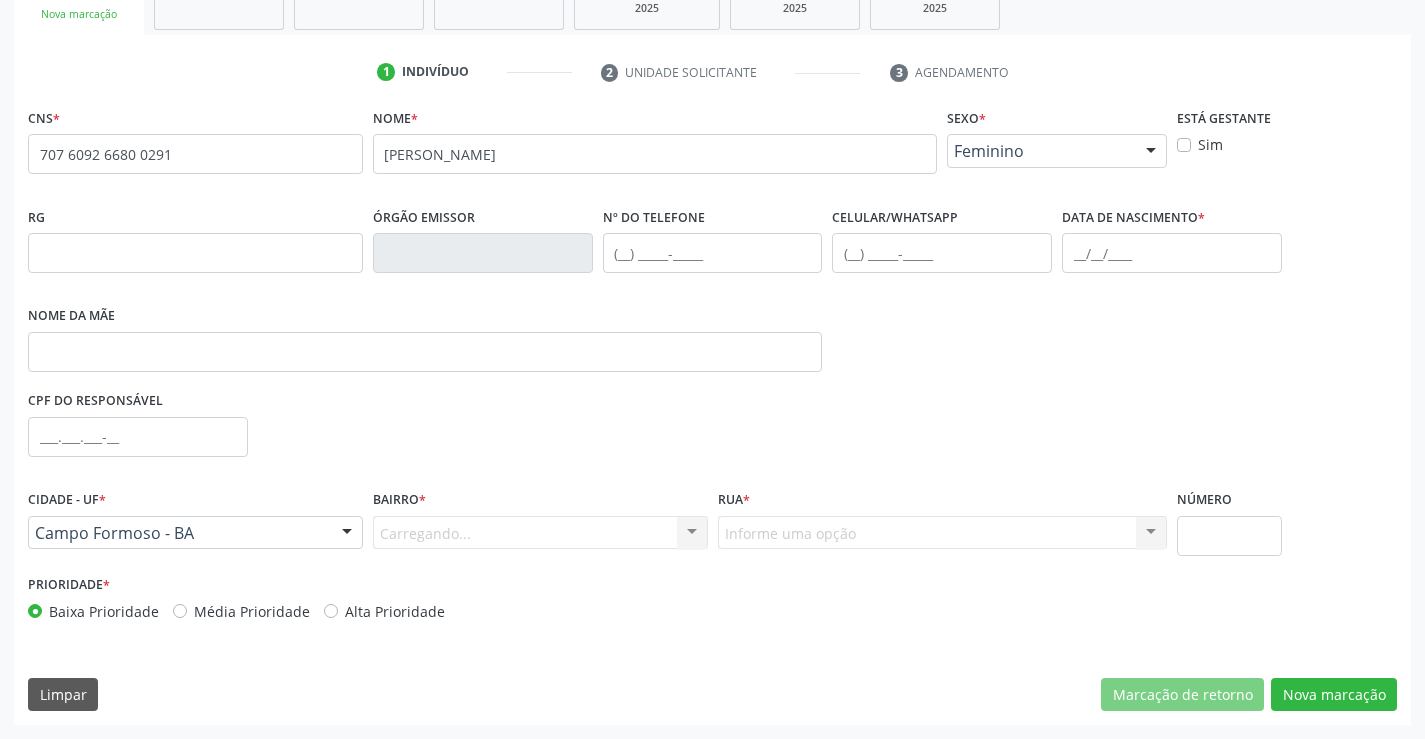 click on "Carregando...
Nenhum resultado encontrado para: "   "
Nenhuma opção encontrada. Digite para adicionar." at bounding box center [540, 533] 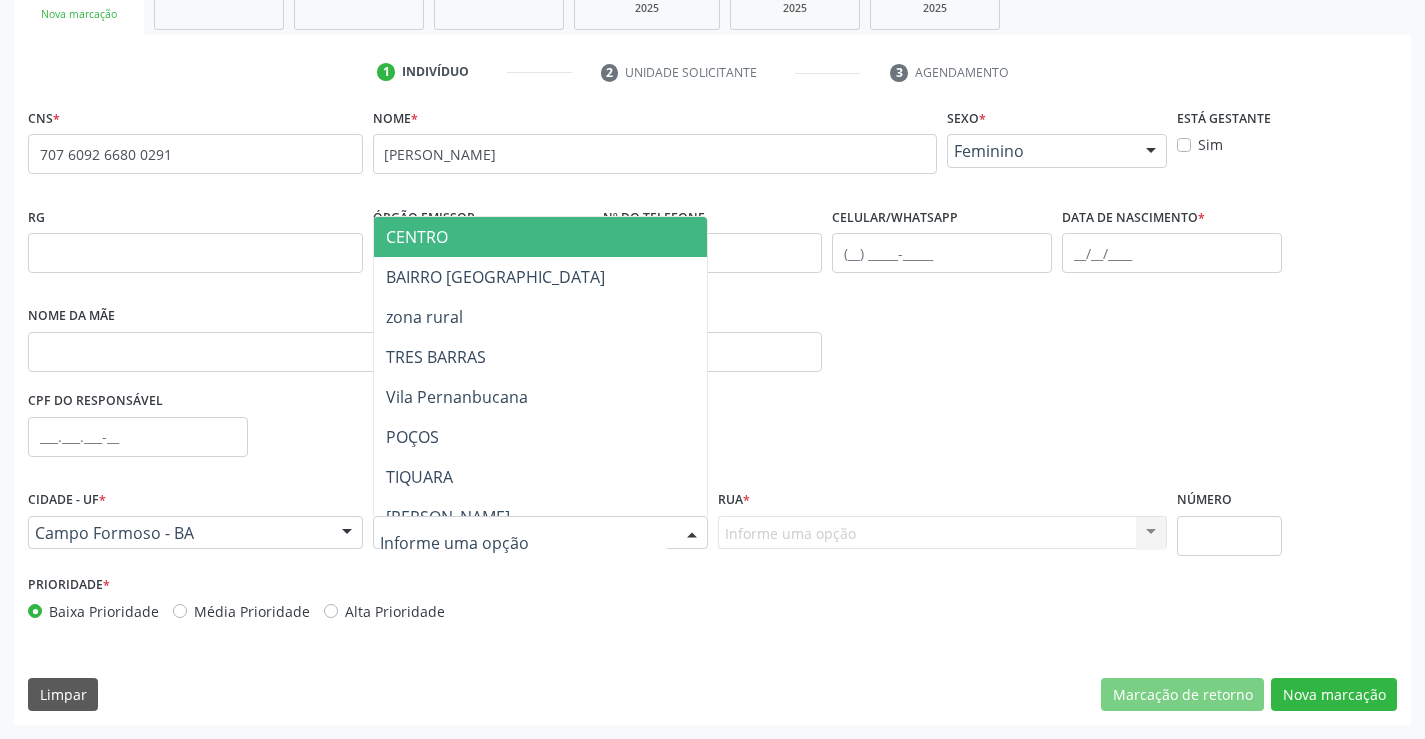 click on "CENTRO" at bounding box center [590, 237] 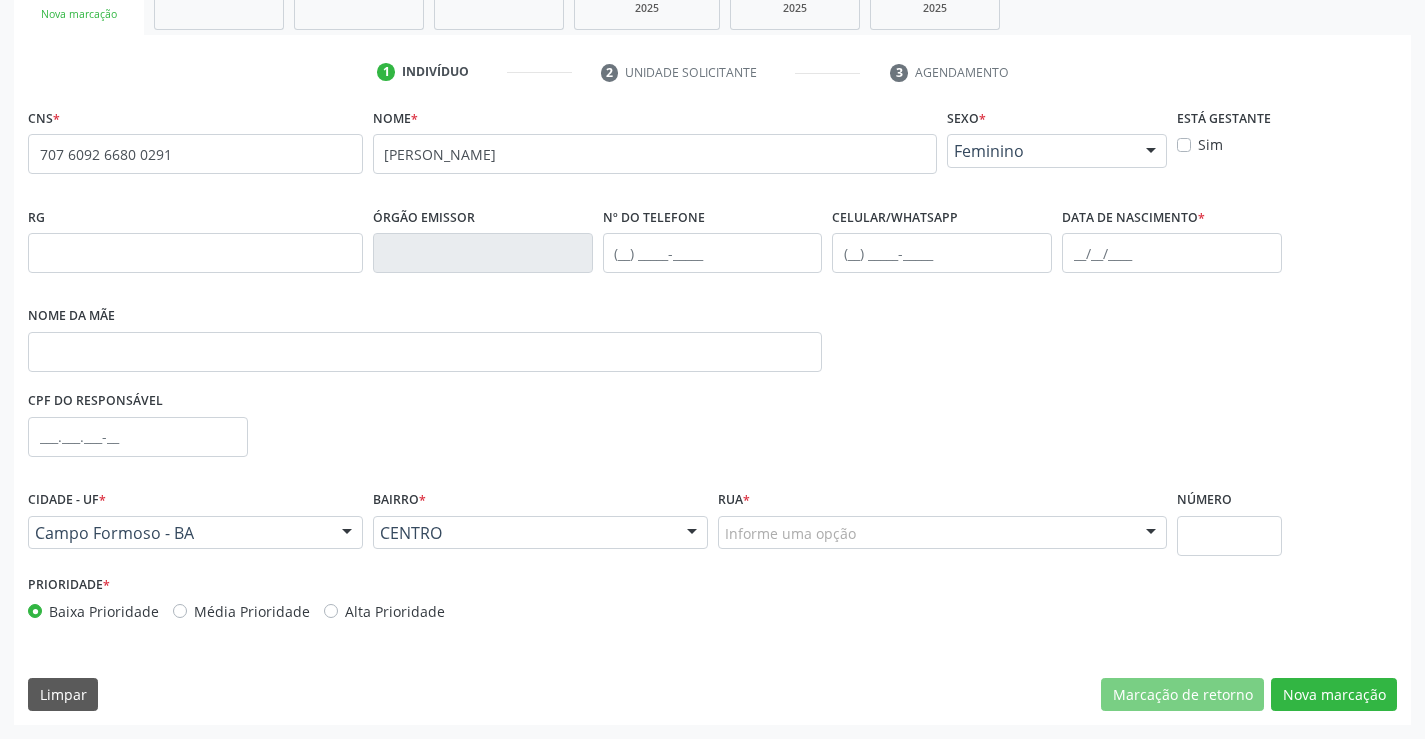 click on "Informe uma opção" at bounding box center (943, 533) 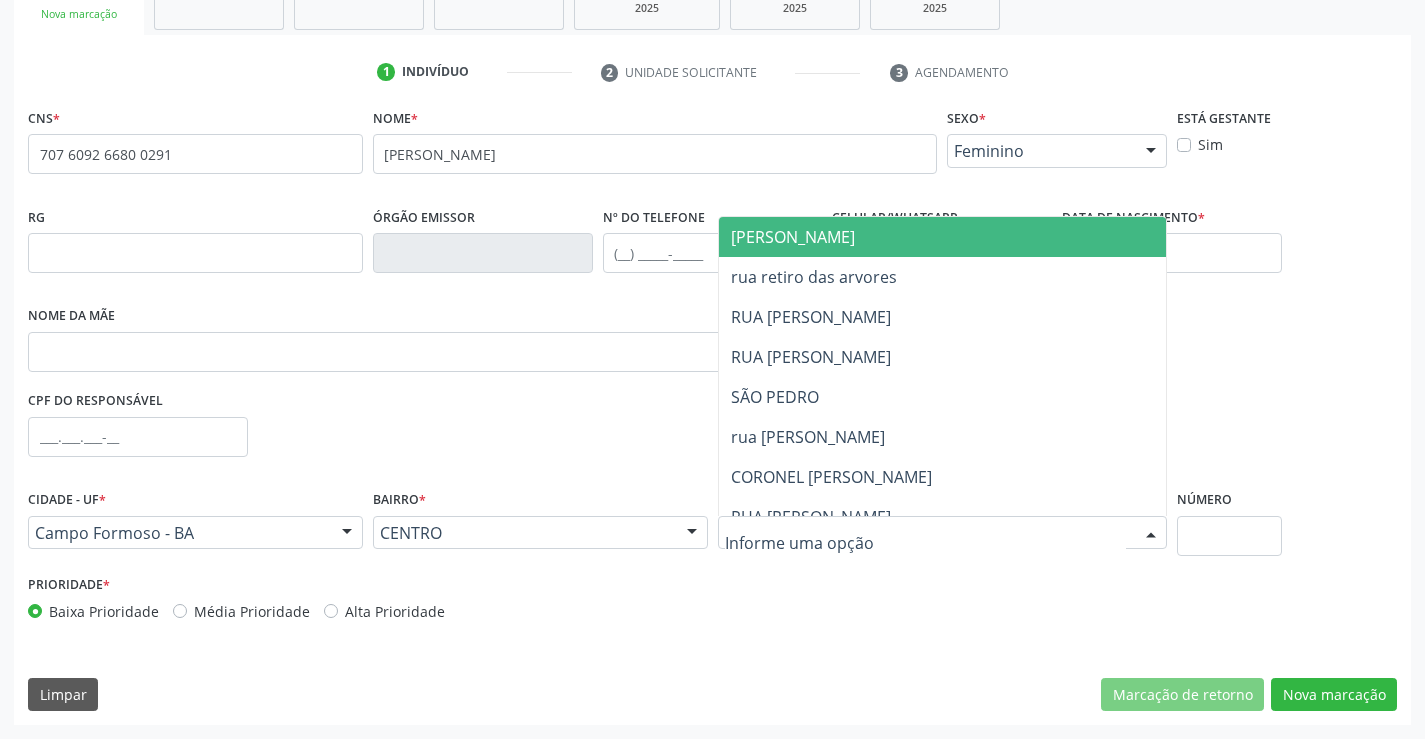 click on "[PERSON_NAME]" at bounding box center [960, 237] 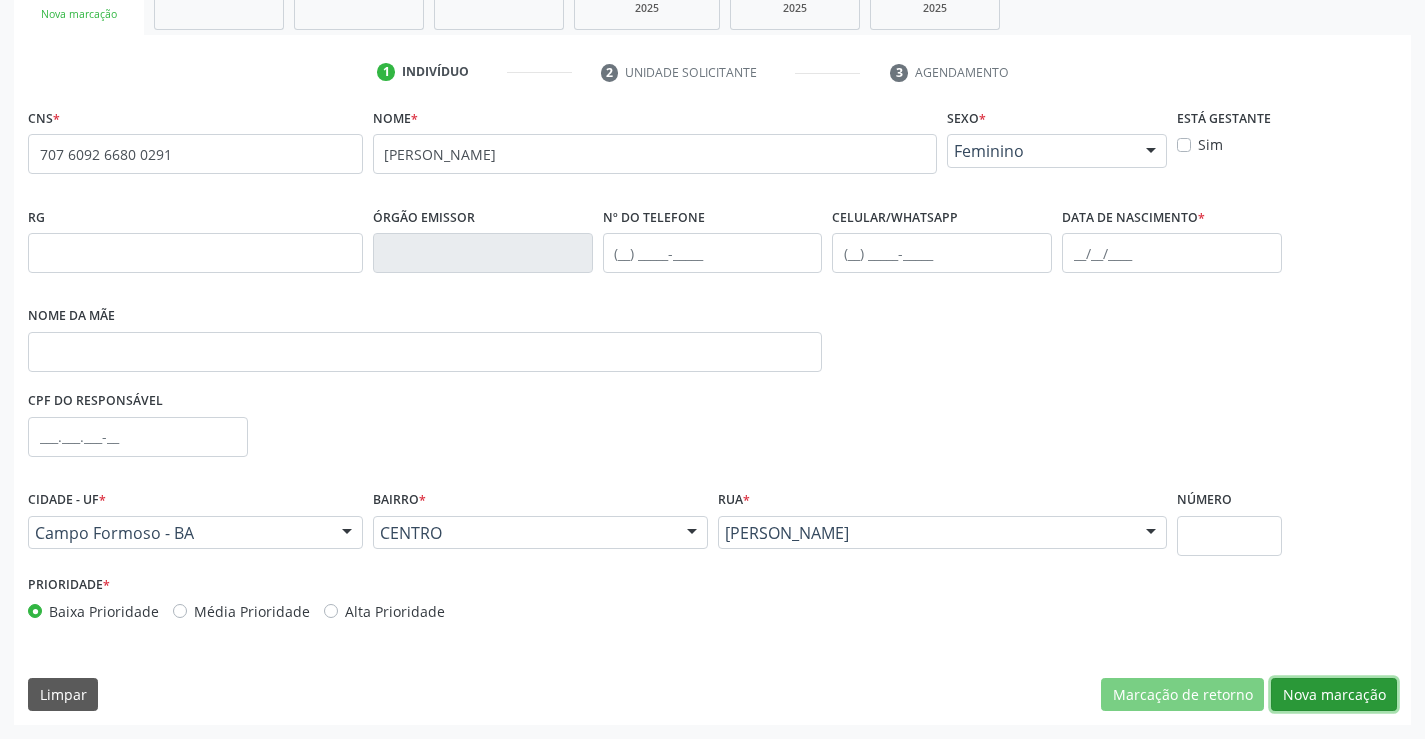 click on "Nova marcação" at bounding box center [1334, 695] 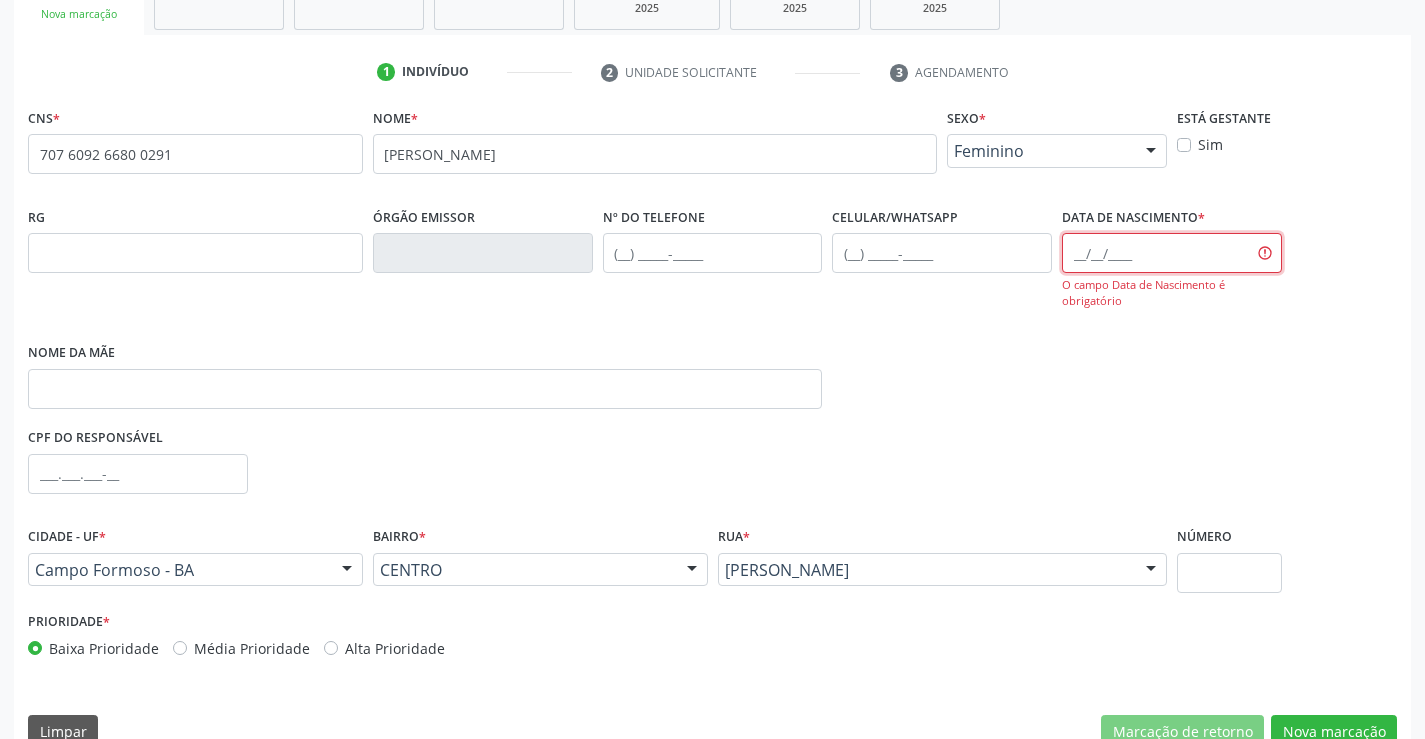 click at bounding box center (1172, 253) 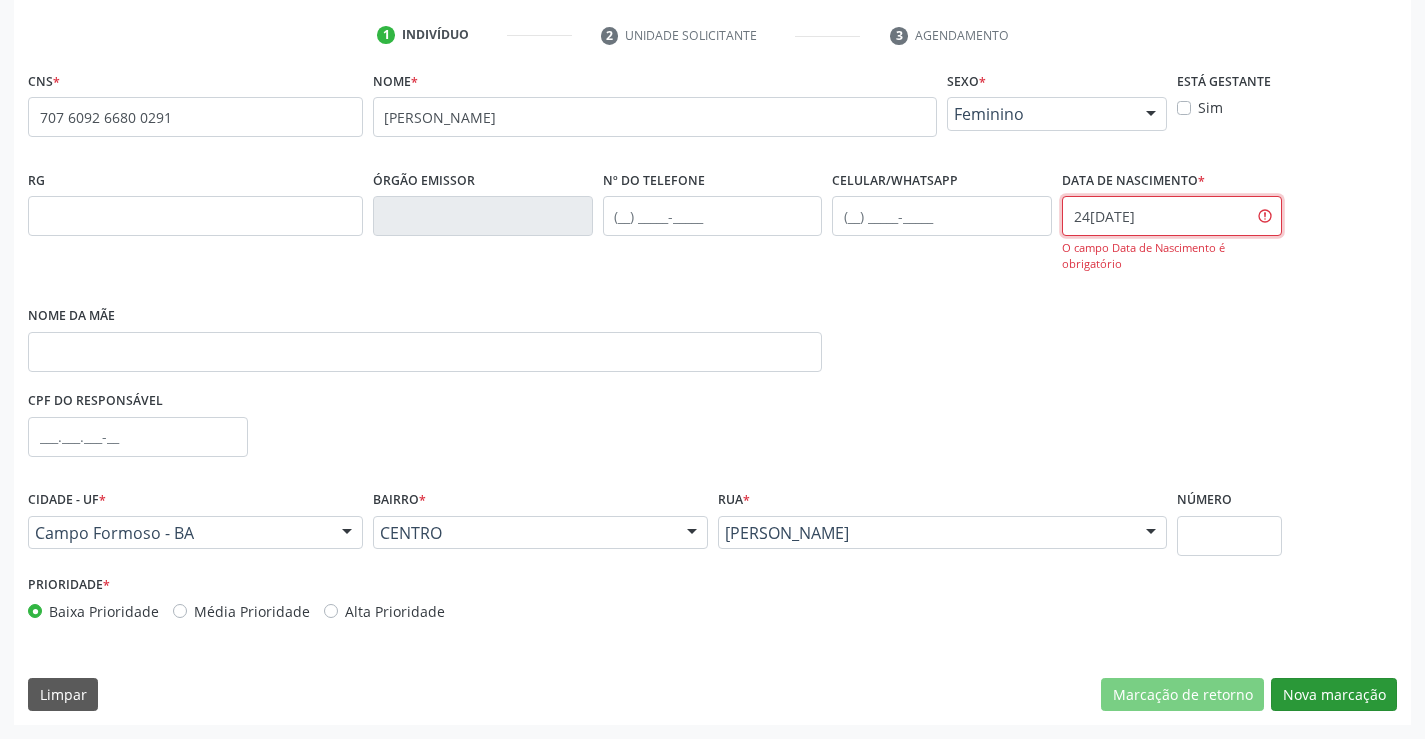 type on "24[DATE]" 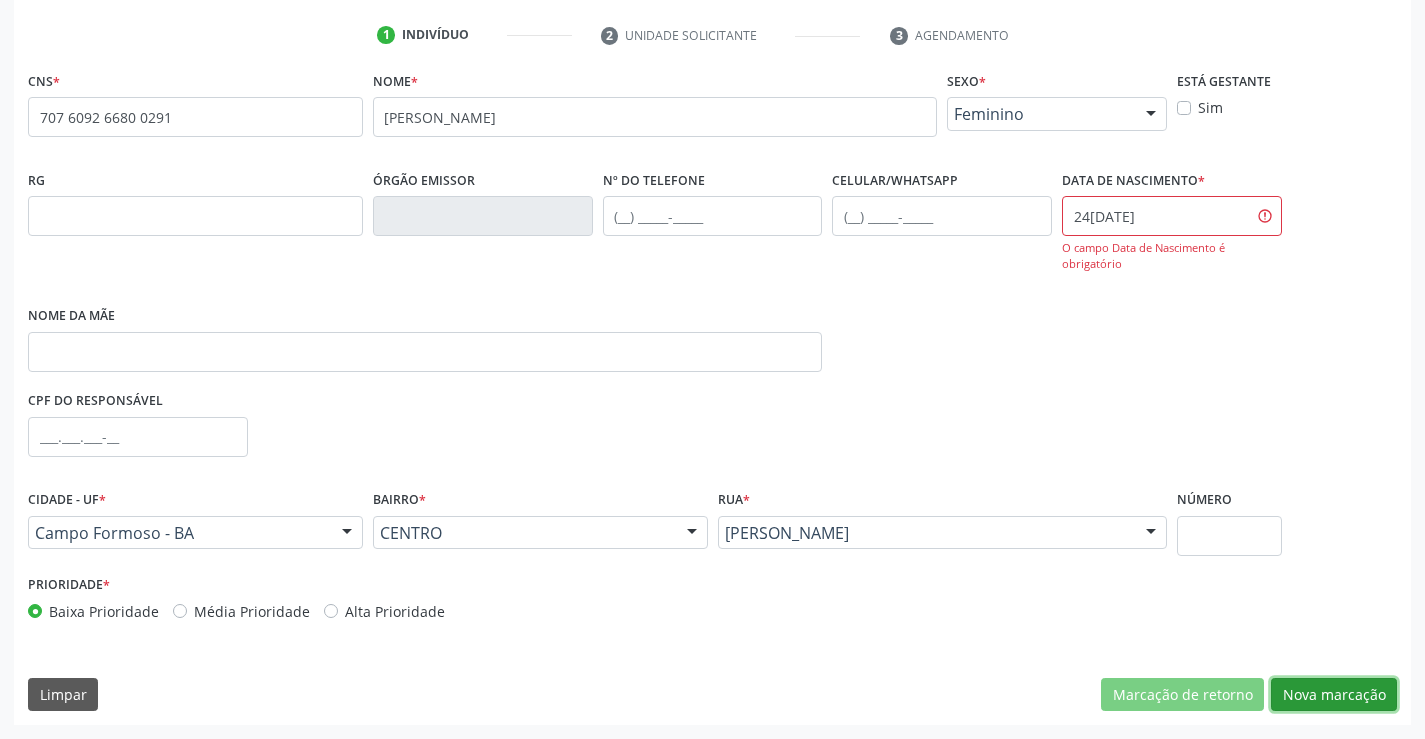 click on "Nova marcação" at bounding box center [1334, 695] 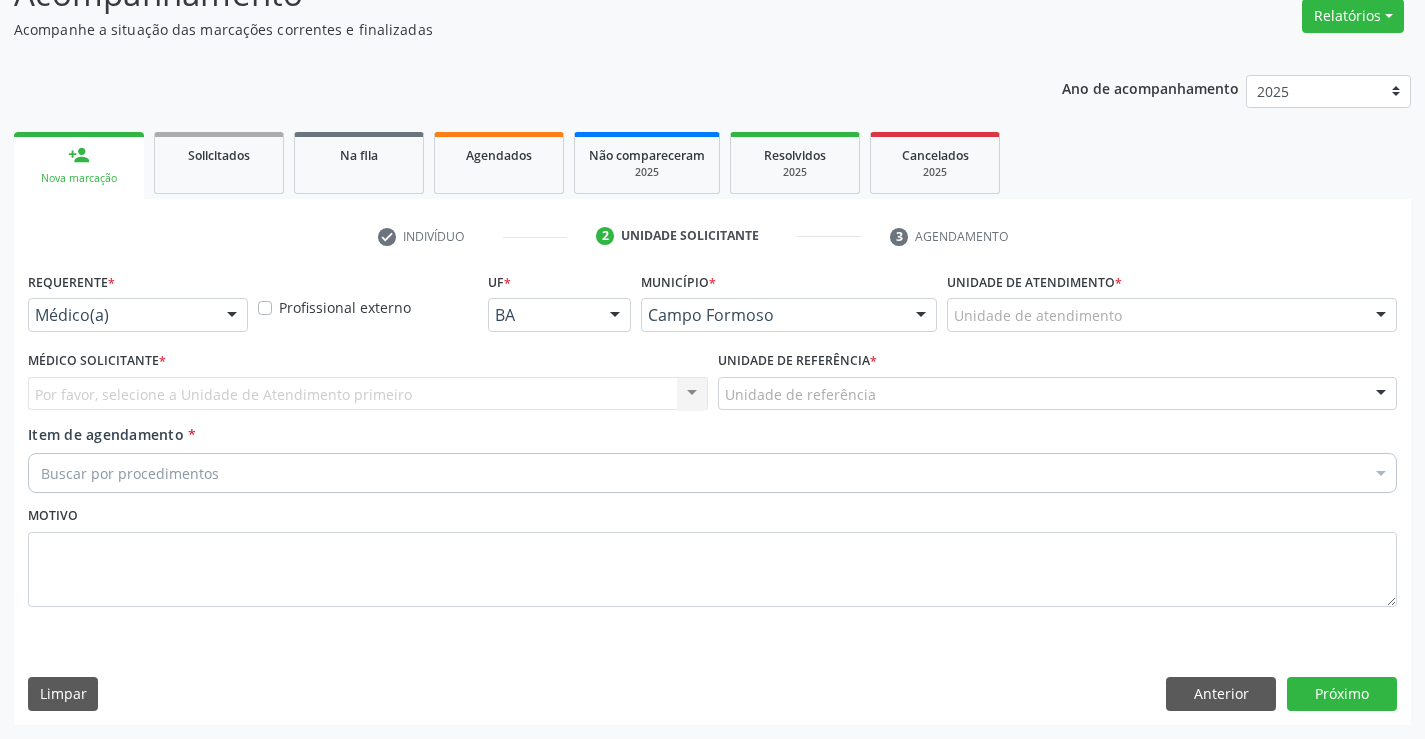 scroll, scrollTop: 167, scrollLeft: 0, axis: vertical 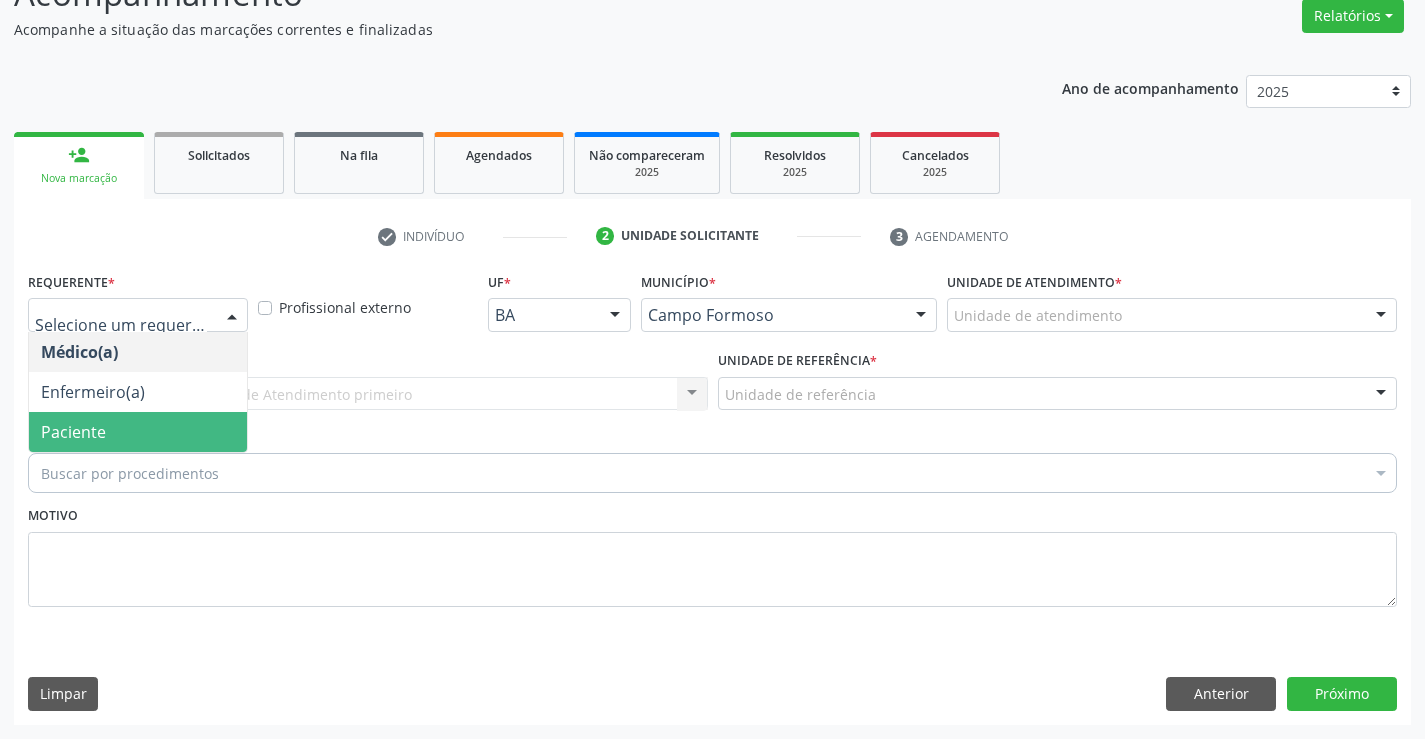 click on "Paciente" at bounding box center (138, 432) 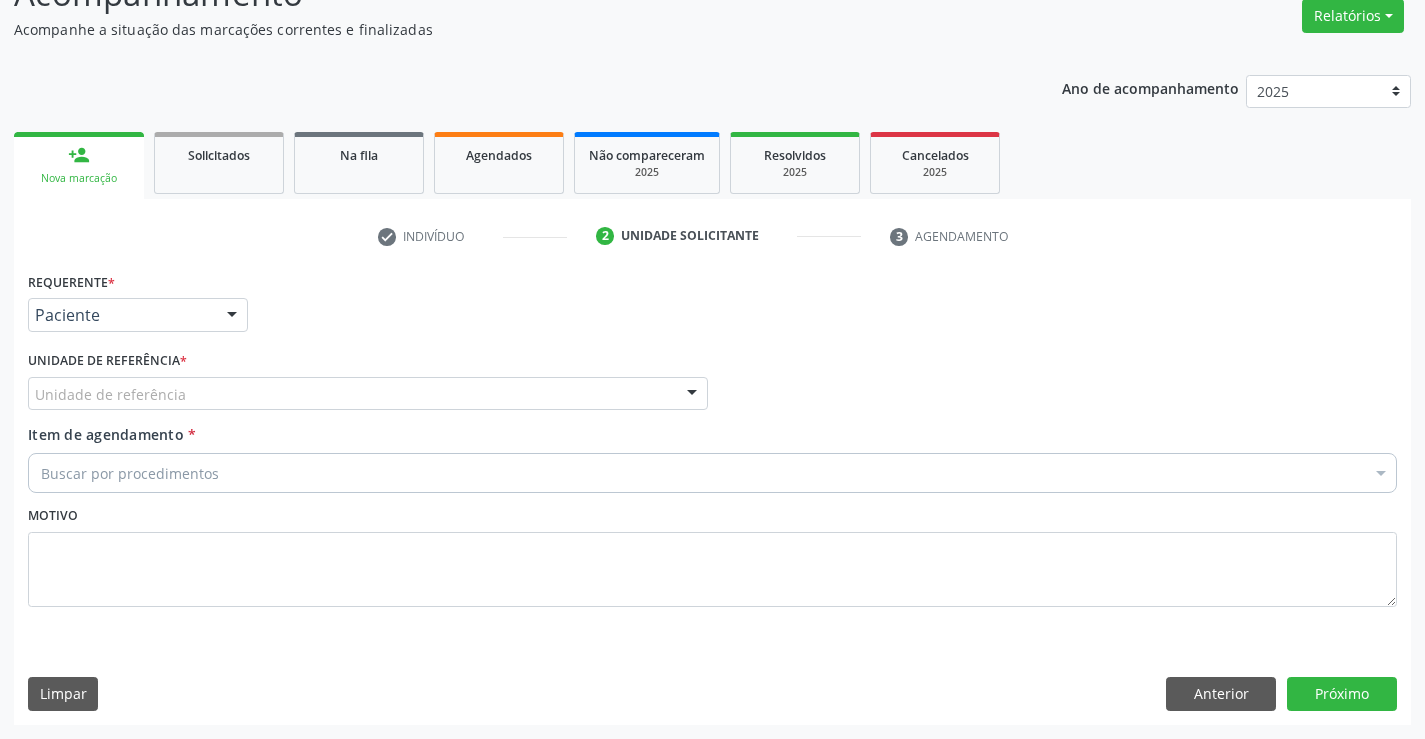 click on "Unidade de referência" at bounding box center [368, 394] 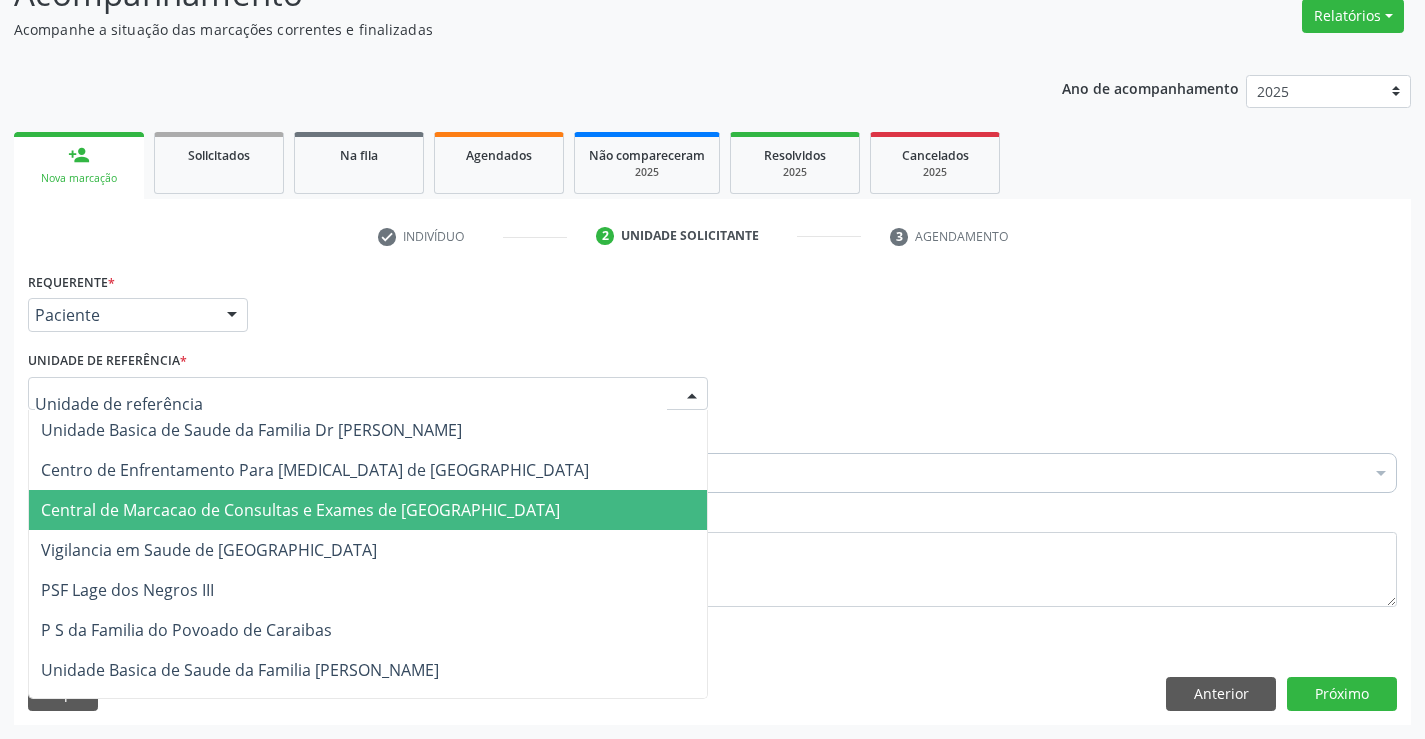 click on "Central de Marcacao de Consultas e Exames de [GEOGRAPHIC_DATA]" at bounding box center [300, 510] 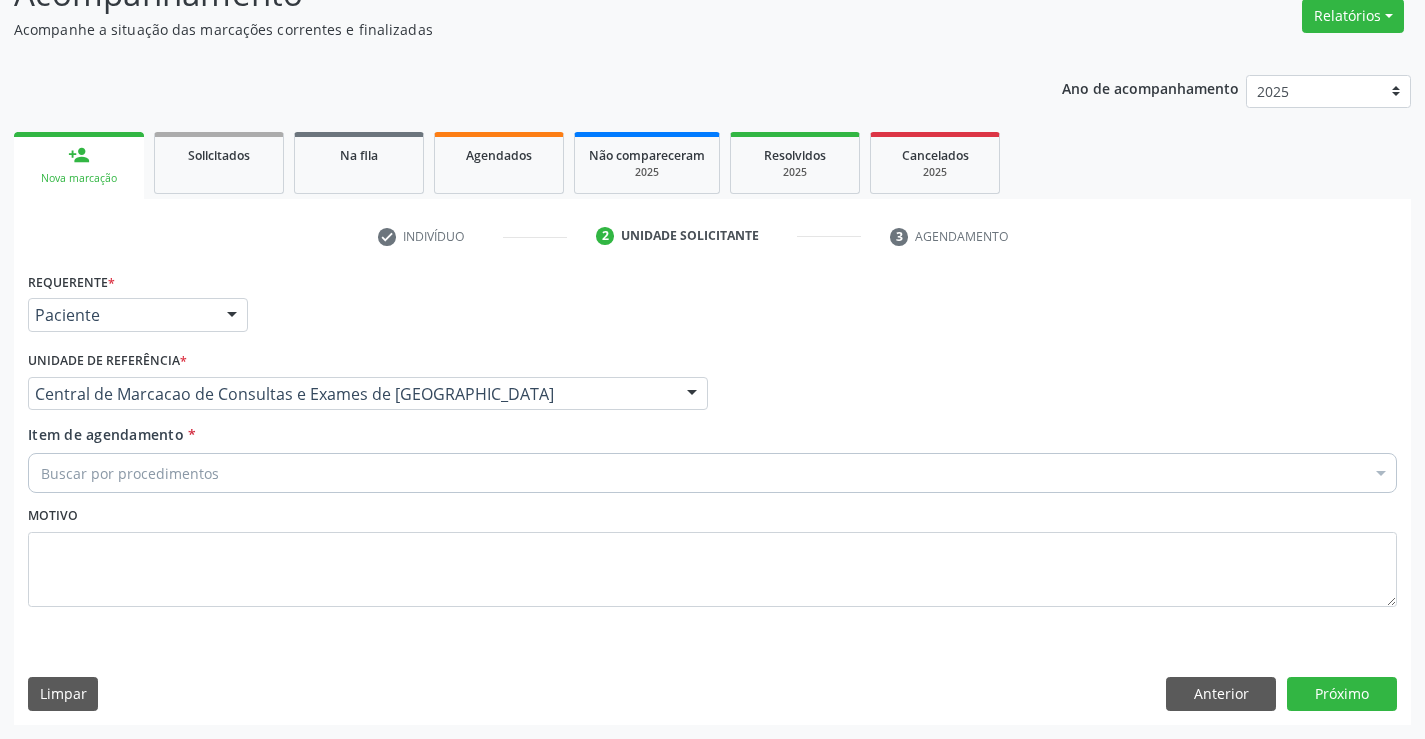 click on "Buscar por procedimentos" at bounding box center (712, 473) 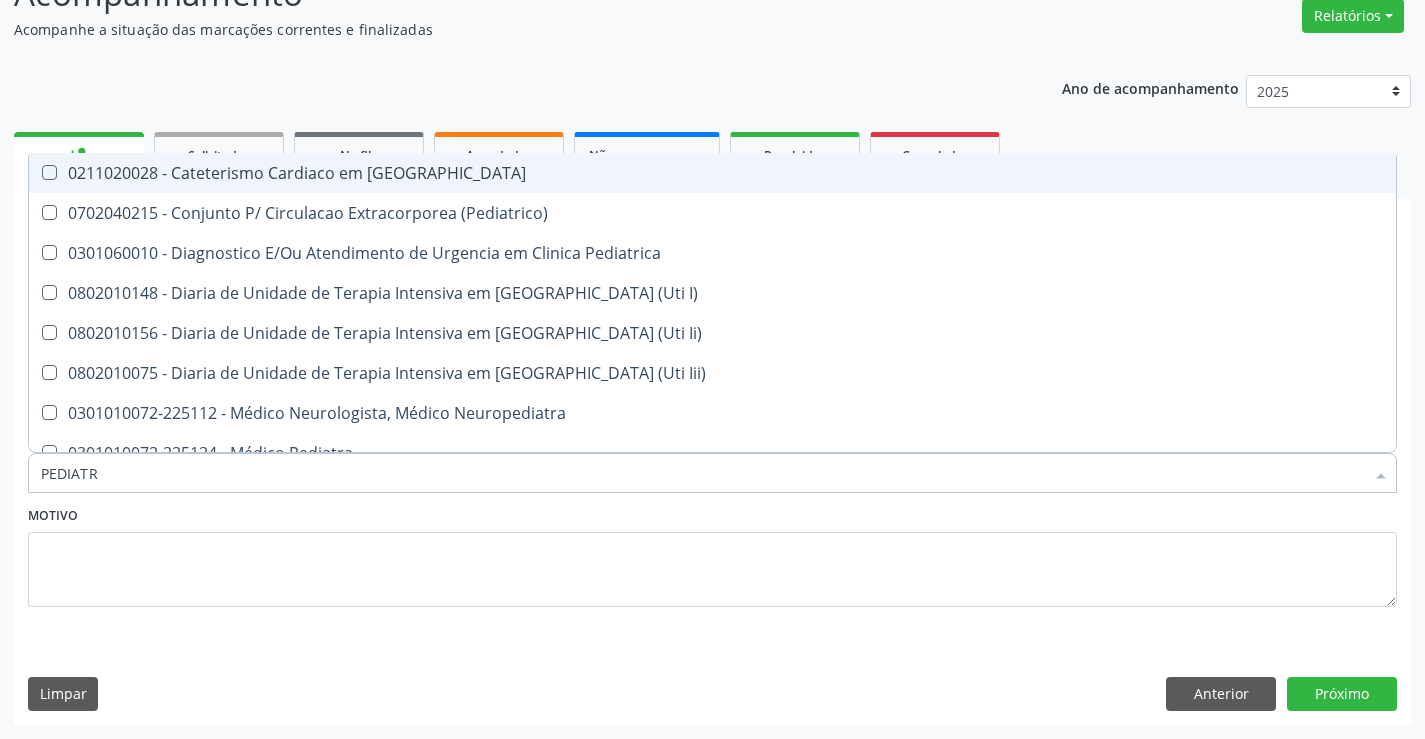 type on "PEDIATRA" 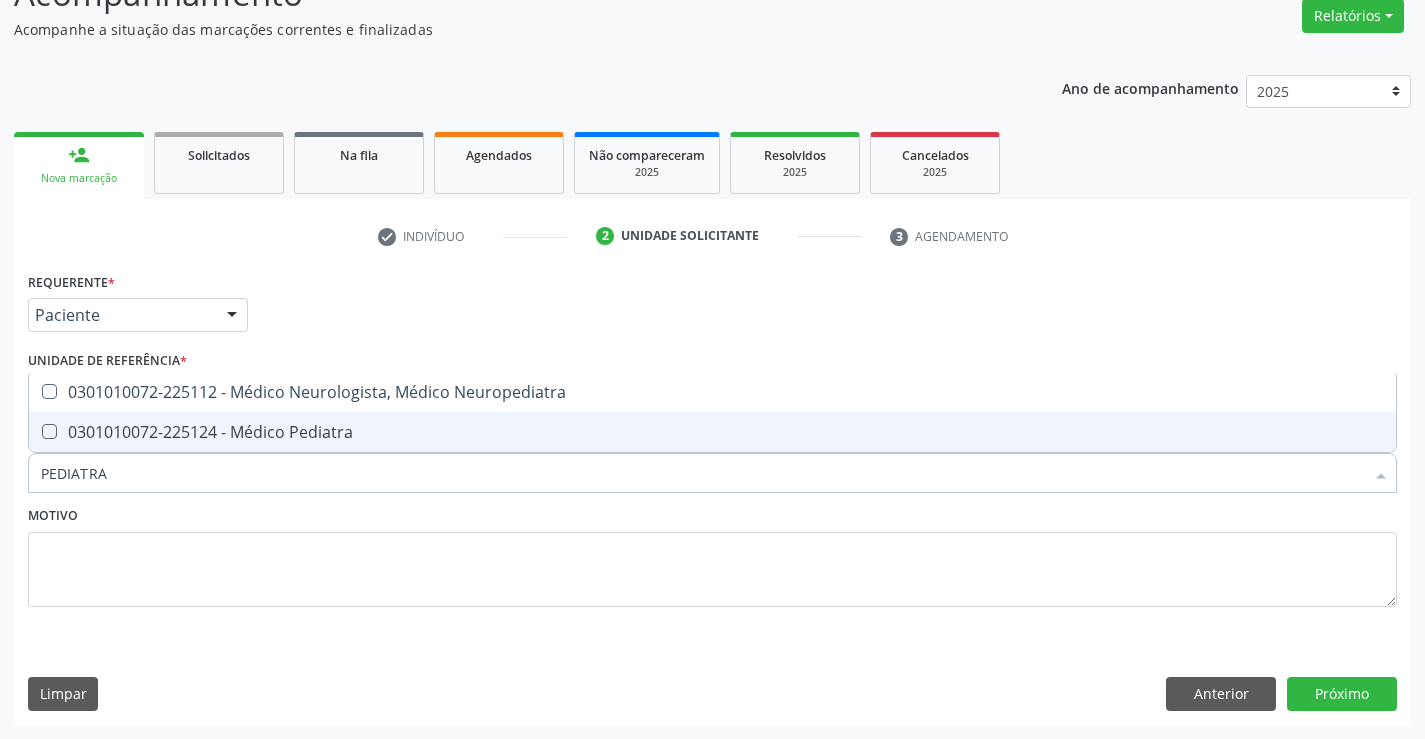 click on "0301010072-225124 - Médico Pediatra" at bounding box center [712, 432] 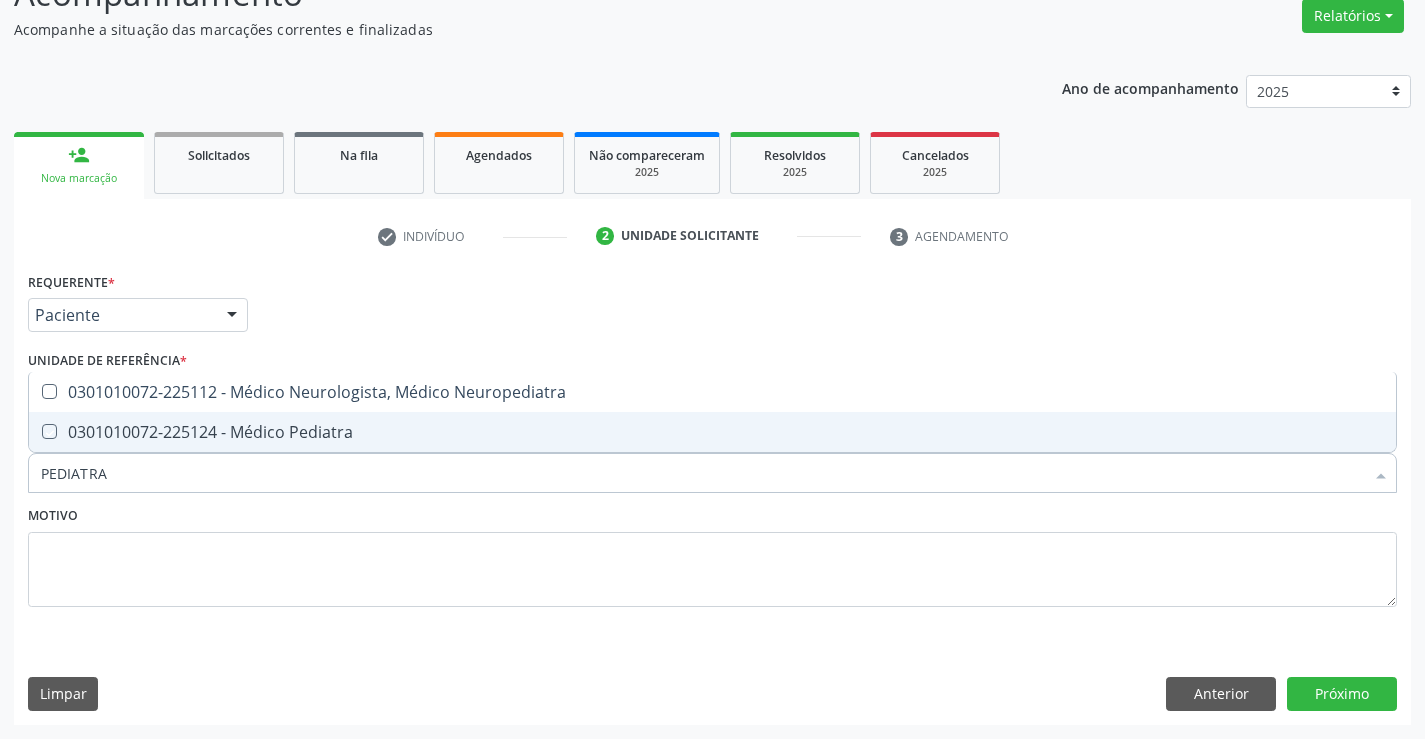 checkbox on "true" 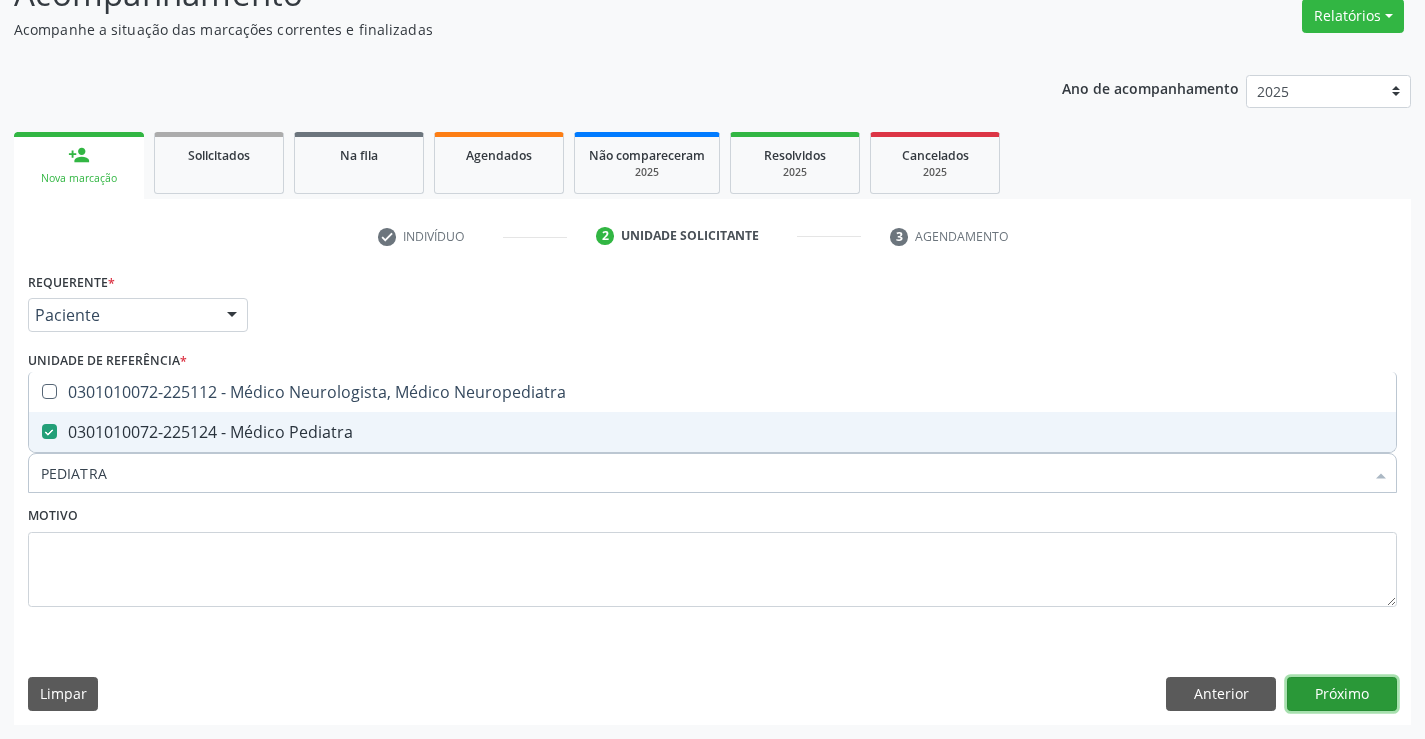 click on "Próximo" at bounding box center [1342, 694] 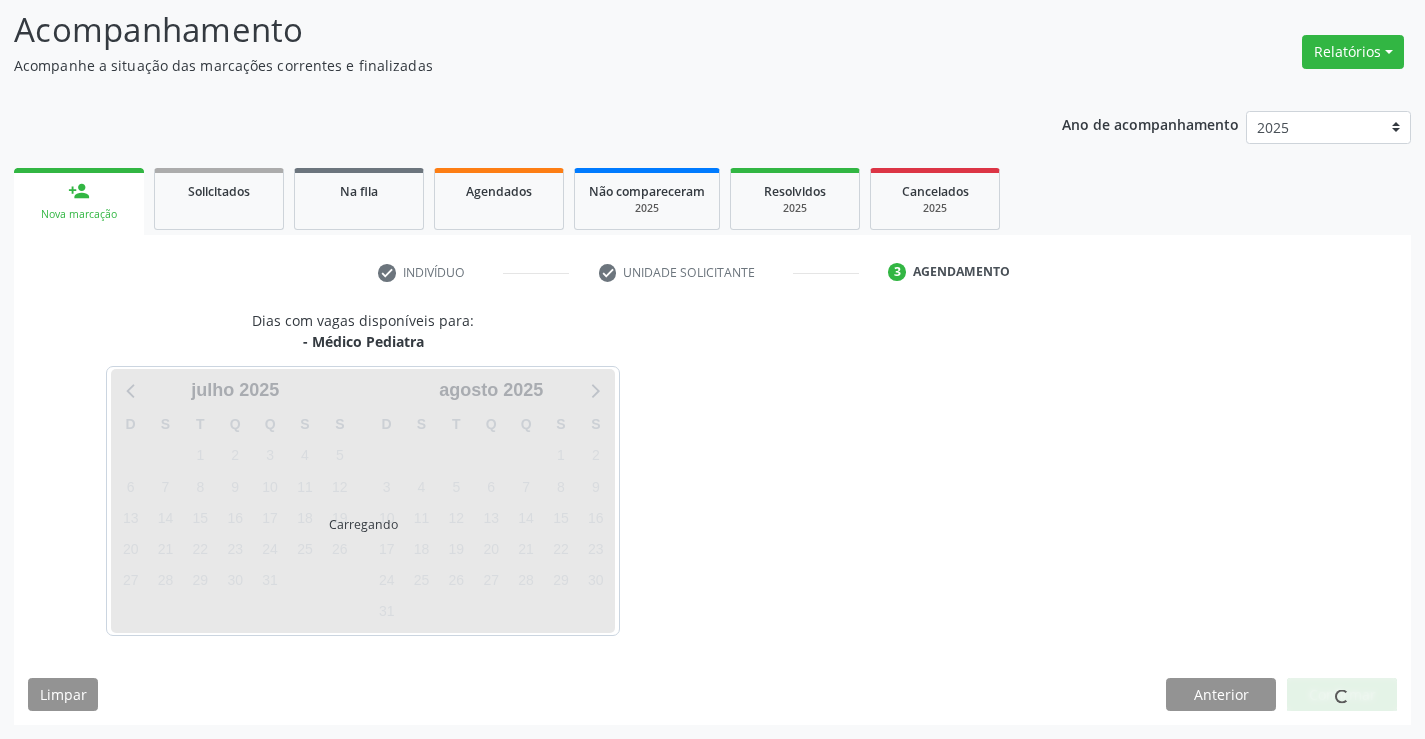 scroll, scrollTop: 131, scrollLeft: 0, axis: vertical 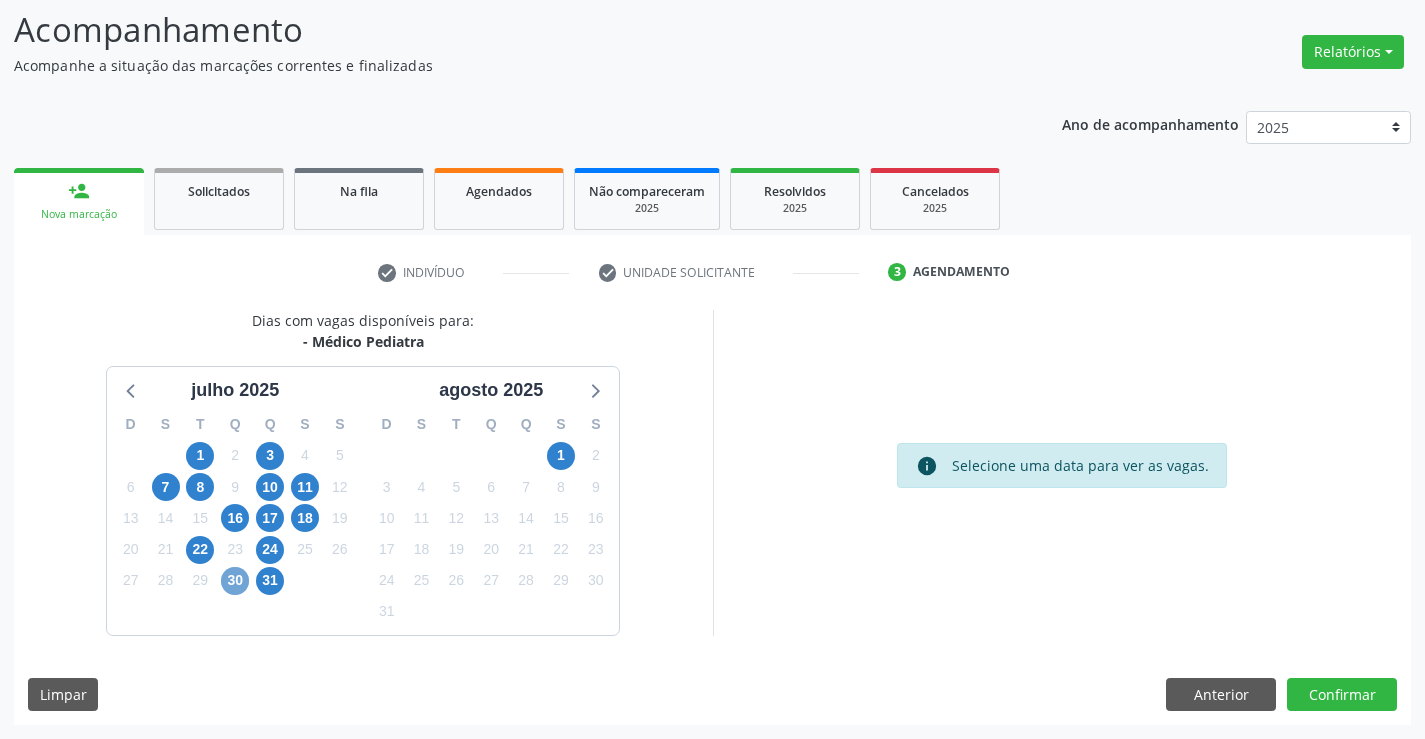 click on "30" at bounding box center (235, 581) 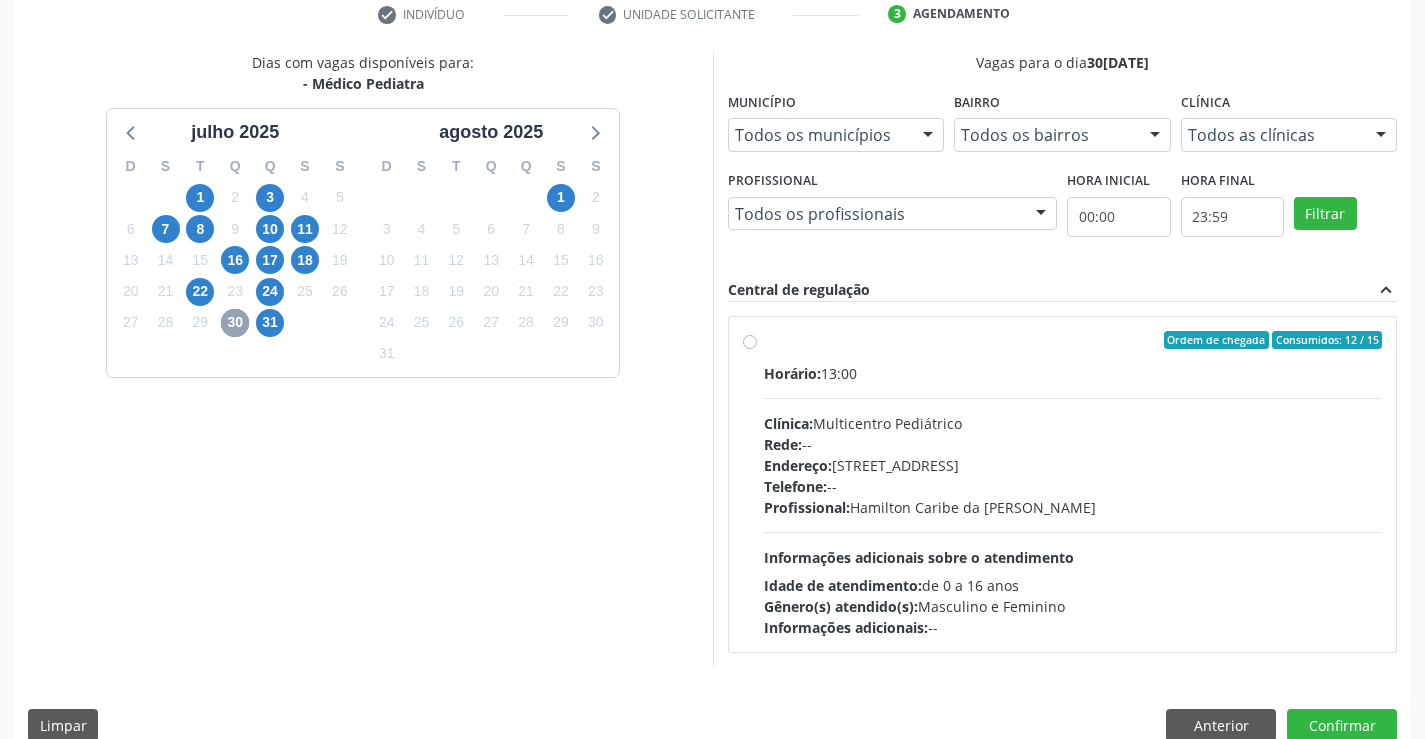 scroll, scrollTop: 420, scrollLeft: 0, axis: vertical 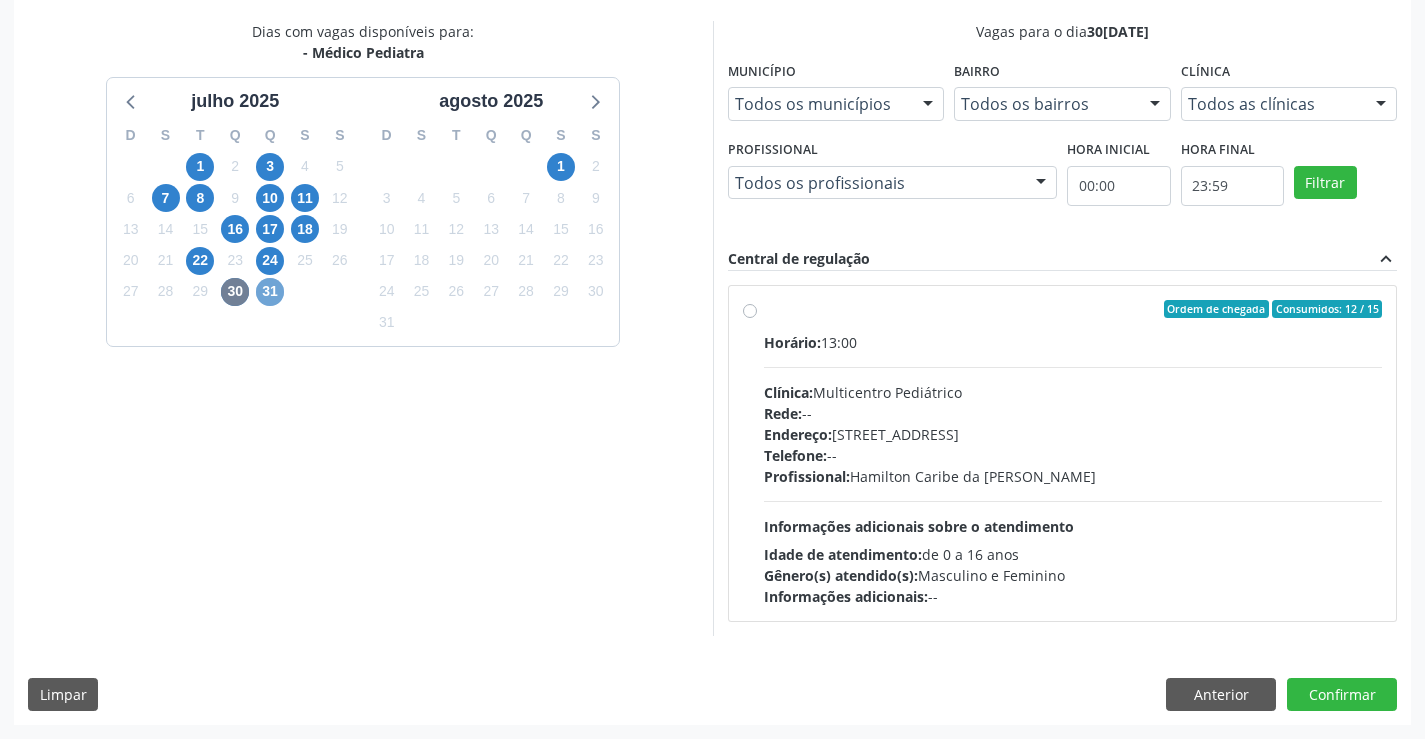 click on "31" at bounding box center (270, 292) 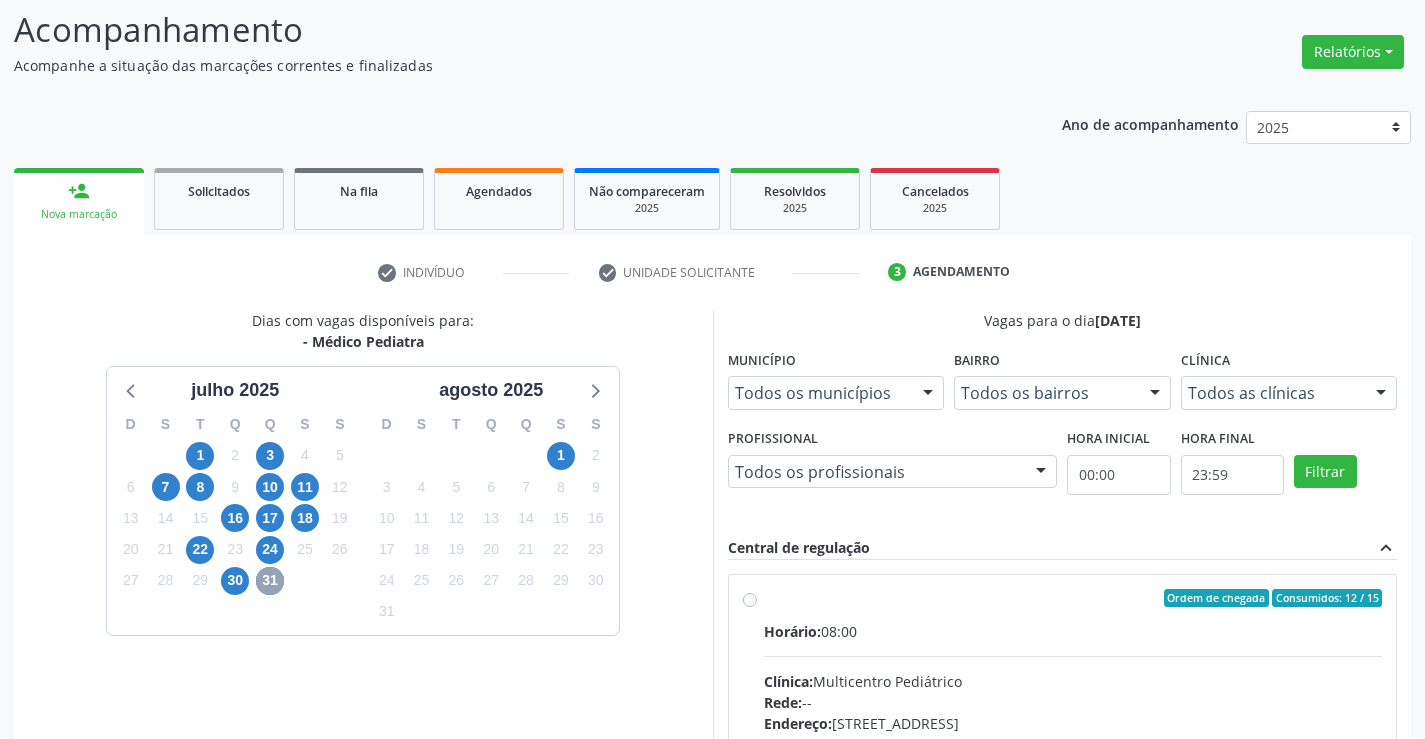 scroll, scrollTop: 420, scrollLeft: 0, axis: vertical 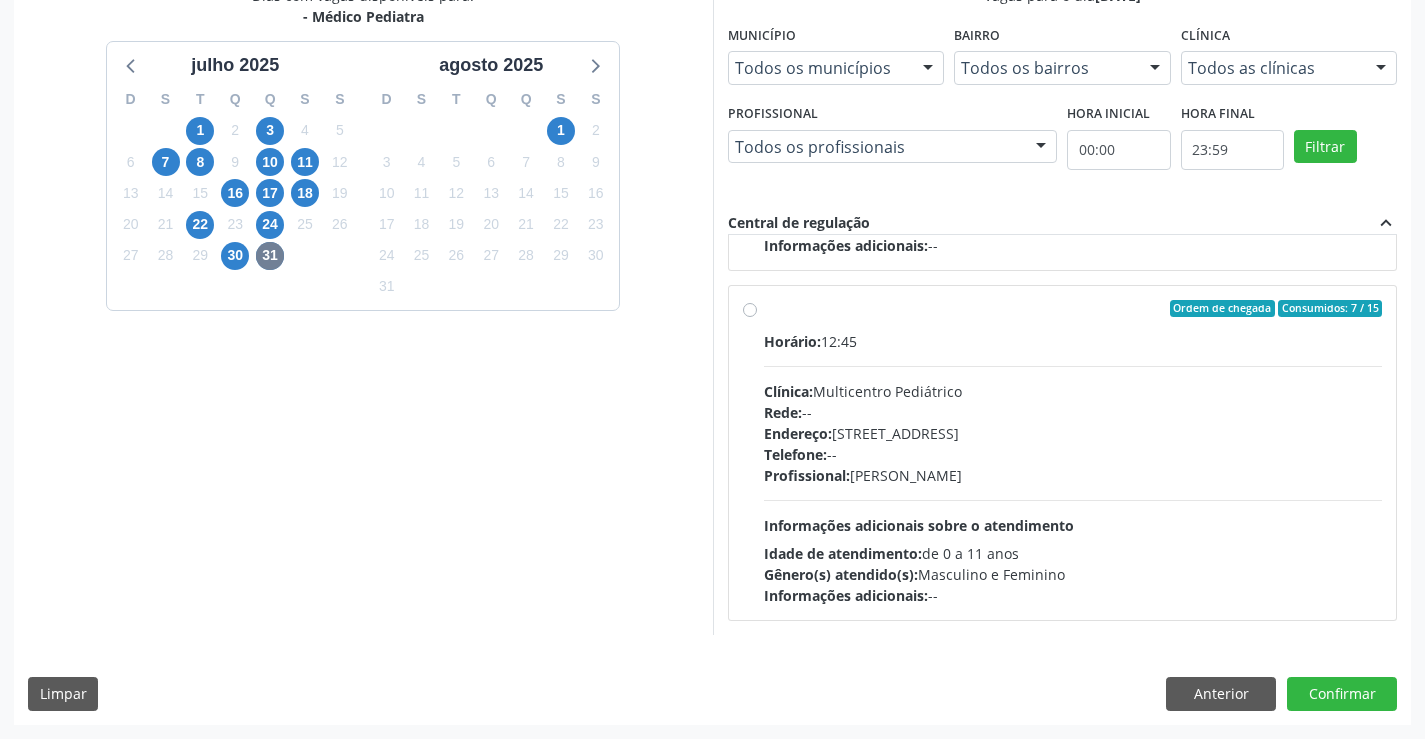 click on "Endereço:   [STREET_ADDRESS]" at bounding box center (1073, 433) 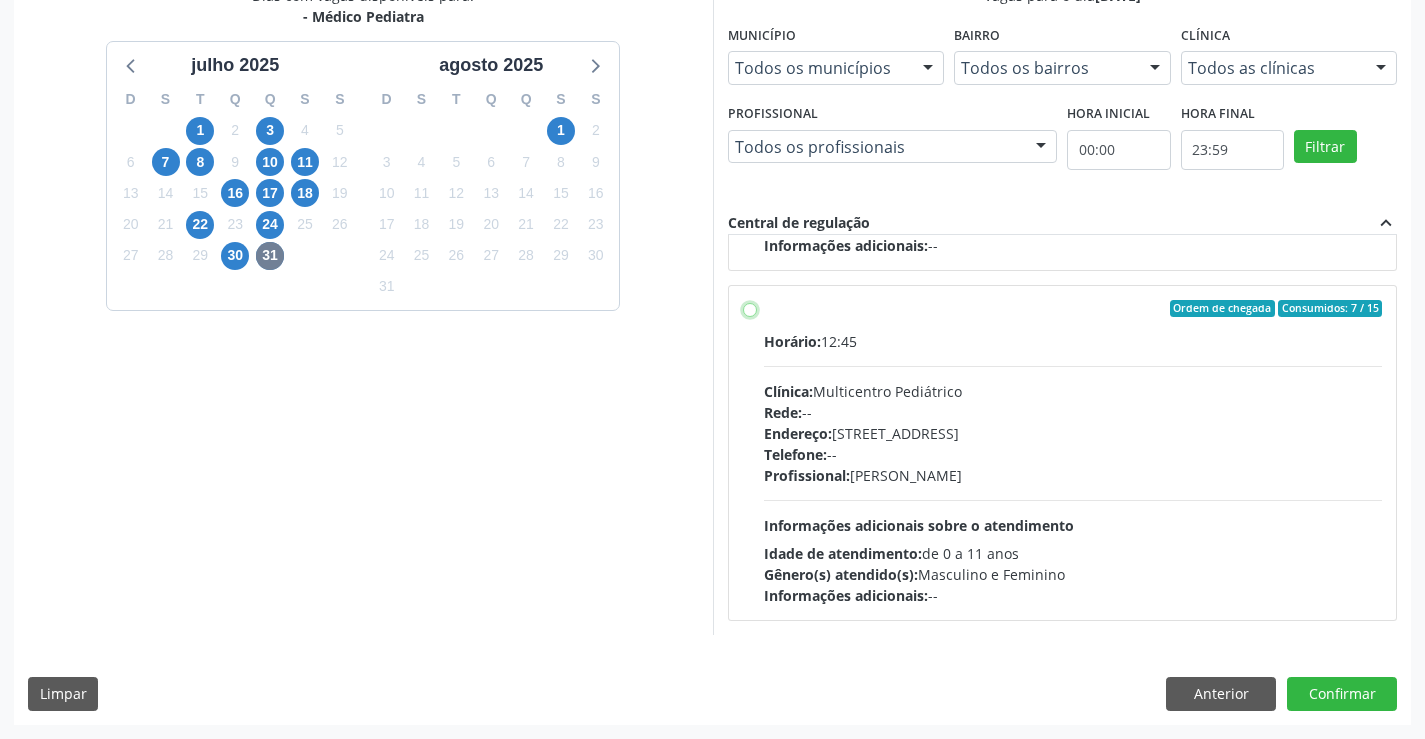 click on "Ordem de chegada
Consumidos: 7 / 15
Horário:   12:45
Clínica:  Multicentro Pediátrico
Rede:
--
Endereço:   [STREET_ADDRESS]
Telefone:   --
Profissional:
[PERSON_NAME]
Informações adicionais sobre o atendimento
Idade de atendimento:
de 0 a 11 anos
Gênero(s) atendido(s):
Masculino e Feminino
Informações adicionais:
--" at bounding box center (750, 309) 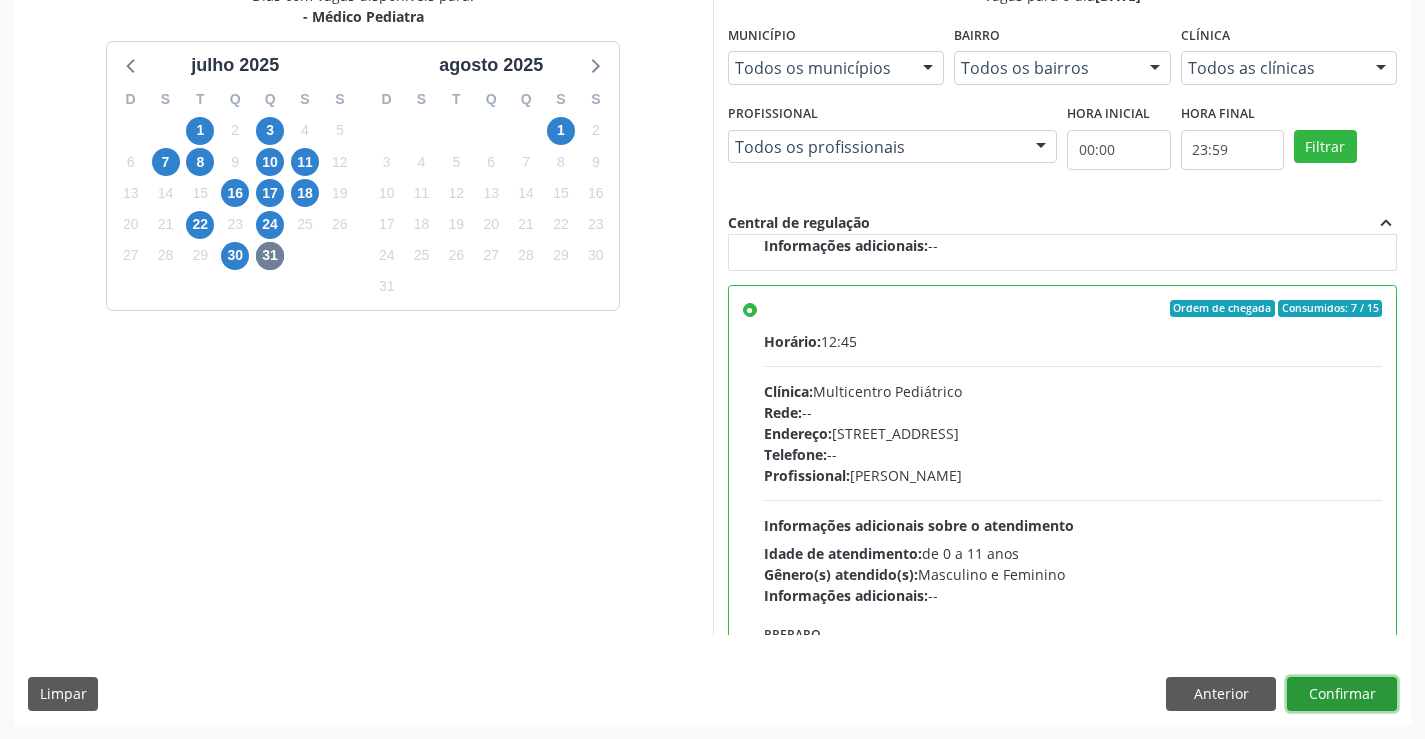 click on "Confirmar" at bounding box center (1342, 694) 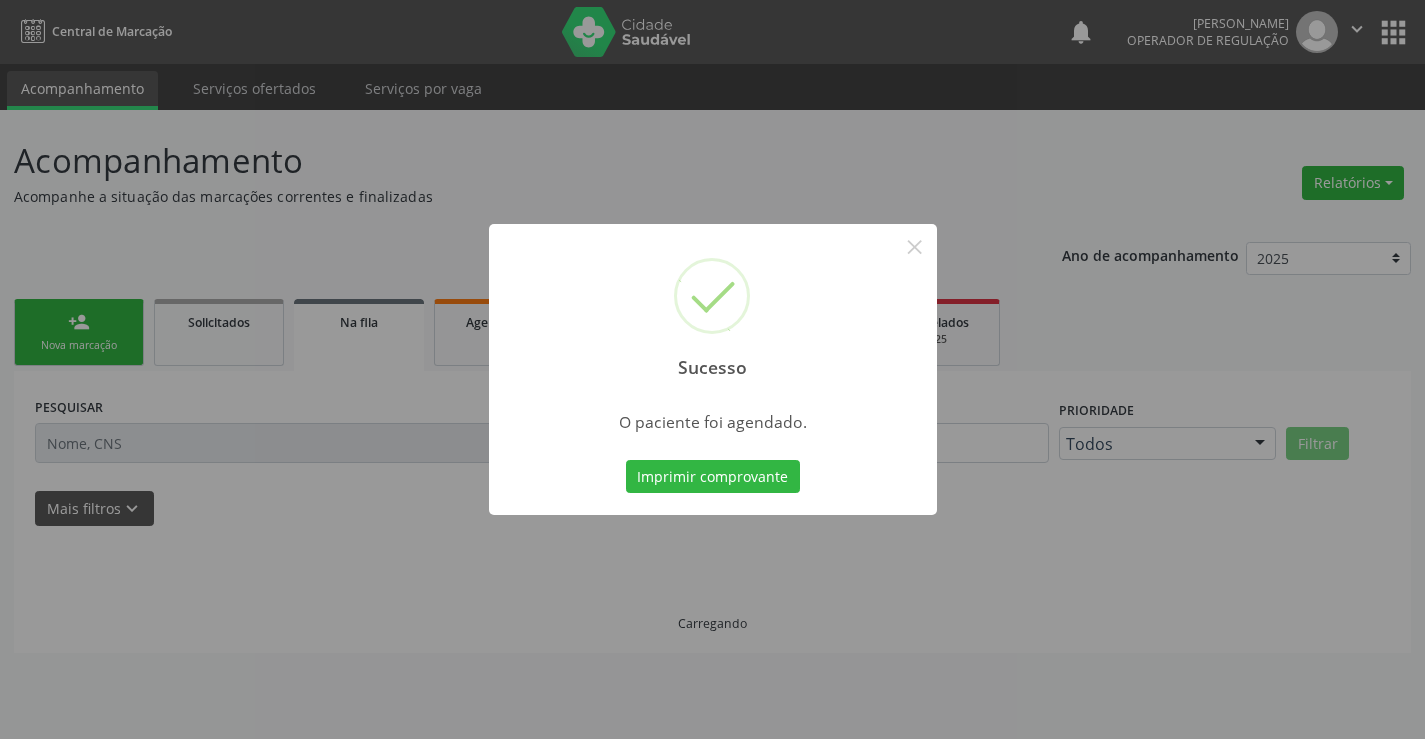 scroll, scrollTop: 0, scrollLeft: 0, axis: both 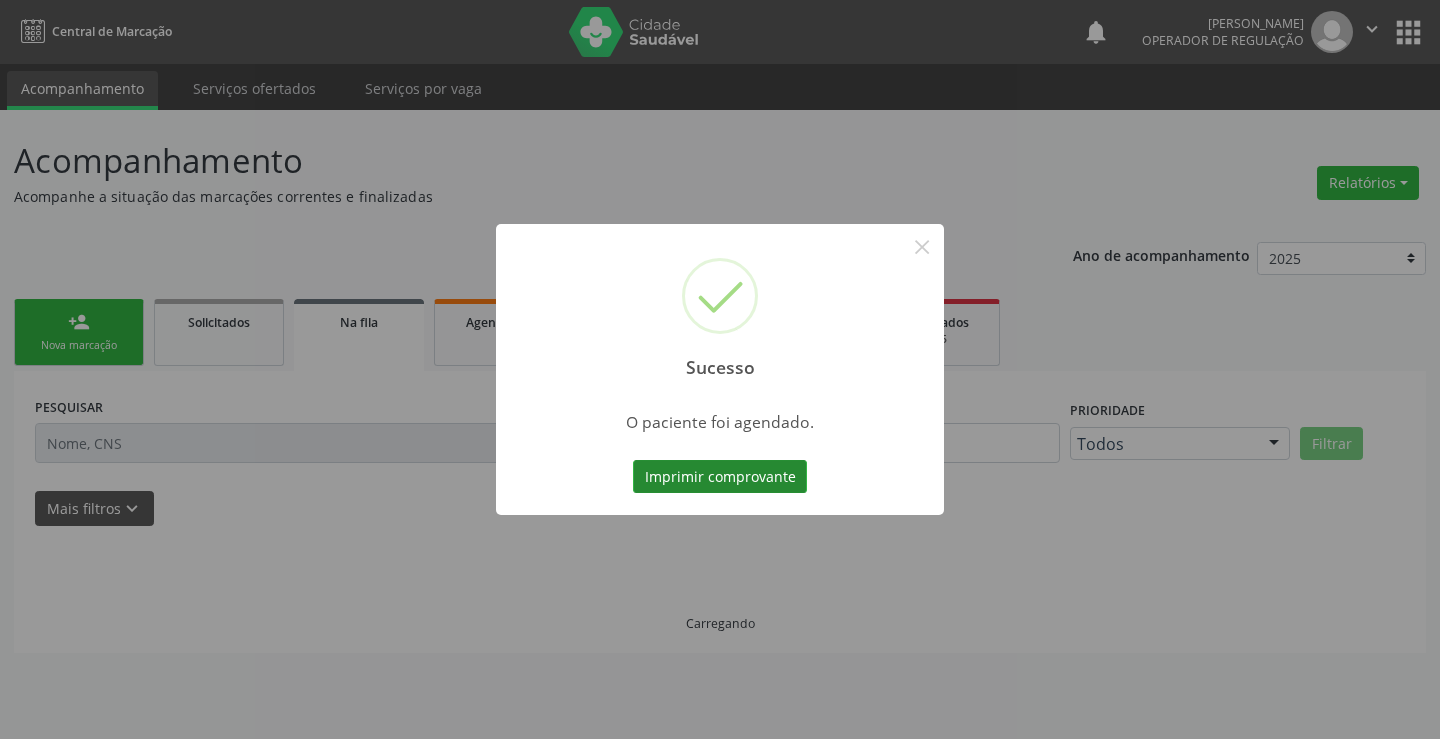 click on "Imprimir comprovante" at bounding box center [720, 477] 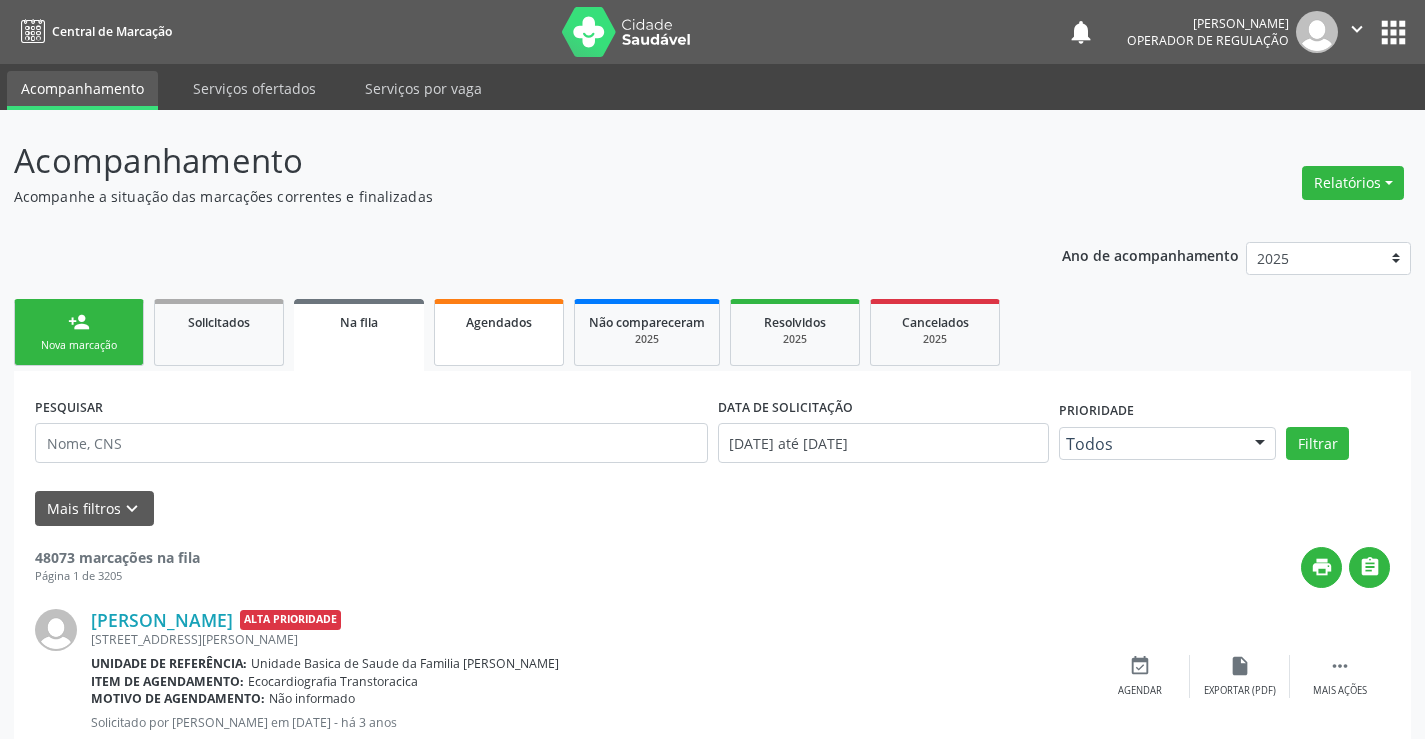 click on "Nova marcação" at bounding box center (79, 345) 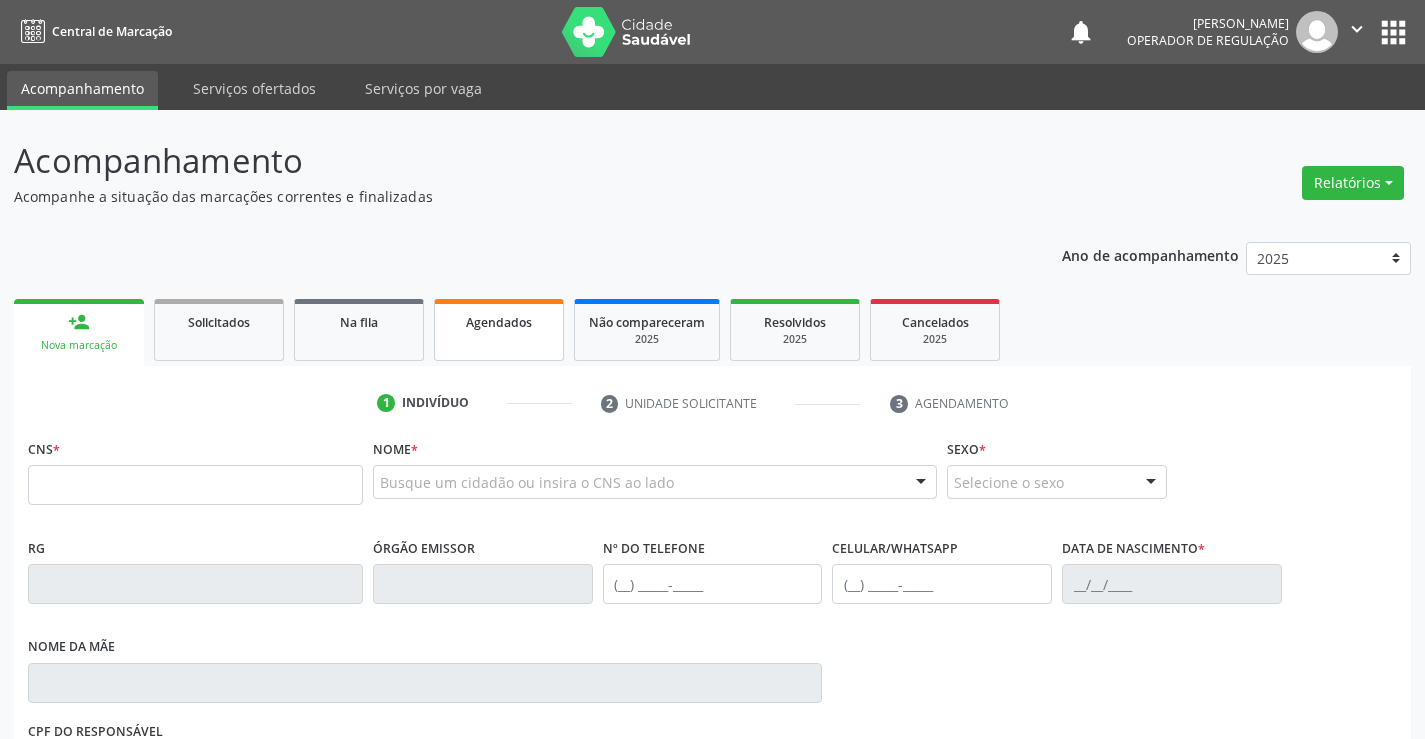 click on "Agendados" at bounding box center (499, 322) 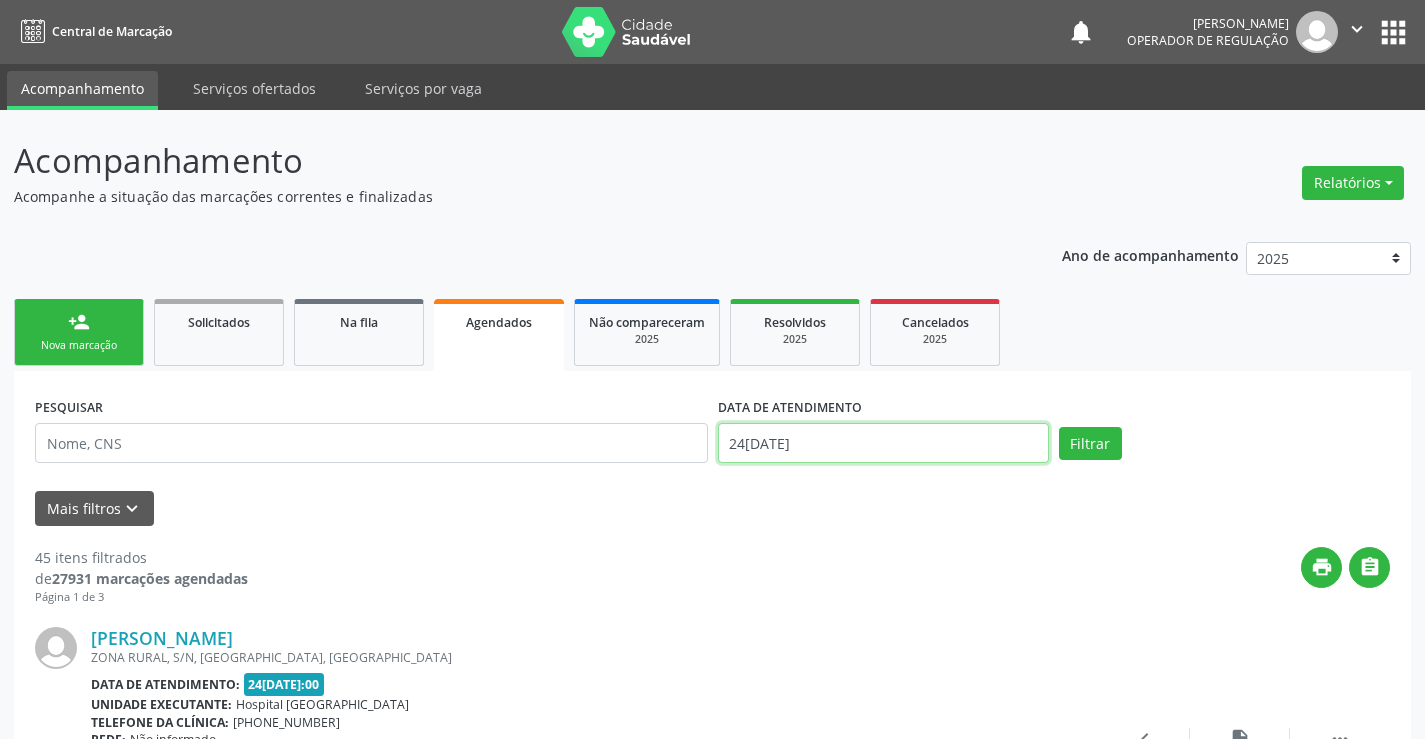 click on "24[DATE]" at bounding box center (883, 443) 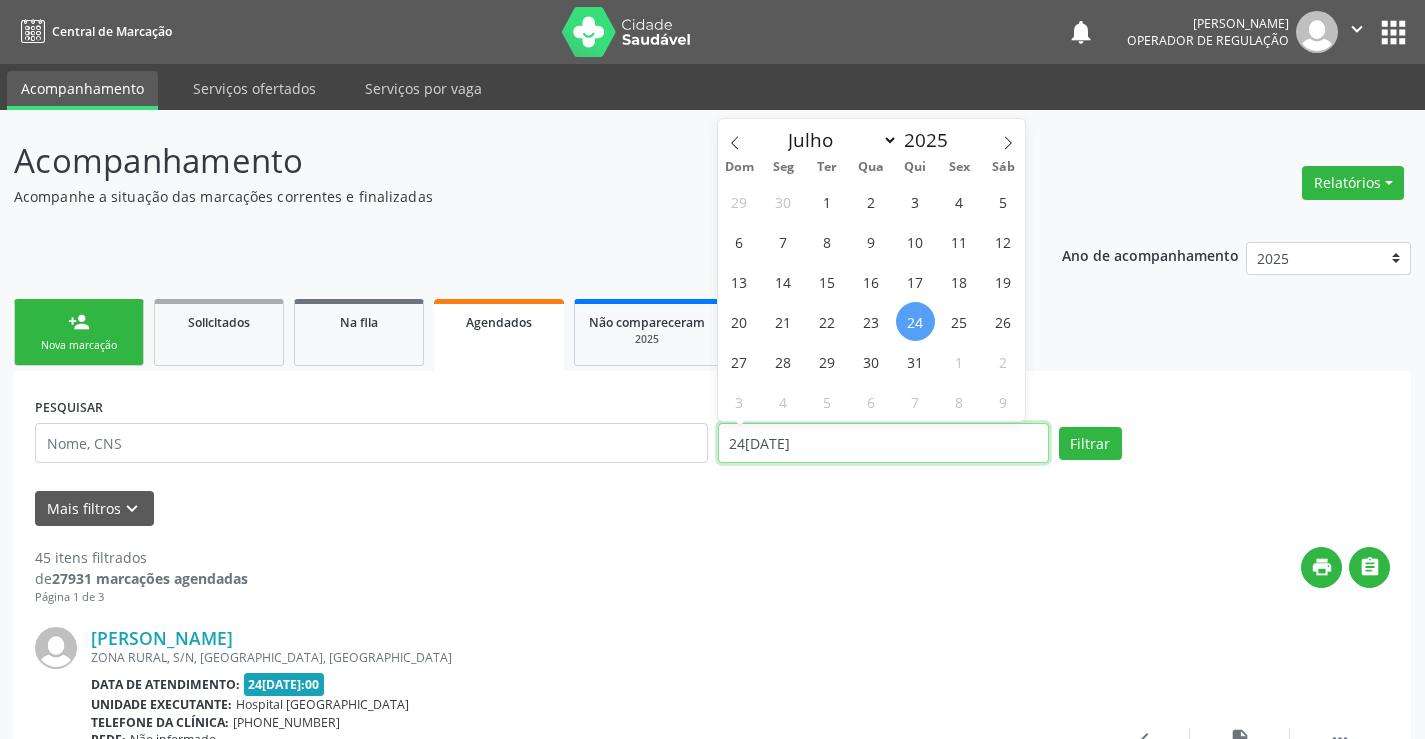type 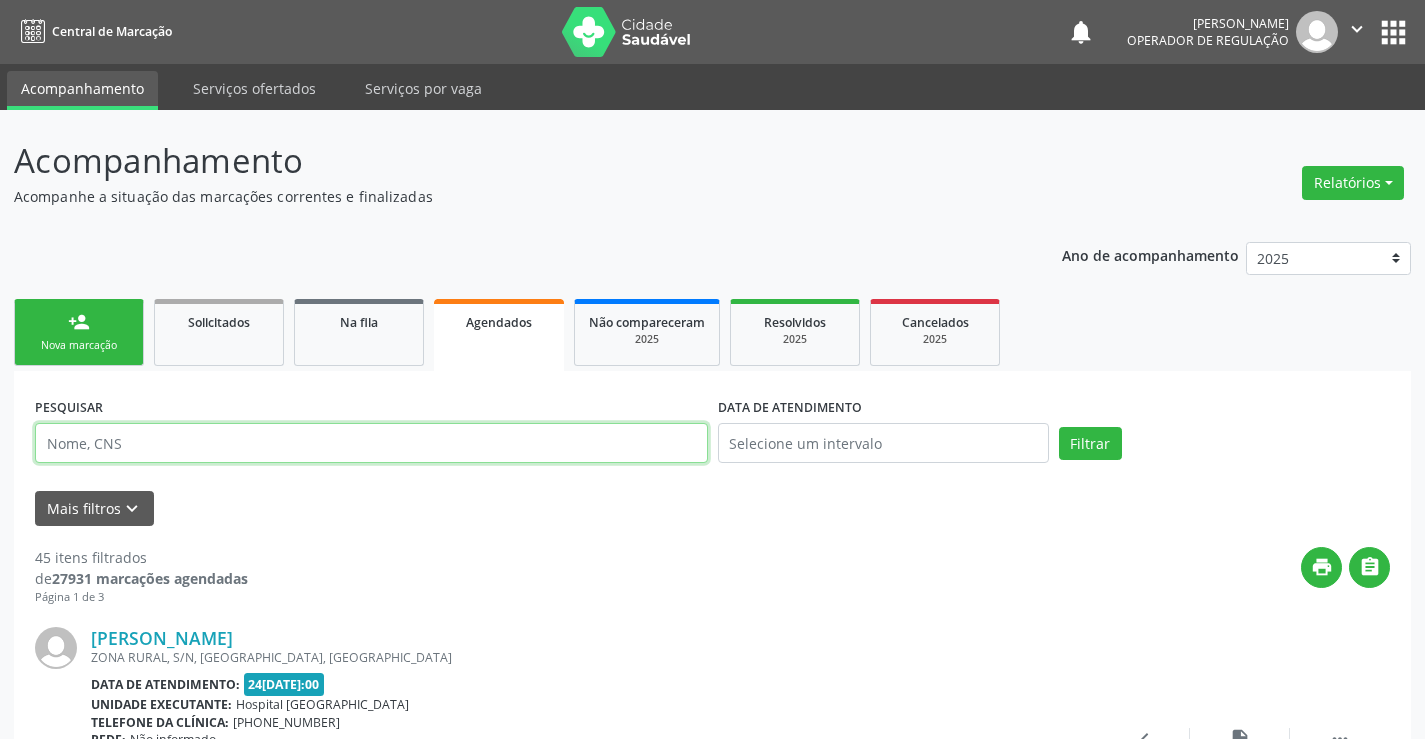 click at bounding box center [371, 443] 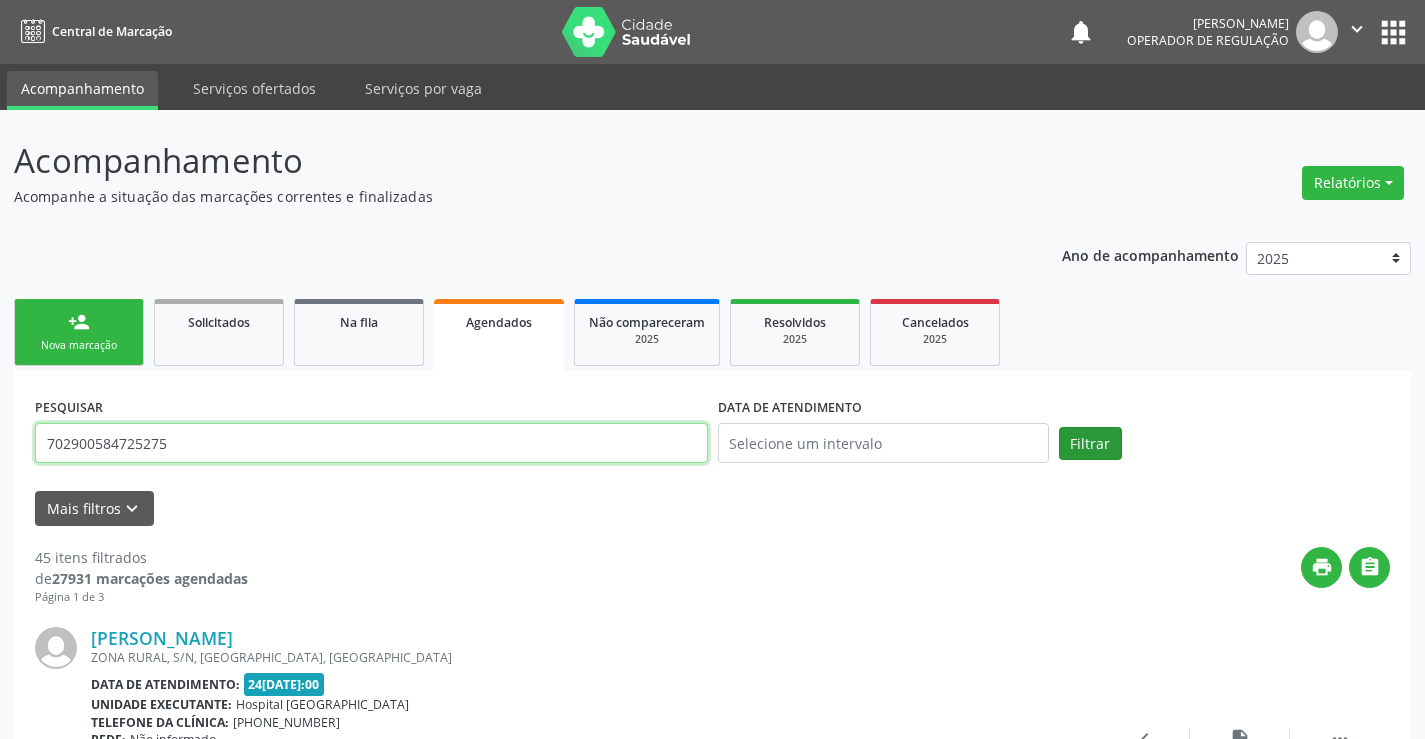 type on "702900584725275" 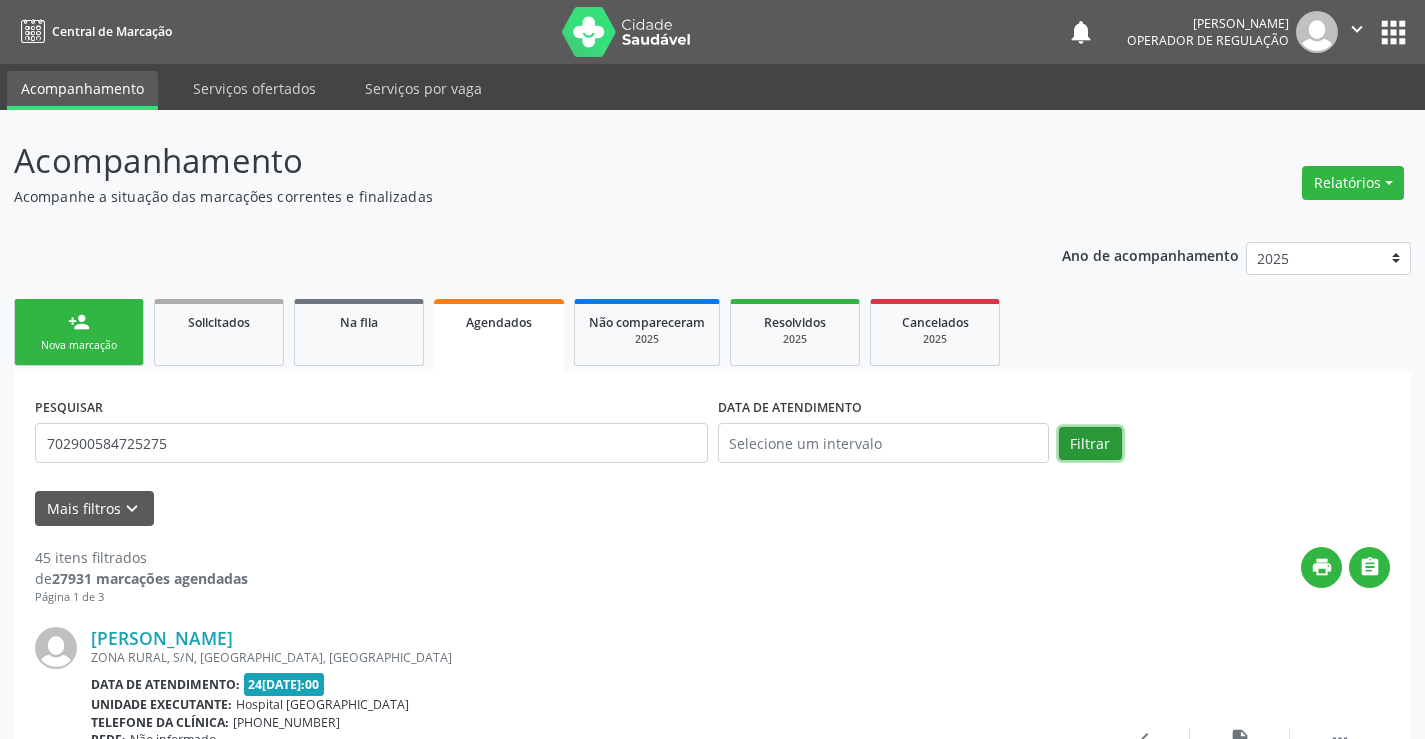 click on "Filtrar" at bounding box center [1090, 444] 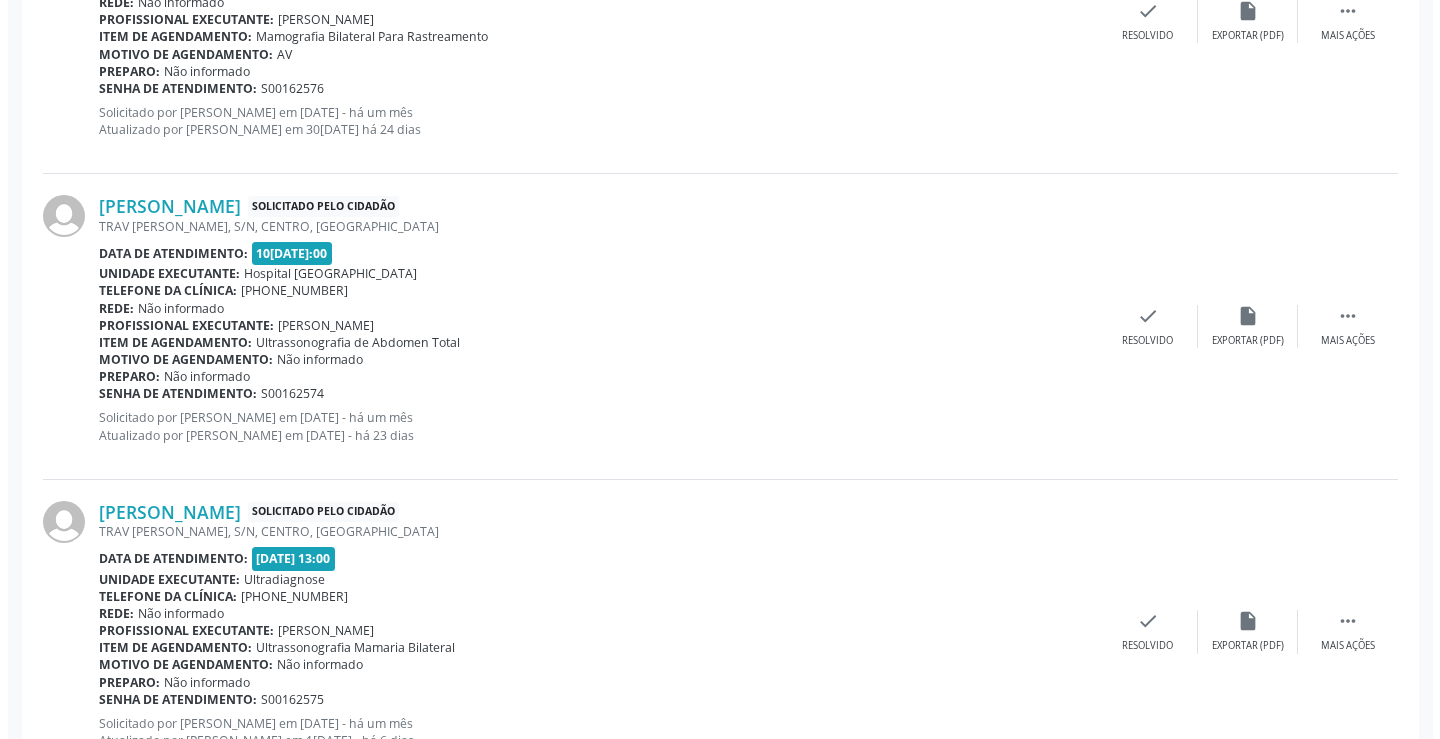 scroll, scrollTop: 2275, scrollLeft: 0, axis: vertical 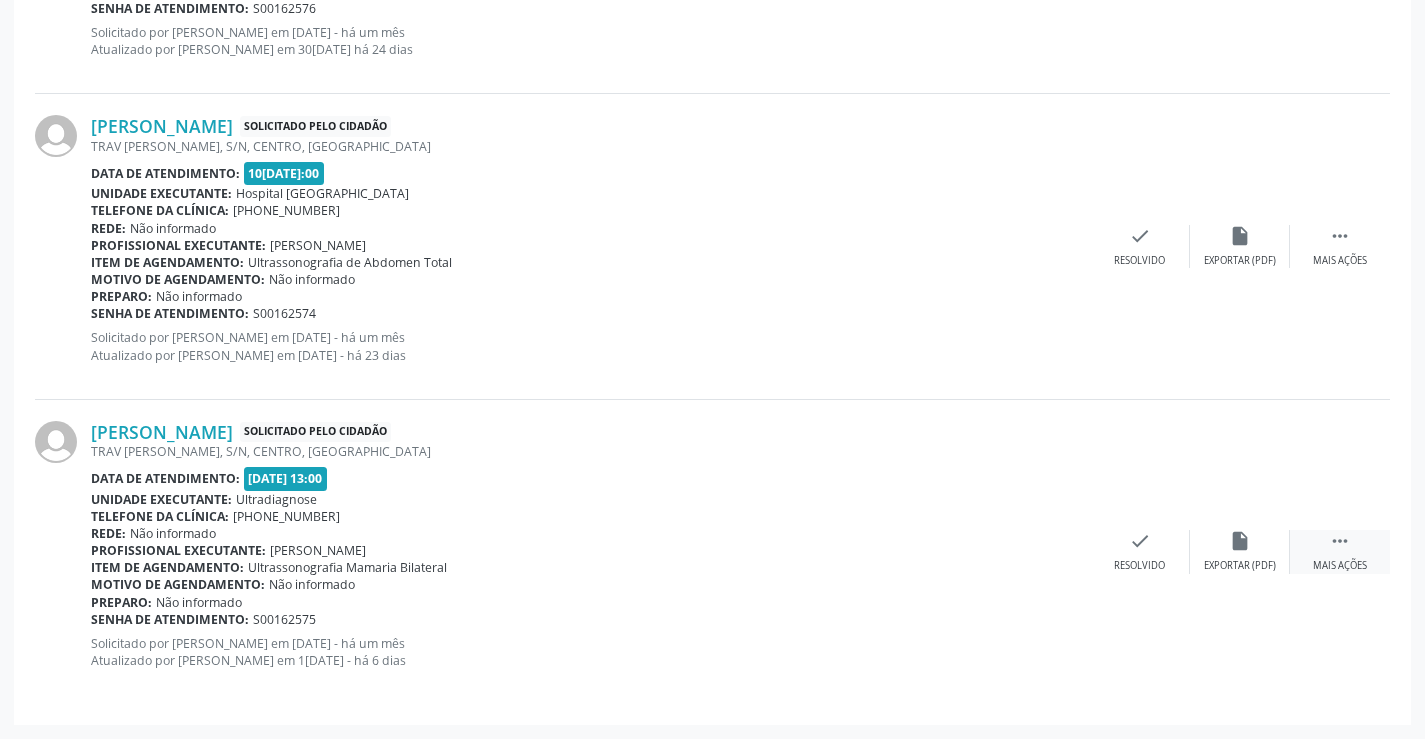 click on "" at bounding box center (1340, 541) 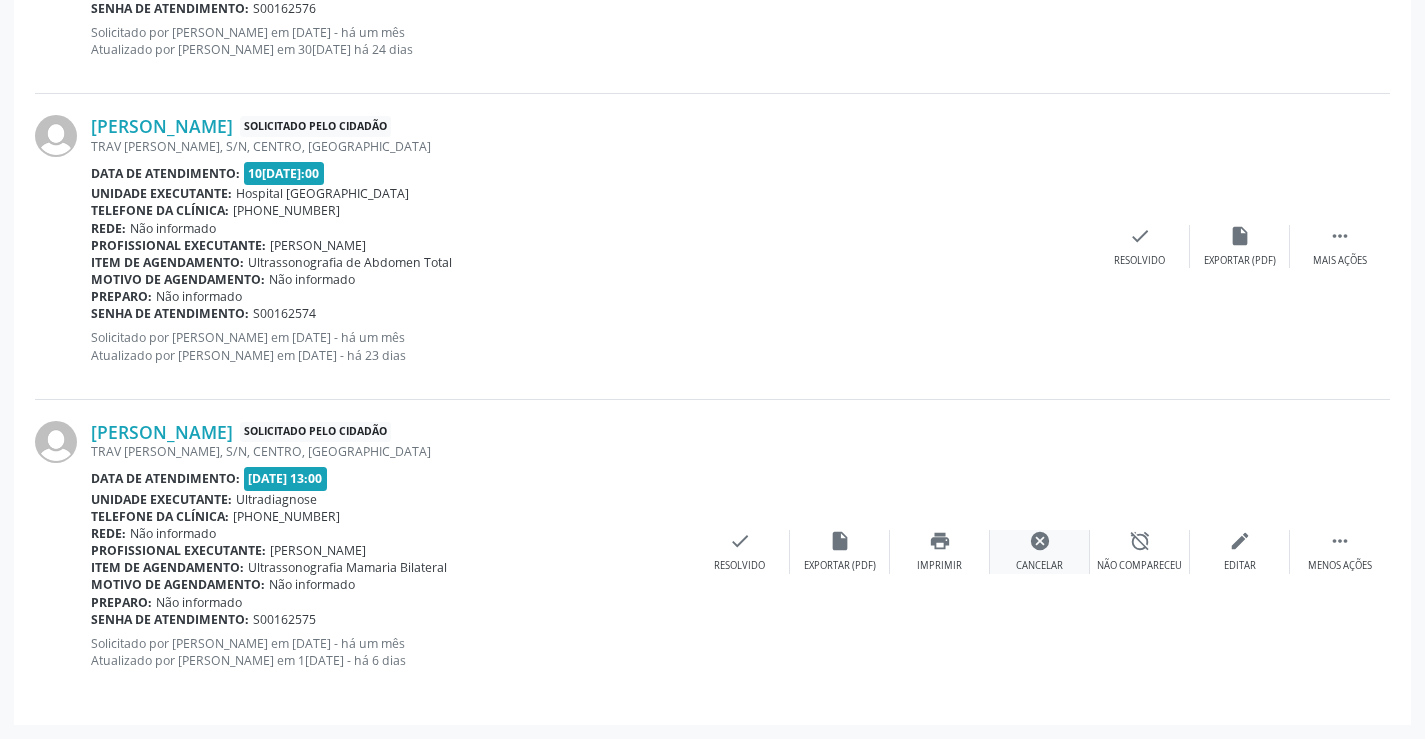 click on "cancel" at bounding box center (1040, 541) 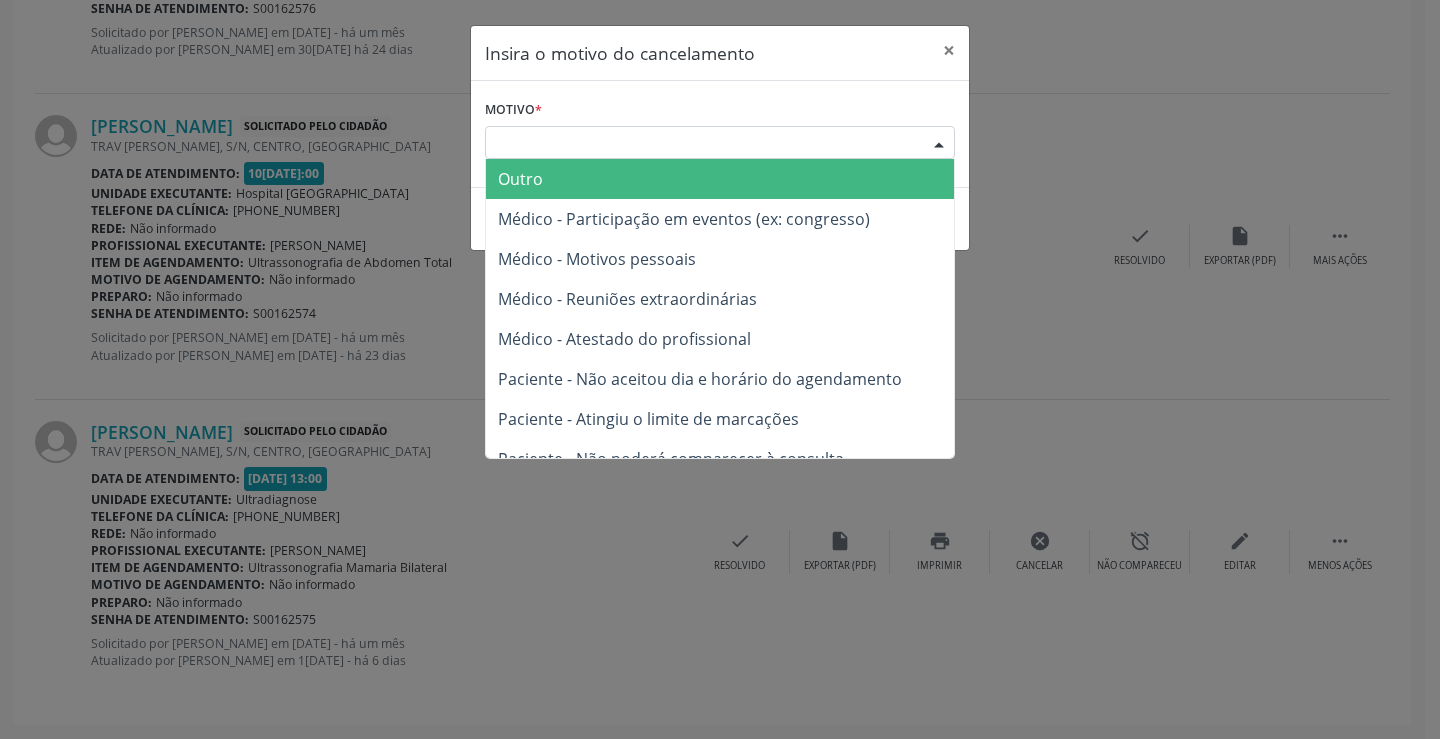 click on "Escolha o motivo" at bounding box center [720, 143] 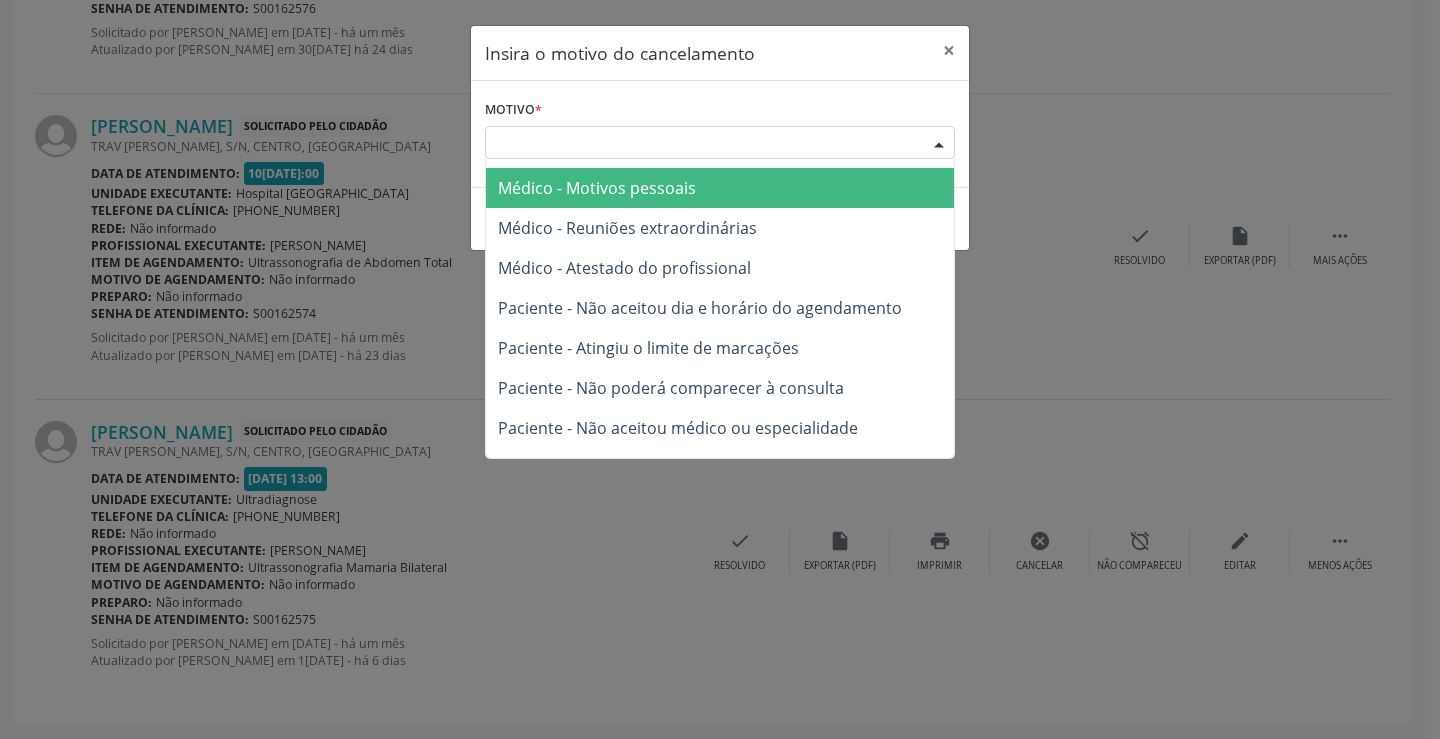 scroll, scrollTop: 100, scrollLeft: 0, axis: vertical 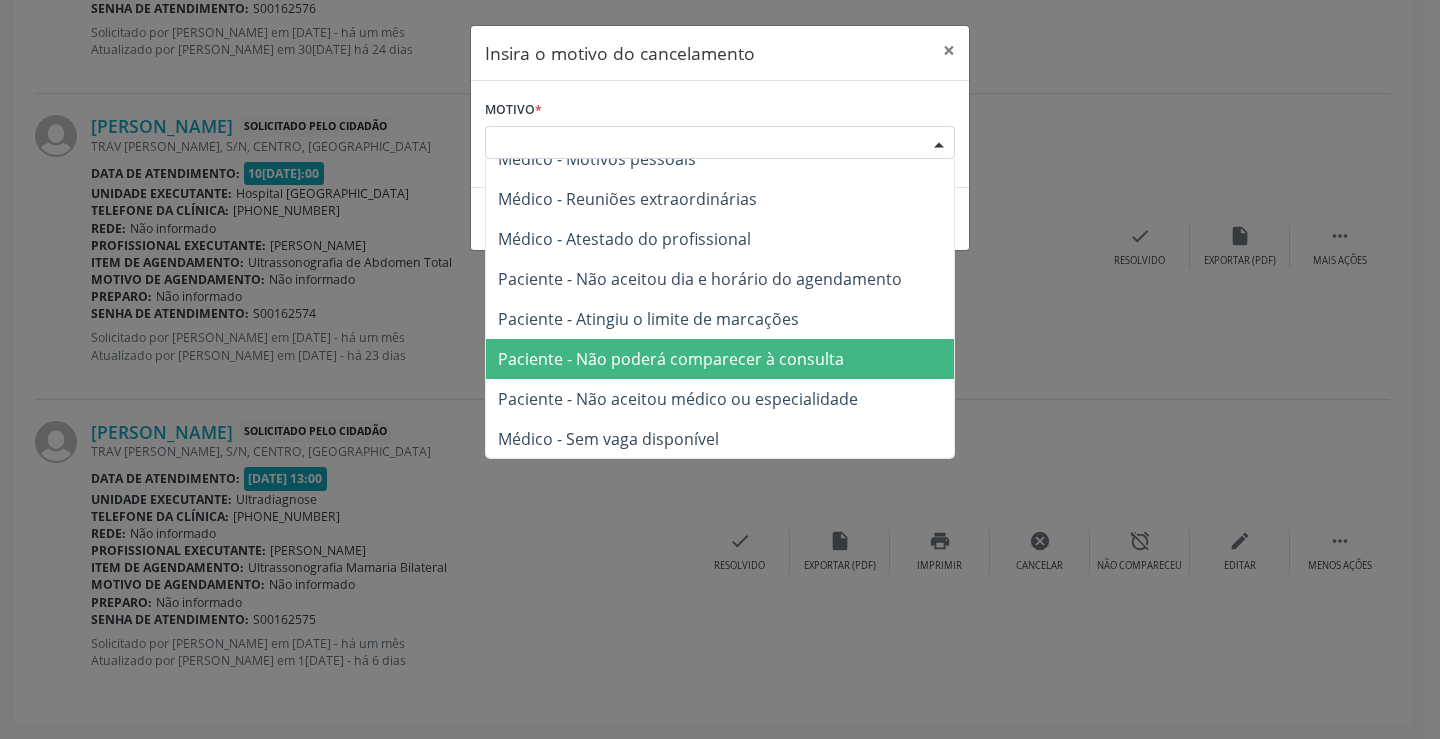 click on "Paciente - Não poderá comparecer à consulta" at bounding box center (720, 359) 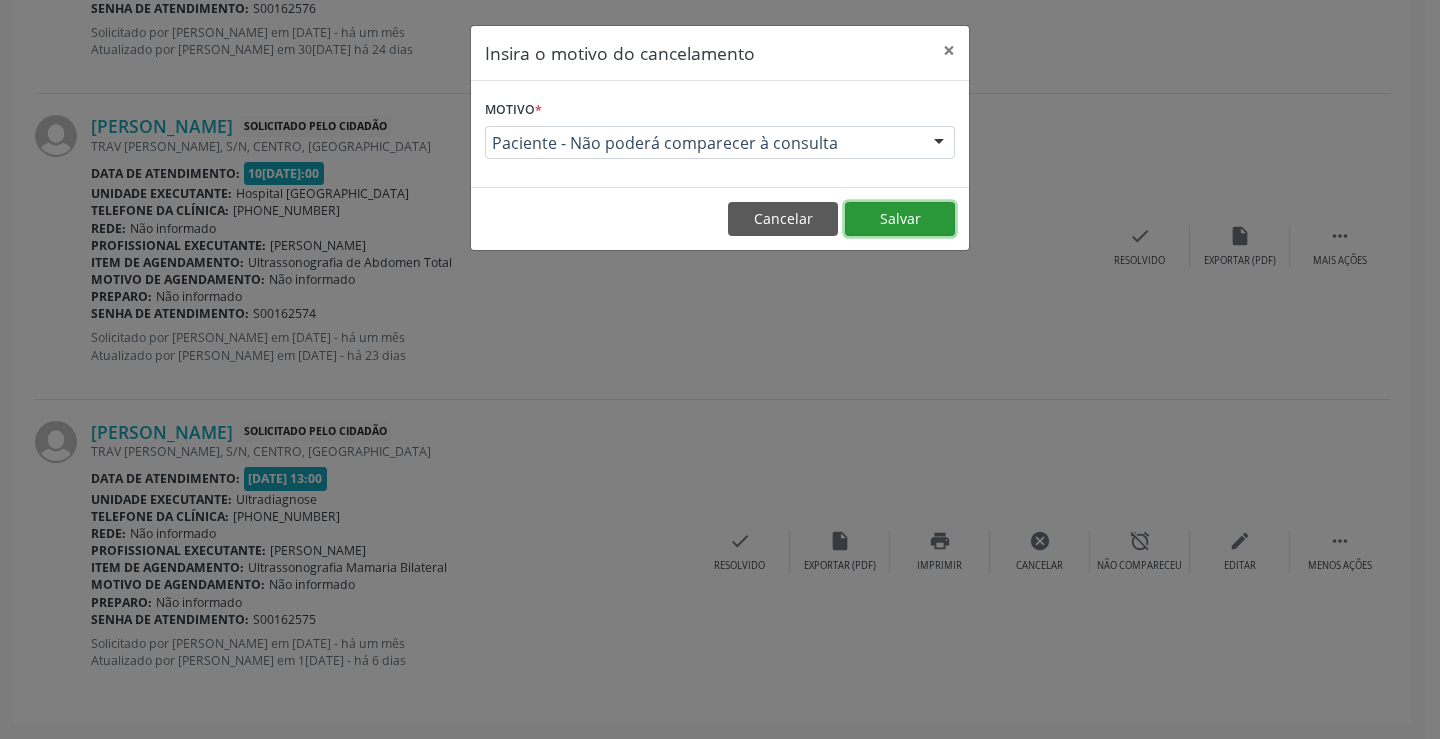 click on "Salvar" at bounding box center [900, 219] 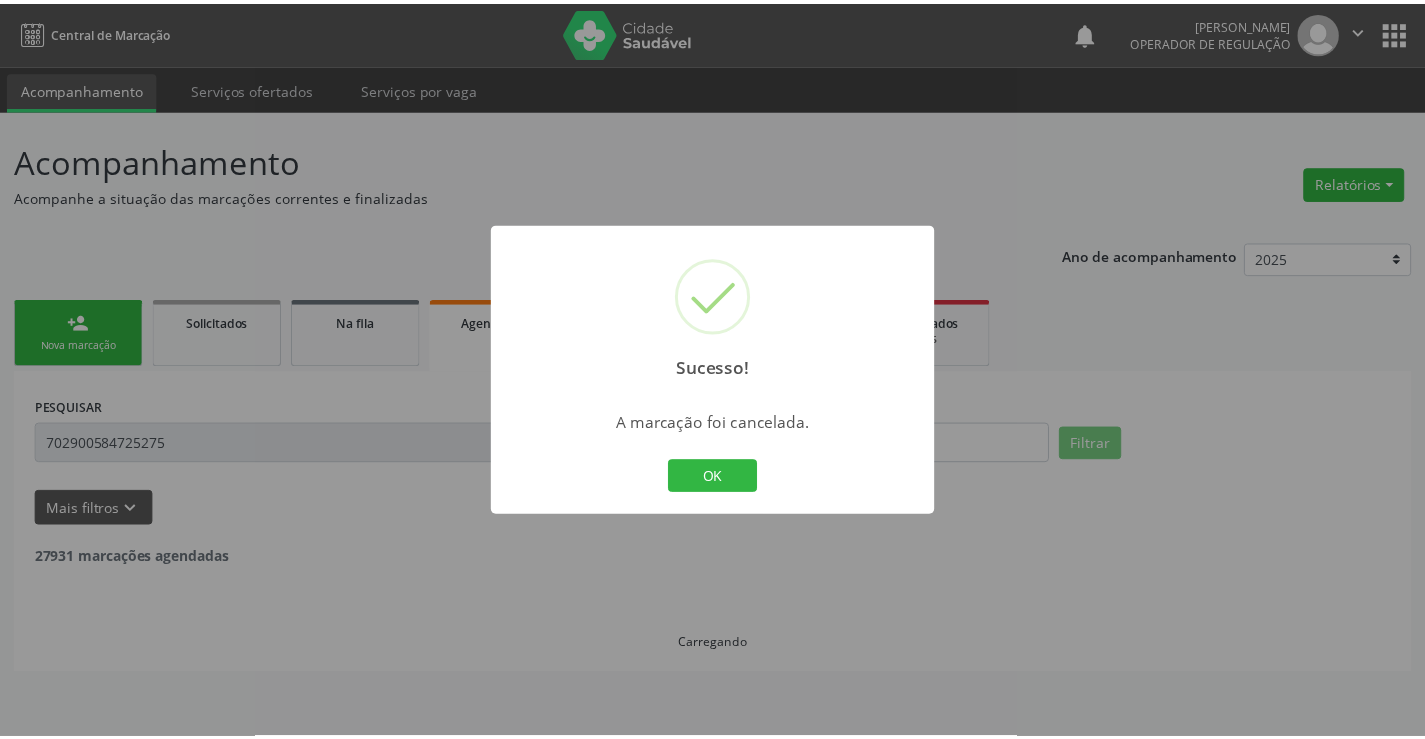 scroll, scrollTop: 0, scrollLeft: 0, axis: both 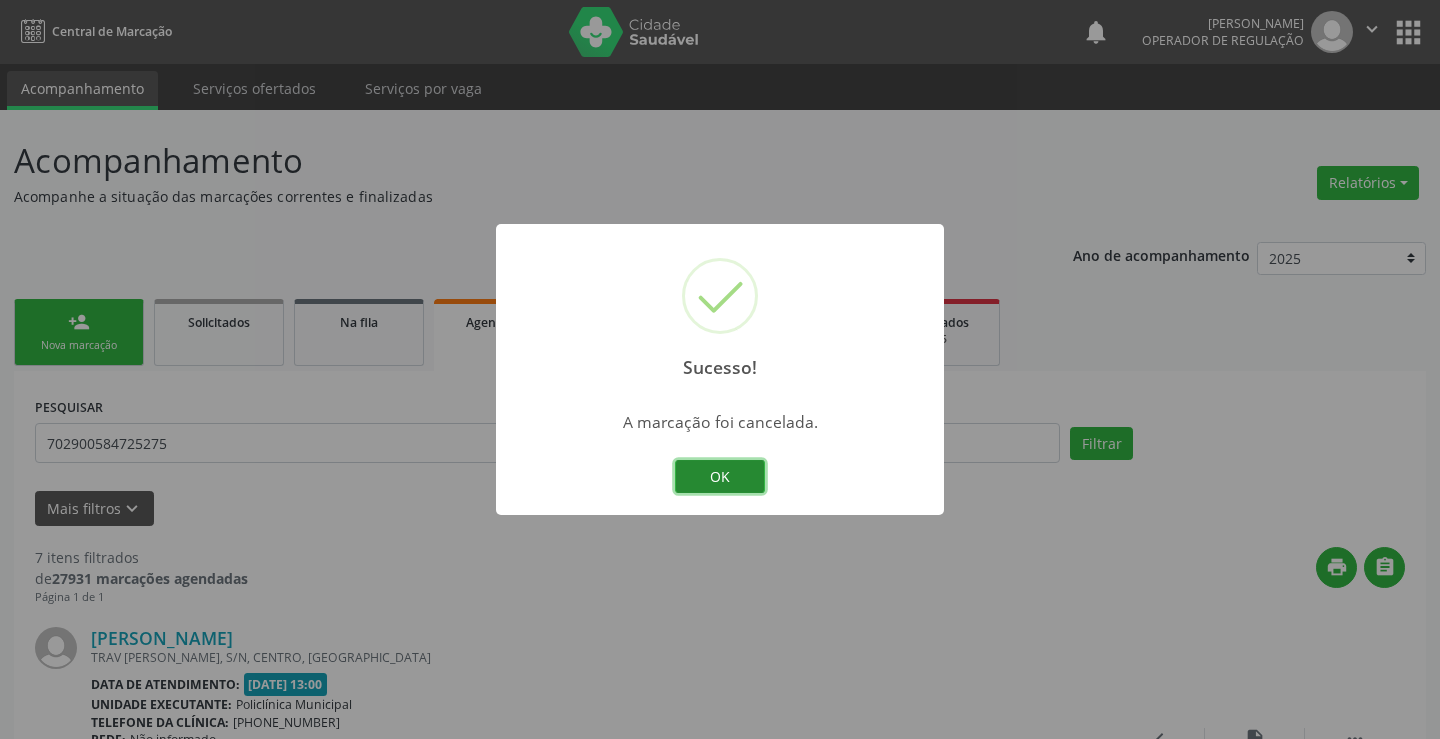click on "OK" at bounding box center [720, 477] 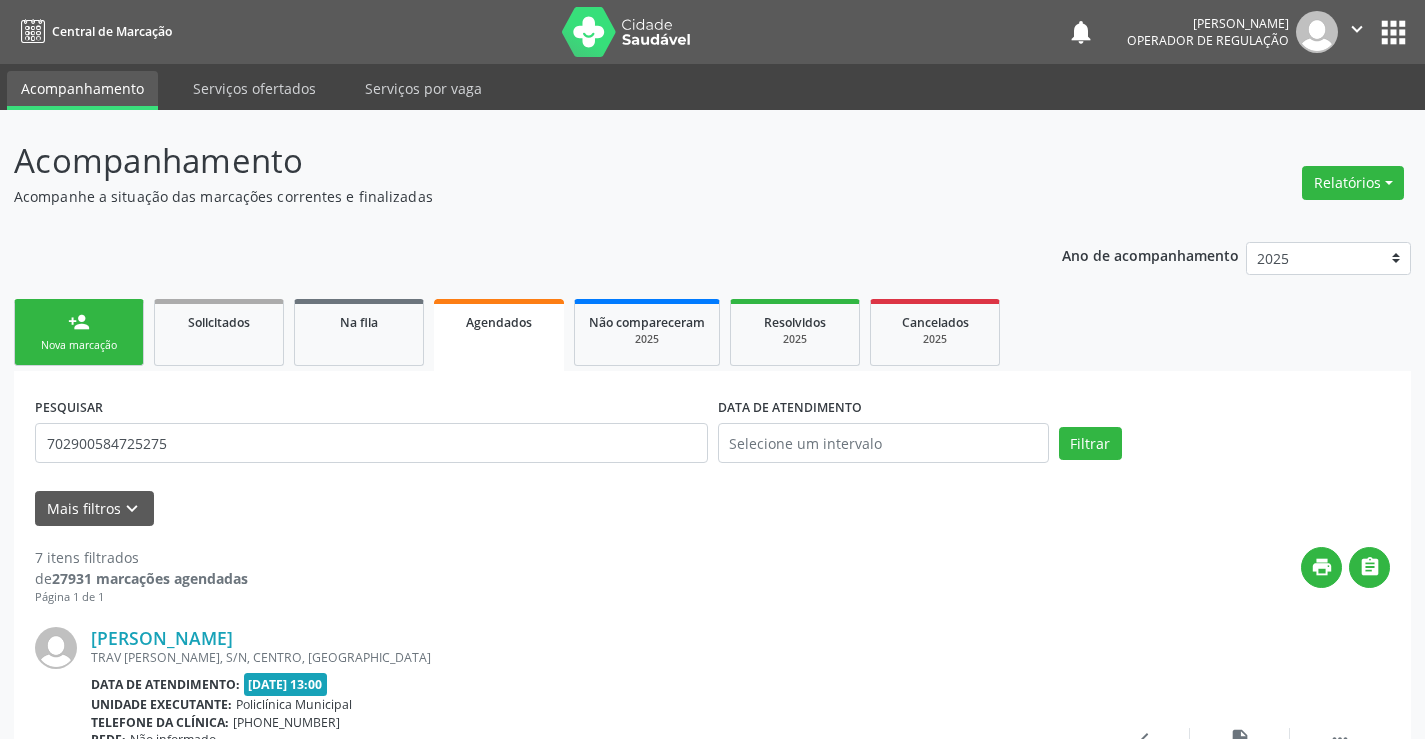 click on "person_add
Nova marcação" at bounding box center (79, 332) 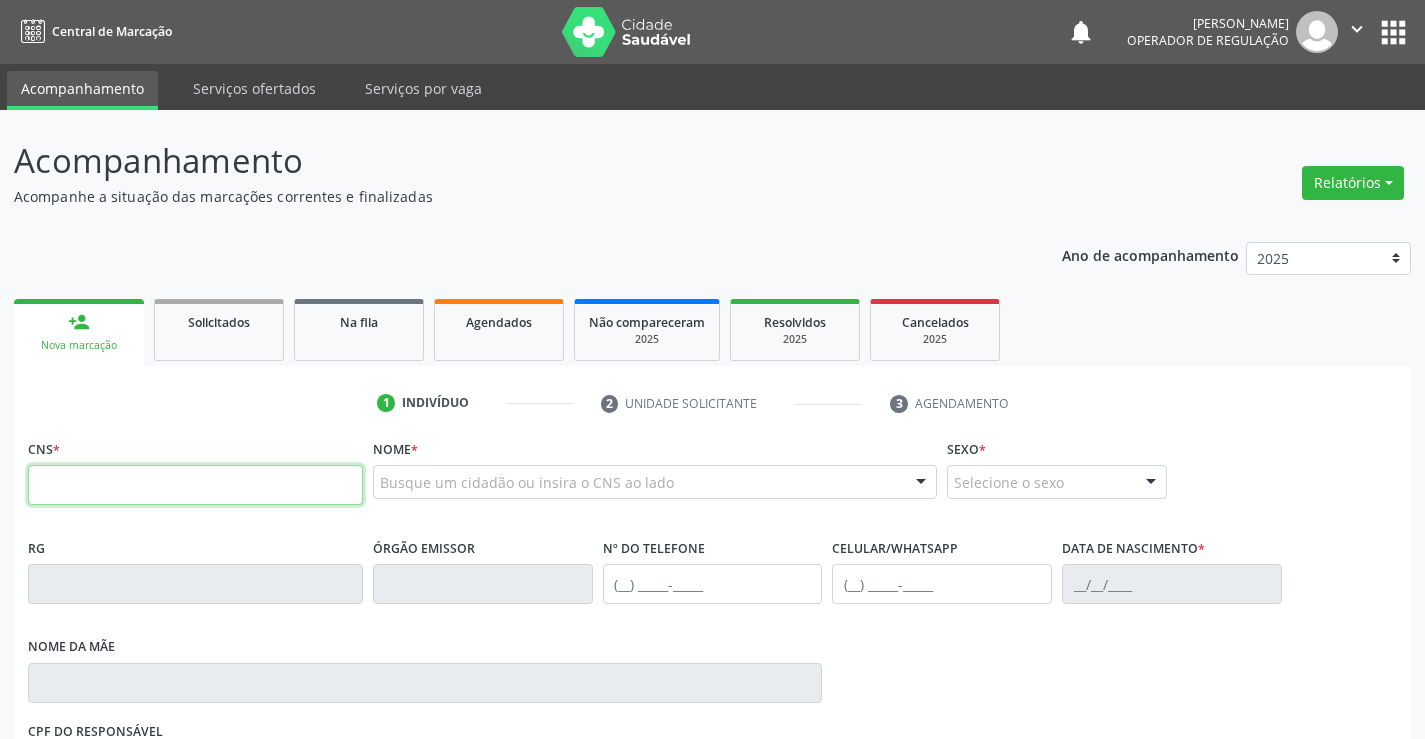 click at bounding box center (195, 485) 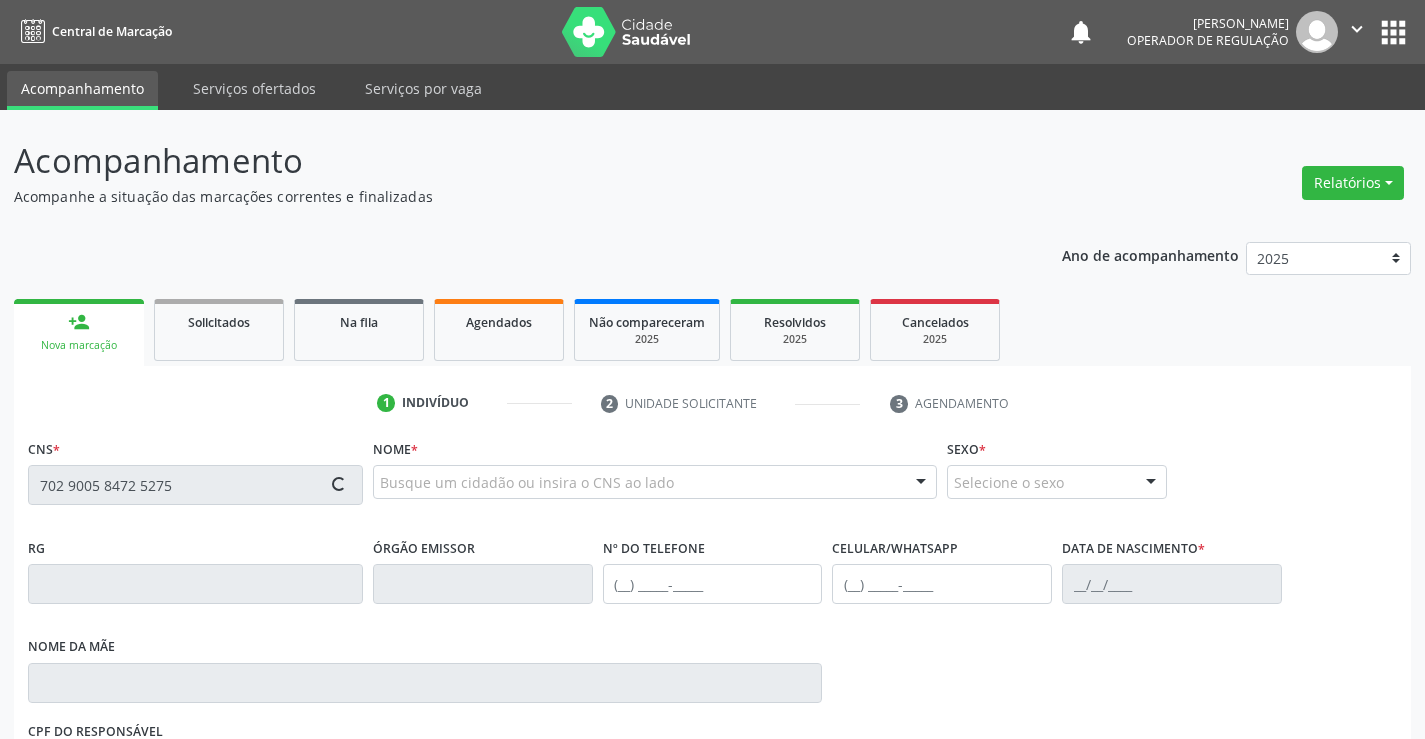 type on "702 9005 8472 5275" 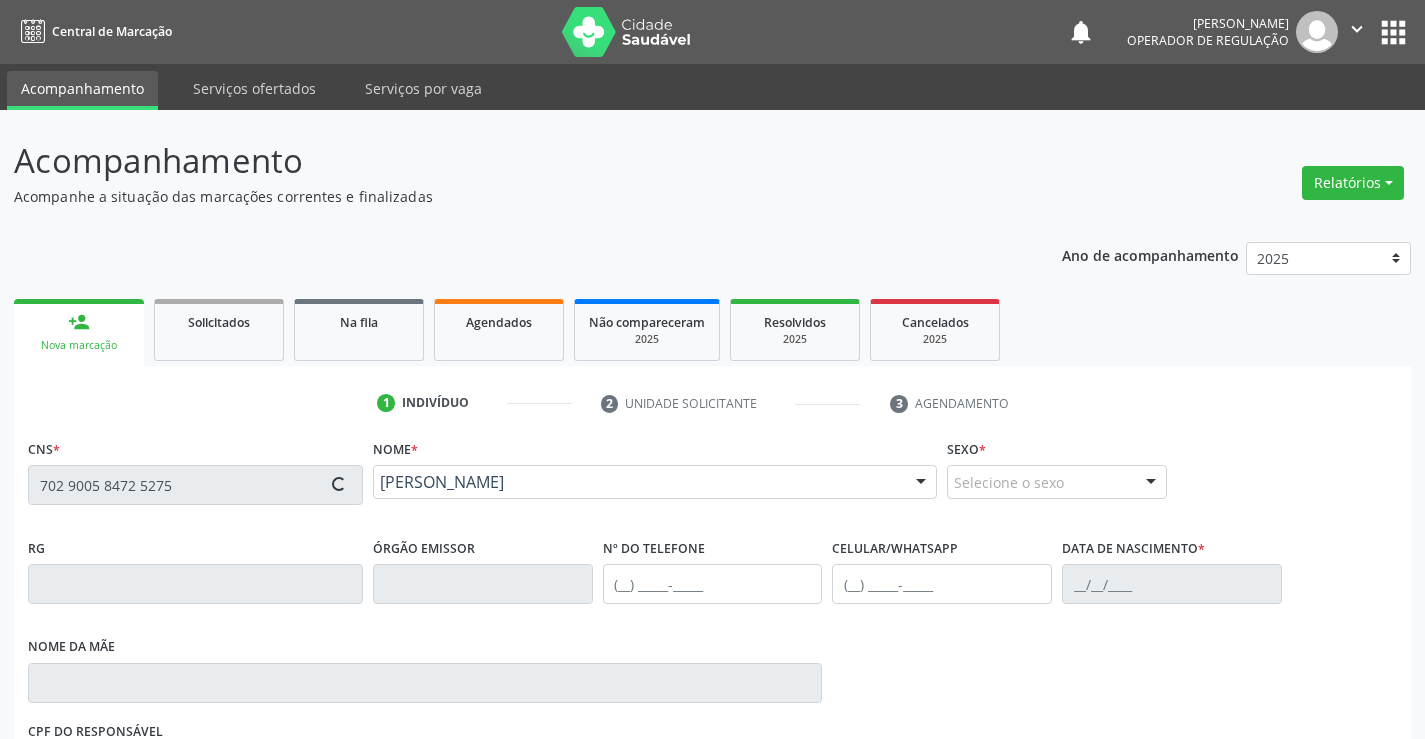 type on "535745601" 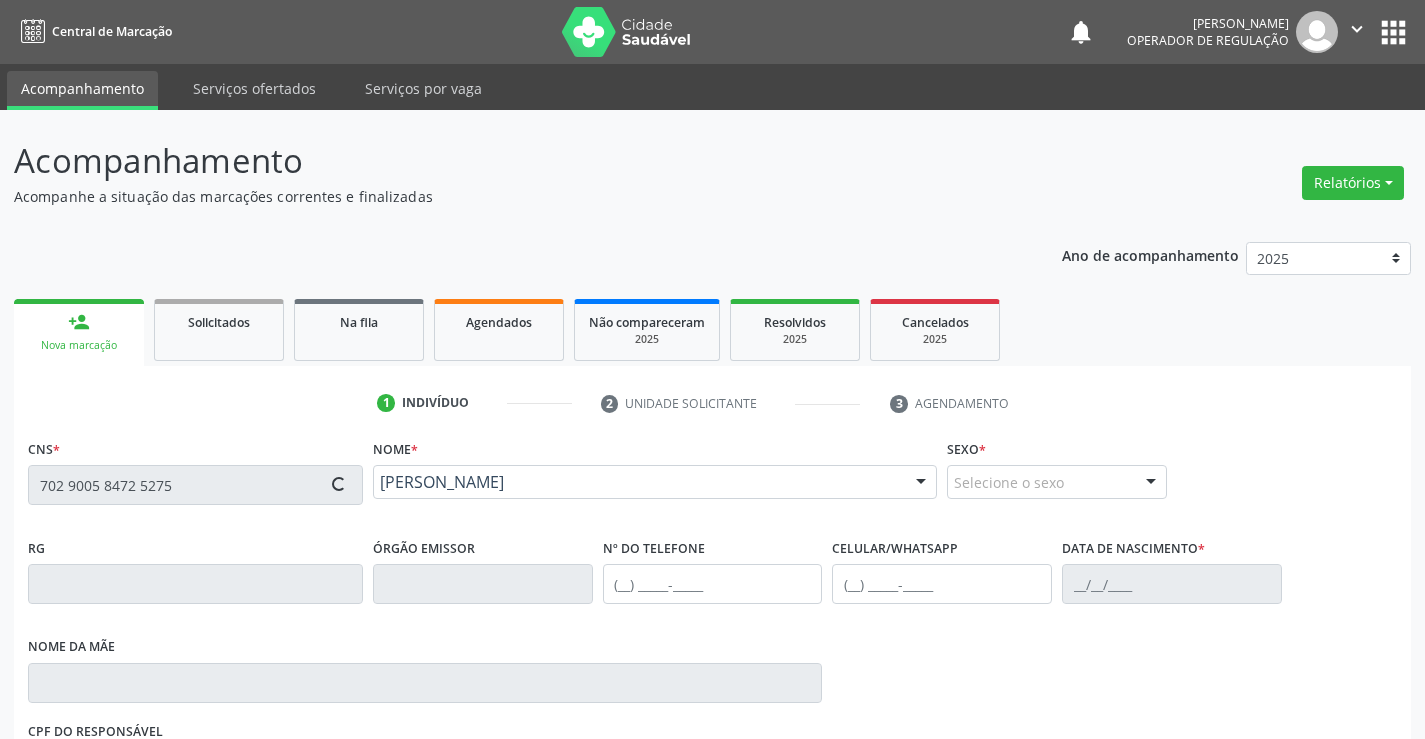 type on "[PHONE_NUMBER]" 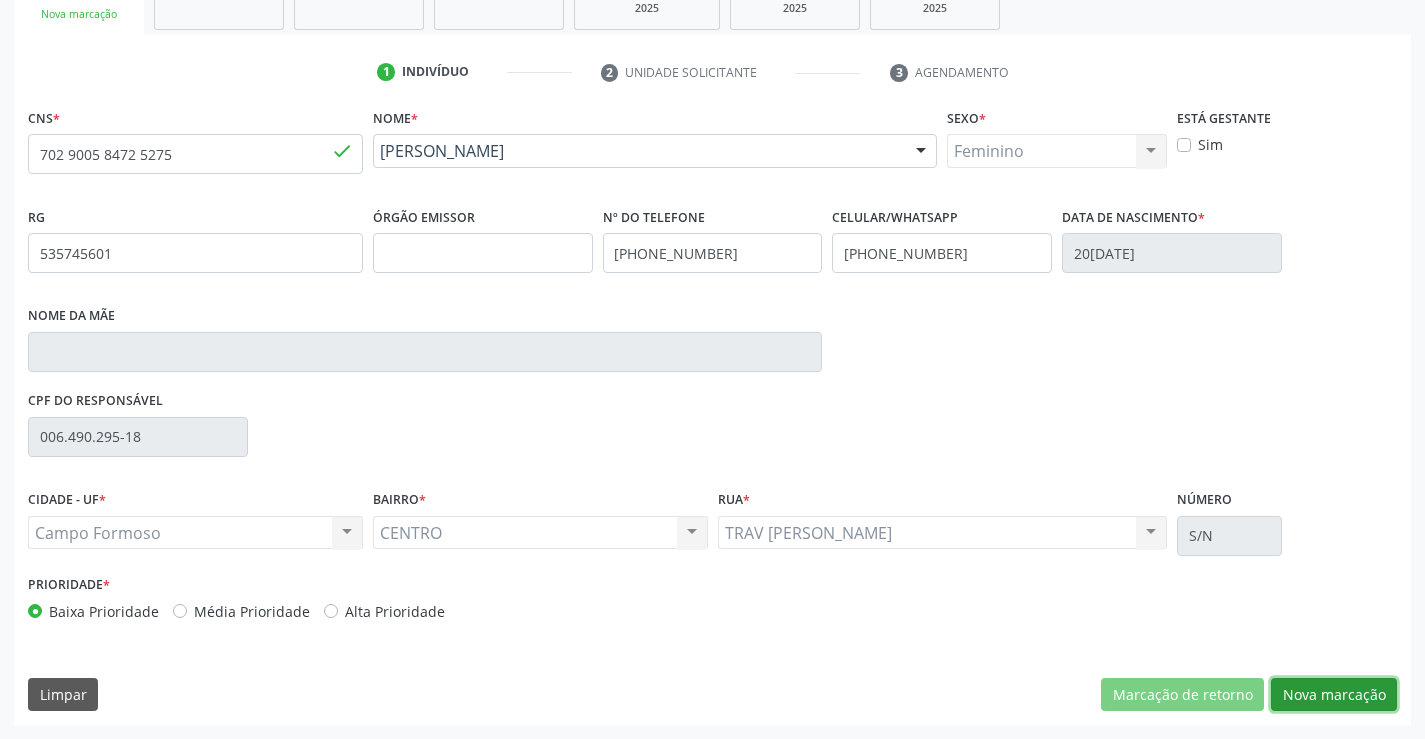 click on "Nova marcação" at bounding box center [1334, 695] 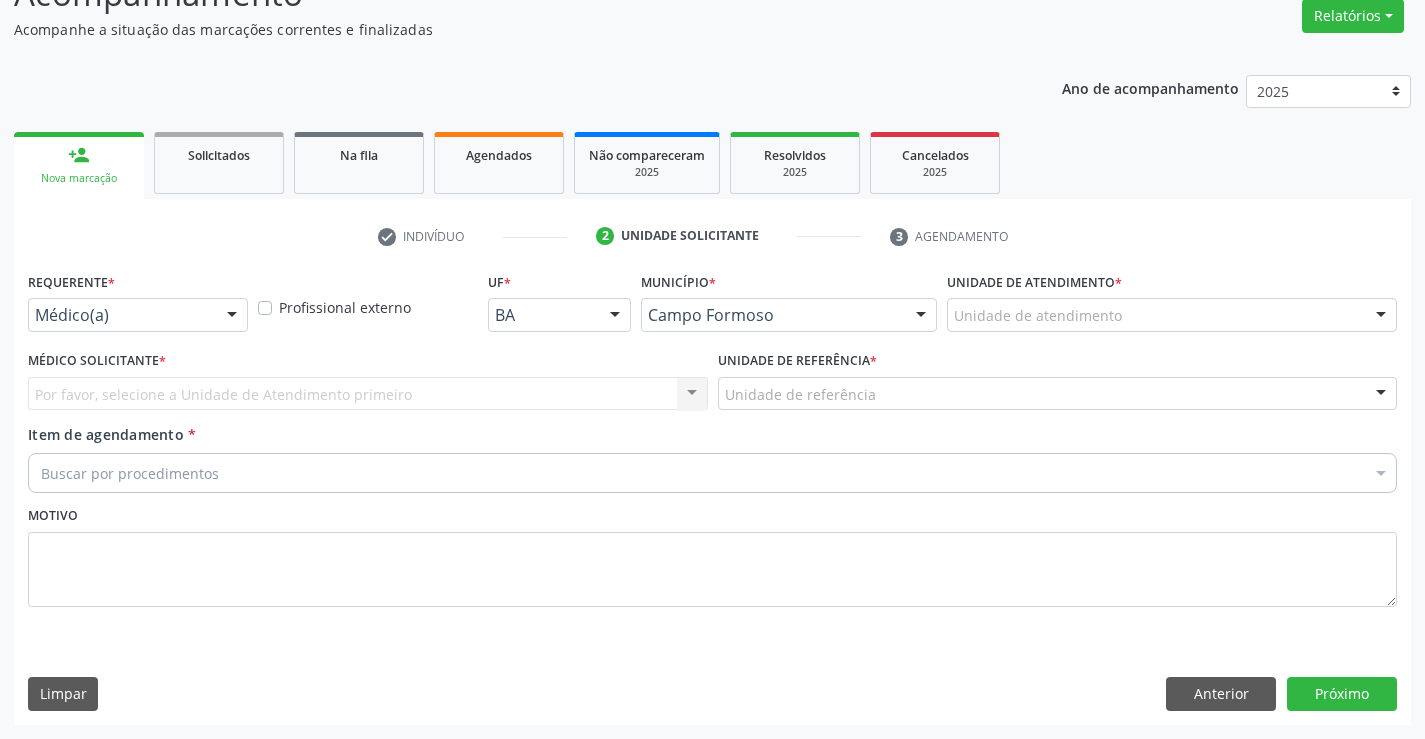 scroll, scrollTop: 167, scrollLeft: 0, axis: vertical 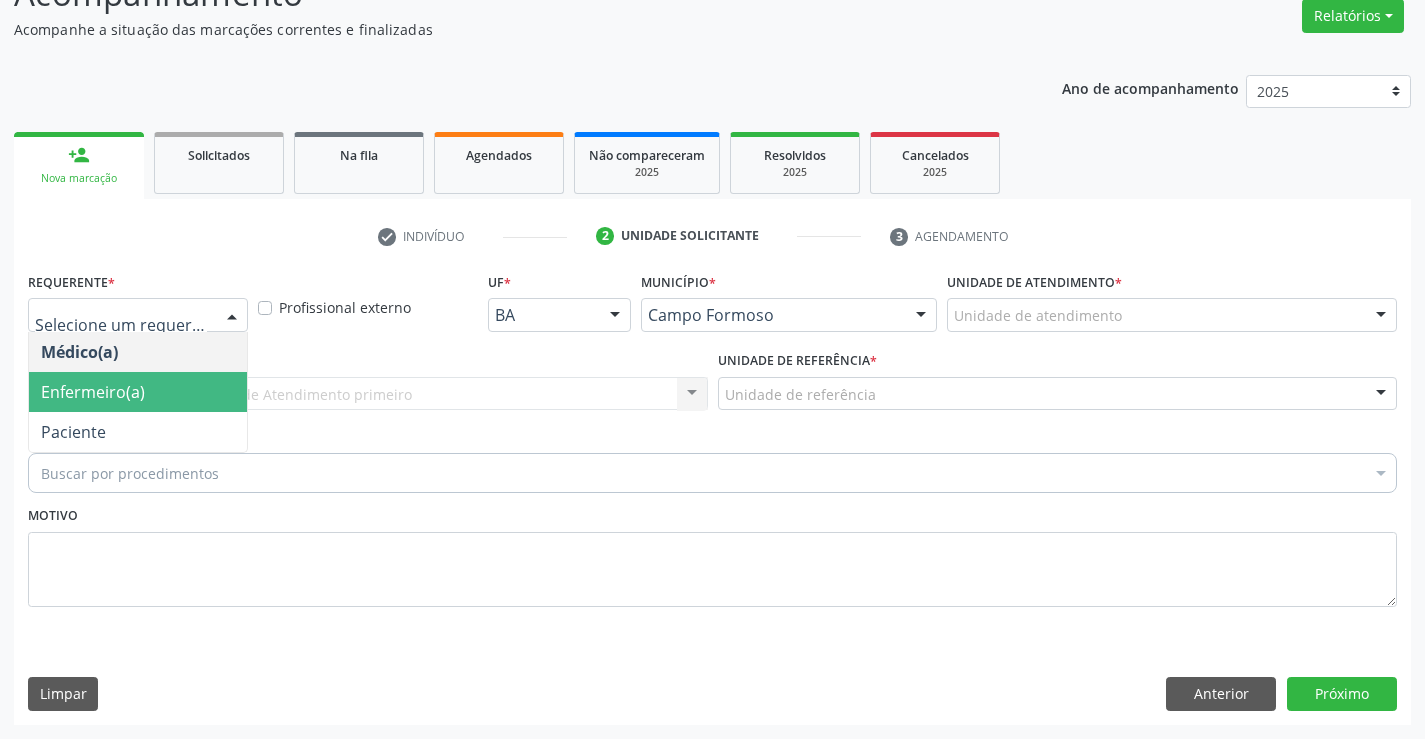 click on "Enfermeiro(a)" at bounding box center [138, 392] 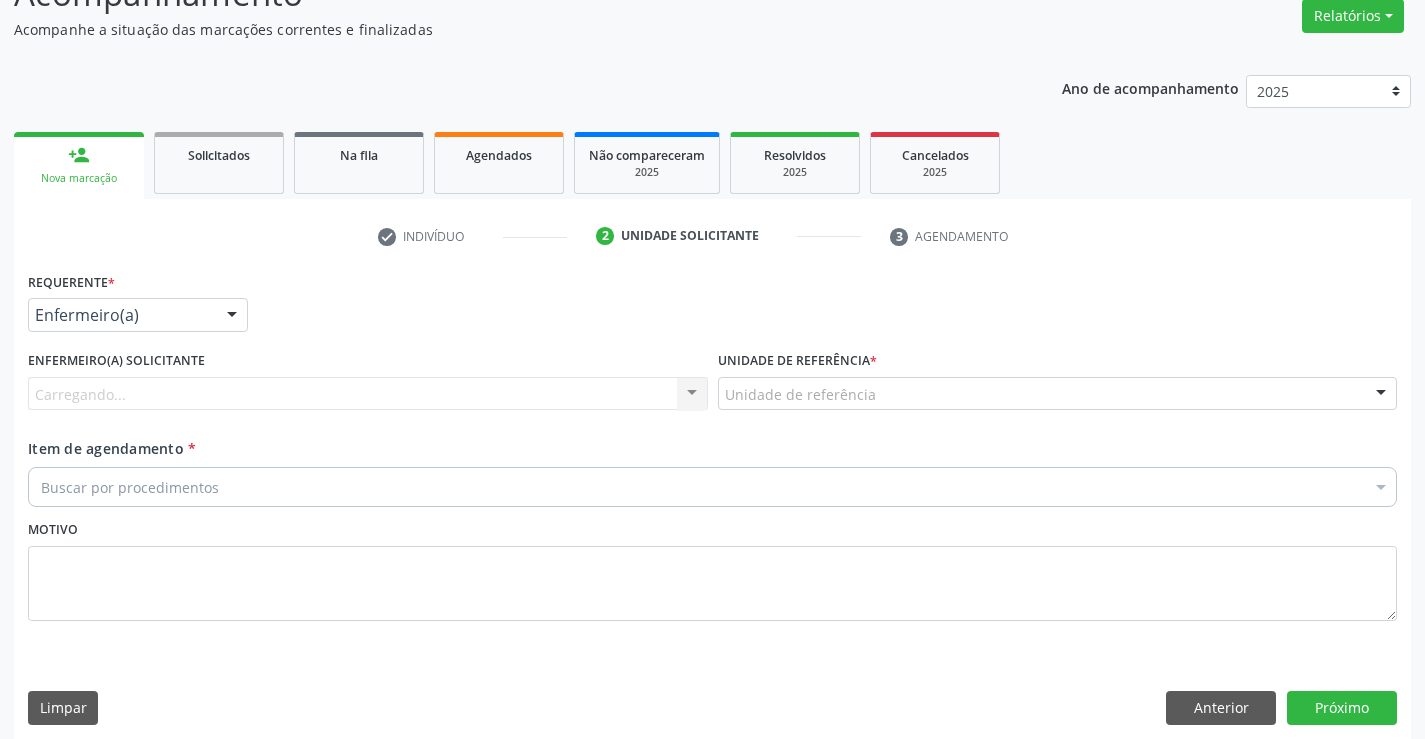 click at bounding box center [232, 316] 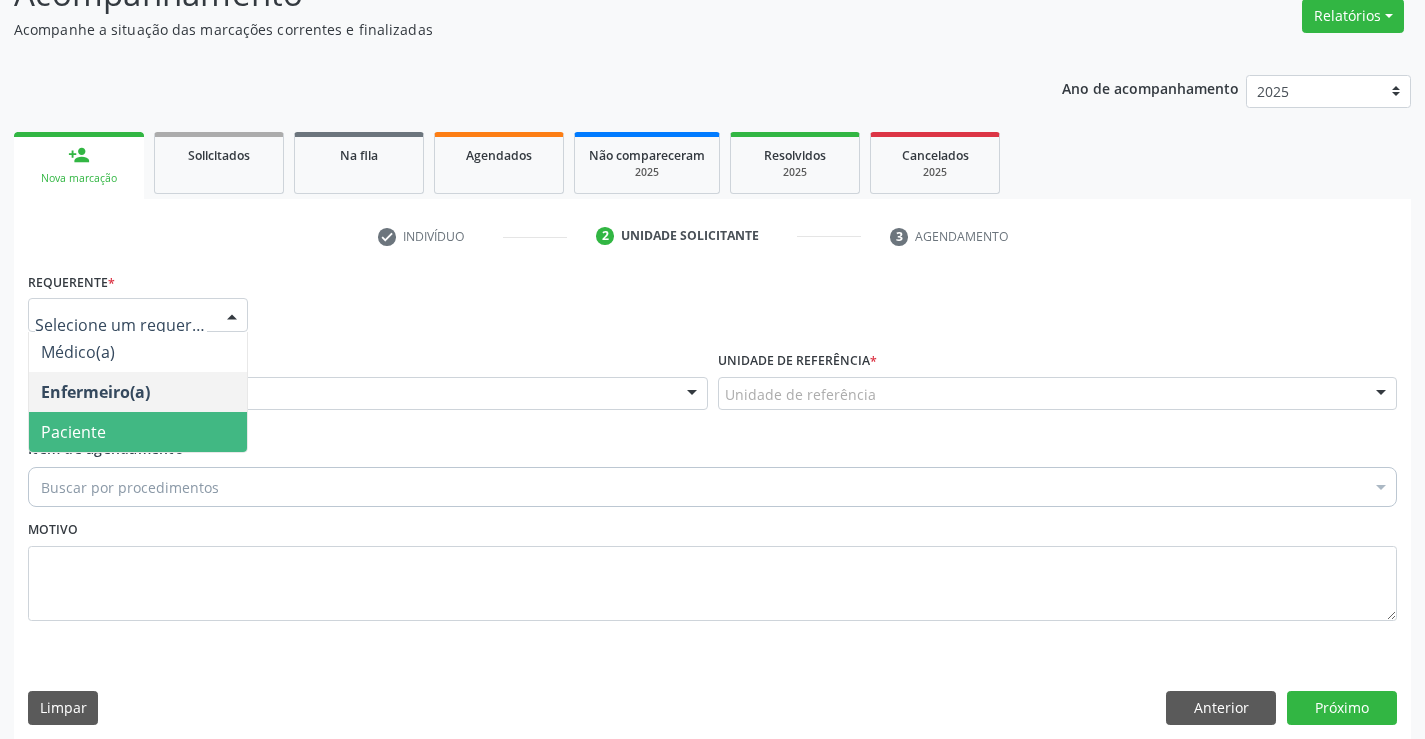 drag, startPoint x: 194, startPoint y: 438, endPoint x: 258, endPoint y: 401, distance: 73.92564 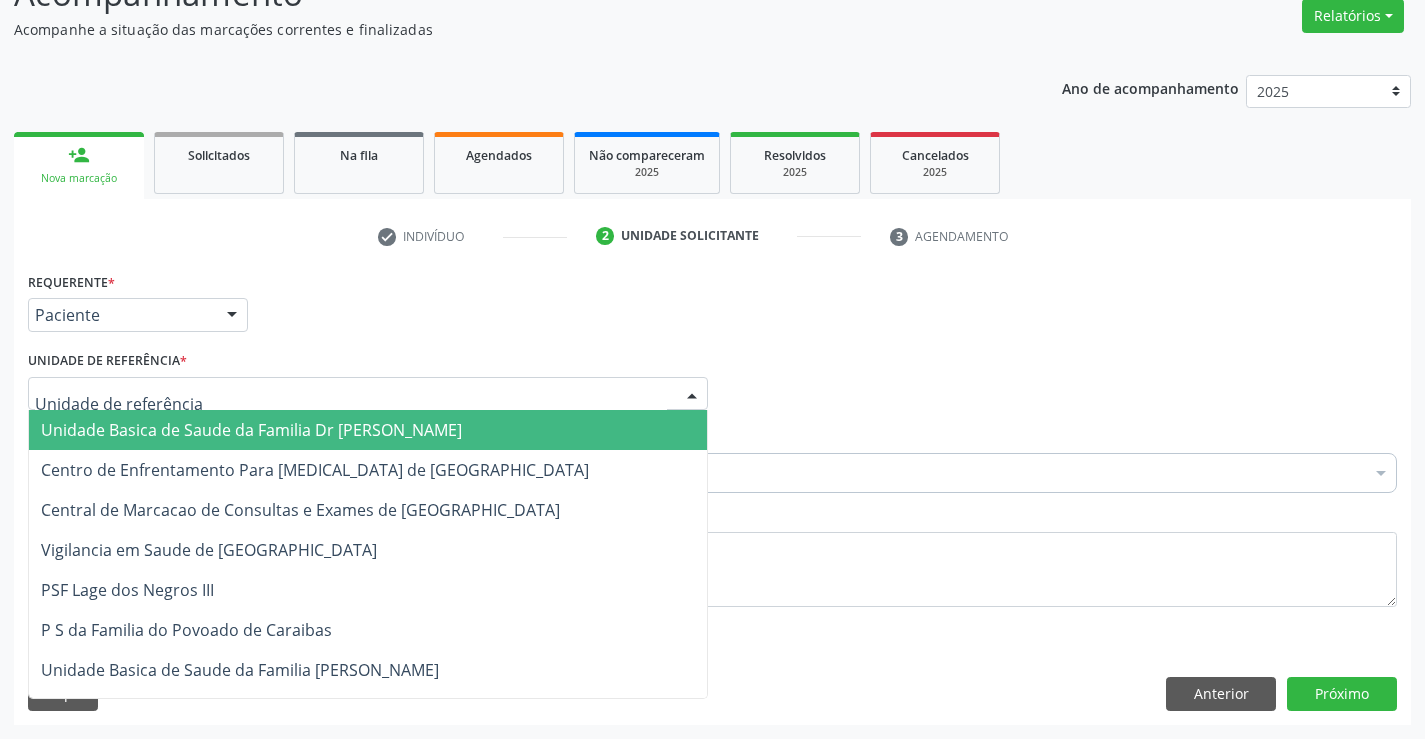 click at bounding box center (368, 394) 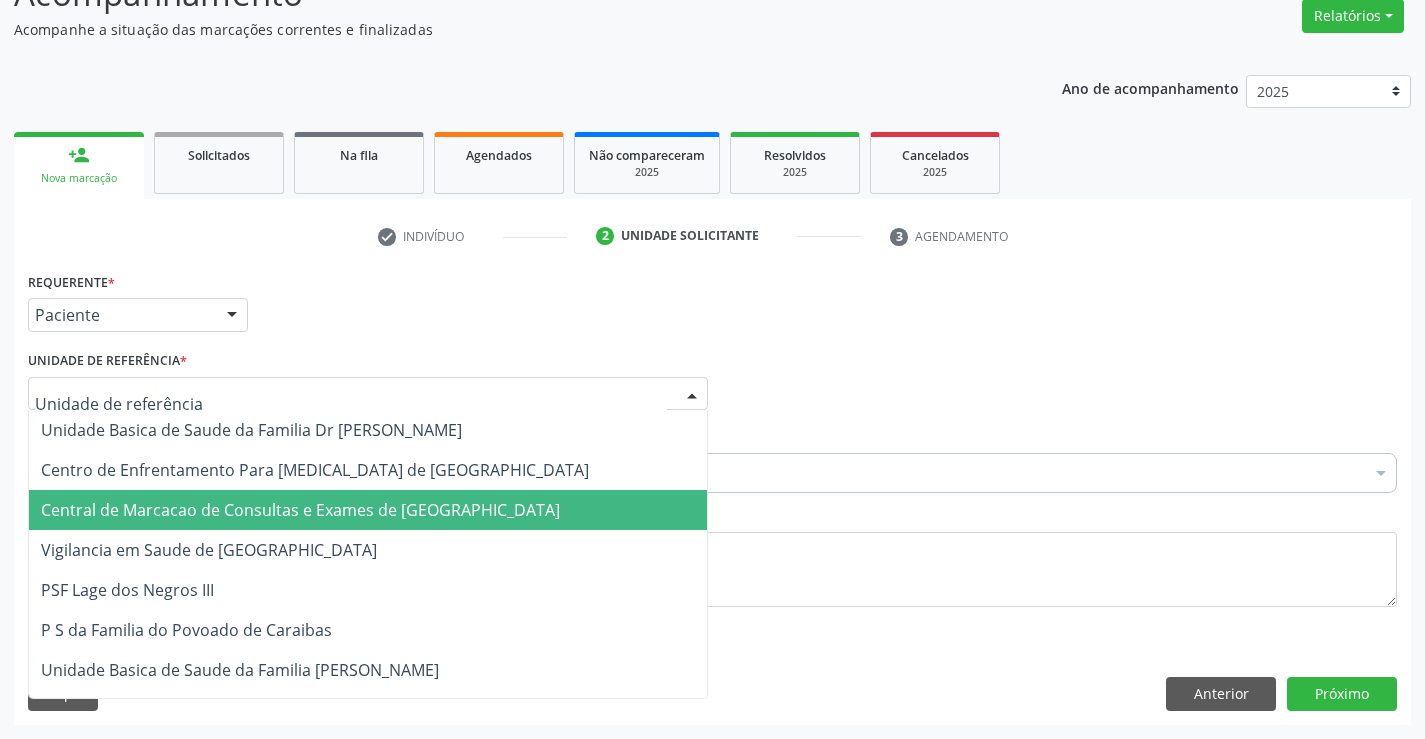 click on "Central de Marcacao de Consultas e Exames de [GEOGRAPHIC_DATA]" at bounding box center [300, 510] 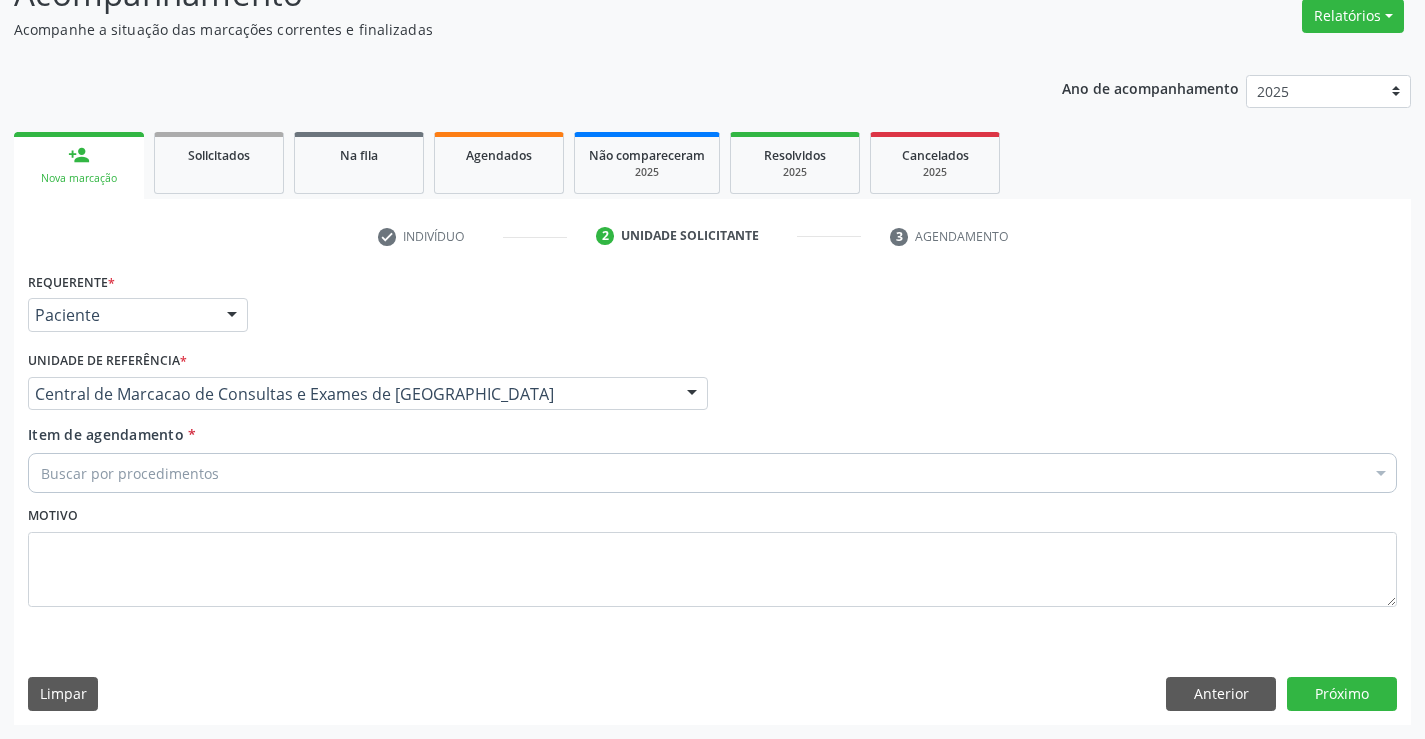 click on "Buscar por procedimentos" at bounding box center (712, 473) 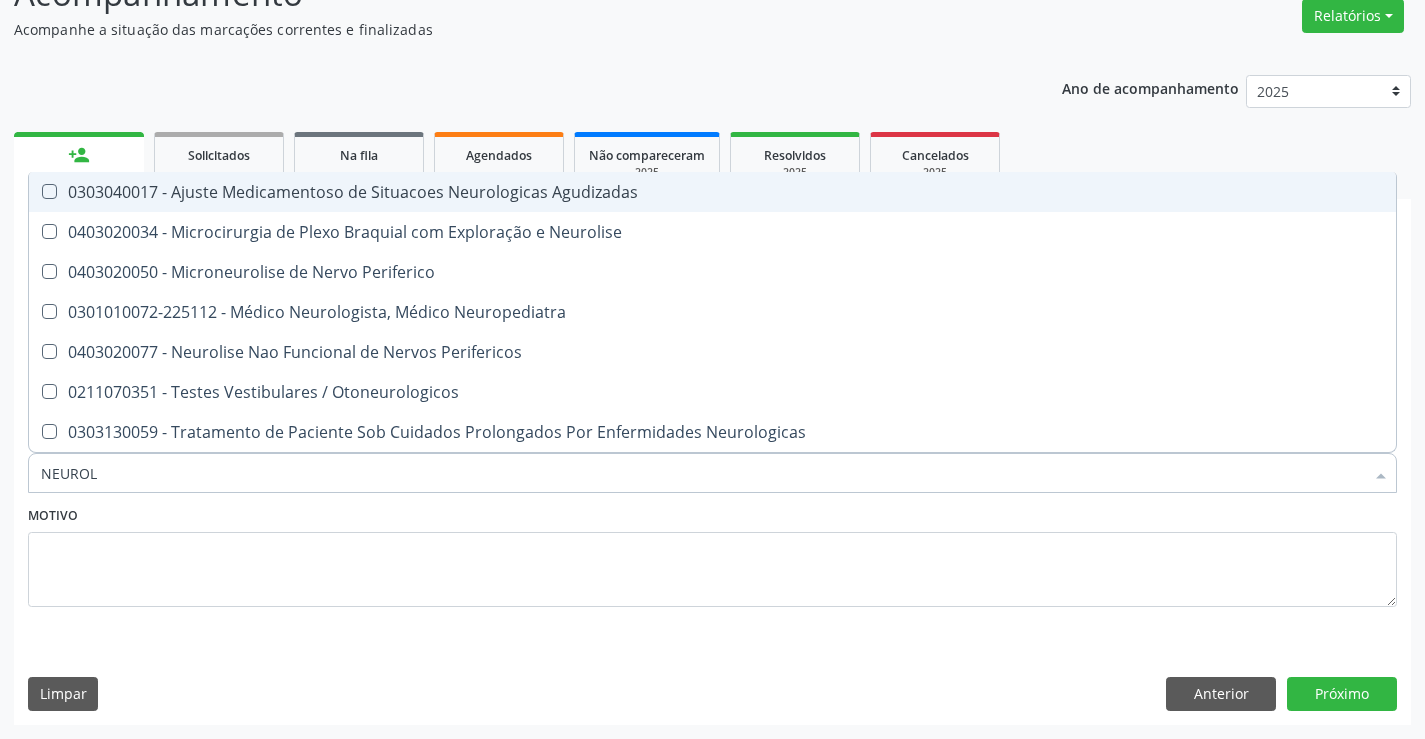 type on "NEUROLO" 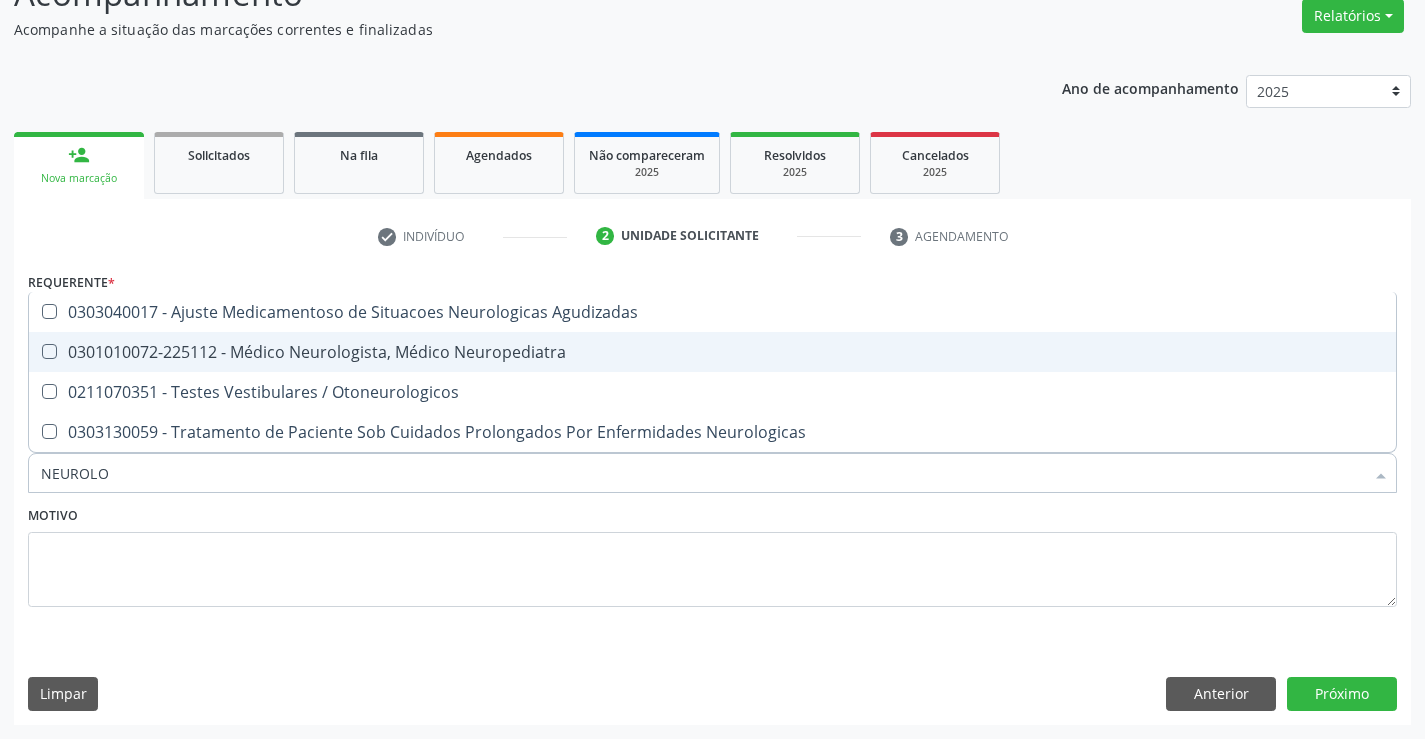 drag, startPoint x: 323, startPoint y: 347, endPoint x: 297, endPoint y: 477, distance: 132.57451 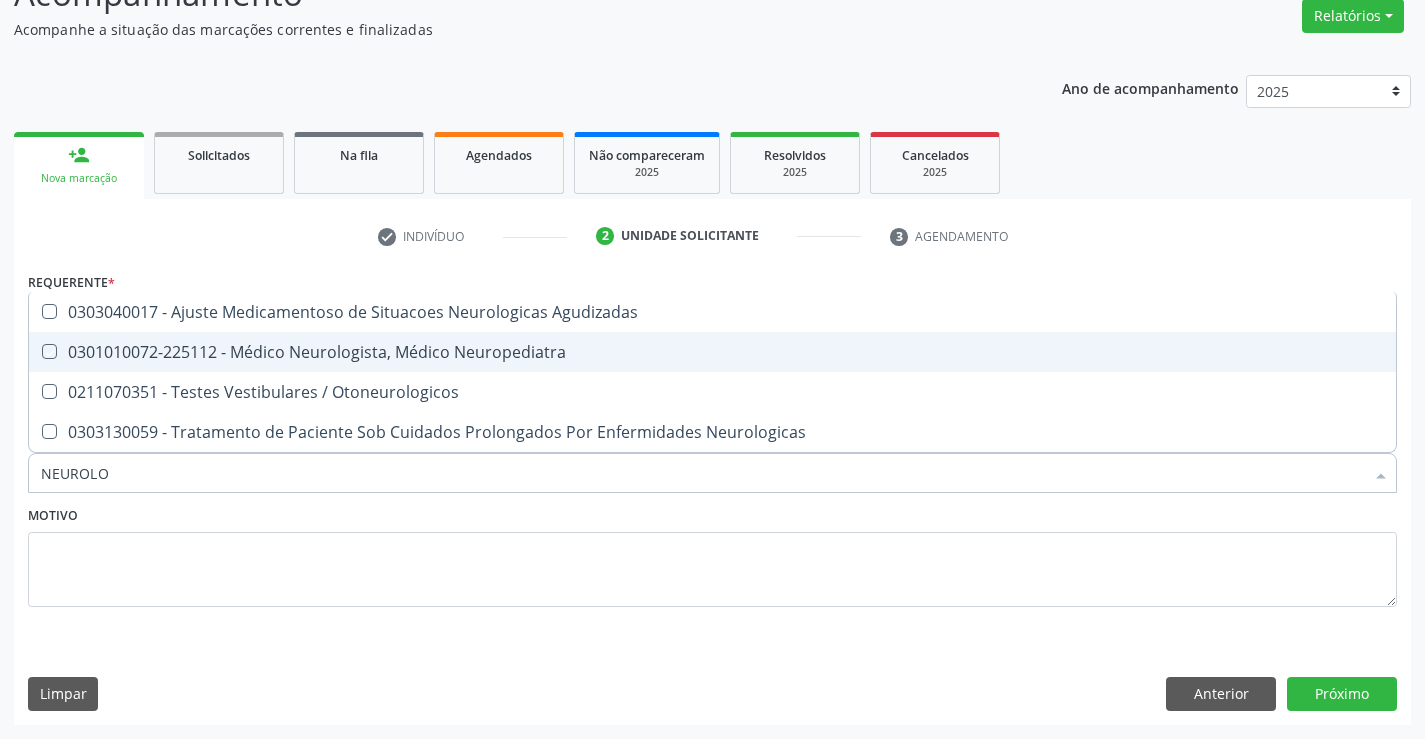 checkbox on "true" 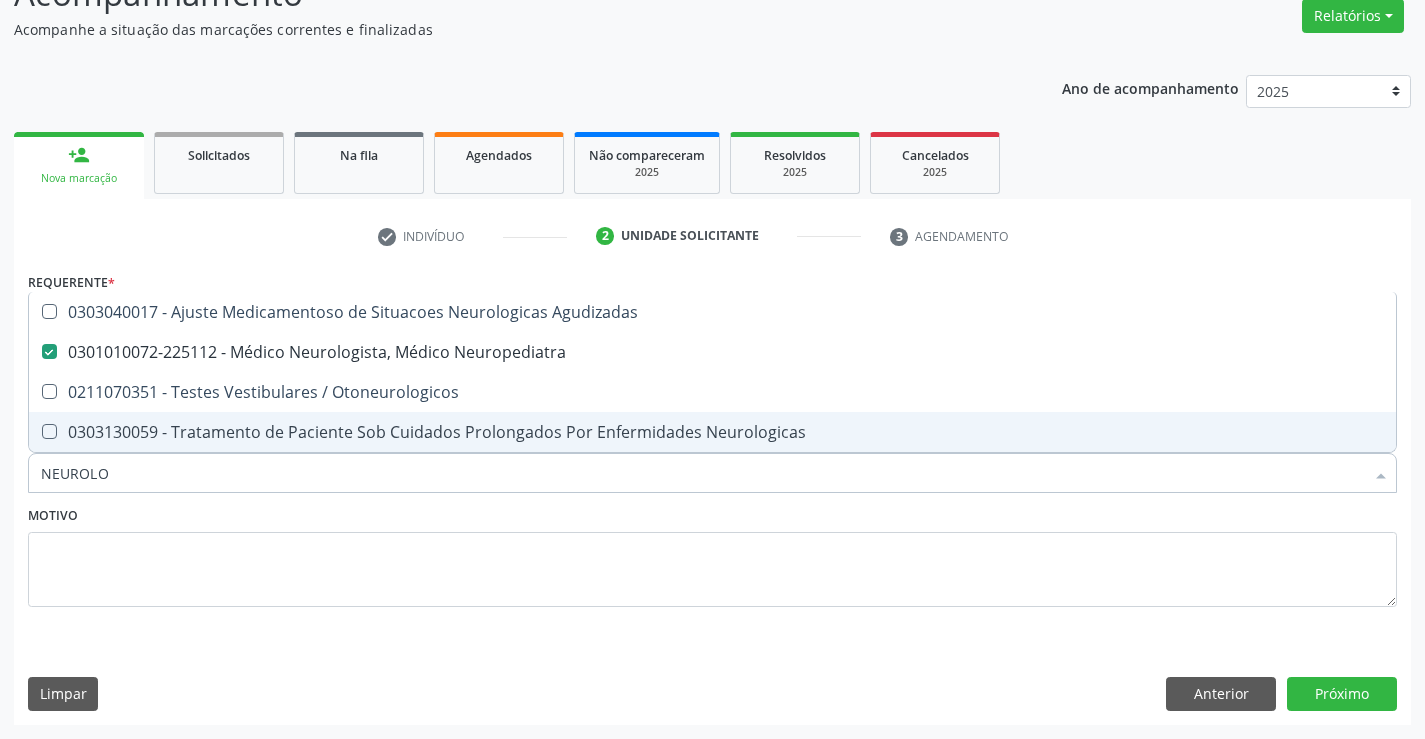 click on "NEUROLO" at bounding box center (702, 473) 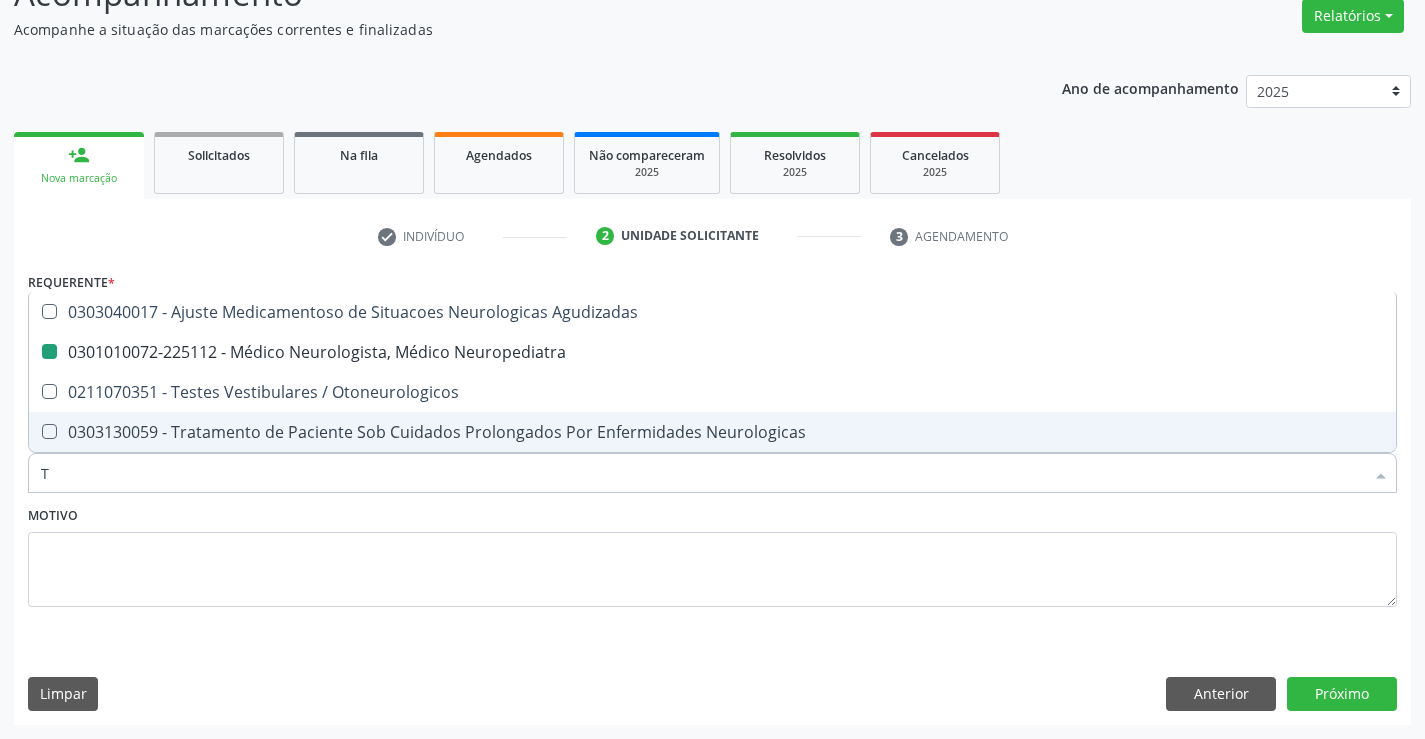 type on "TR" 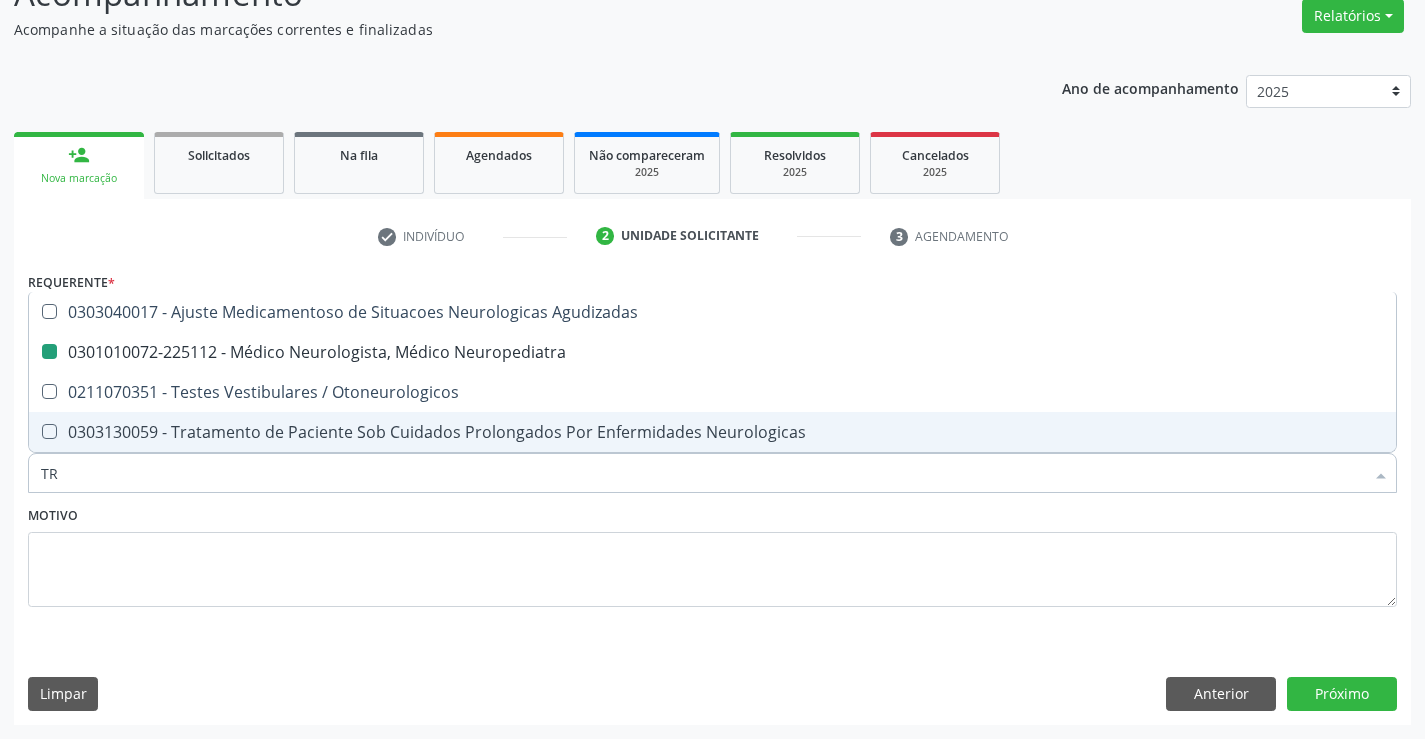 checkbox on "false" 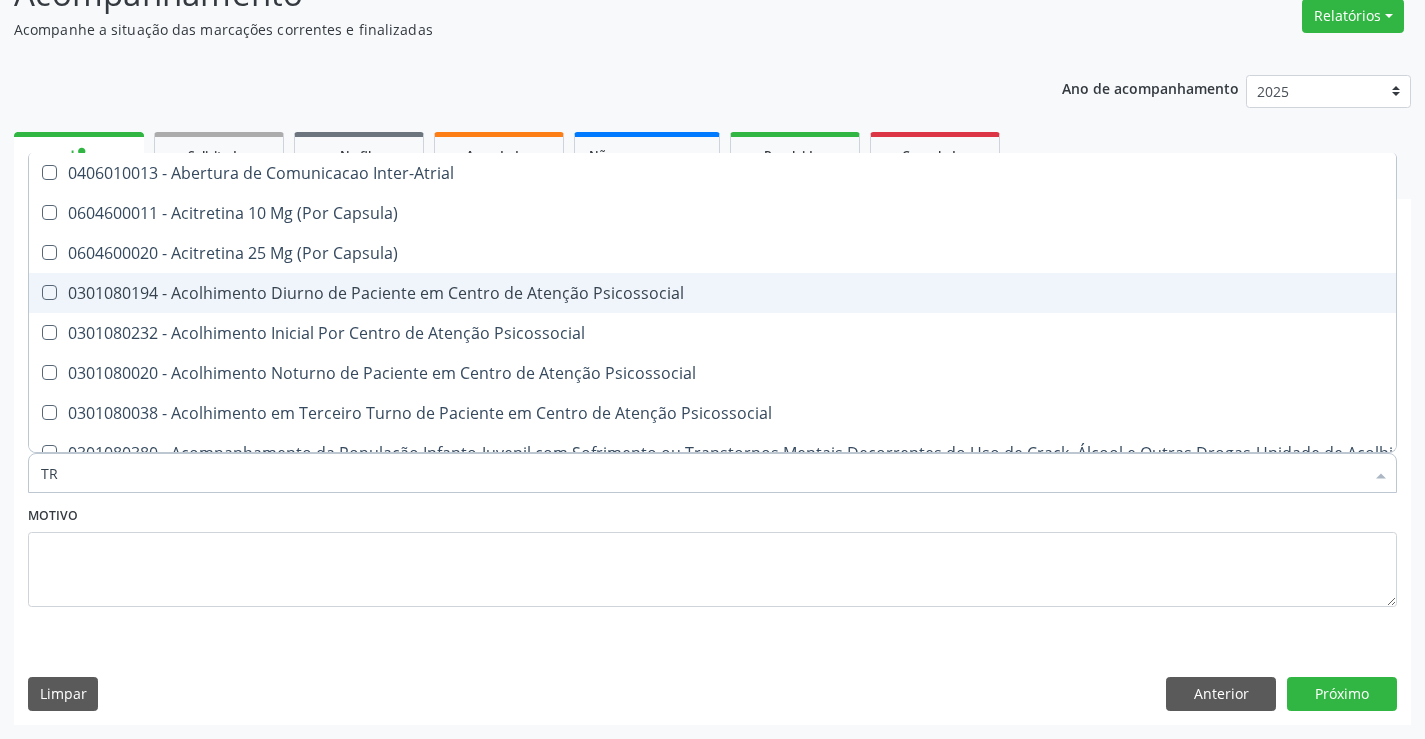 type on "TRA" 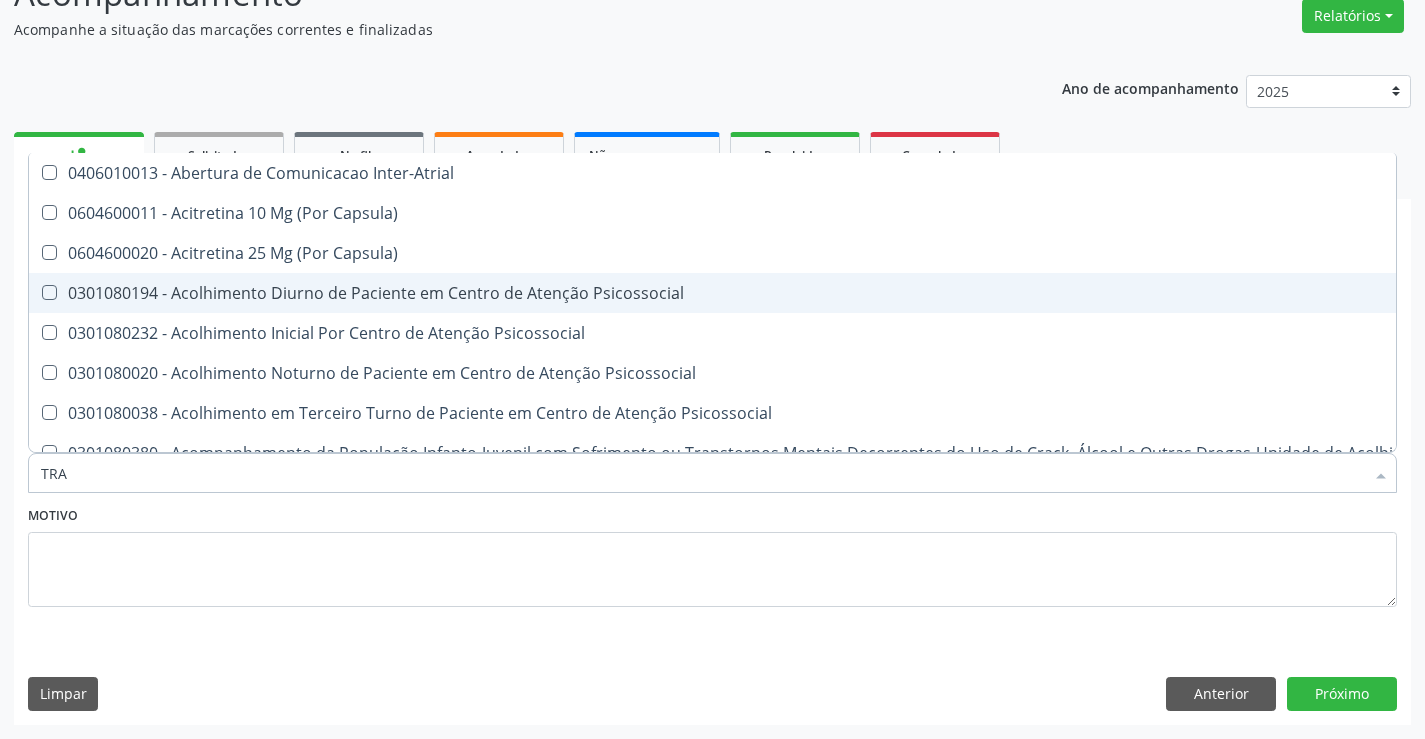 checkbox on "true" 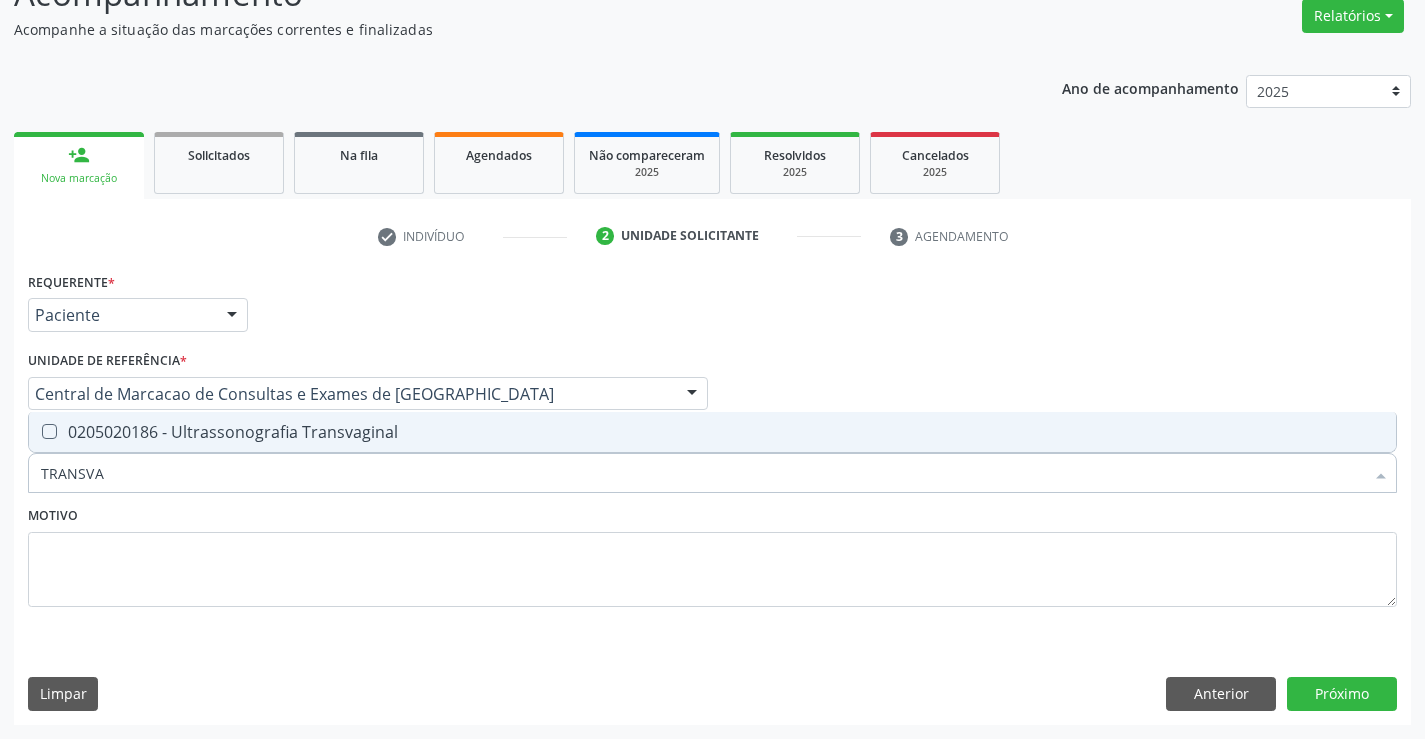 type on "TRANSVAG" 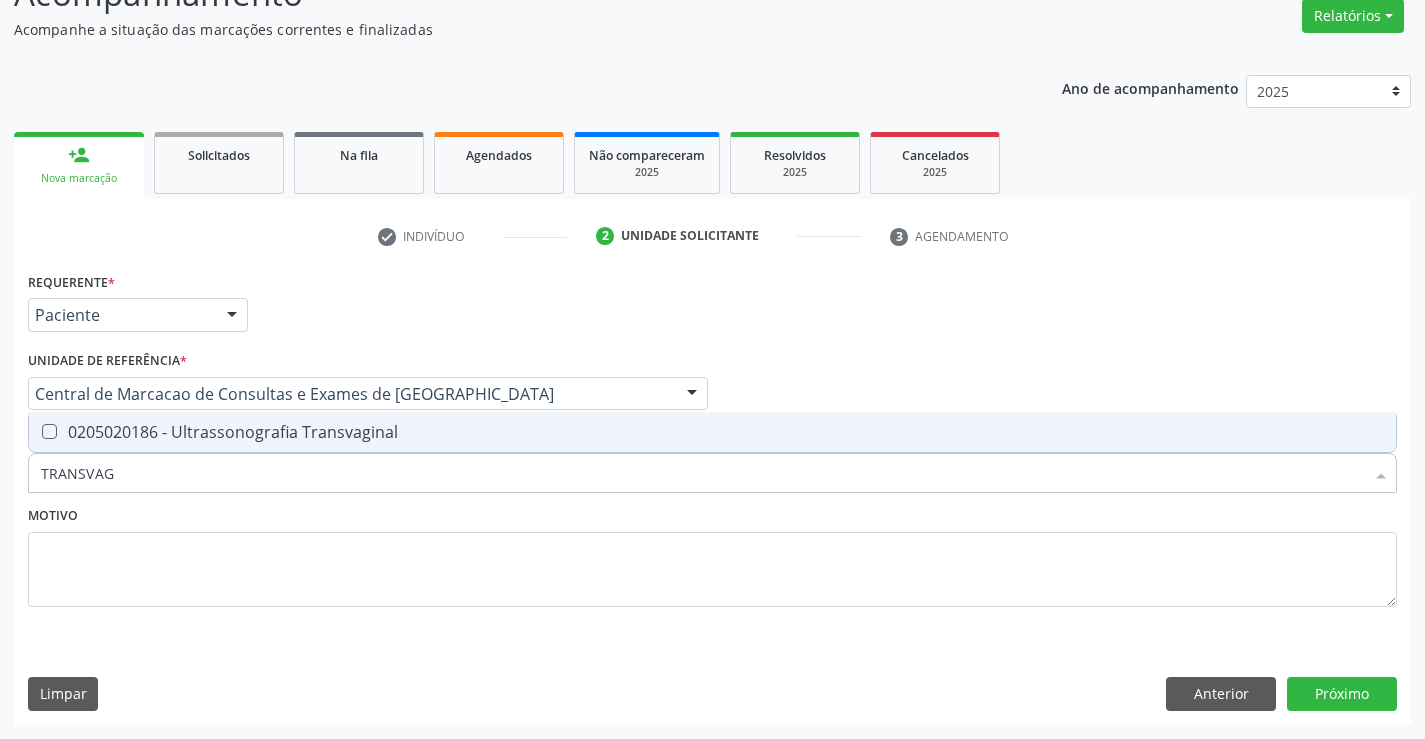 drag, startPoint x: 306, startPoint y: 435, endPoint x: 295, endPoint y: 467, distance: 33.83785 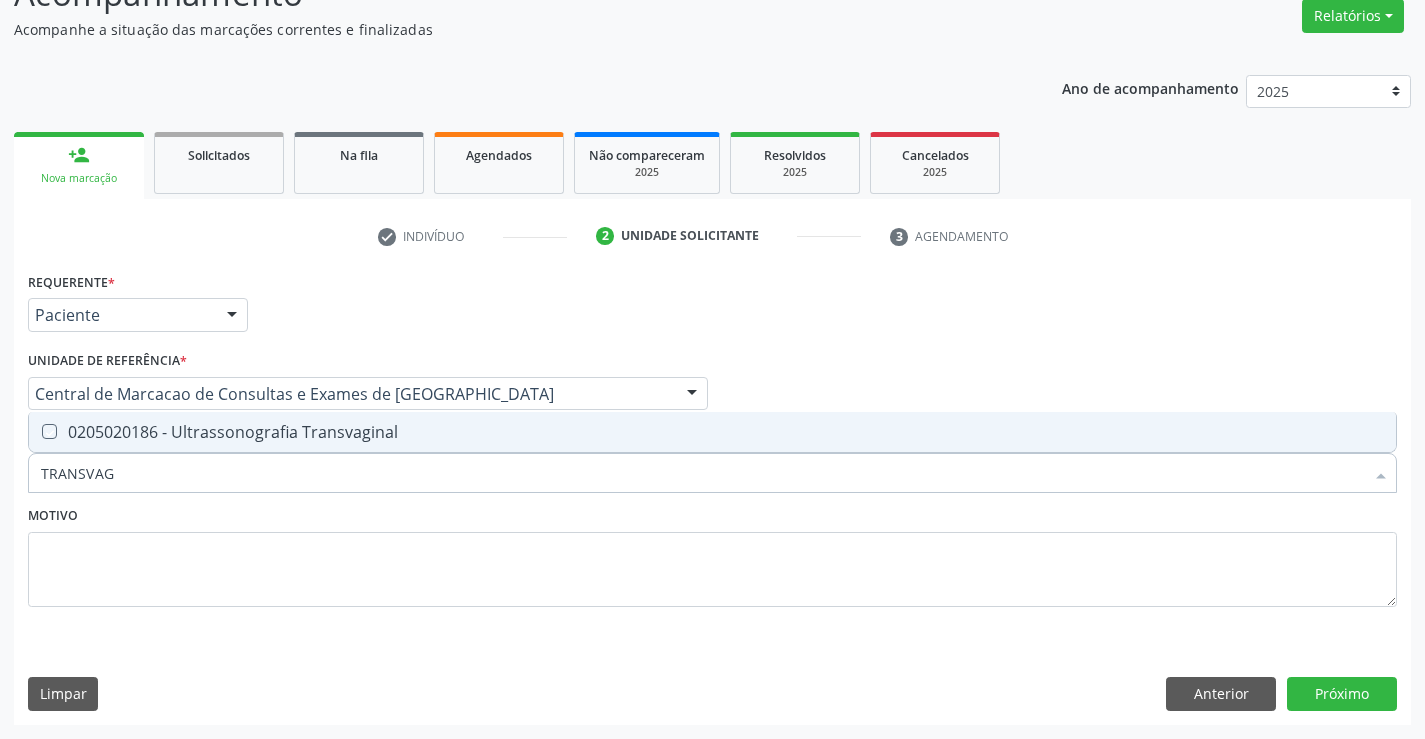 checkbox on "true" 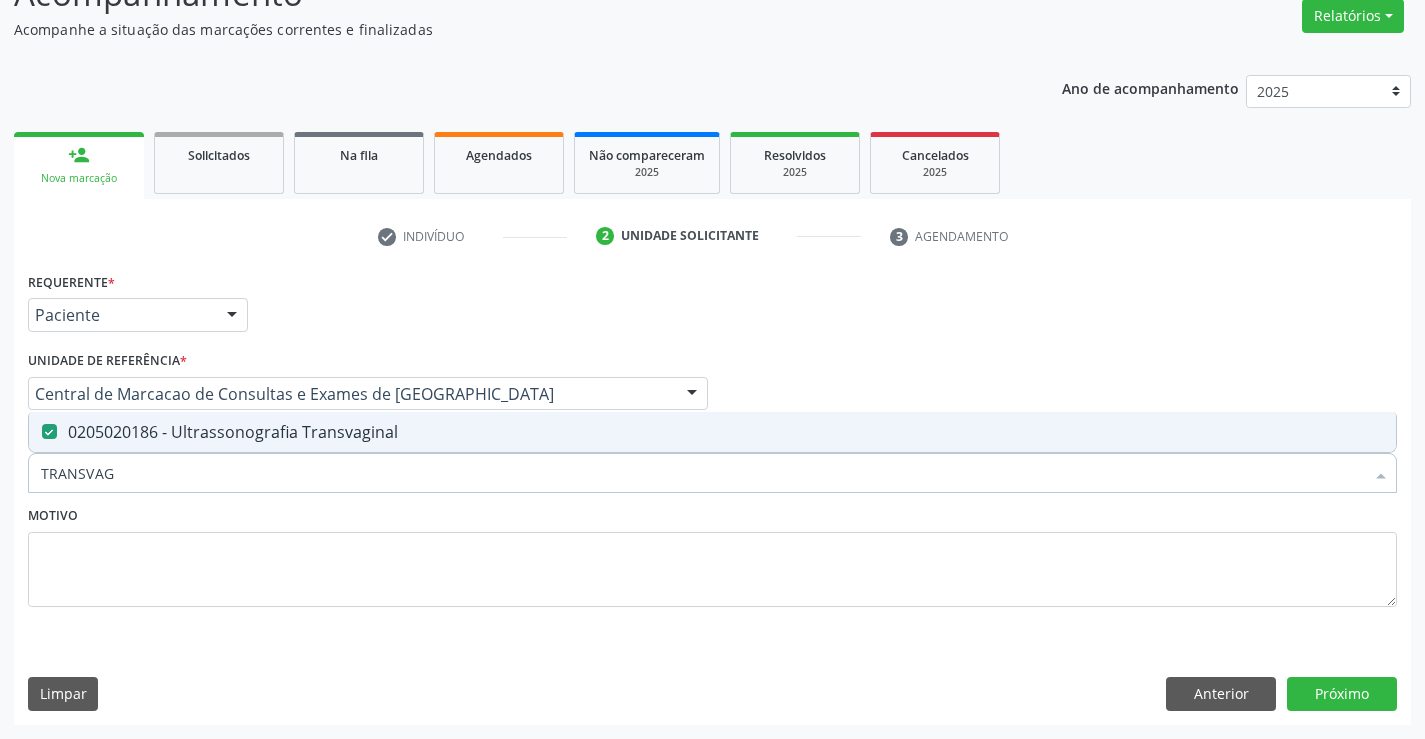 click on "TRANSVAG" at bounding box center [702, 473] 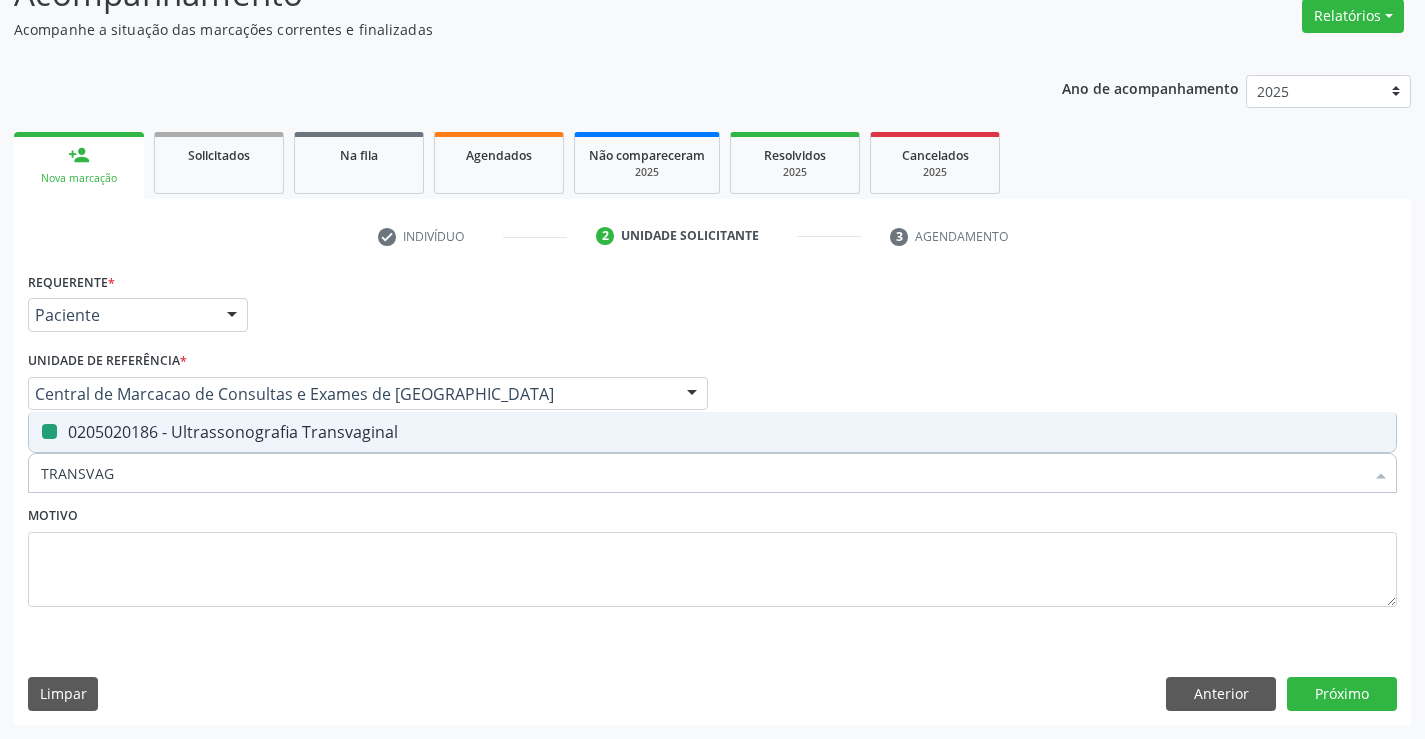 type on "A" 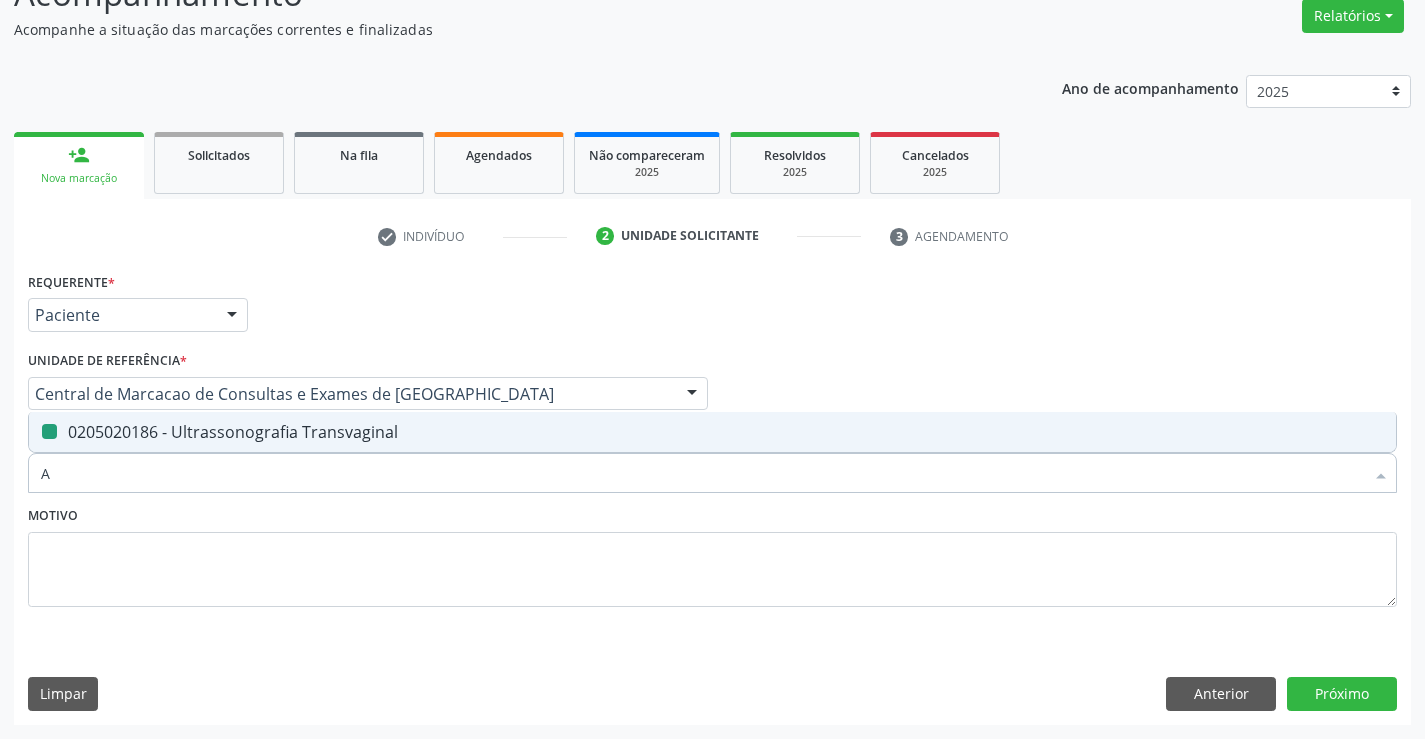 checkbox on "false" 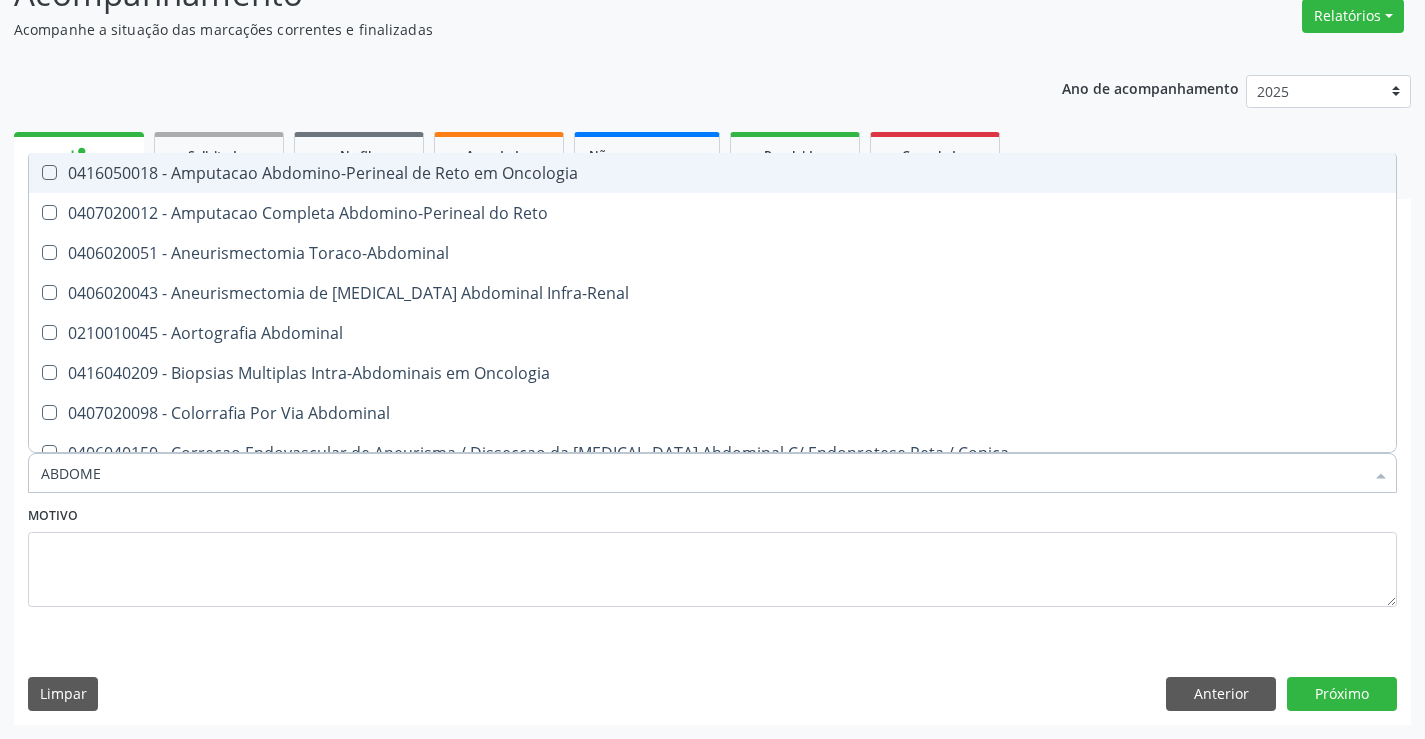 type on "ABDOMEN" 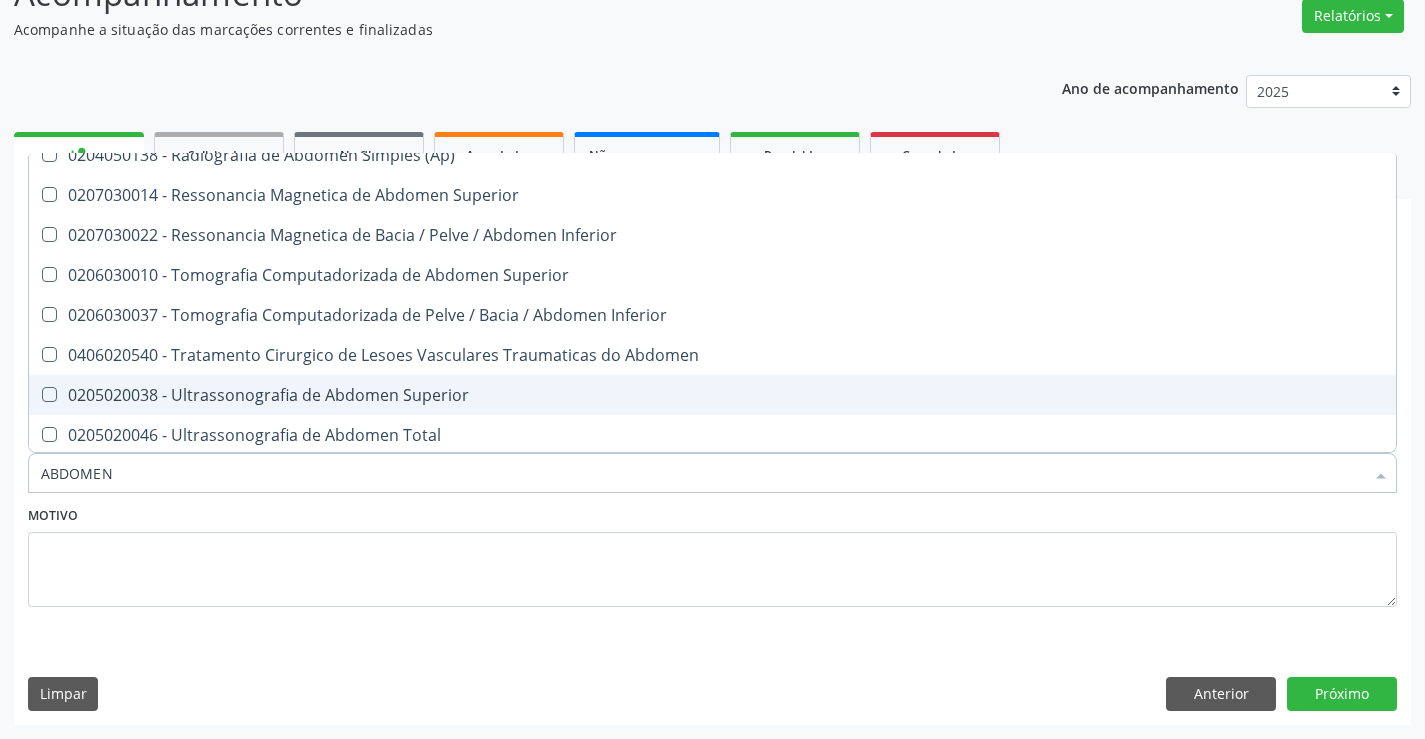scroll, scrollTop: 101, scrollLeft: 0, axis: vertical 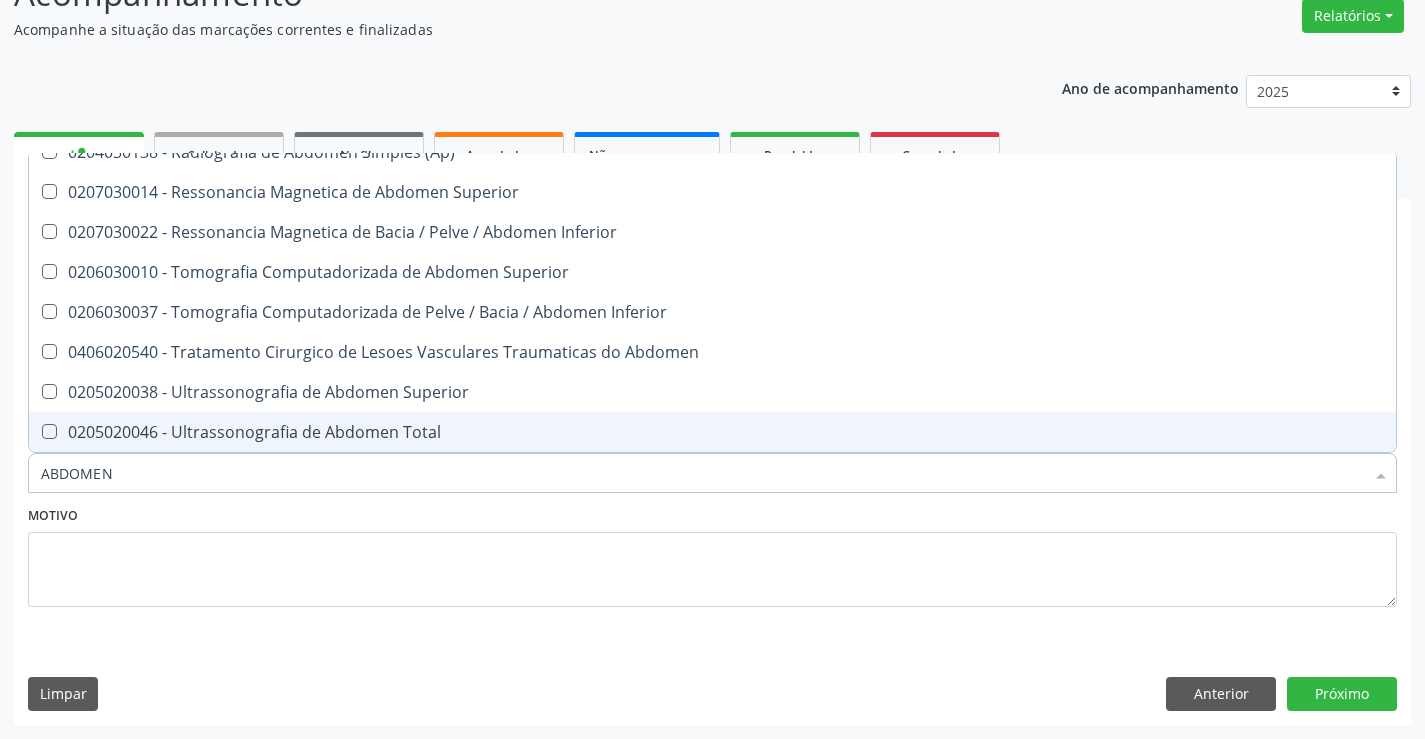 click on "0205020046 - Ultrassonografia de Abdomen Total" at bounding box center [712, 432] 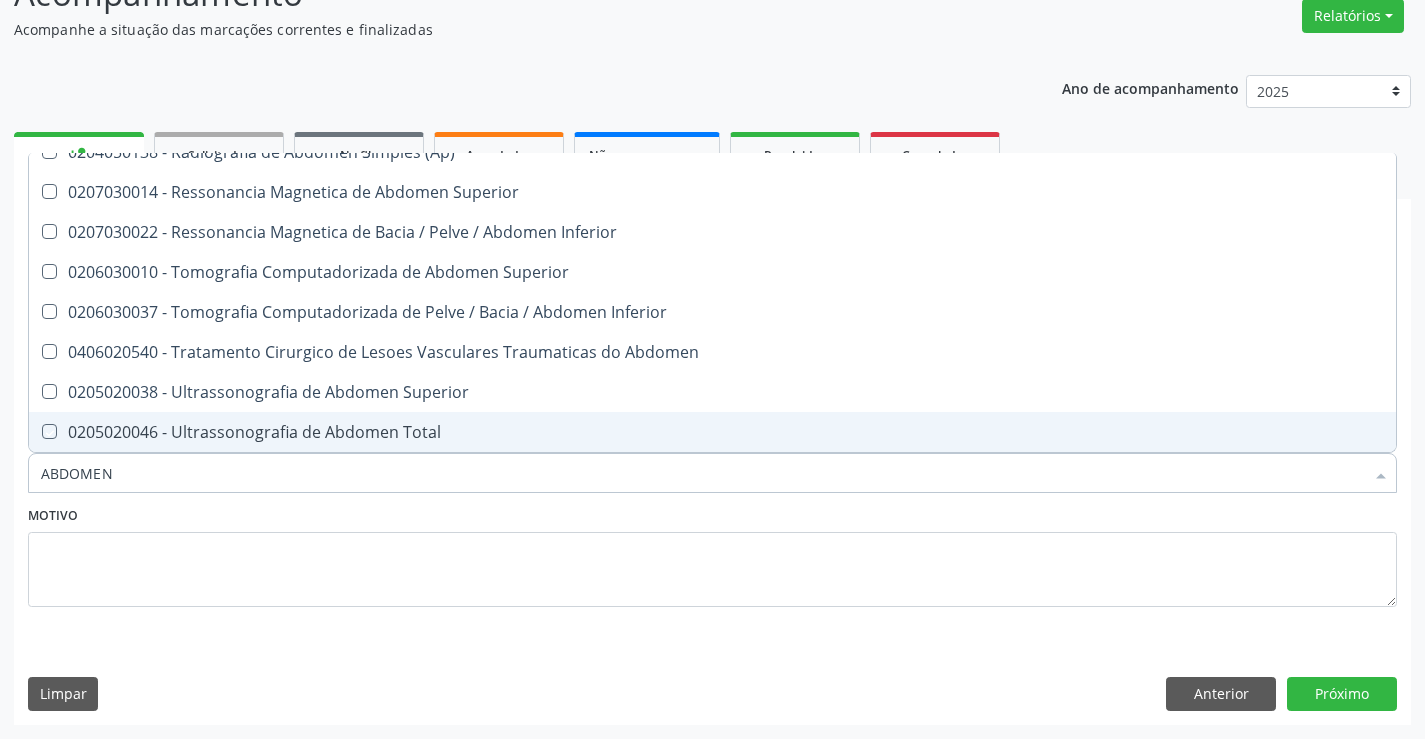 checkbox on "true" 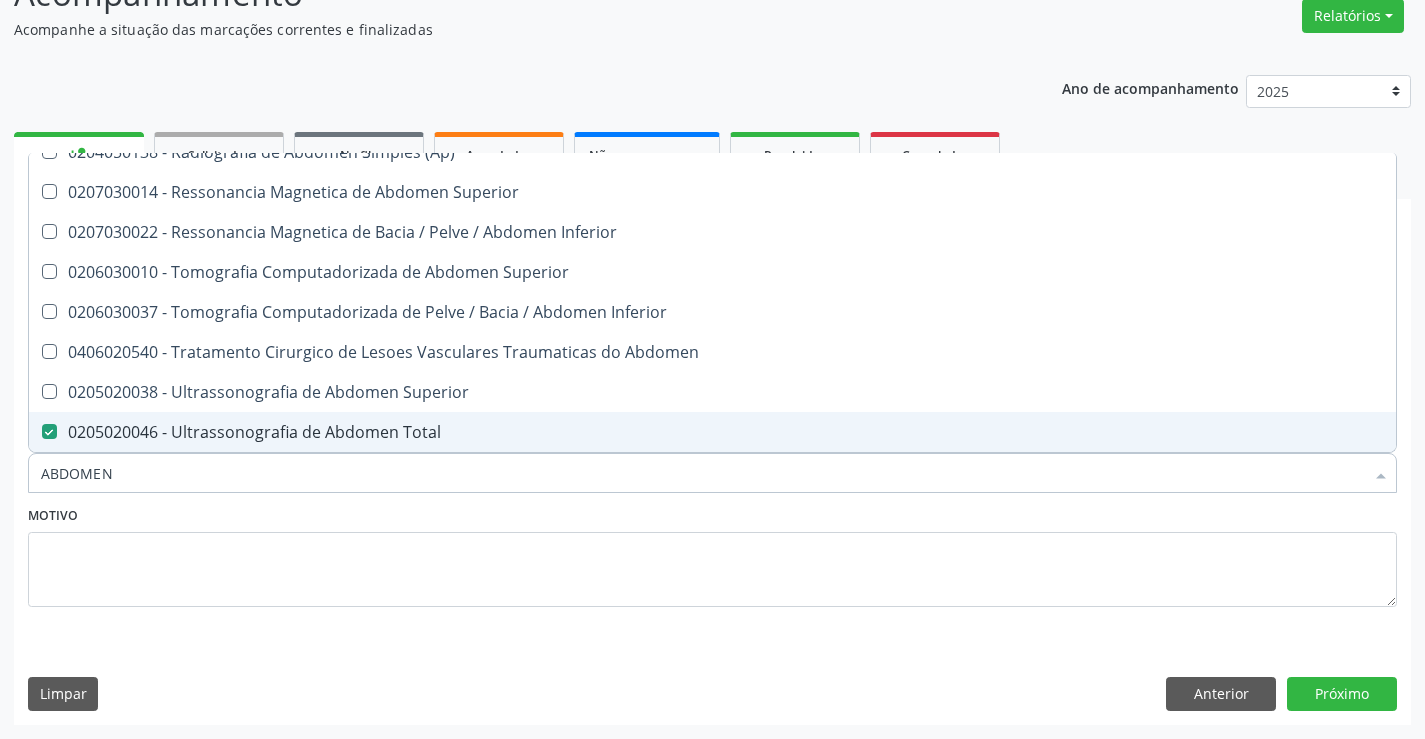 click on "ABDOMEN" at bounding box center (702, 473) 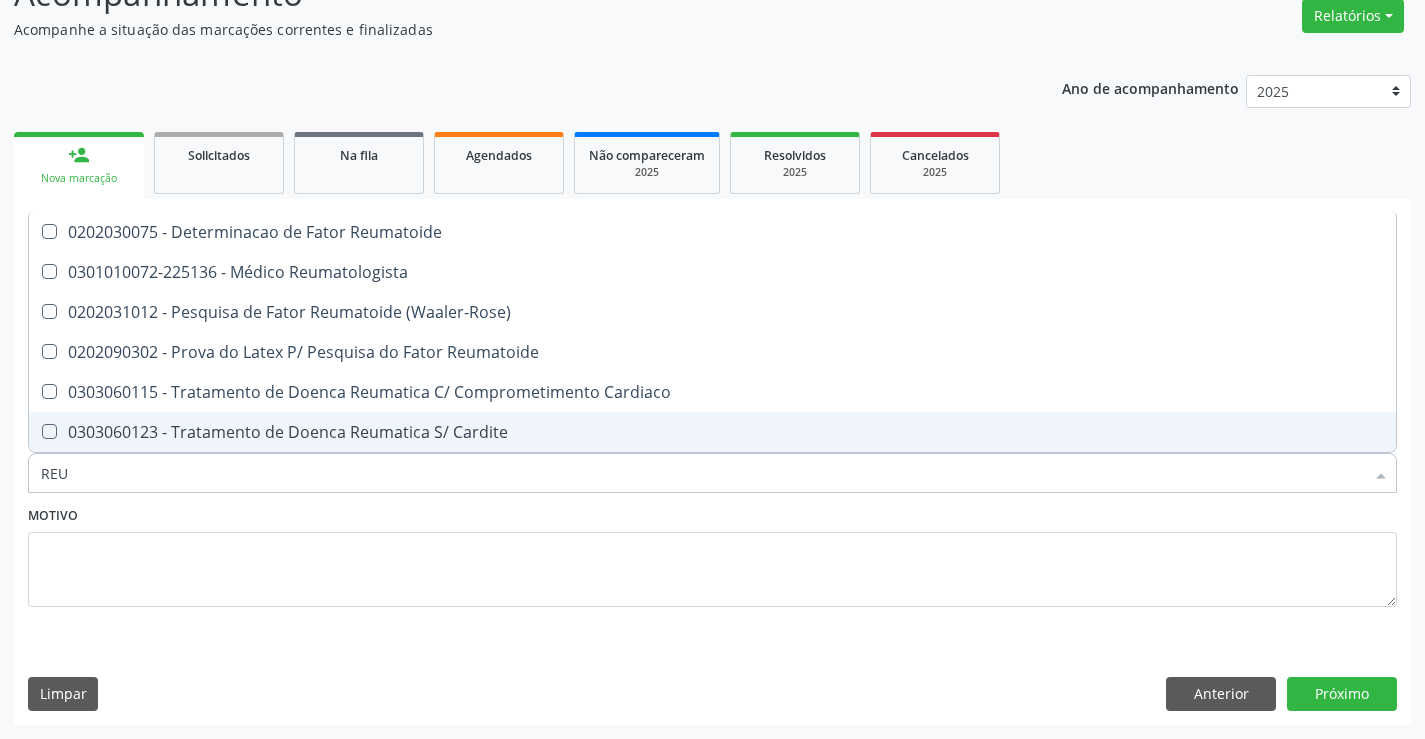 scroll, scrollTop: 0, scrollLeft: 0, axis: both 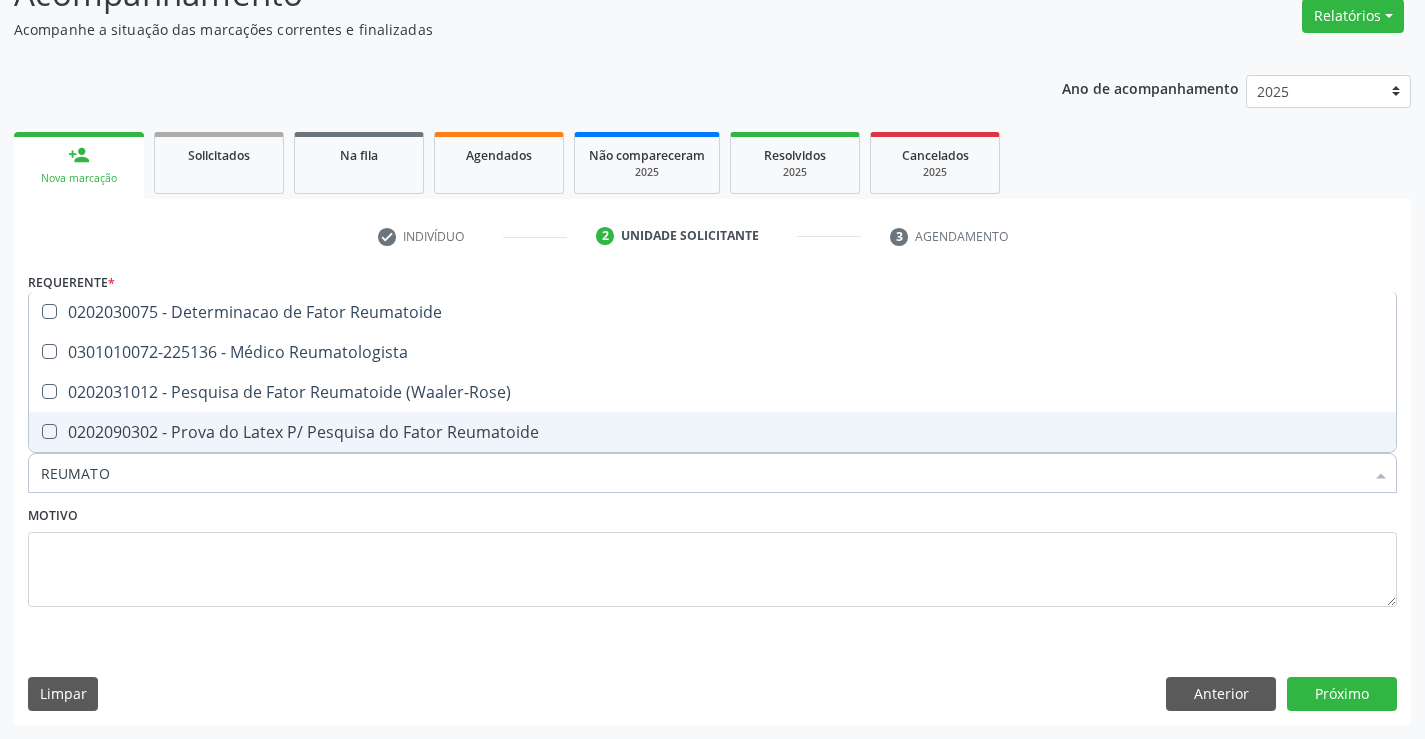 type on "REUMATOL" 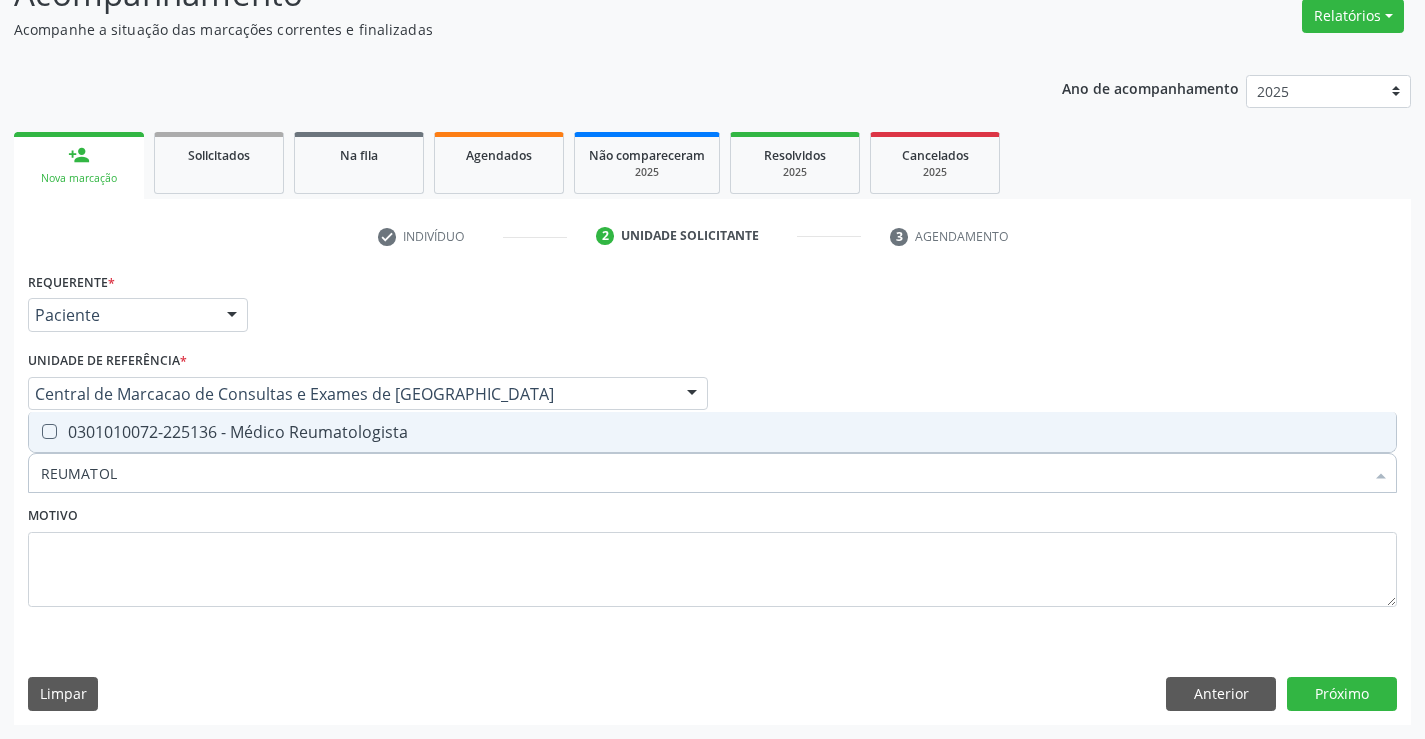 click on "0301010072-225136 - Médico Reumatologista" at bounding box center [712, 432] 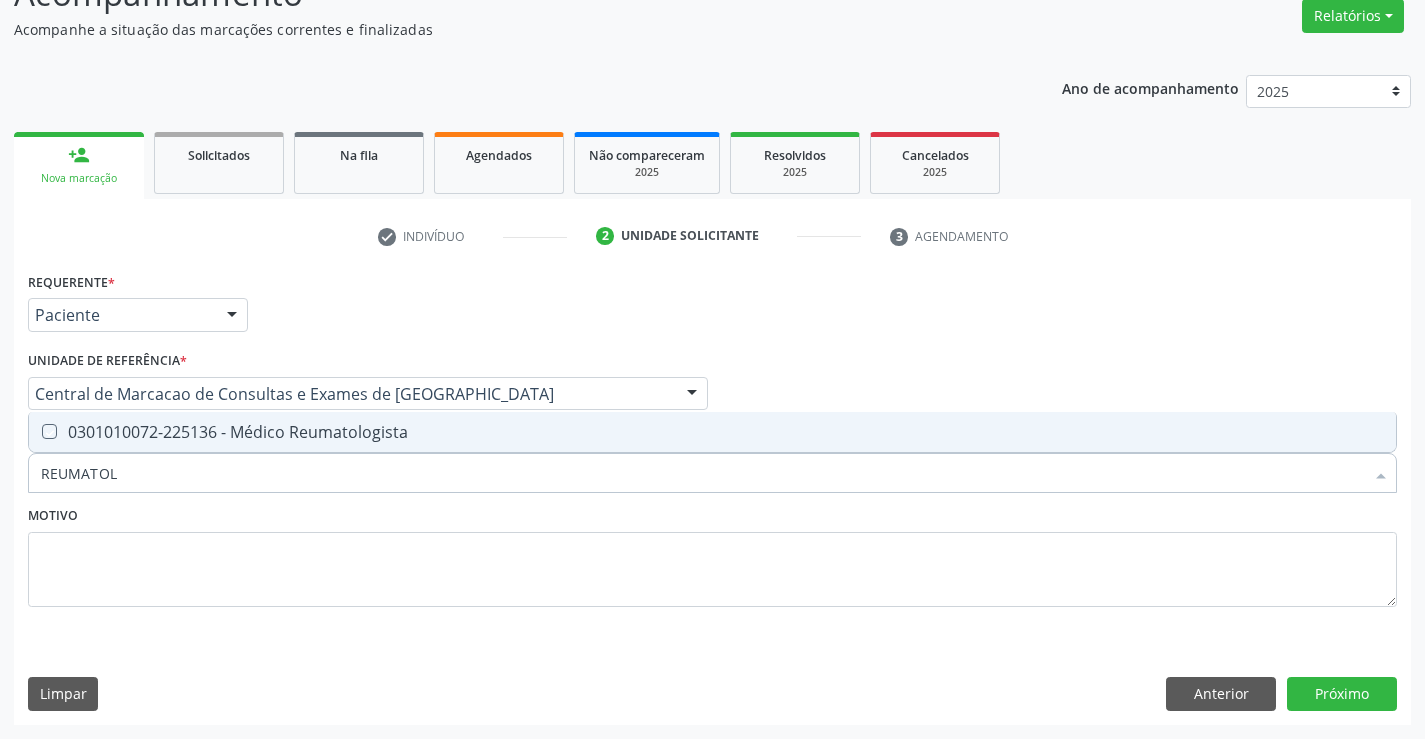 checkbox on "true" 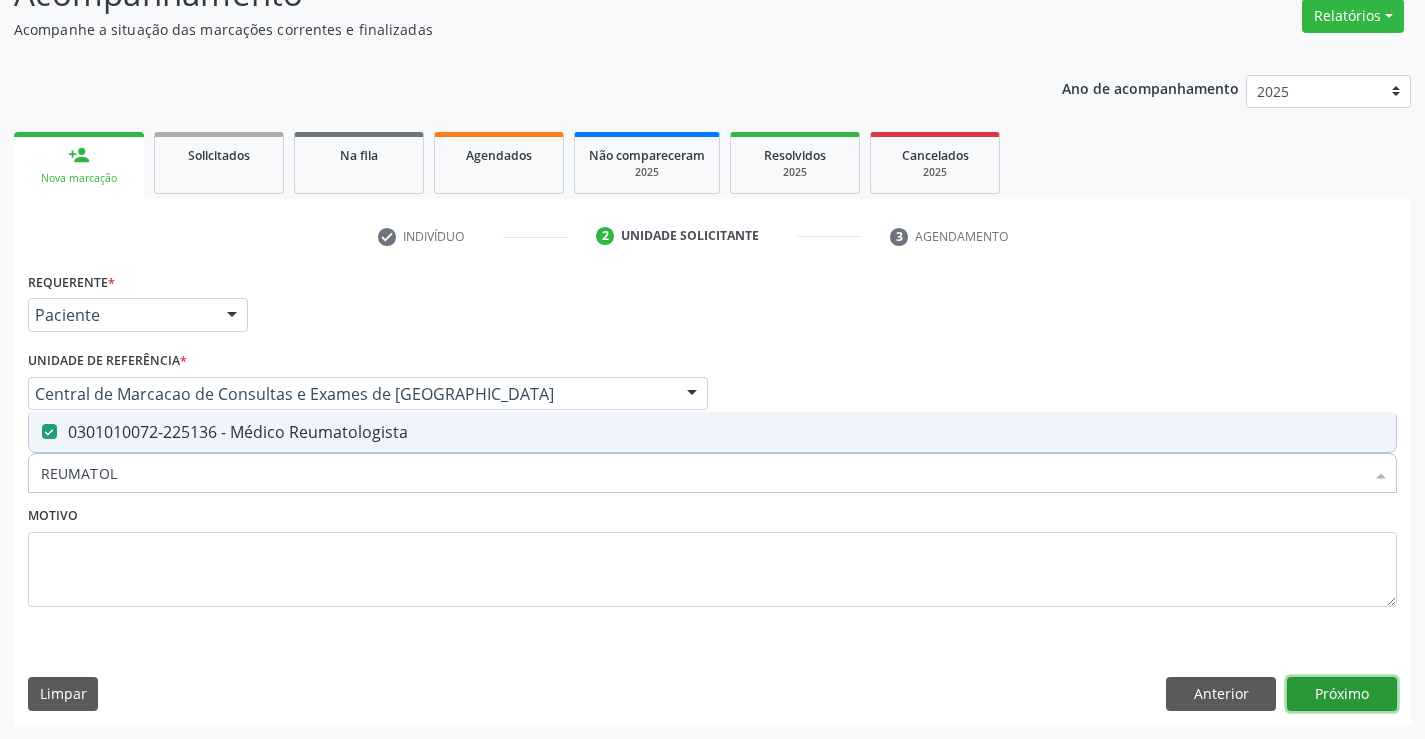 click on "Próximo" at bounding box center [1342, 694] 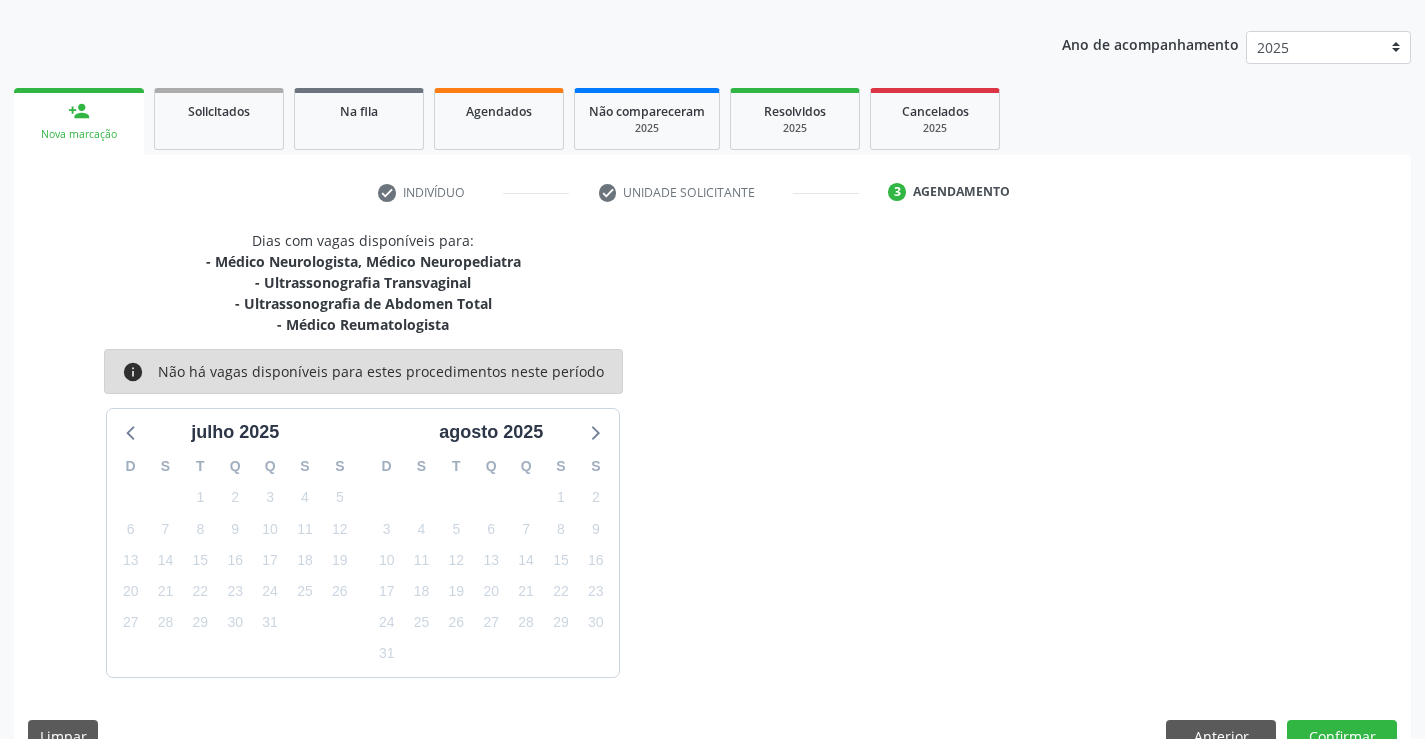 scroll, scrollTop: 253, scrollLeft: 0, axis: vertical 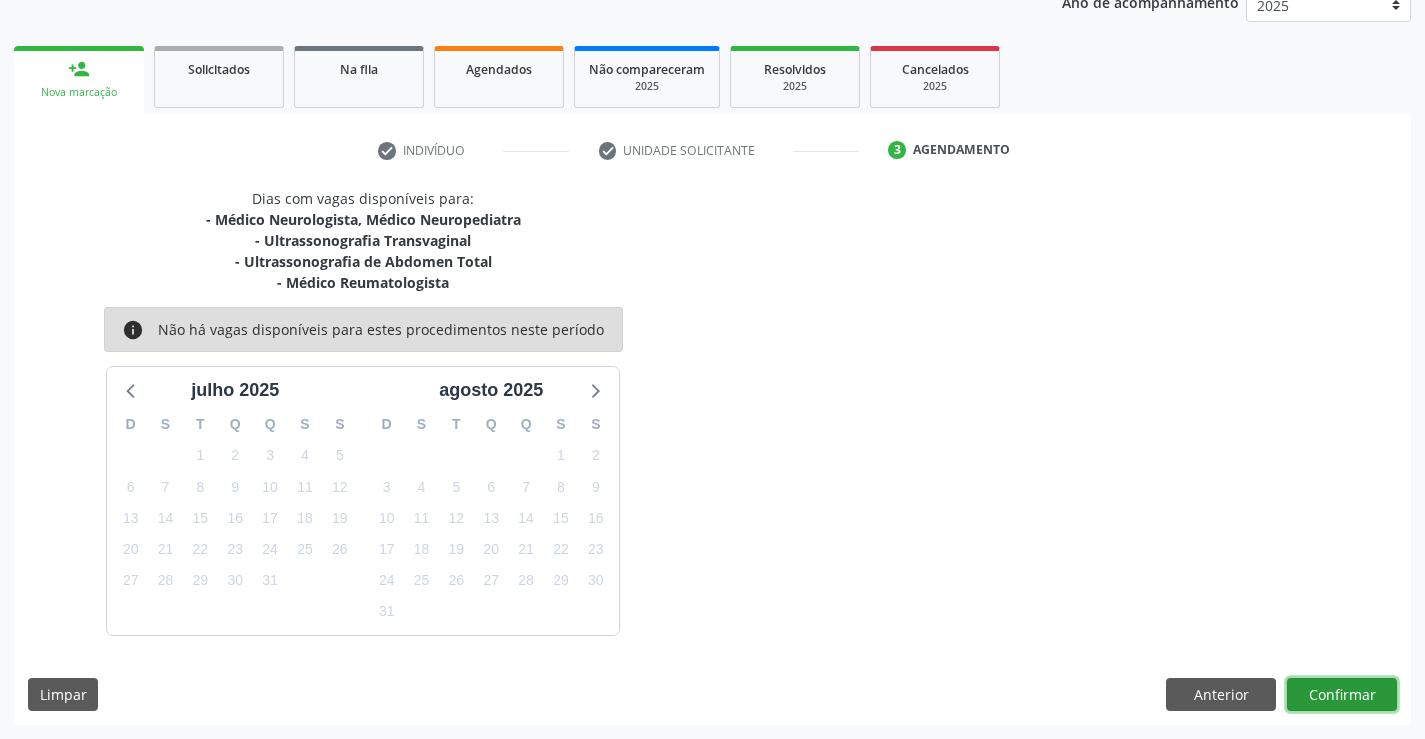 click on "Confirmar" at bounding box center [1342, 695] 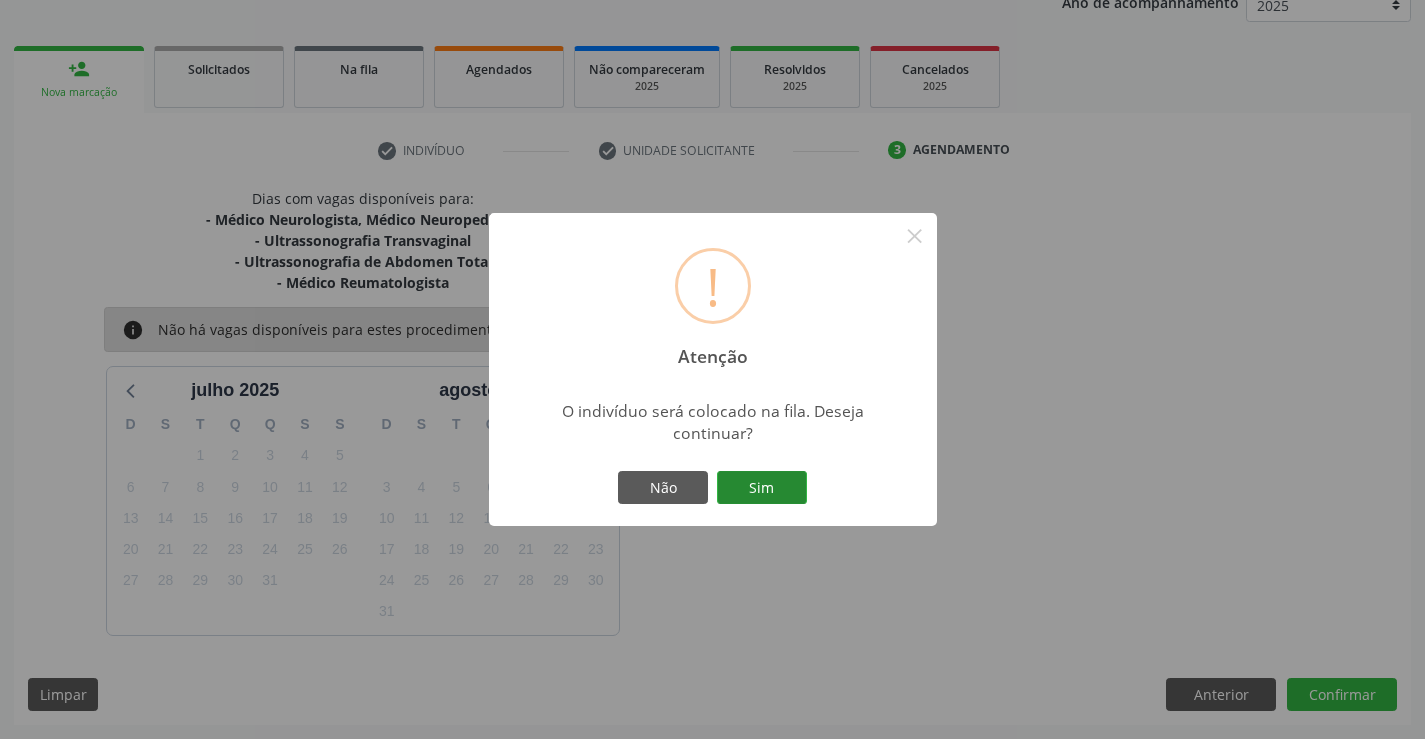 click on "Sim" at bounding box center [762, 488] 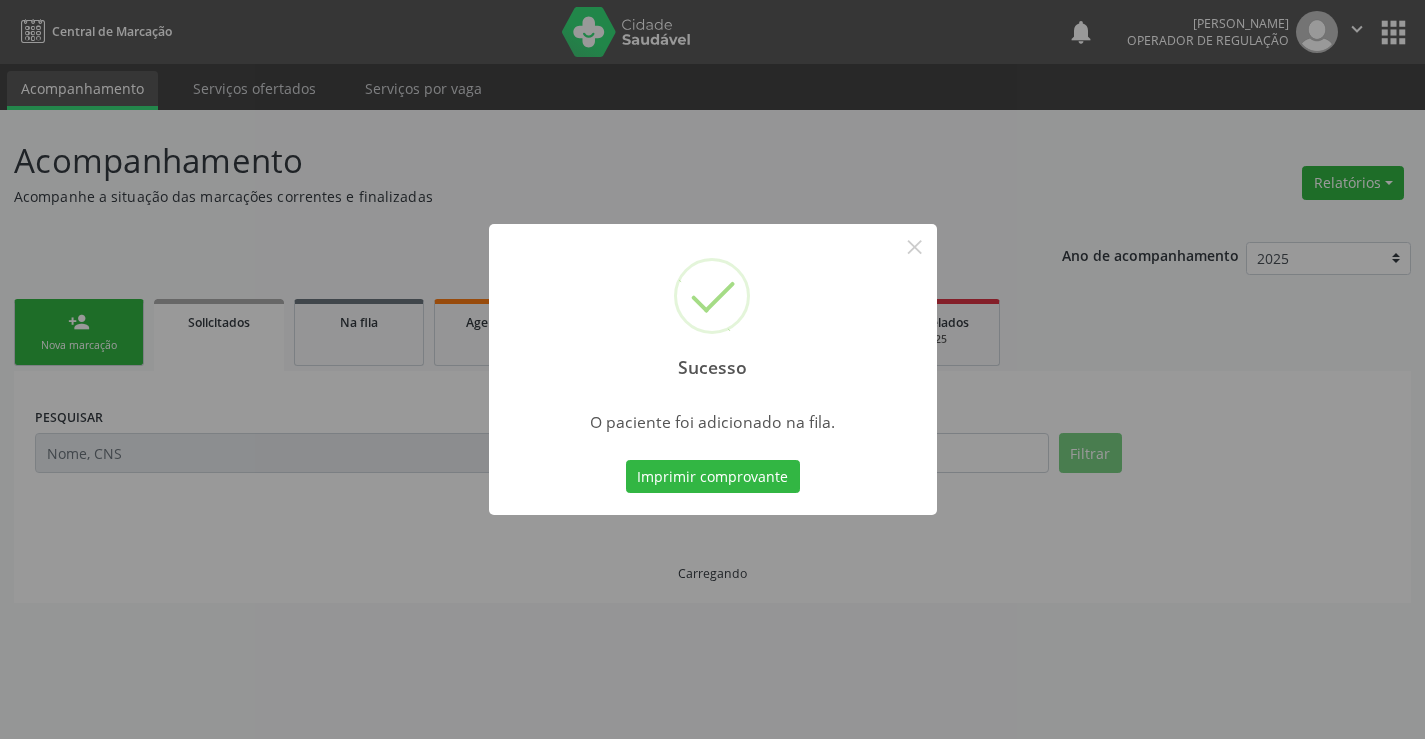 scroll, scrollTop: 0, scrollLeft: 0, axis: both 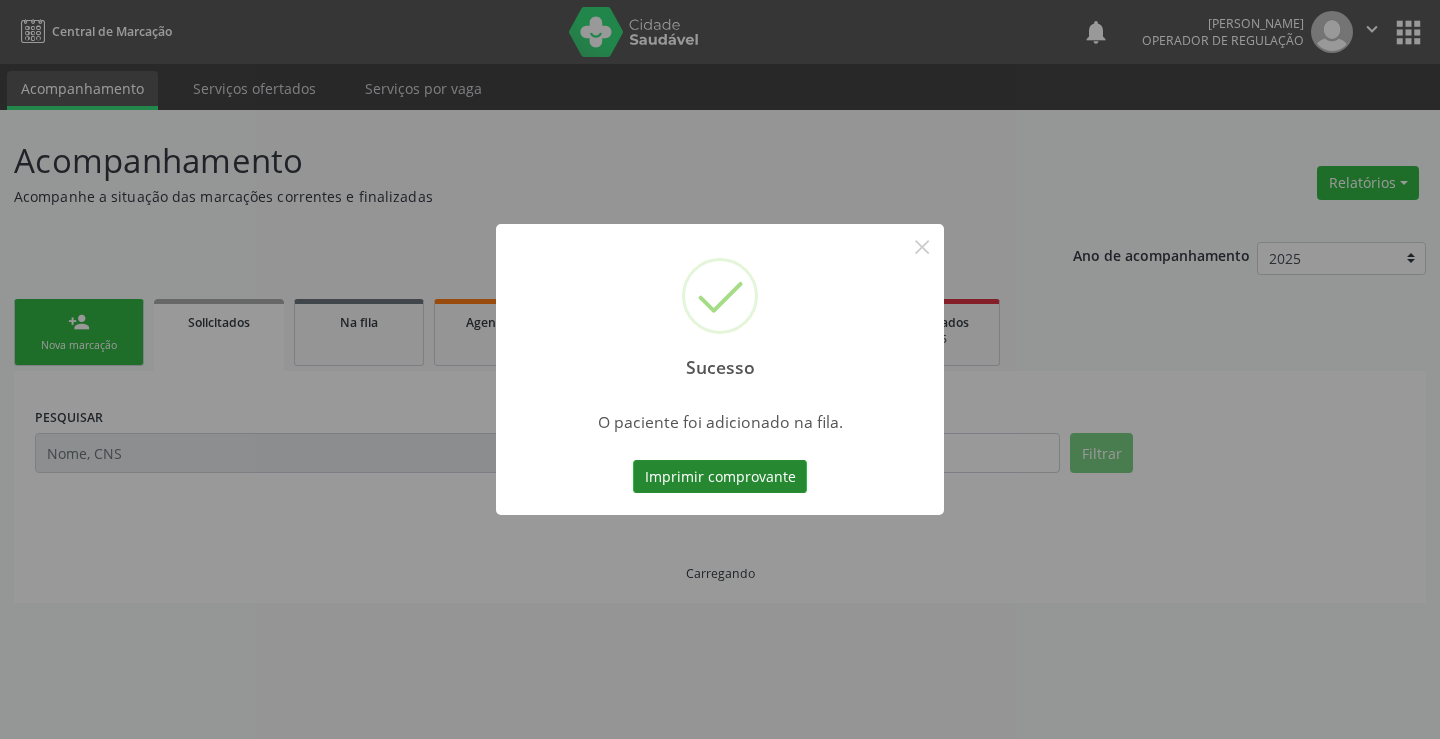 click on "Imprimir comprovante" at bounding box center [720, 477] 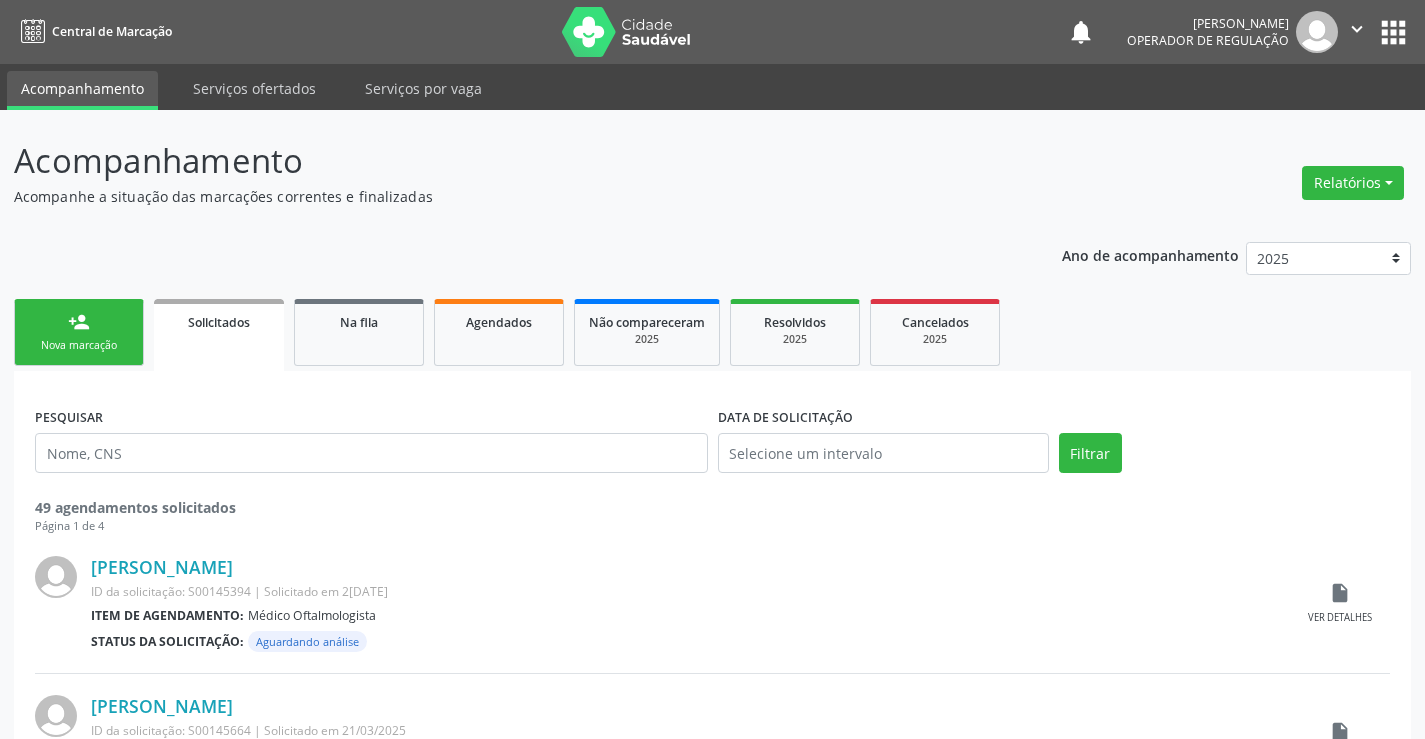 click on "Nova marcação" at bounding box center (79, 345) 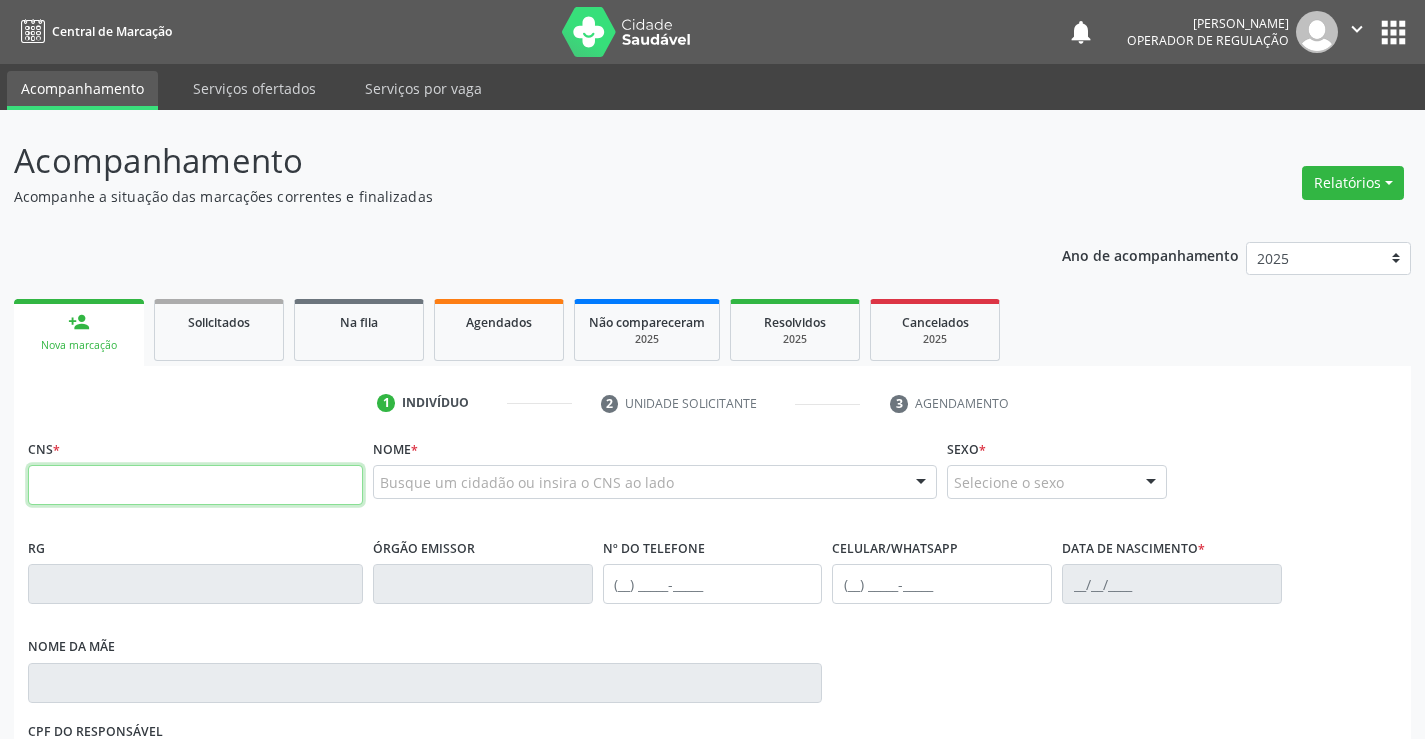 click at bounding box center (195, 485) 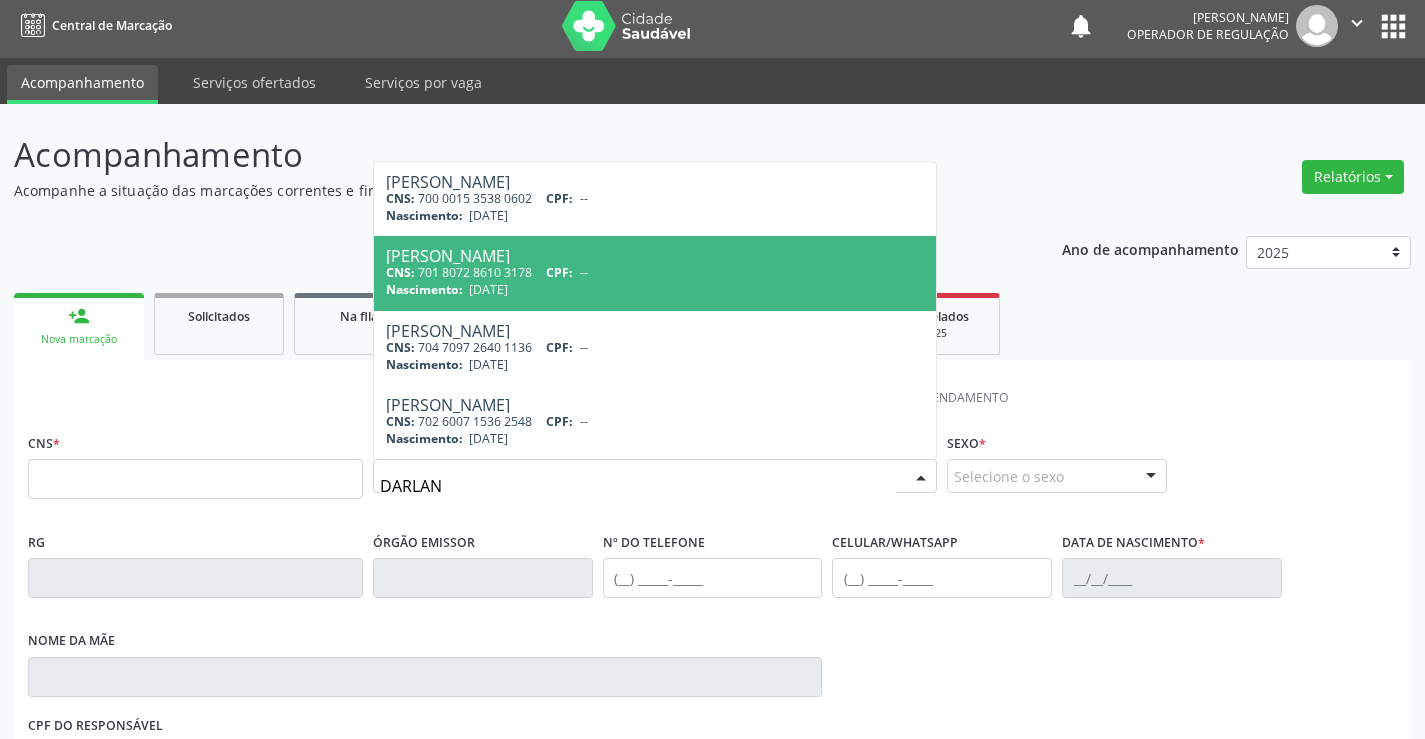 scroll, scrollTop: 0, scrollLeft: 0, axis: both 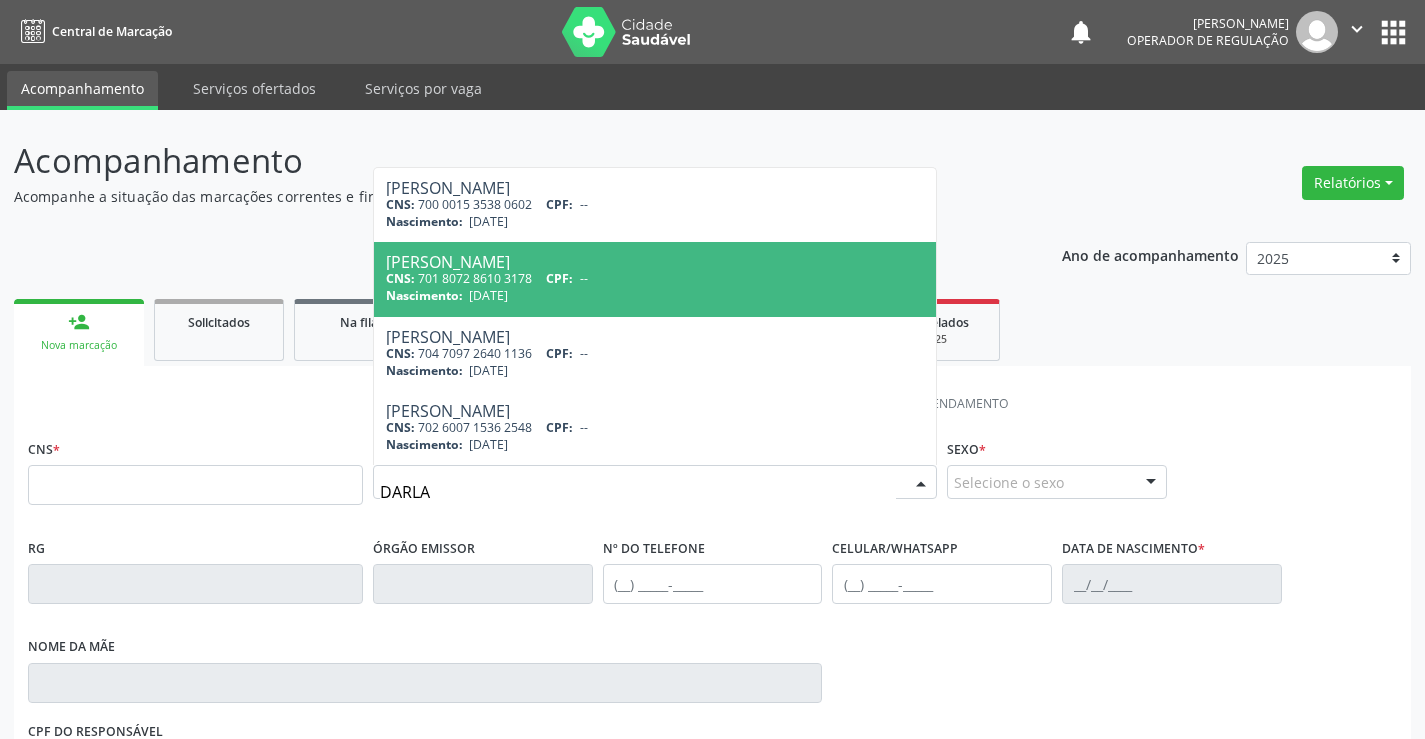 type on "DARL" 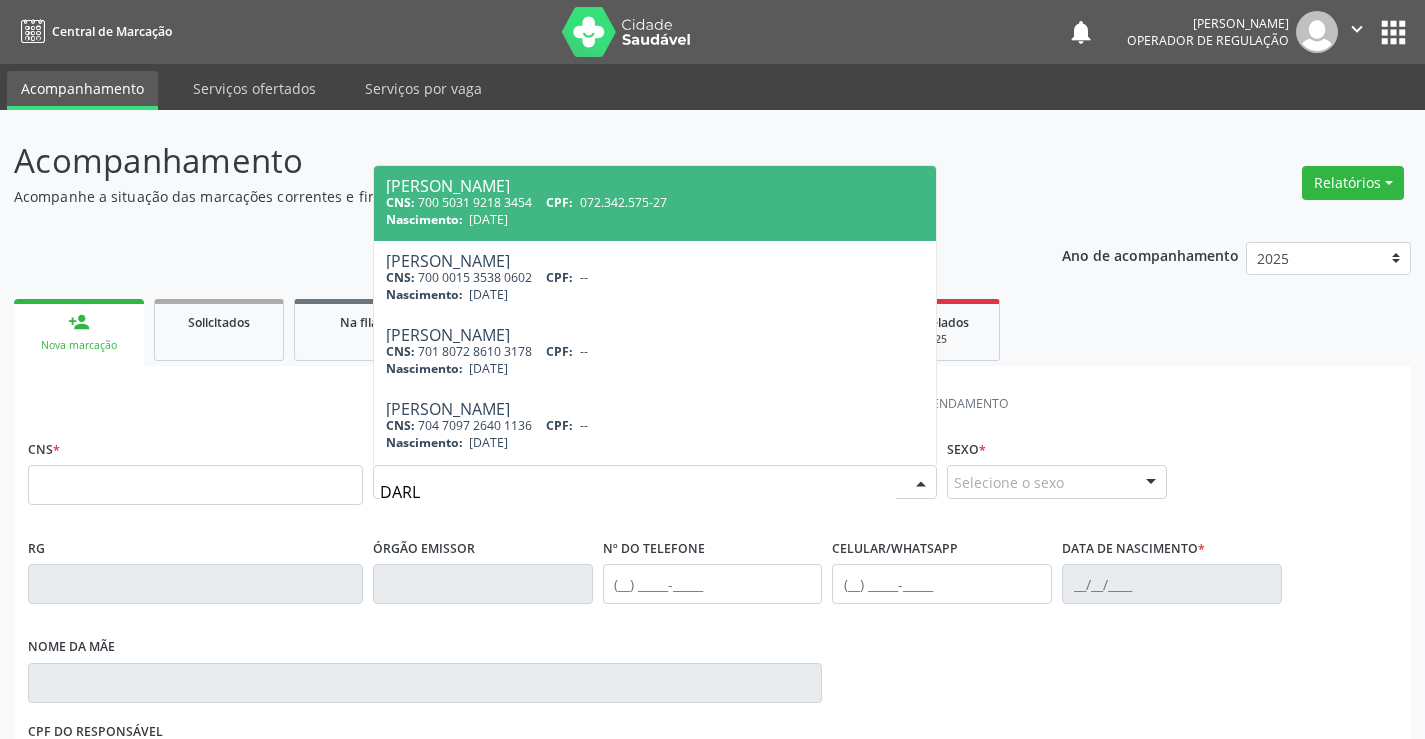 click on "072.342.575-27" at bounding box center (623, 202) 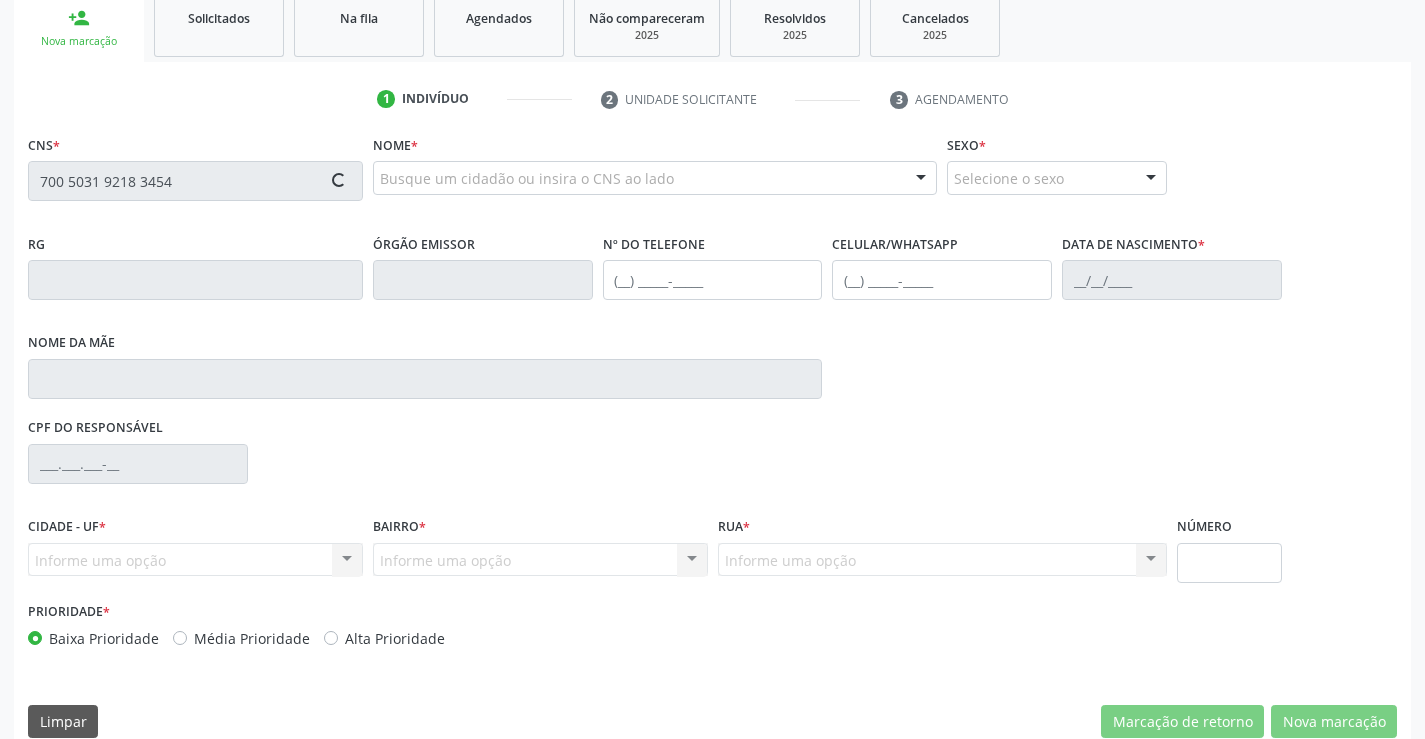 scroll, scrollTop: 331, scrollLeft: 0, axis: vertical 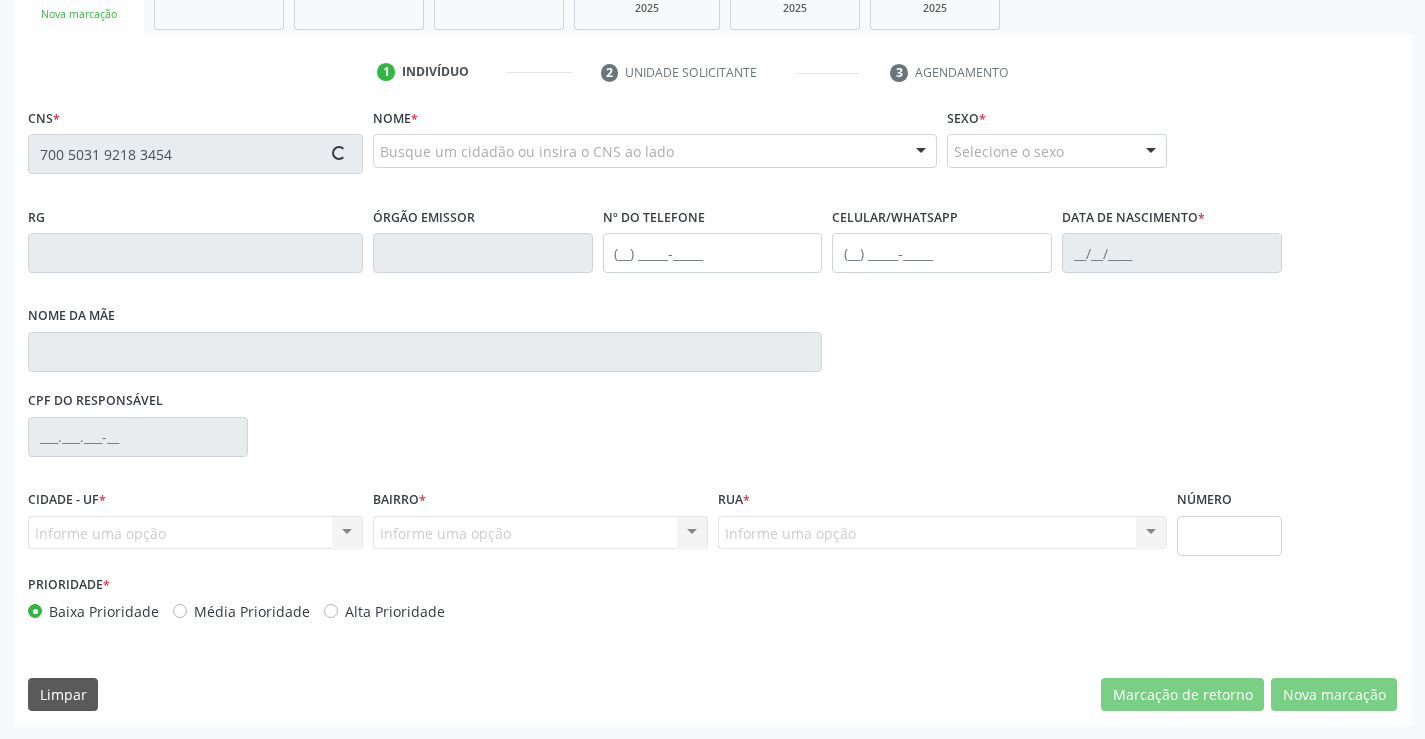 type on "700 5031 9218 3454" 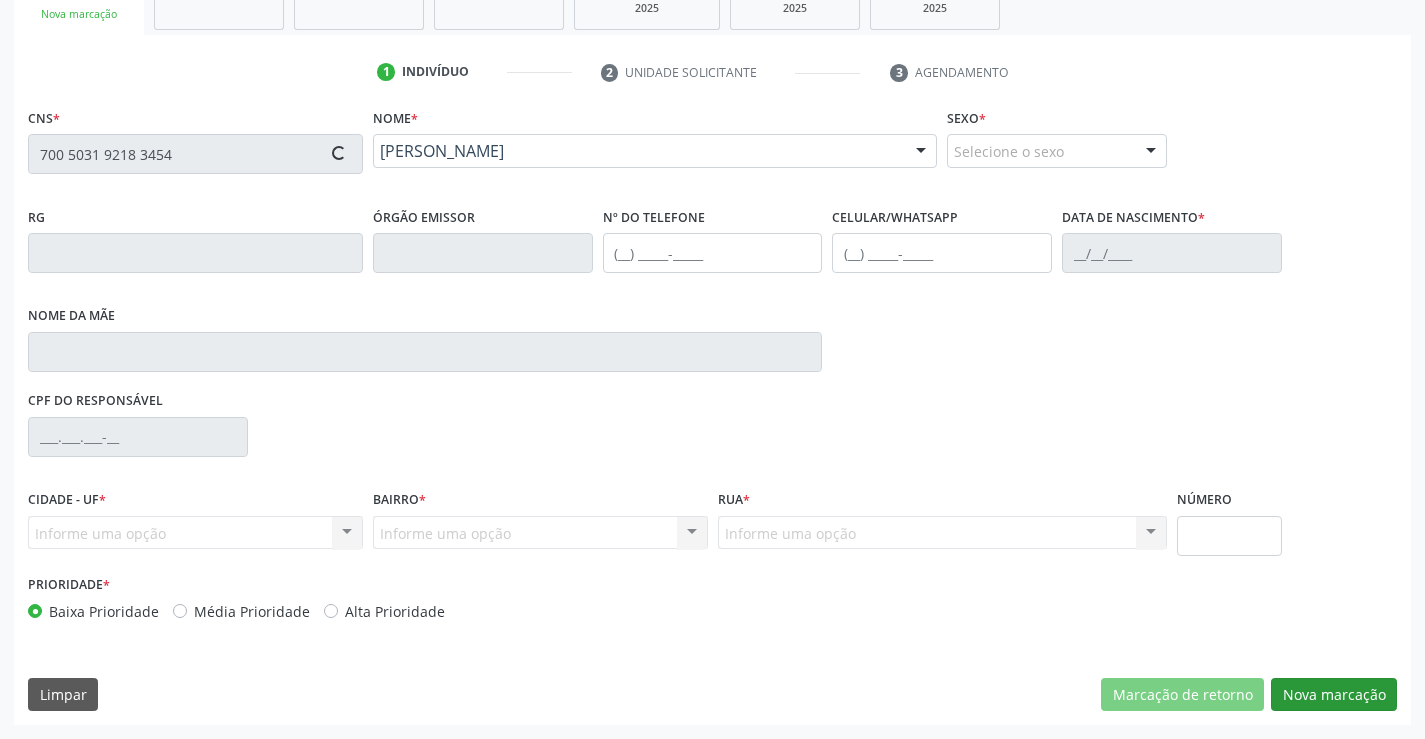 type on "1569564620" 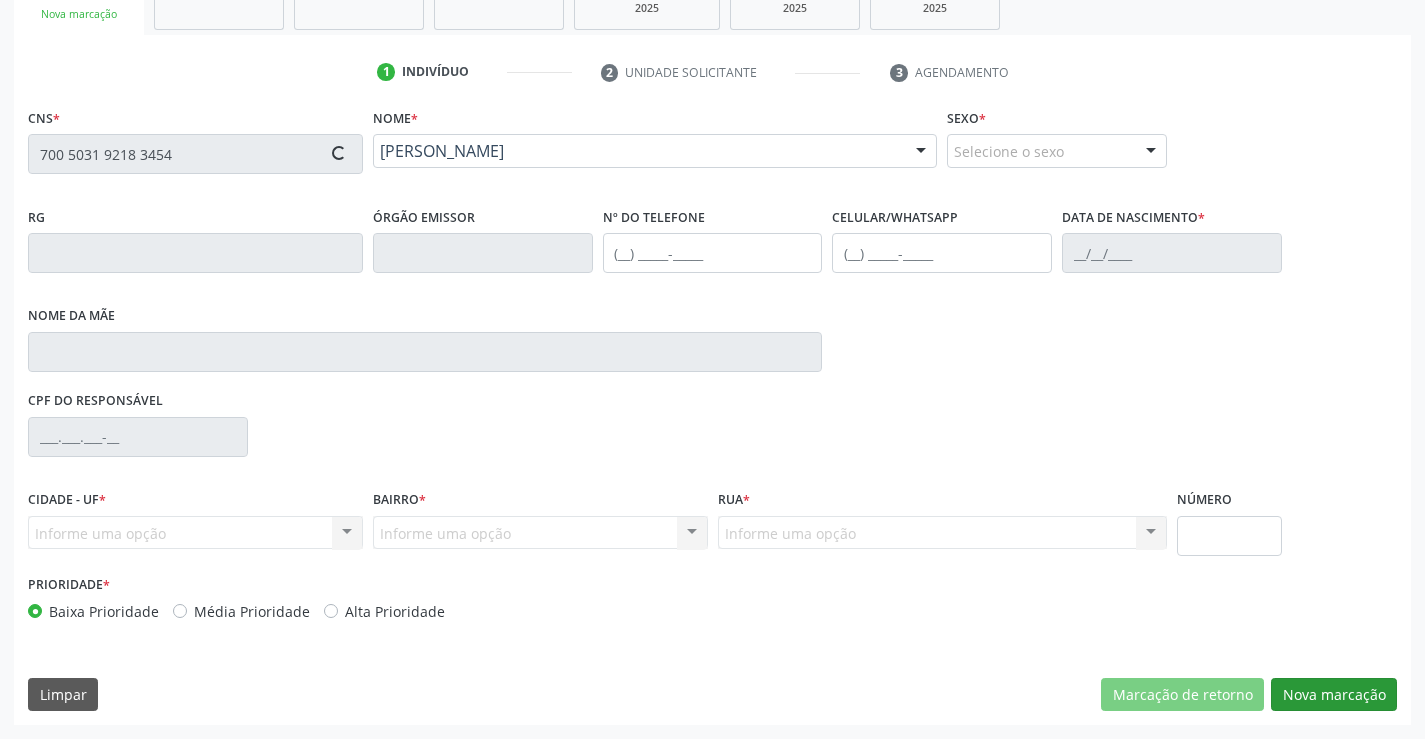 type on "[DATE]" 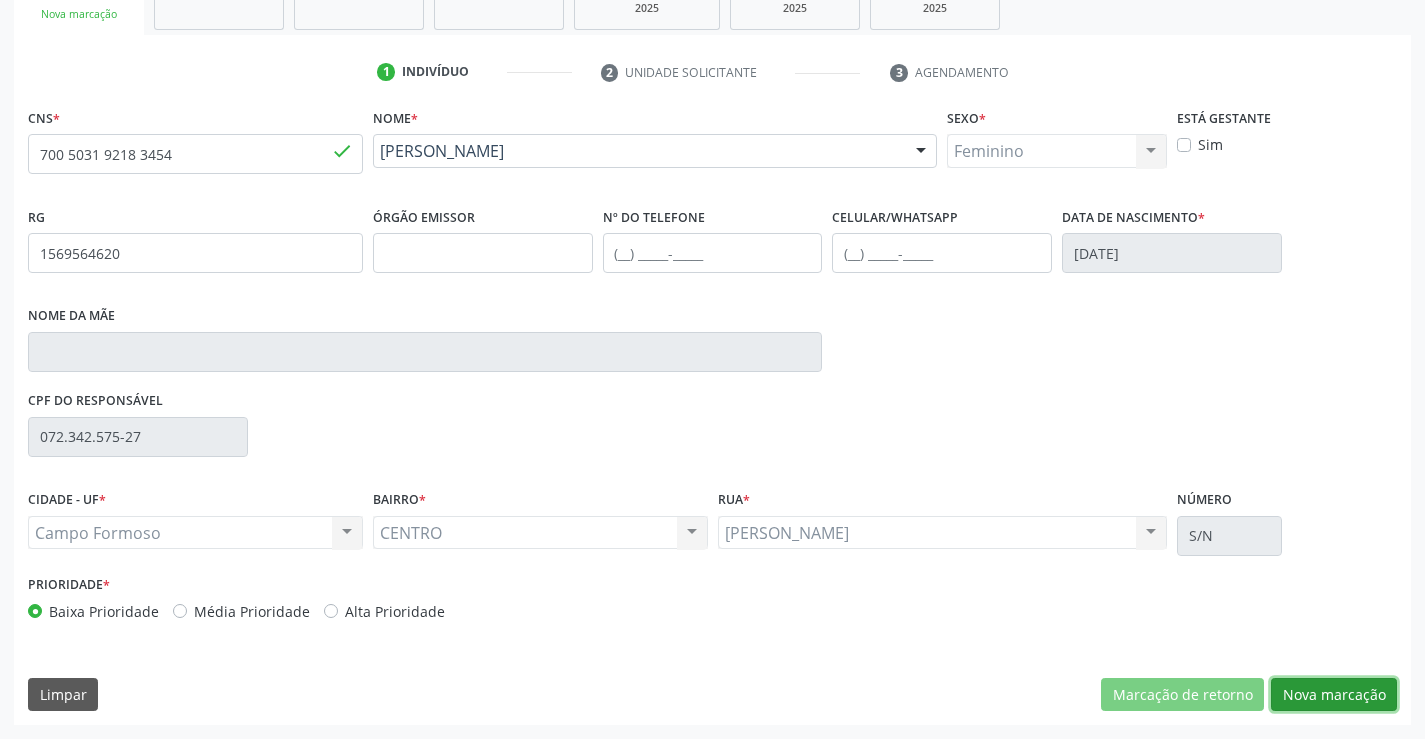 click on "Nova marcação" at bounding box center [1334, 695] 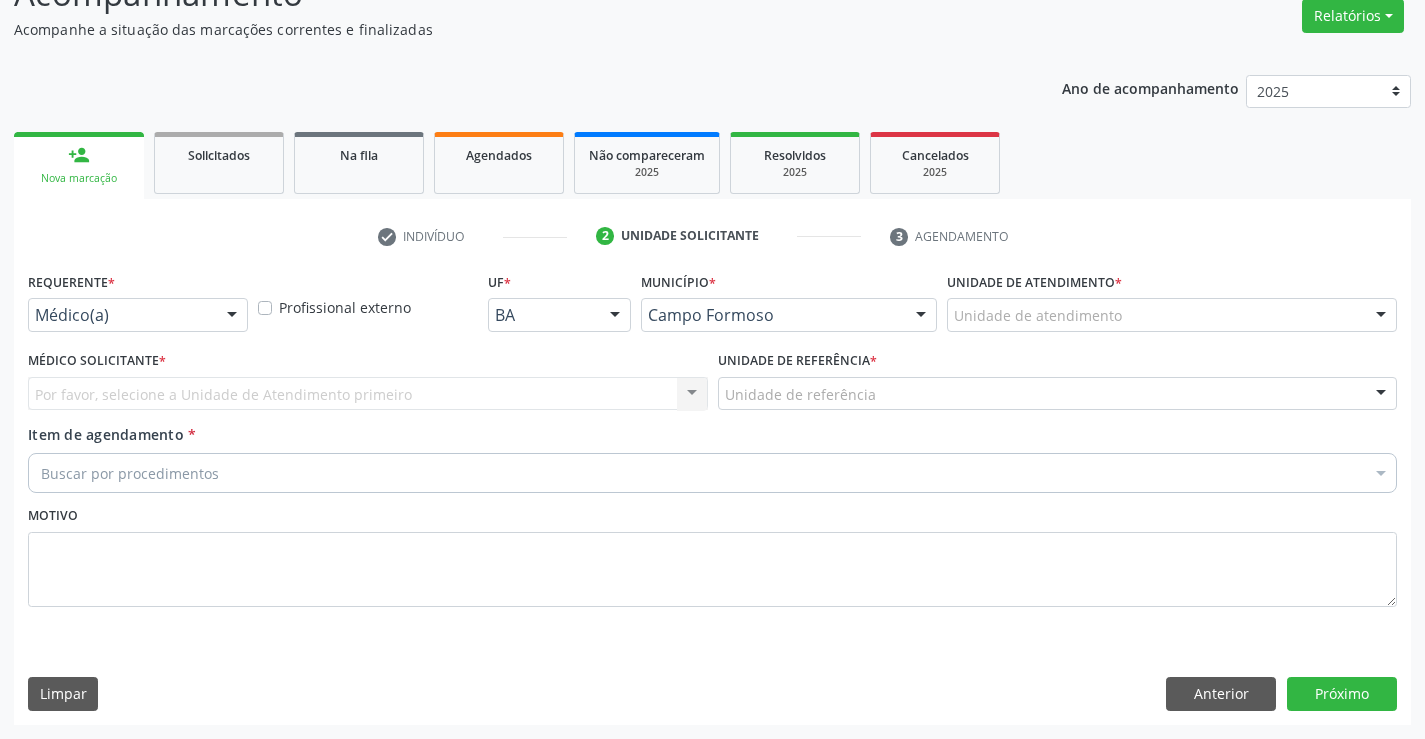 scroll, scrollTop: 167, scrollLeft: 0, axis: vertical 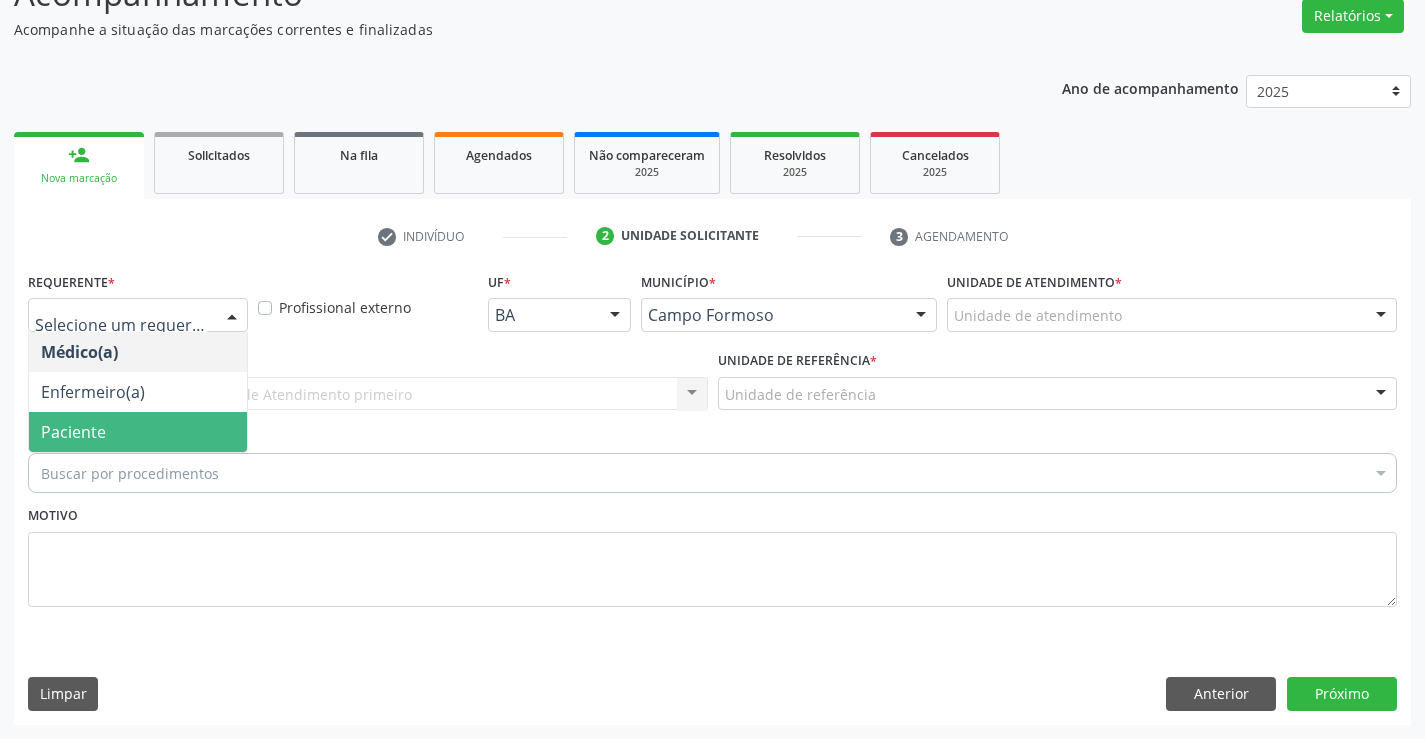 click on "Paciente" at bounding box center (138, 432) 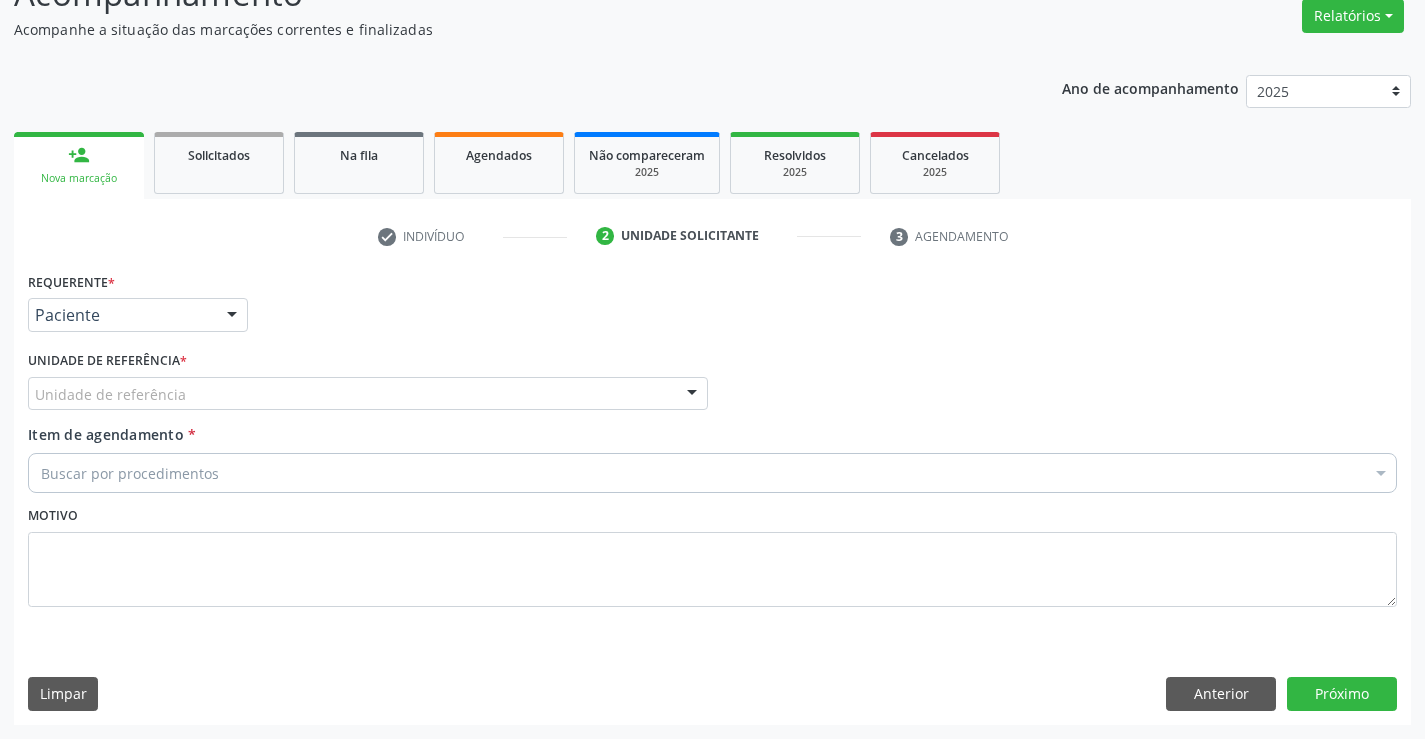 click on "Unidade de referência" at bounding box center (368, 394) 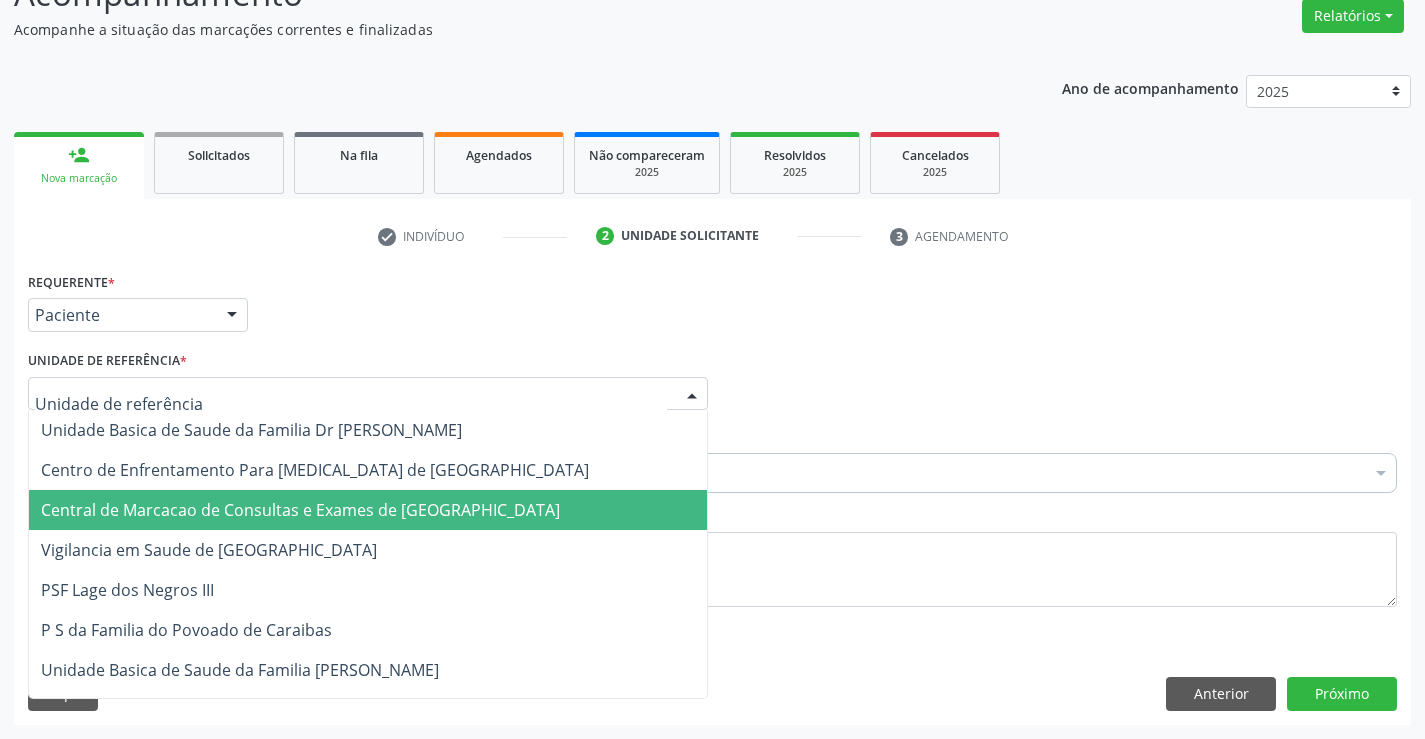 click on "Central de Marcacao de Consultas e Exames de [GEOGRAPHIC_DATA]" at bounding box center [300, 510] 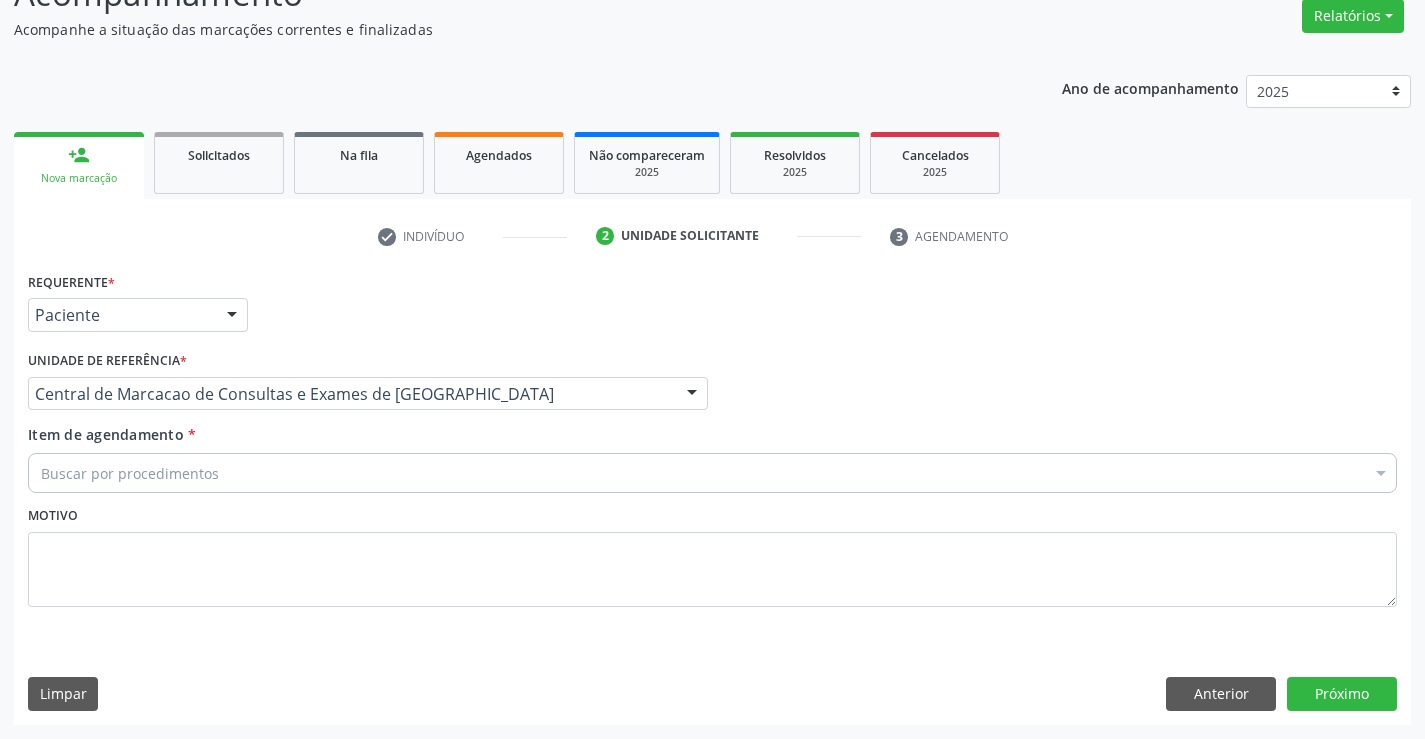 click on "Buscar por procedimentos" at bounding box center [712, 473] 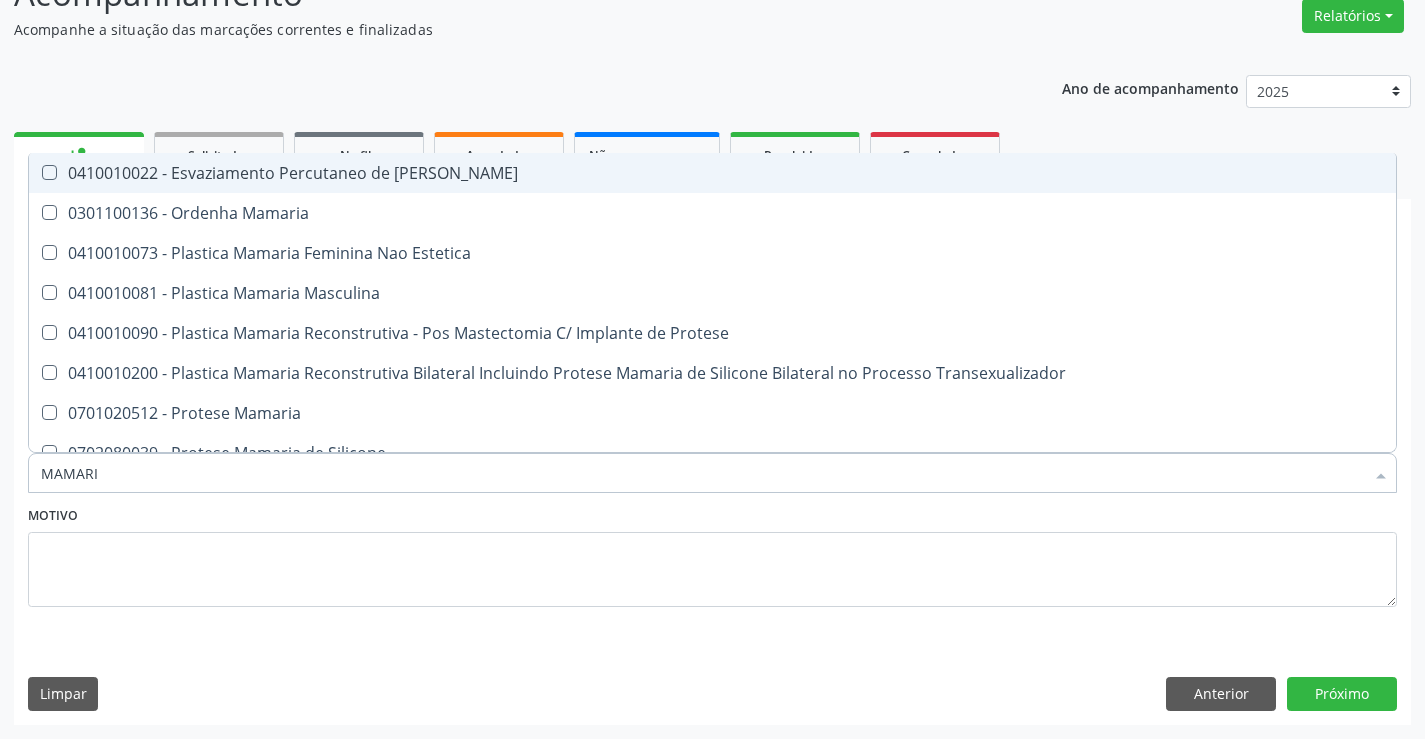 type on "MAMARIA" 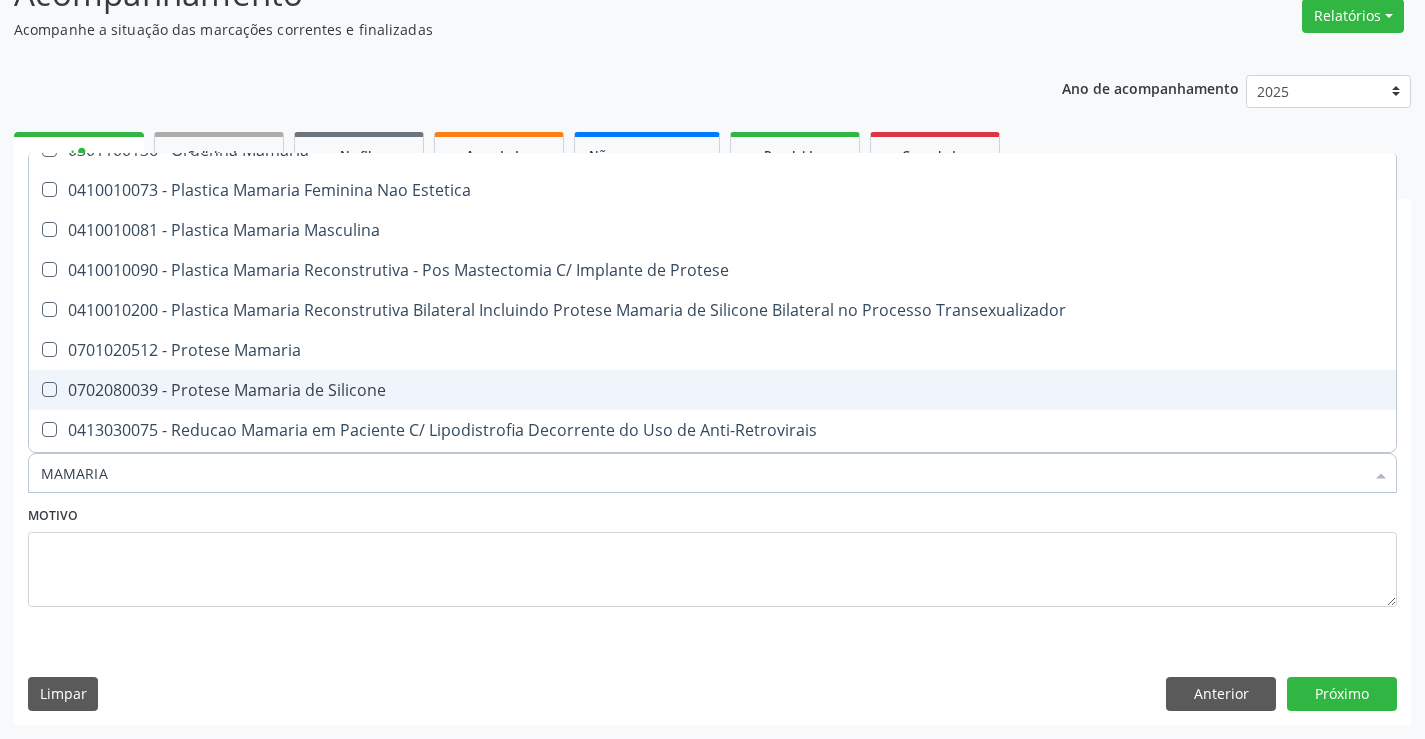 scroll, scrollTop: 61, scrollLeft: 0, axis: vertical 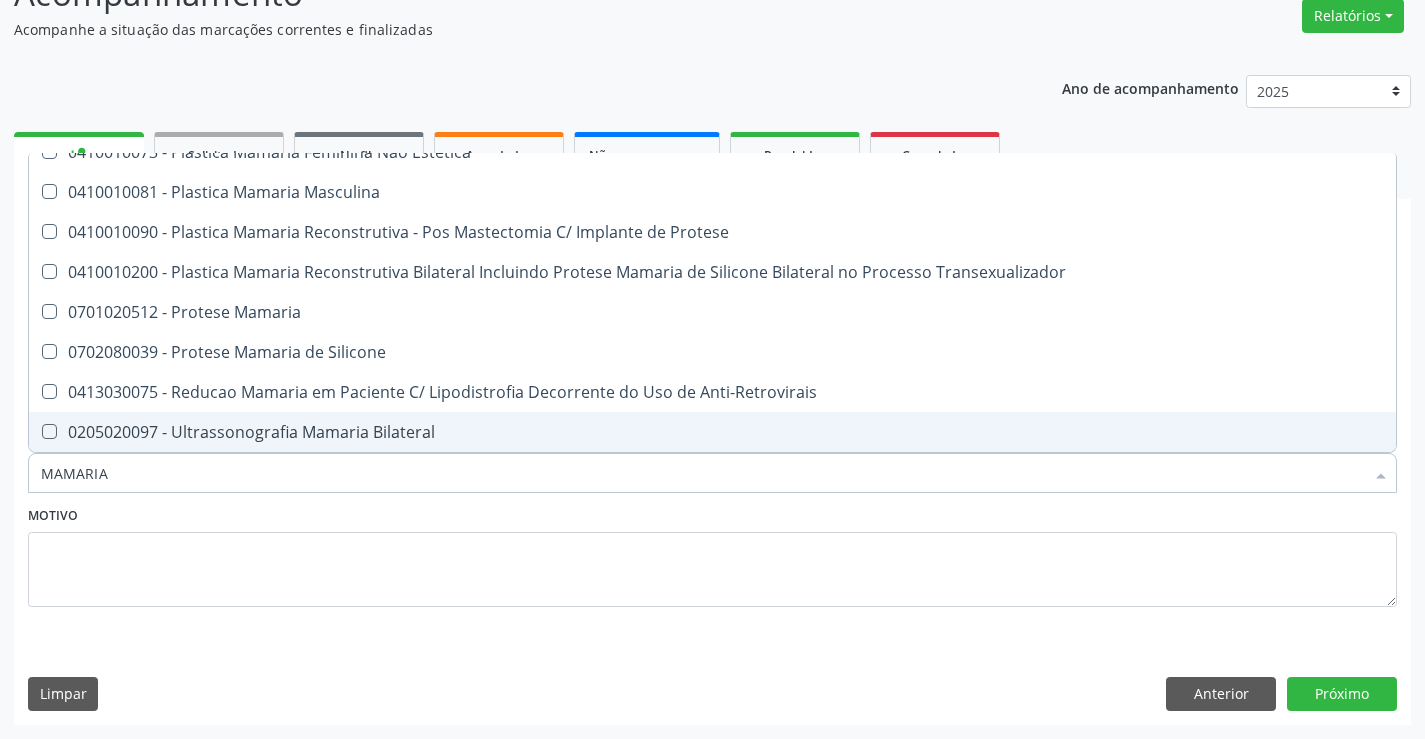 click on "0205020097 - Ultrassonografia Mamaria Bilateral" at bounding box center [712, 432] 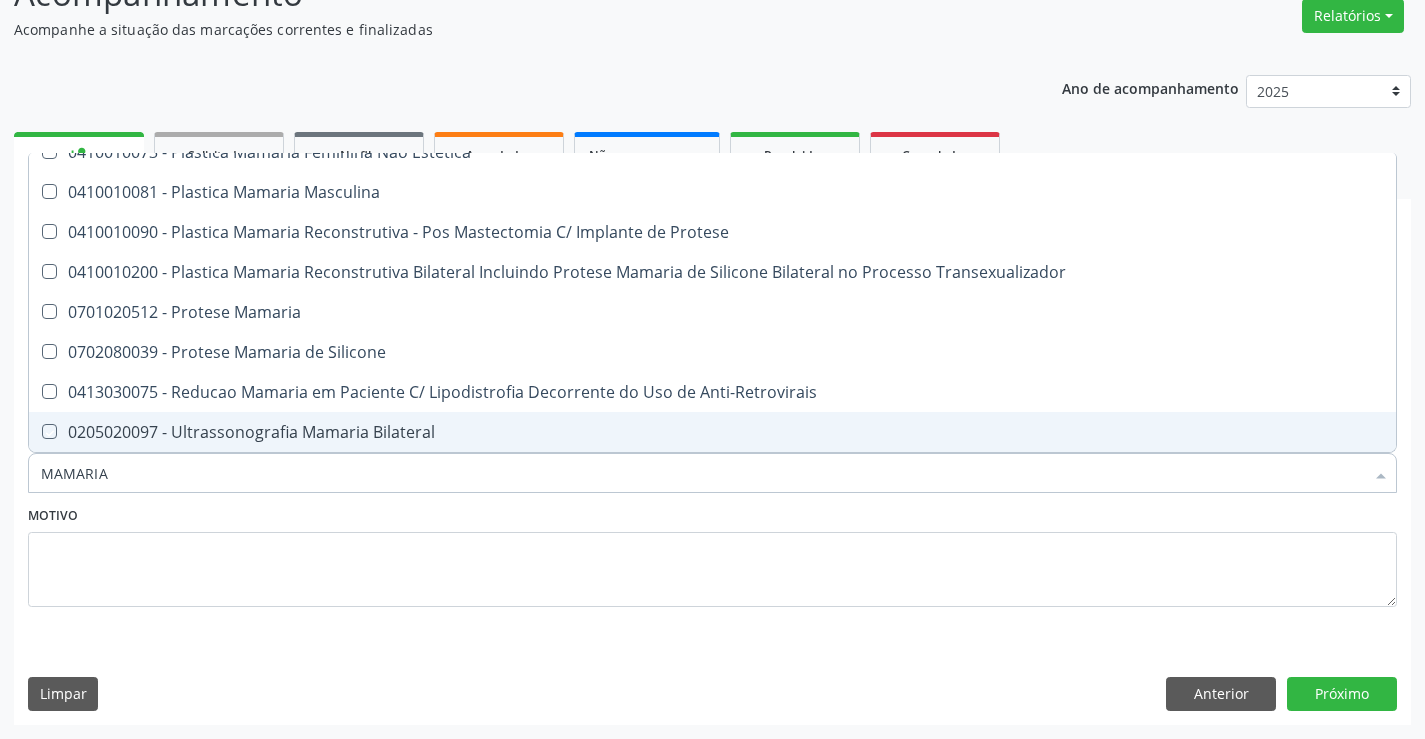 checkbox on "true" 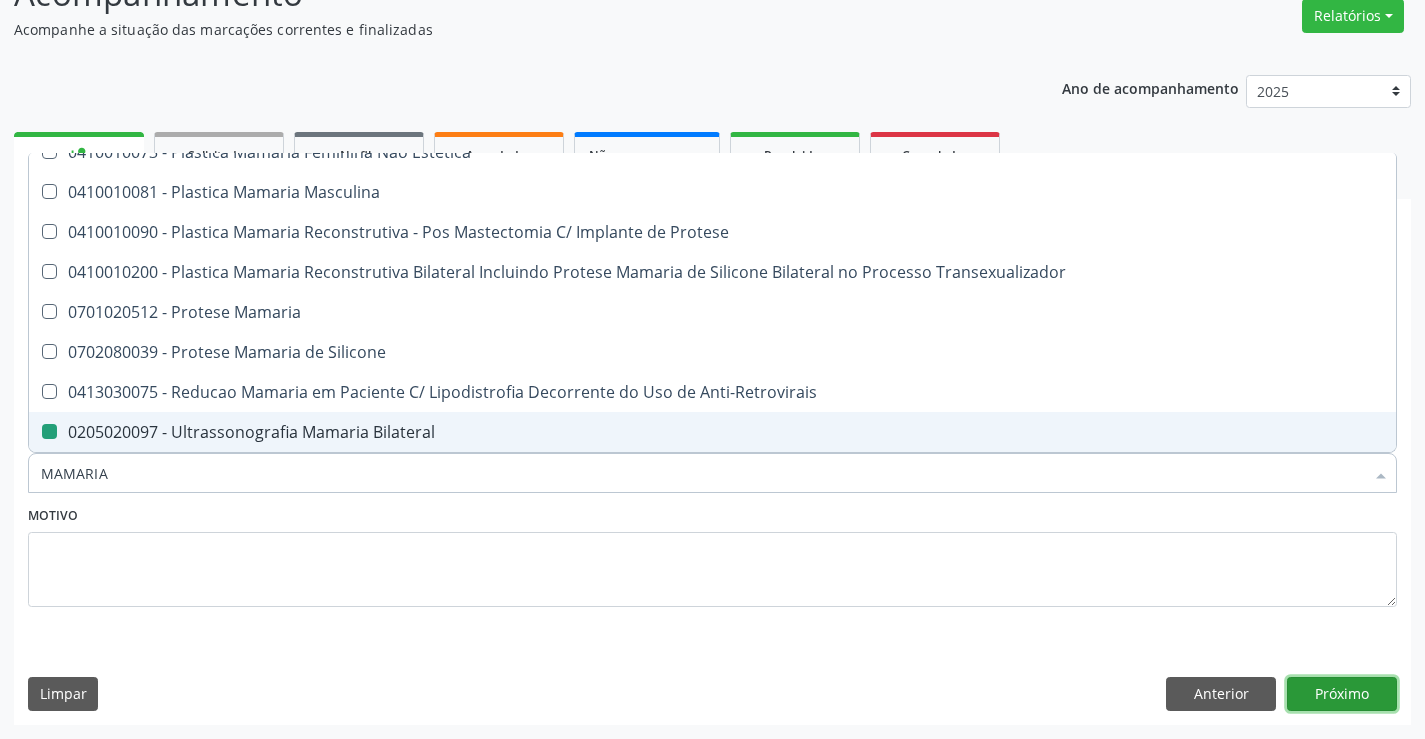 click on "Próximo" at bounding box center [1342, 694] 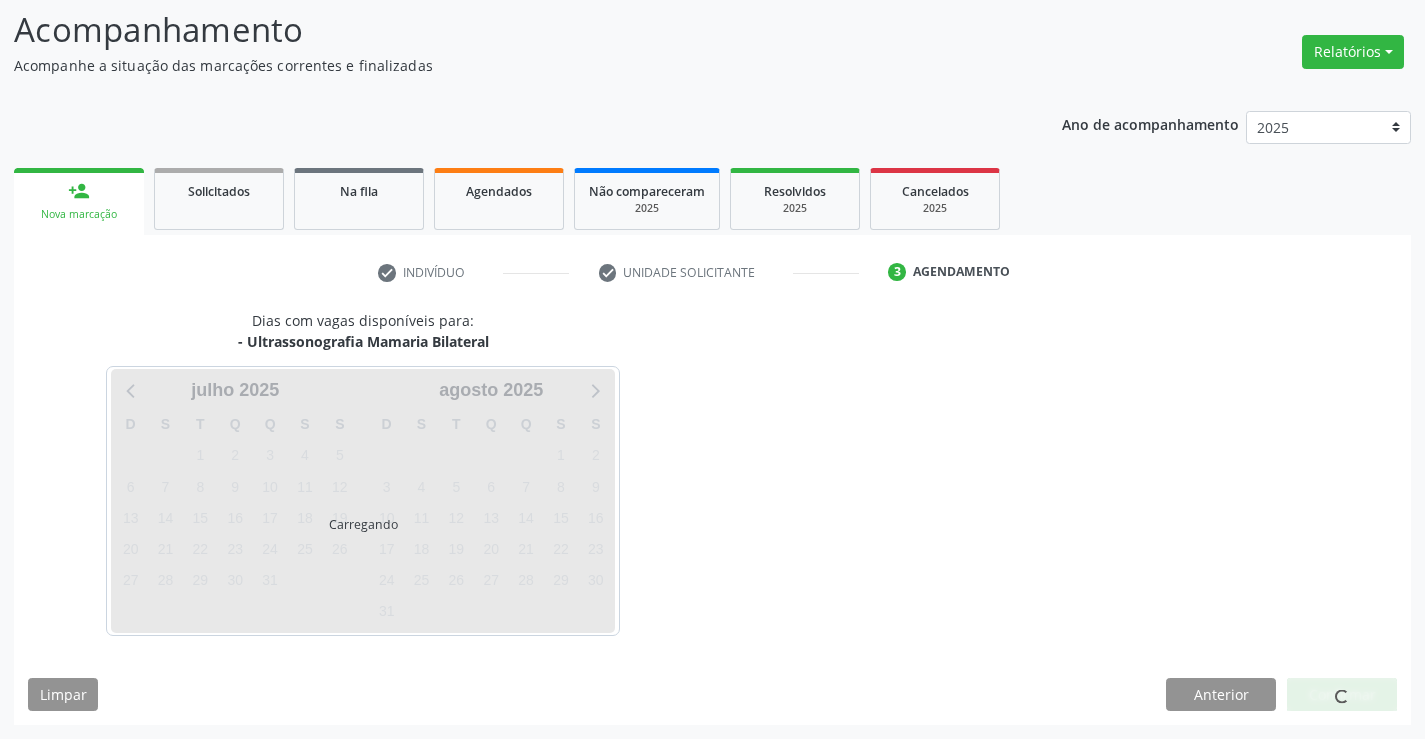 scroll, scrollTop: 131, scrollLeft: 0, axis: vertical 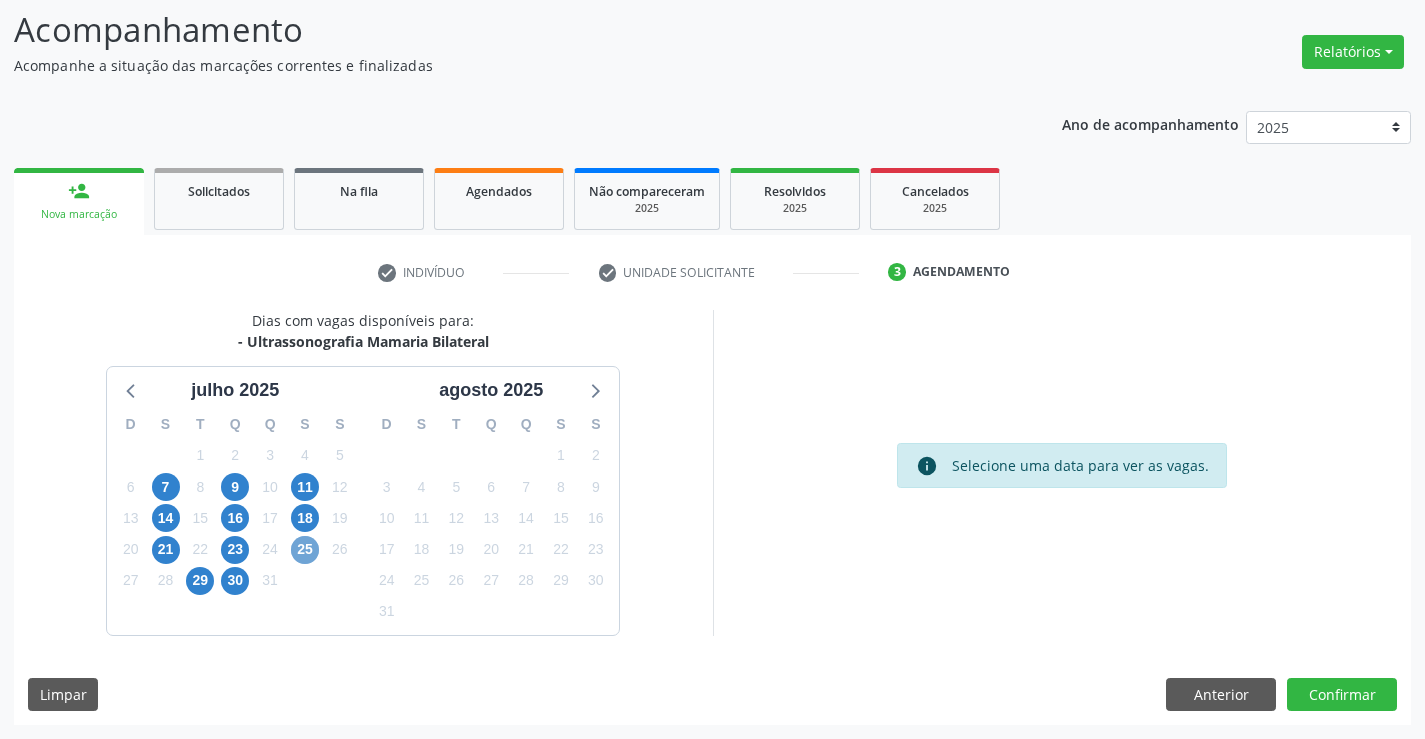 click on "25" at bounding box center [305, 550] 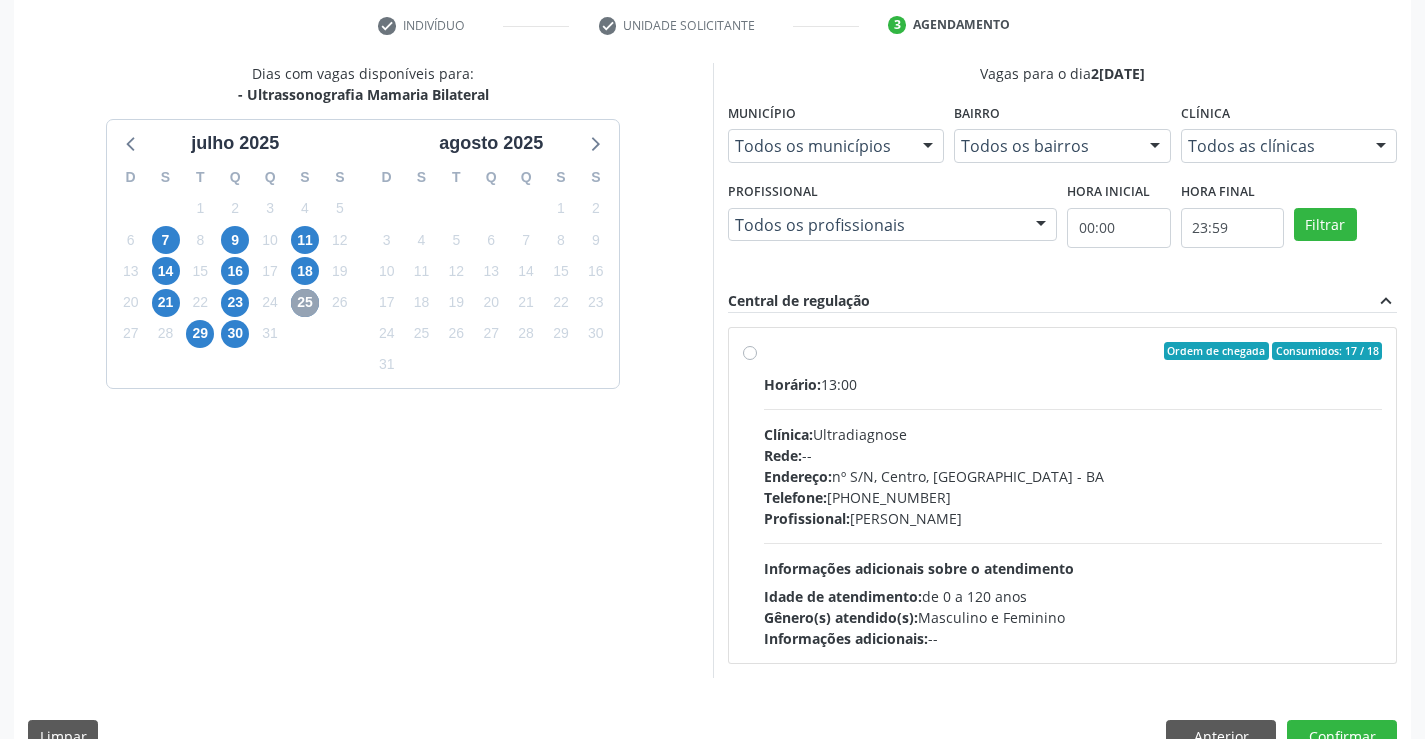 scroll, scrollTop: 420, scrollLeft: 0, axis: vertical 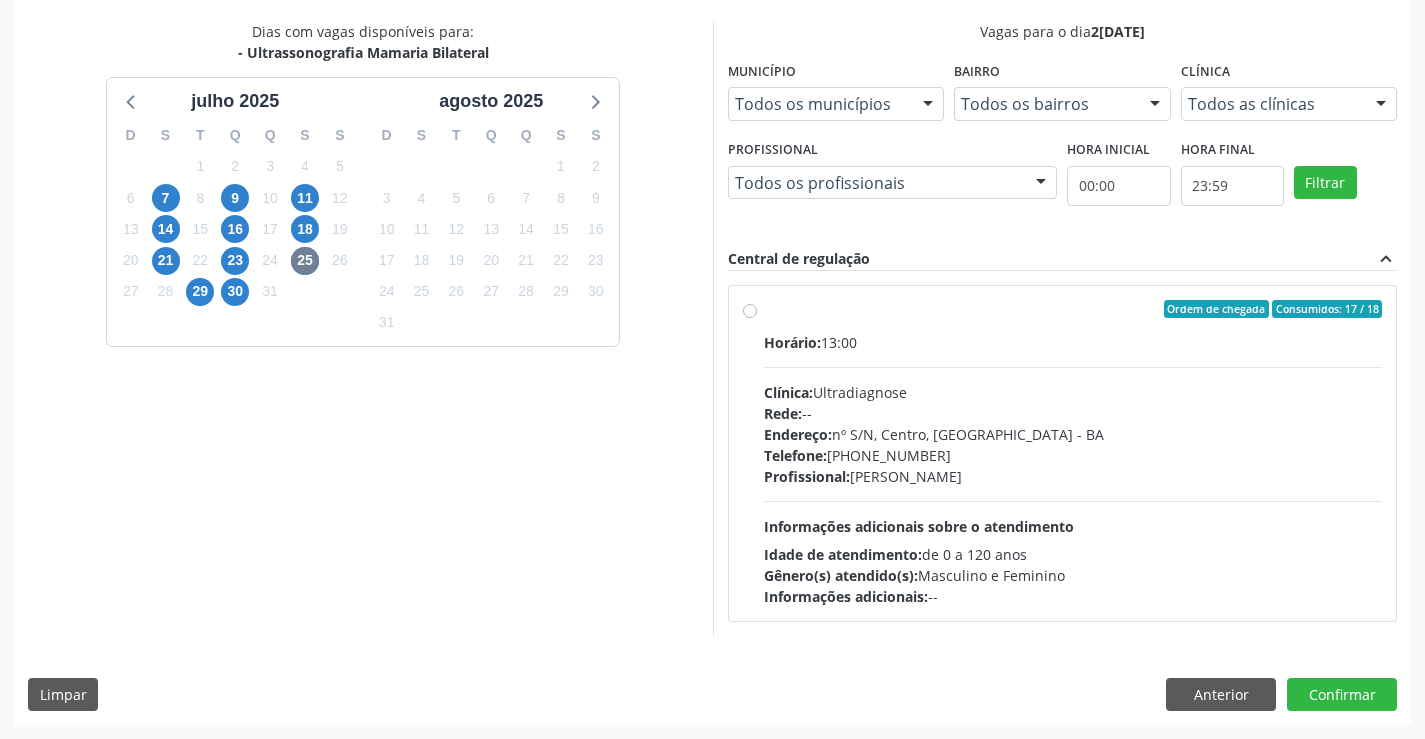 click on "Clínica:  Ultradiagnose" at bounding box center [1073, 392] 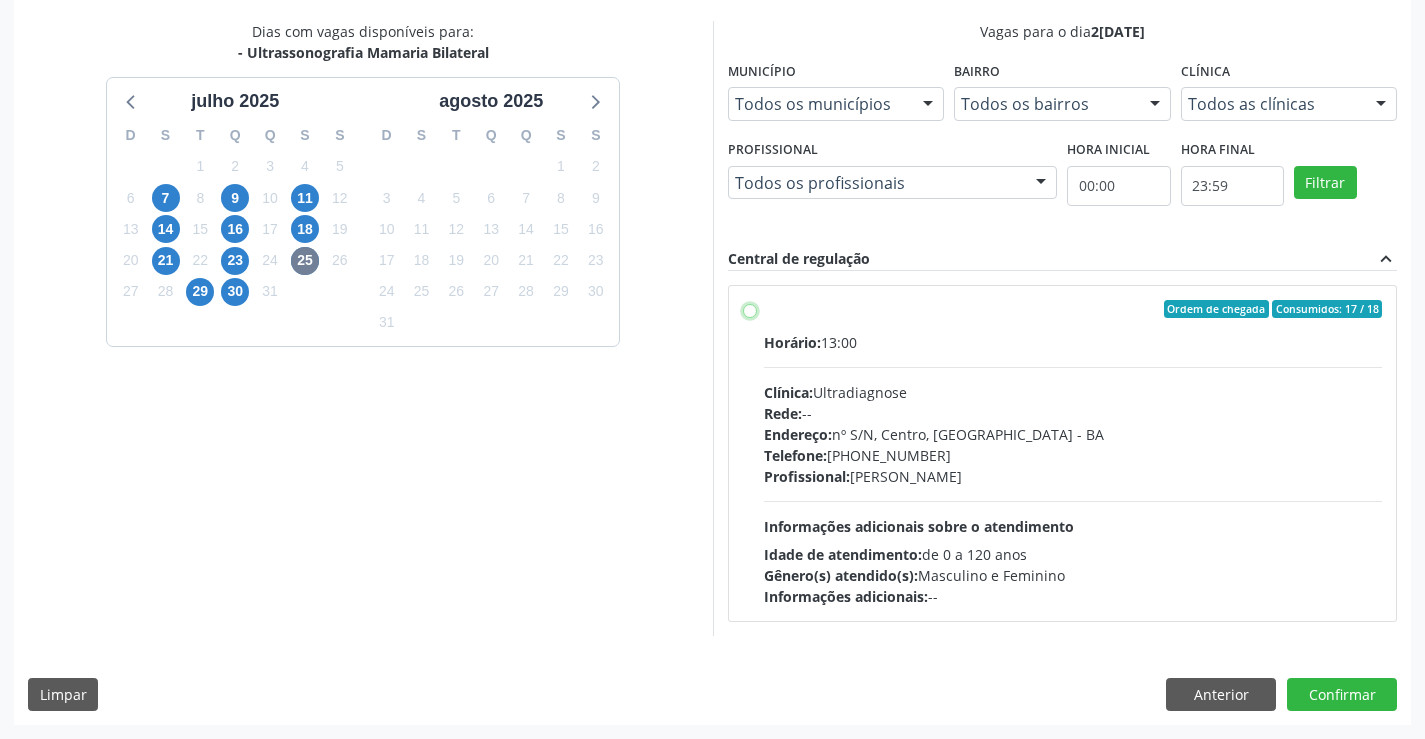 click on "Ordem de chegada
Consumidos: 17 / 18
Horário:   13:00
Clínica:  Ultradiagnose
Rede:
--
Endereço:   nº S/N, Centro, [GEOGRAPHIC_DATA] - BA
Telefone:   [PHONE_NUMBER]
Profissional:
[PERSON_NAME]
Informações adicionais sobre o atendimento
Idade de atendimento:
de 0 a 120 anos
Gênero(s) atendido(s):
Masculino e Feminino
Informações adicionais:
--" at bounding box center [750, 309] 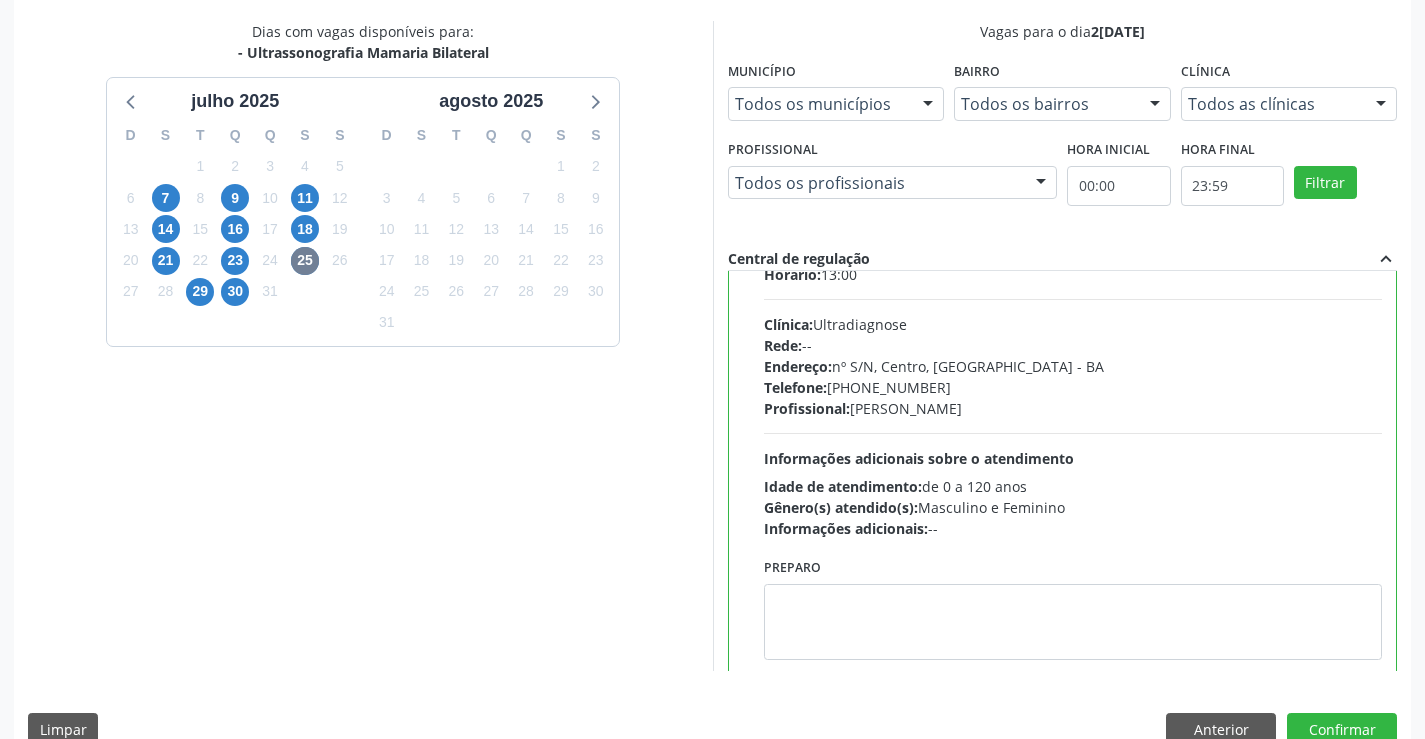 scroll, scrollTop: 99, scrollLeft: 0, axis: vertical 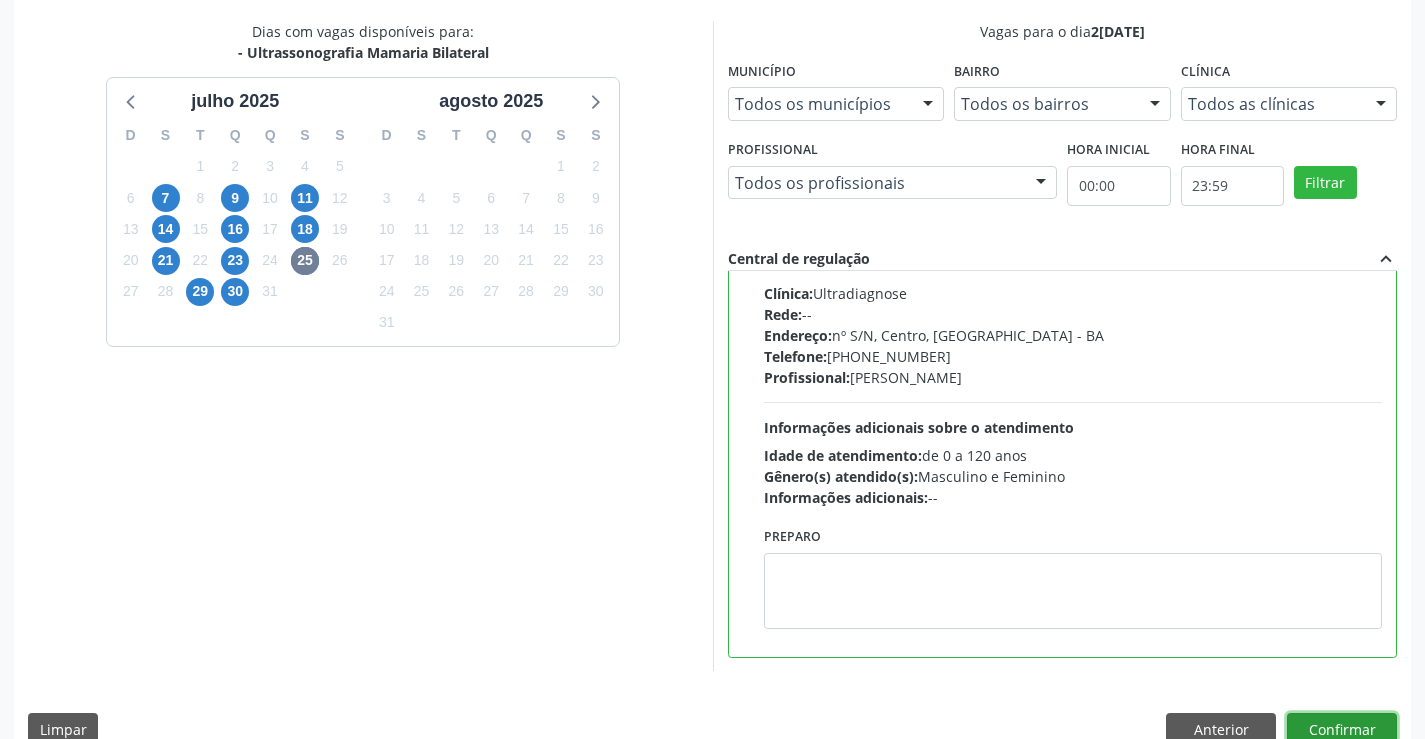 click on "Confirmar" at bounding box center (1342, 730) 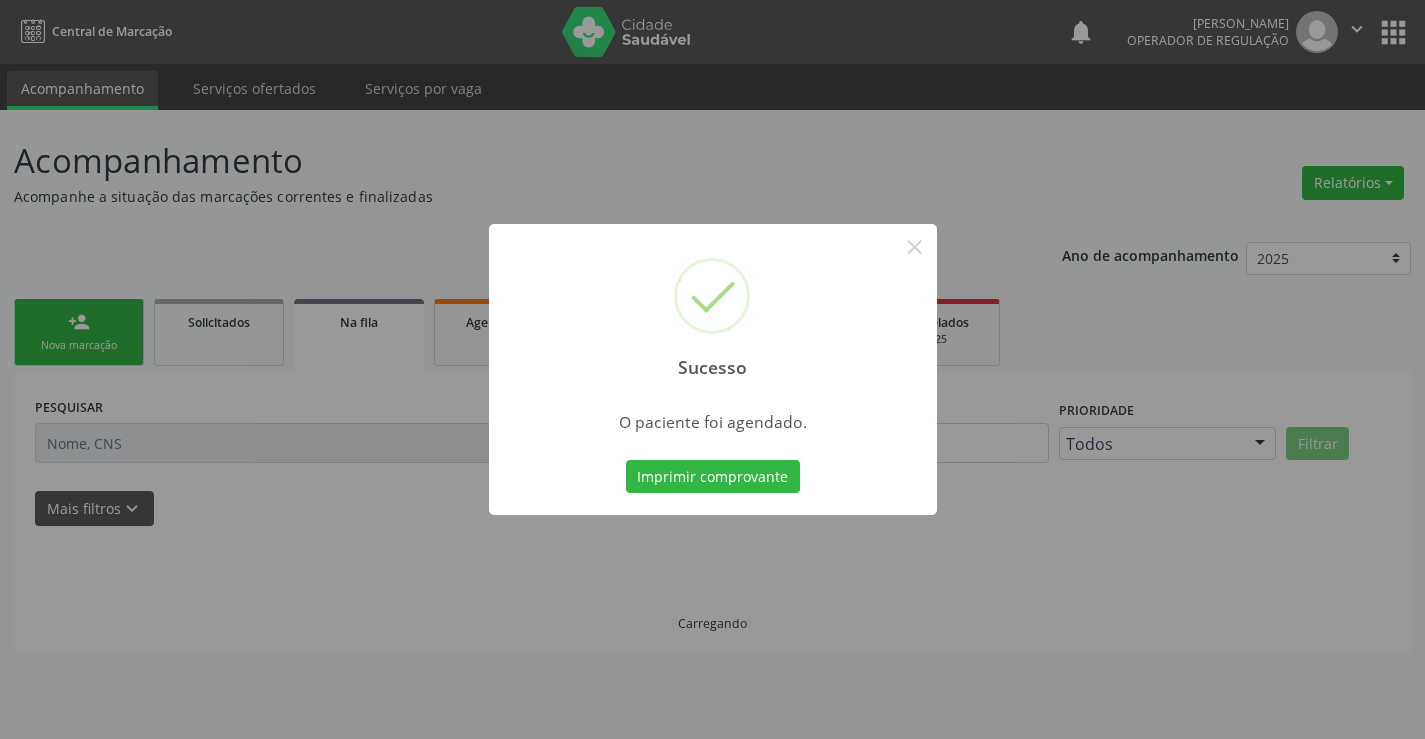scroll, scrollTop: 0, scrollLeft: 0, axis: both 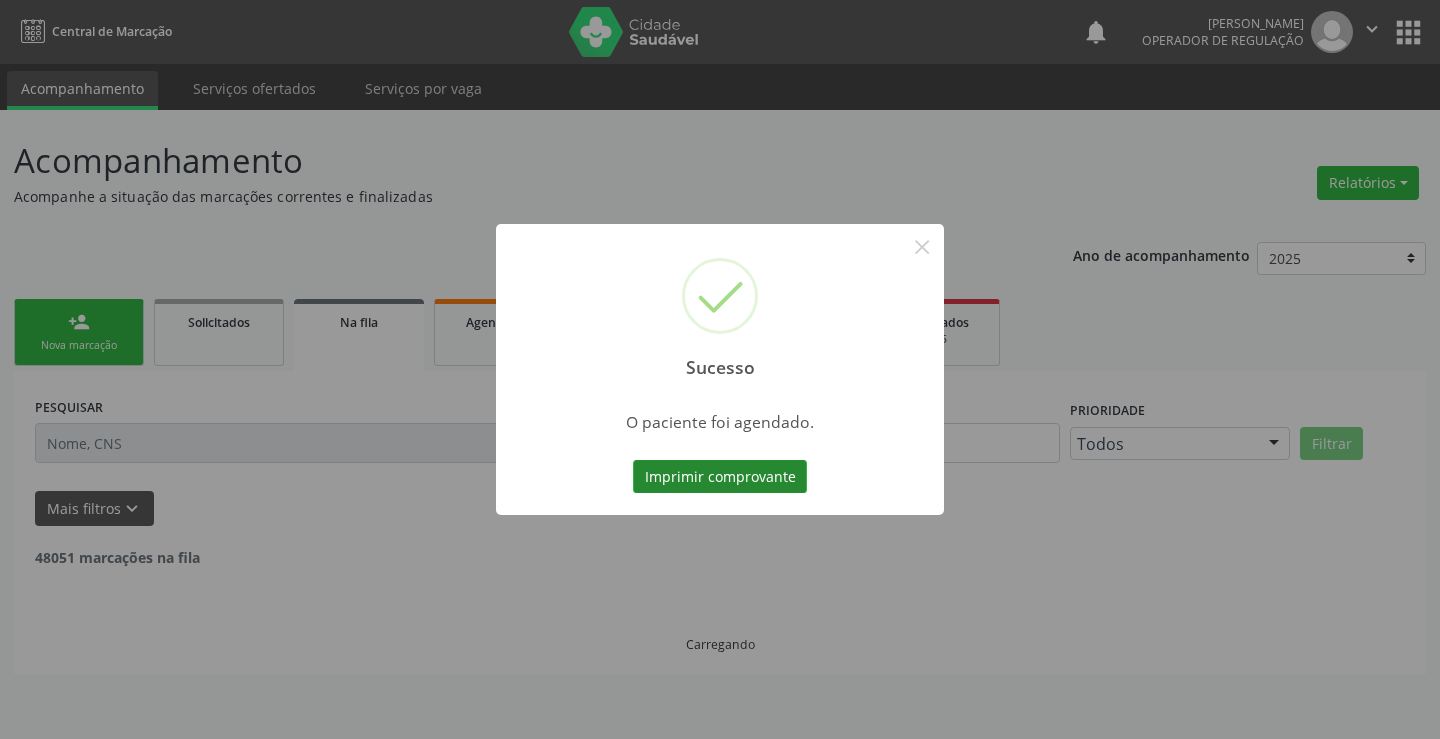 click on "Imprimir comprovante" at bounding box center (720, 477) 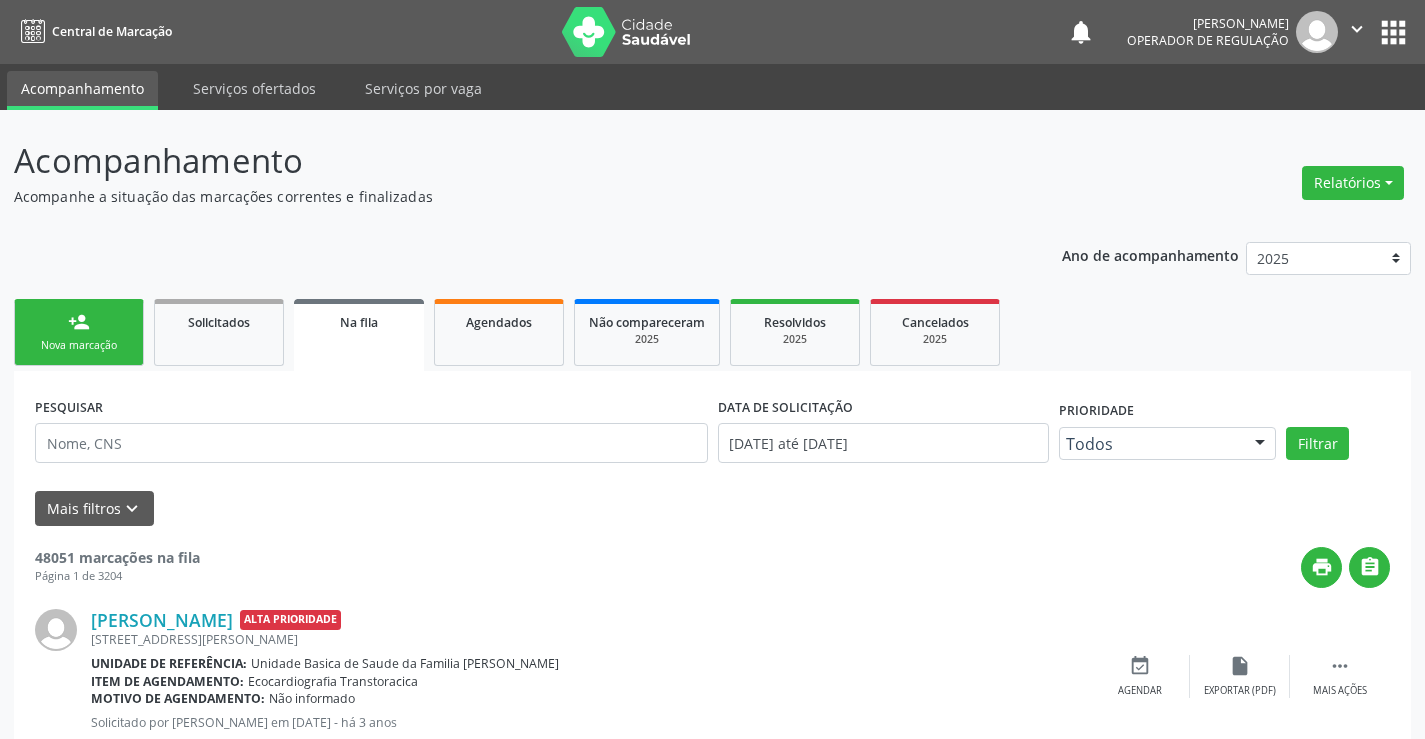 click on "person_add
Nova marcação" at bounding box center [79, 332] 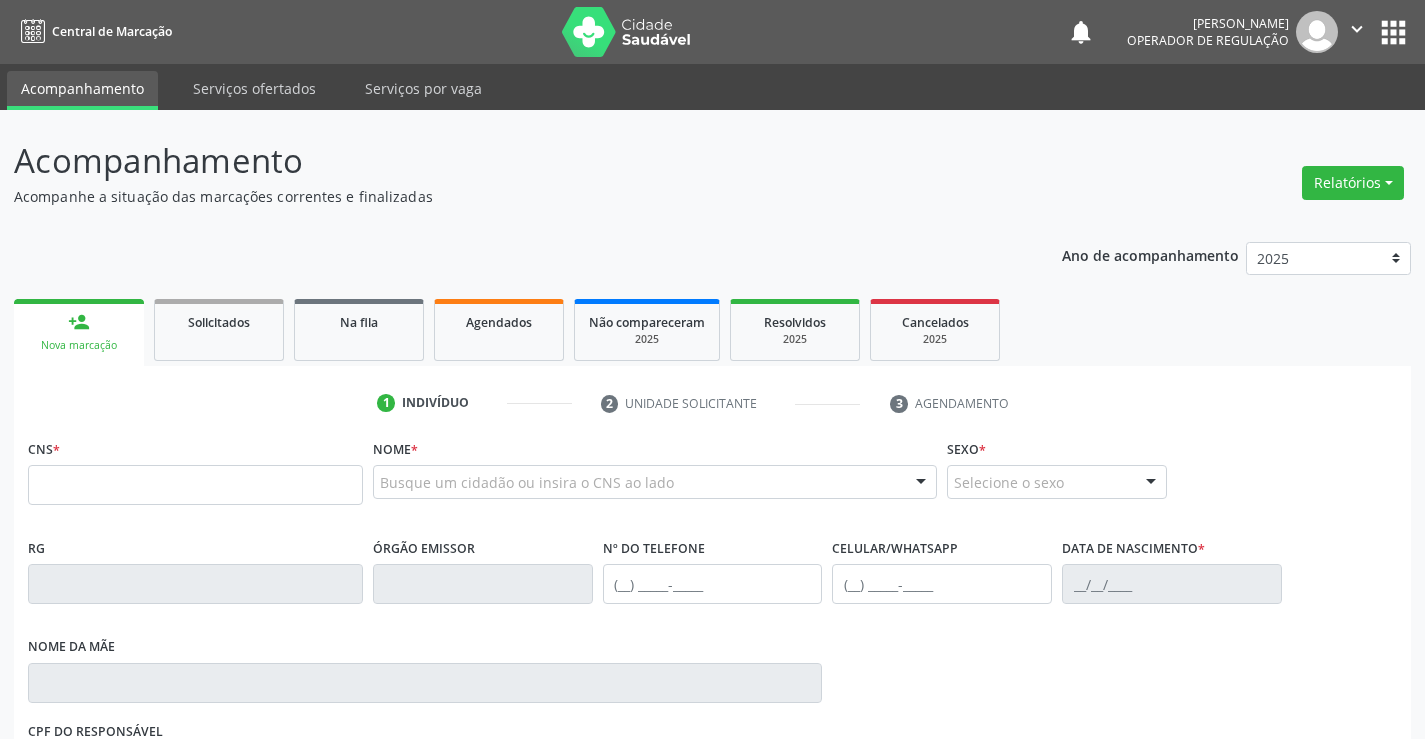 click on "CNS
*" at bounding box center [195, 469] 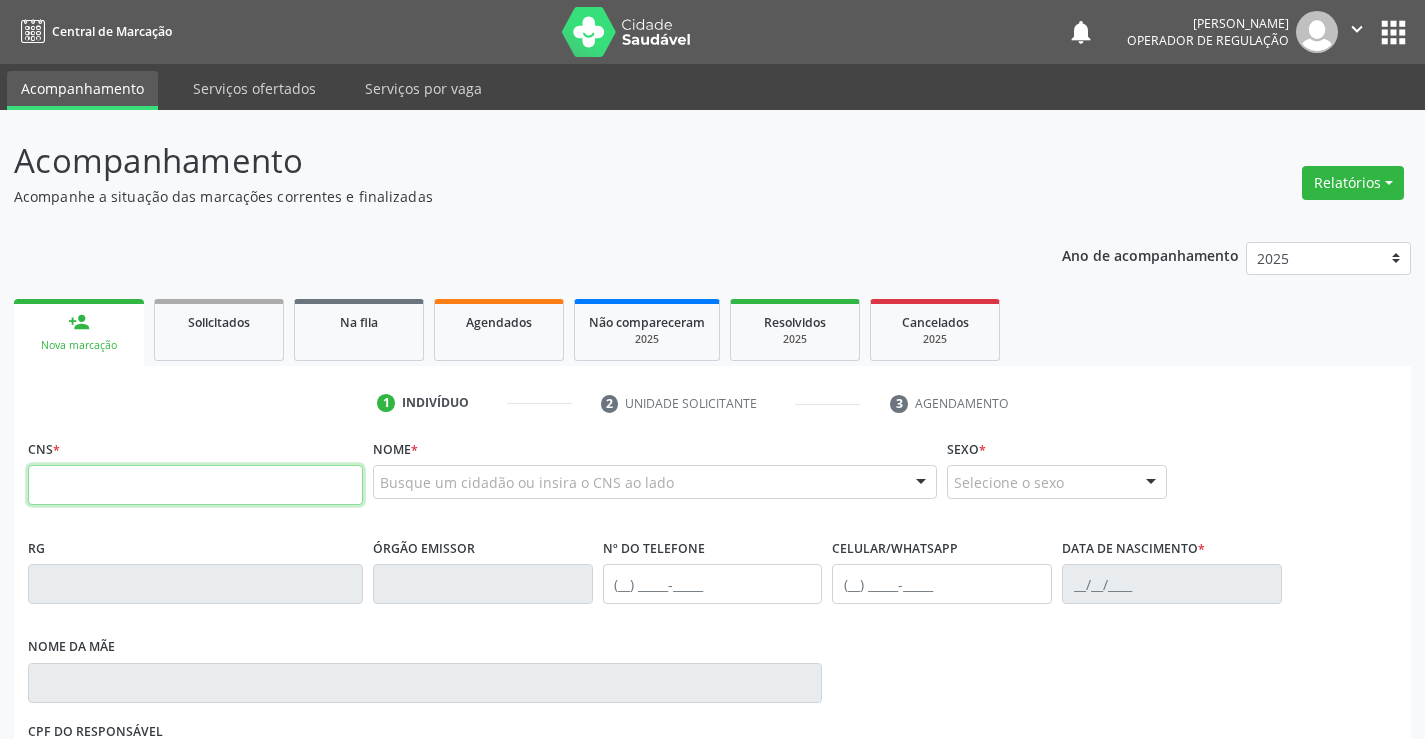 click at bounding box center (195, 485) 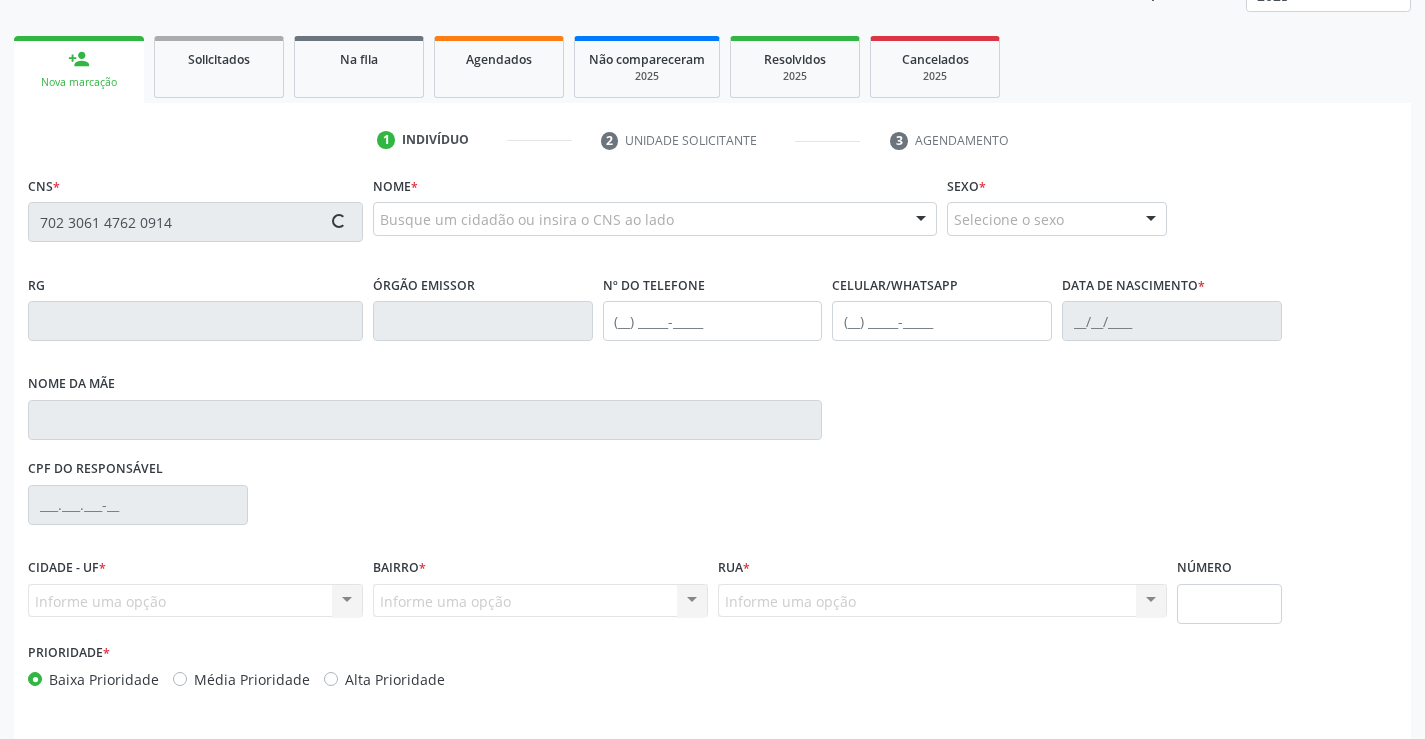 scroll, scrollTop: 331, scrollLeft: 0, axis: vertical 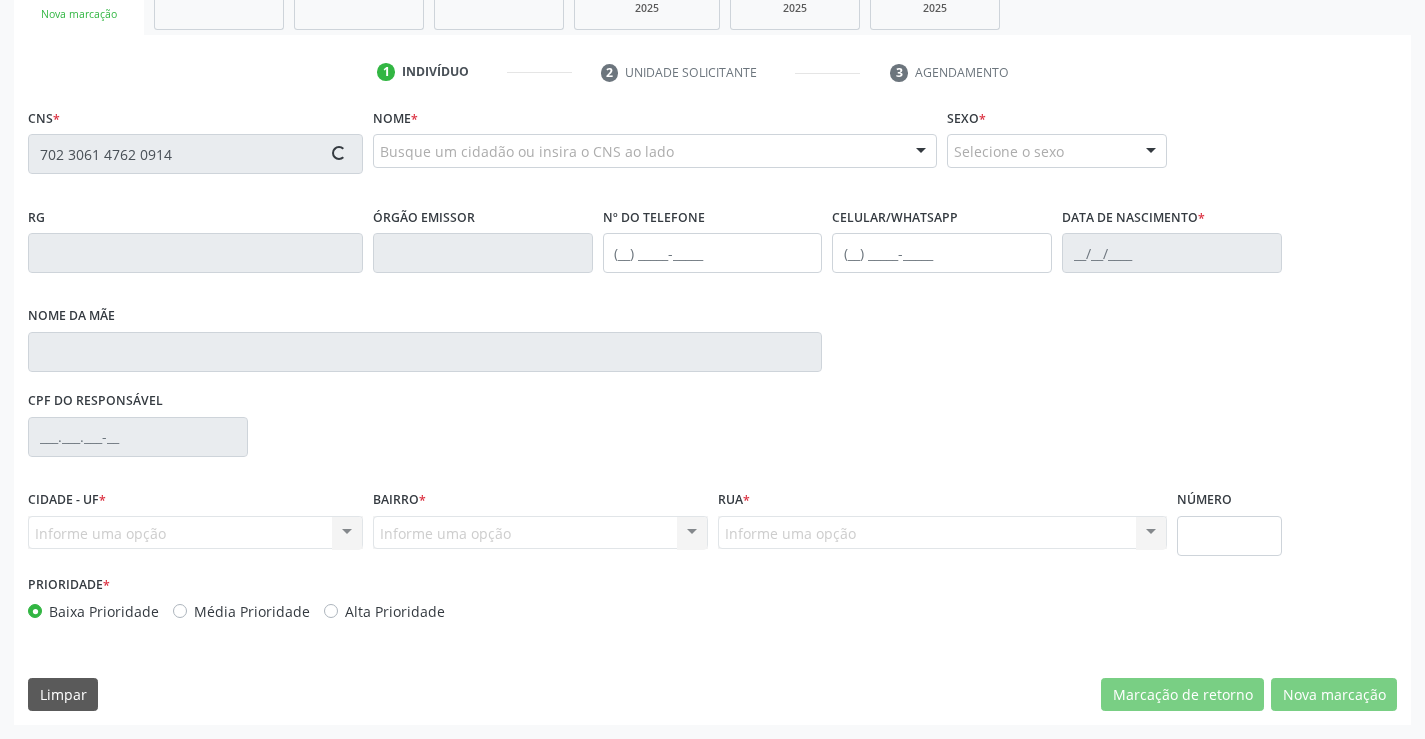 type on "702 3061 4762 0914" 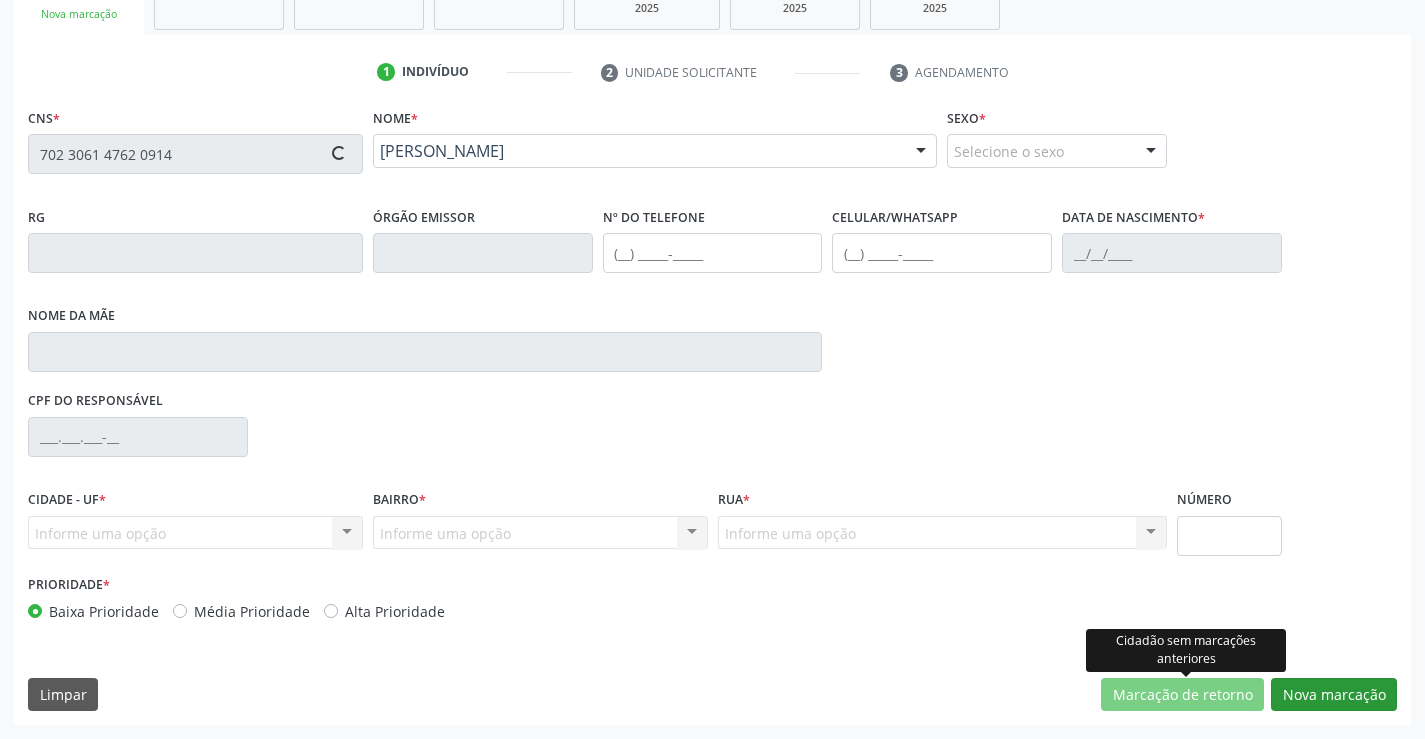 type on "1446816923" 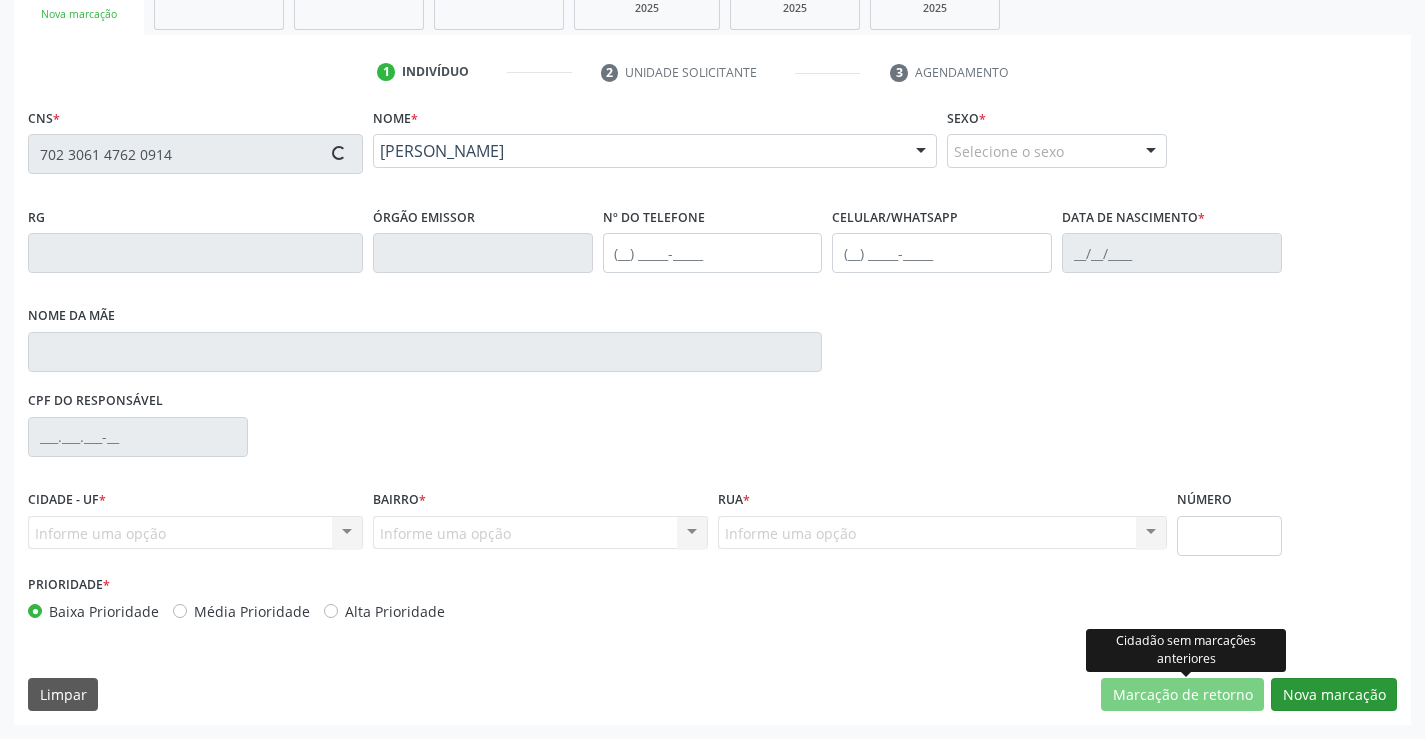 type on "[PHONE_NUMBER]" 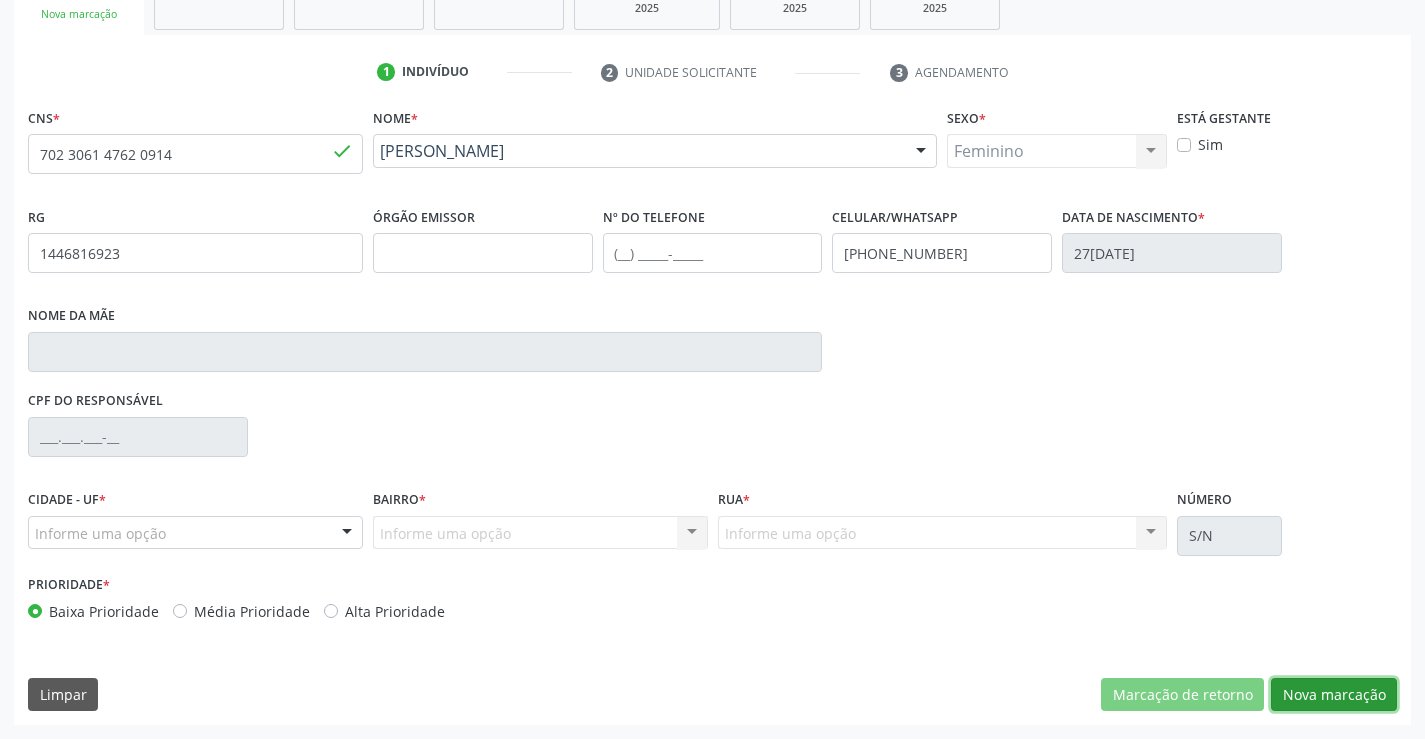 click on "Nova marcação" at bounding box center [1334, 695] 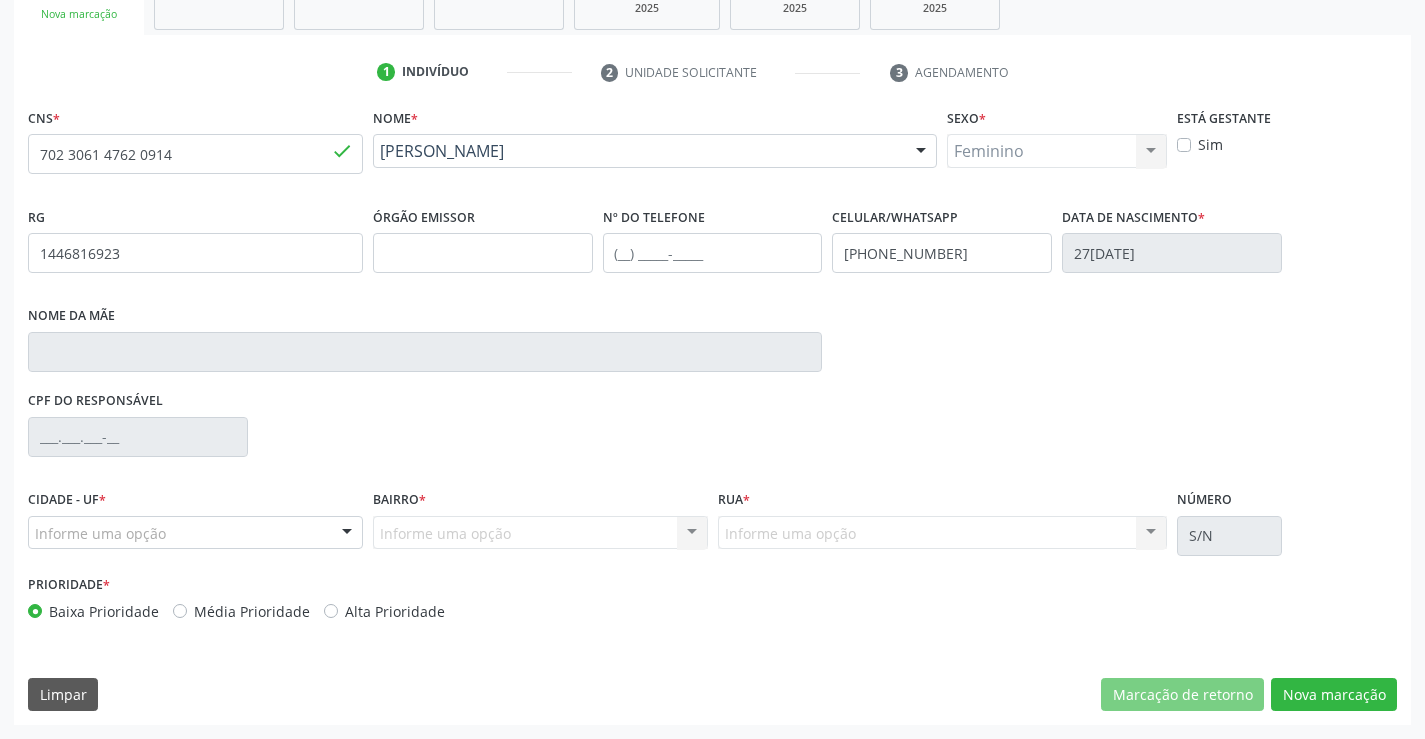 scroll, scrollTop: 167, scrollLeft: 0, axis: vertical 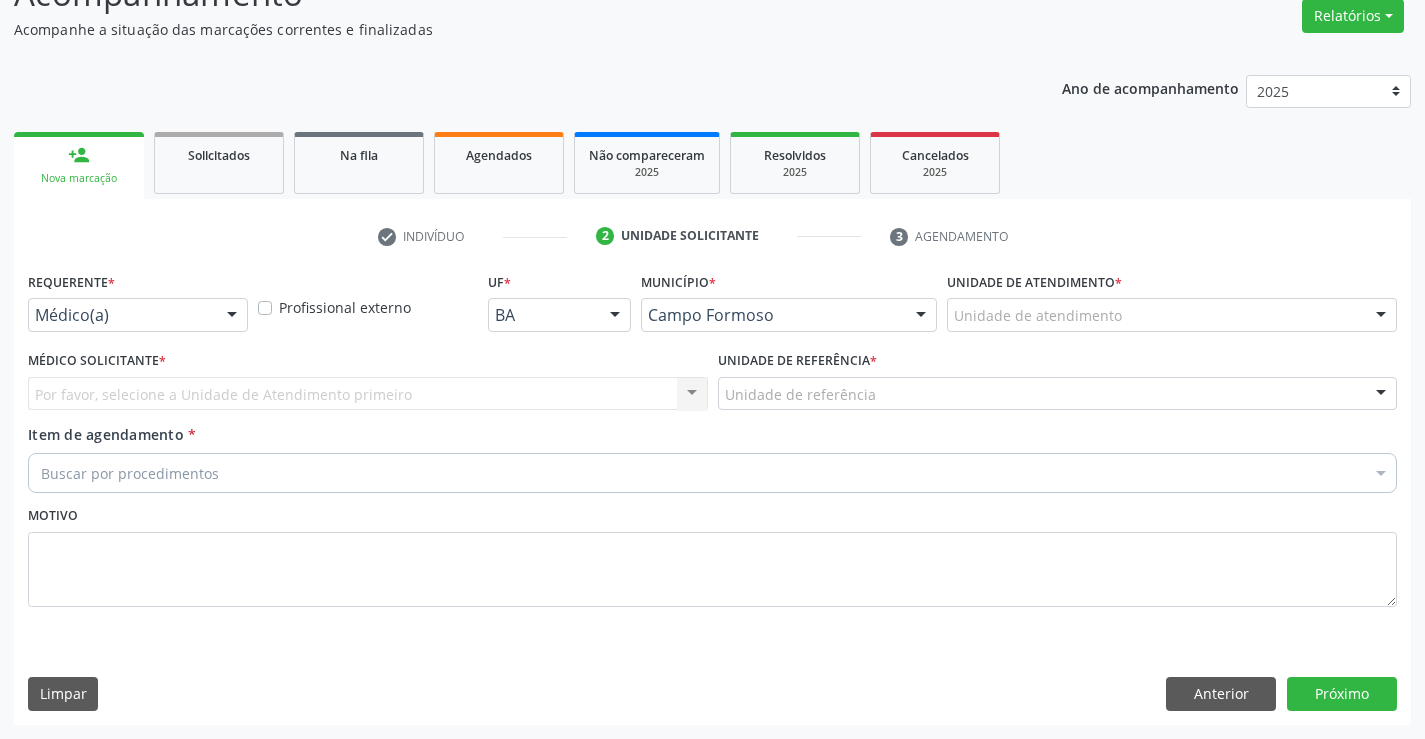 click on "Médico(a)" at bounding box center [138, 315] 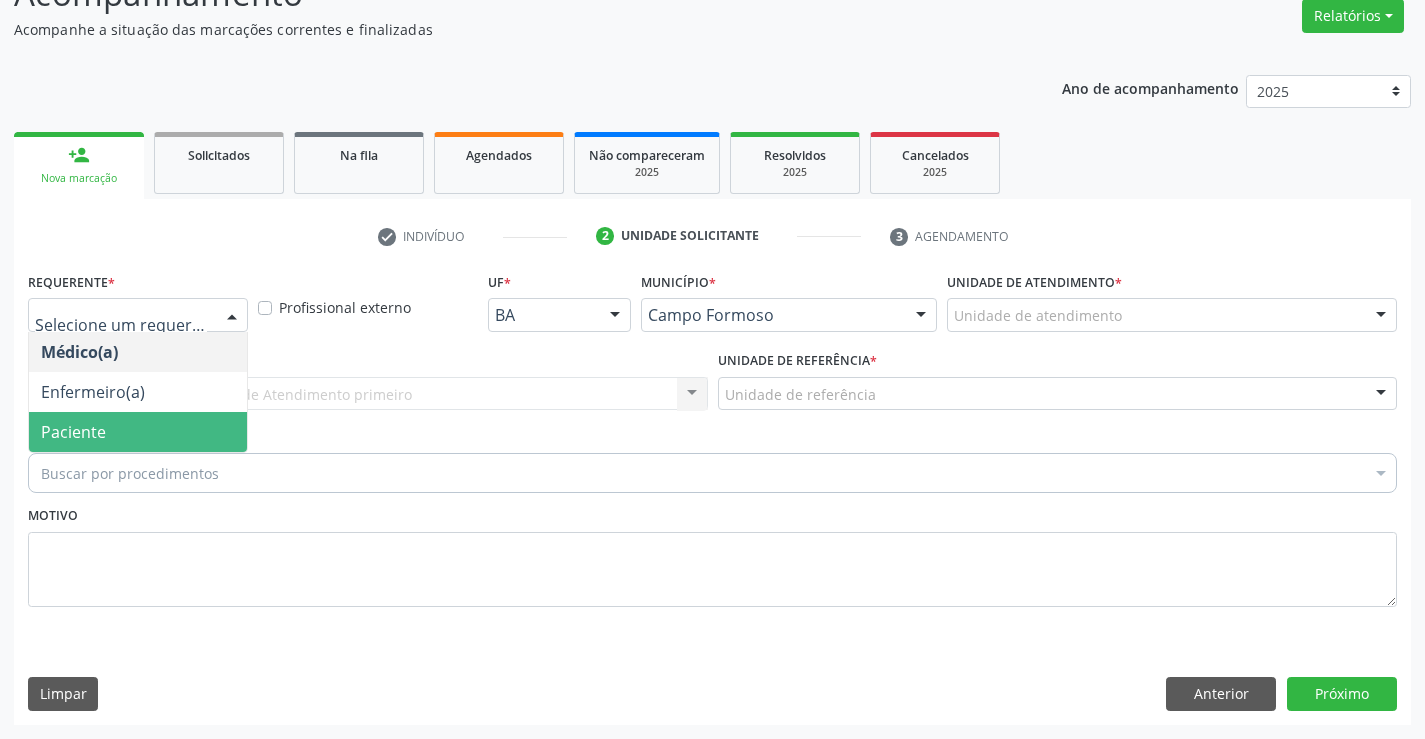 drag, startPoint x: 175, startPoint y: 427, endPoint x: 259, endPoint y: 410, distance: 85.70297 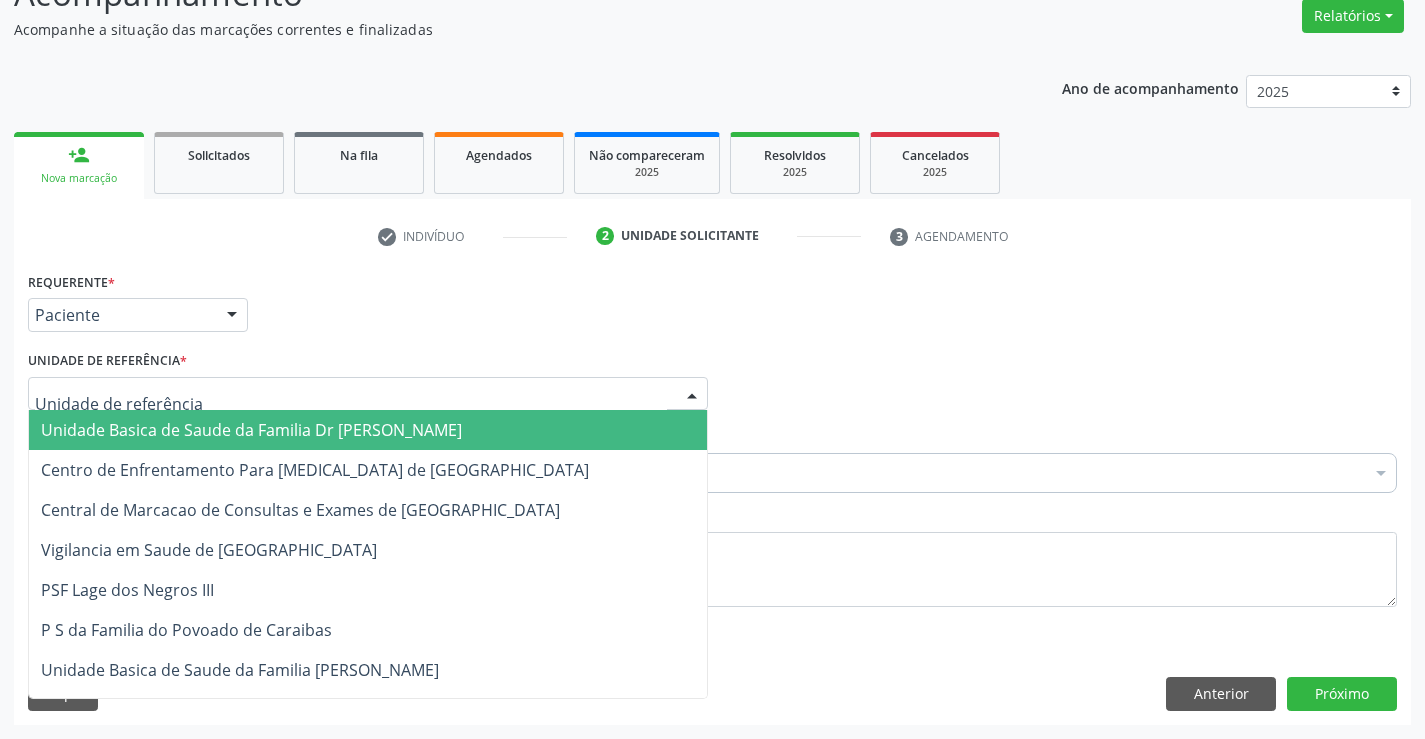 click at bounding box center [368, 394] 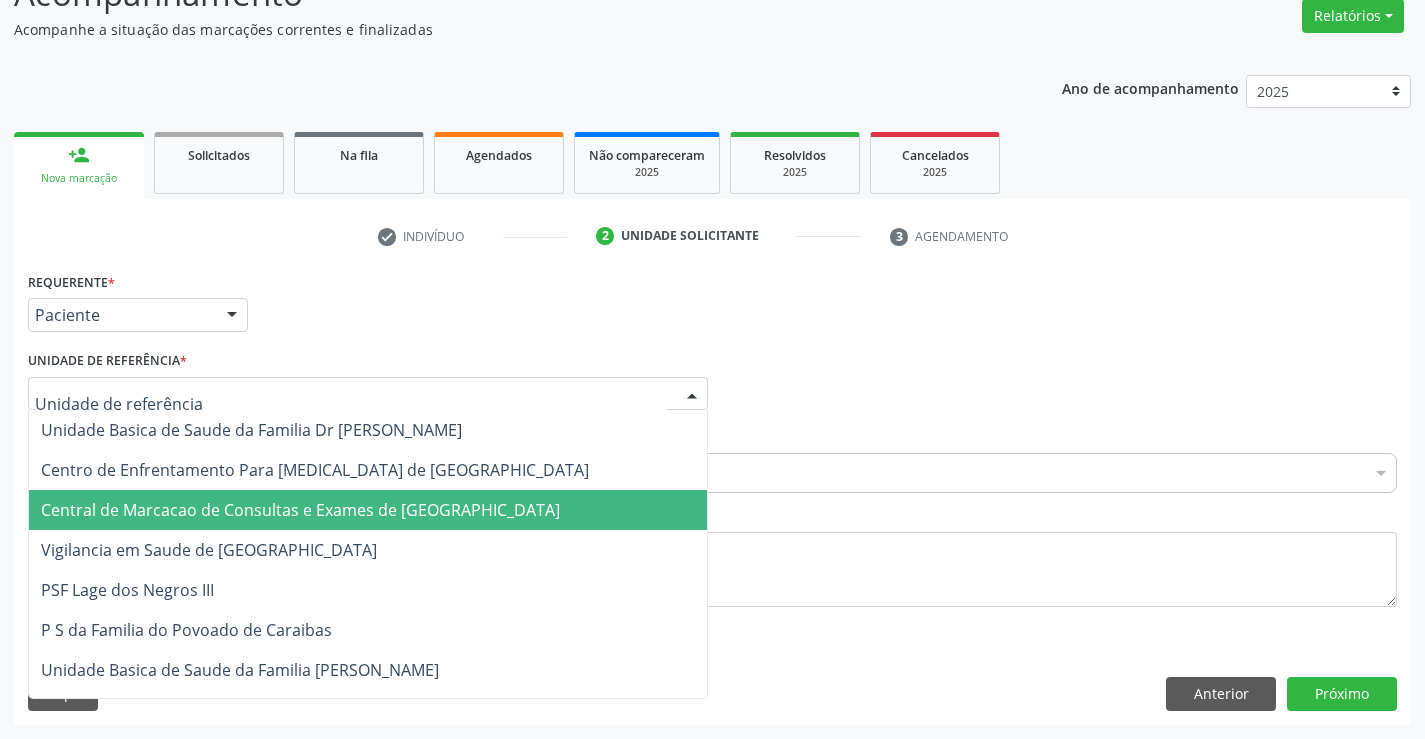 click on "Central de Marcacao de Consultas e Exames de [GEOGRAPHIC_DATA]" at bounding box center [300, 510] 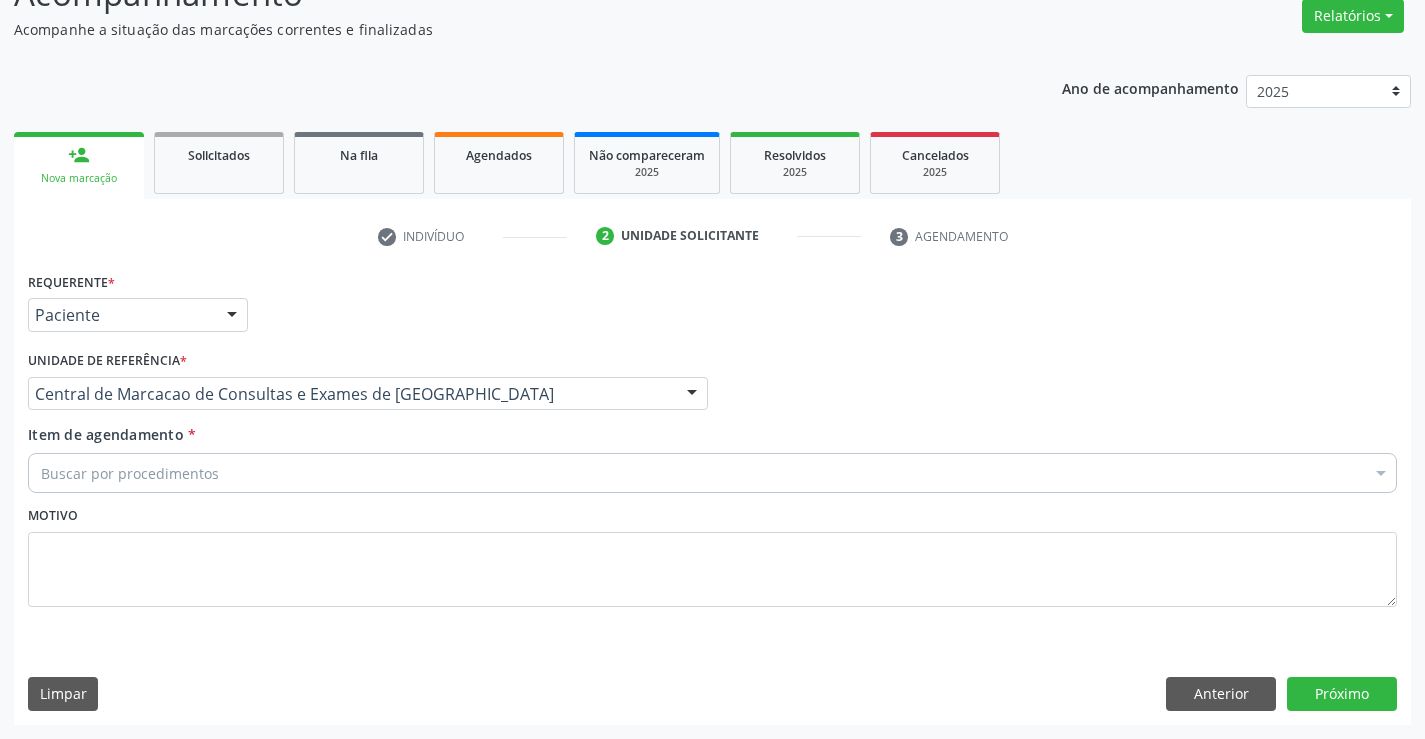 click on "Buscar por procedimentos" at bounding box center [712, 473] 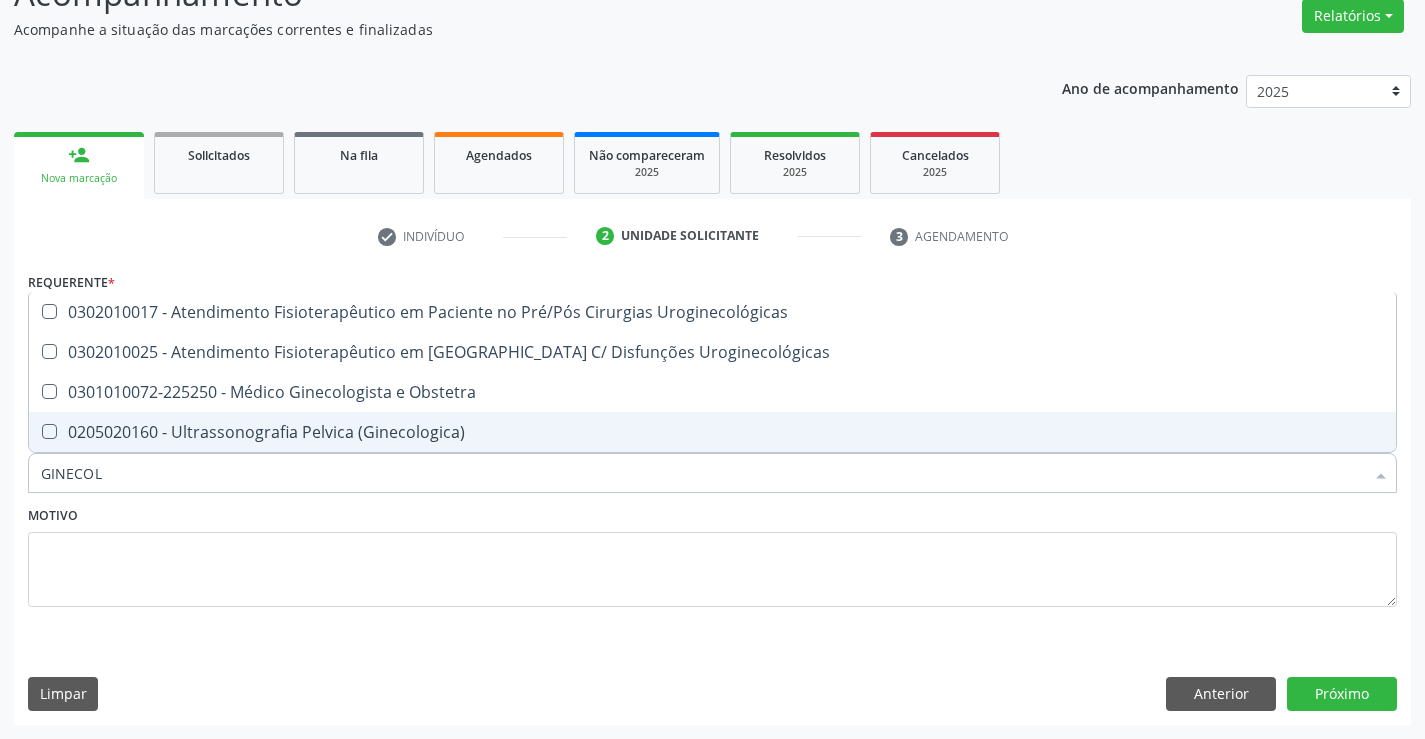 type on "GINECOLO" 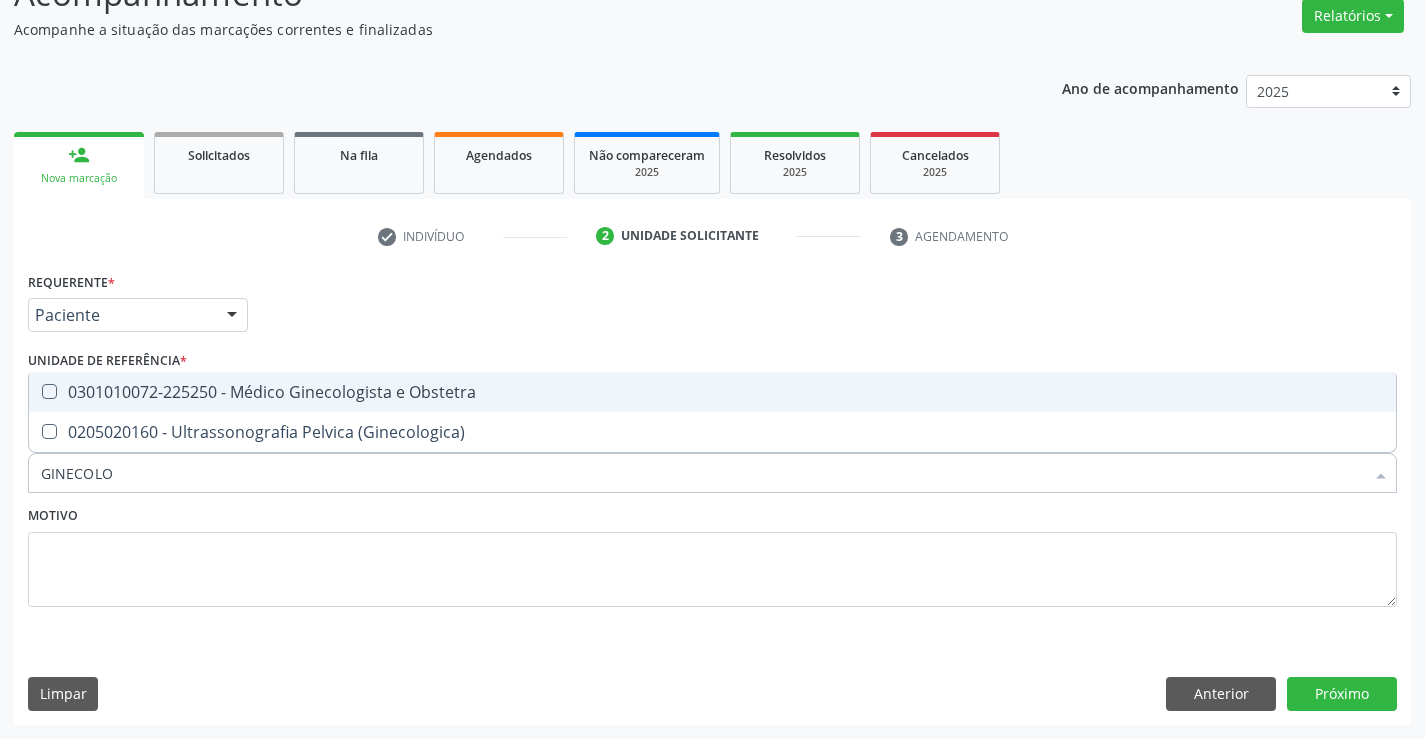 click on "0301010072-225250 - Médico Ginecologista e Obstetra" at bounding box center (712, 392) 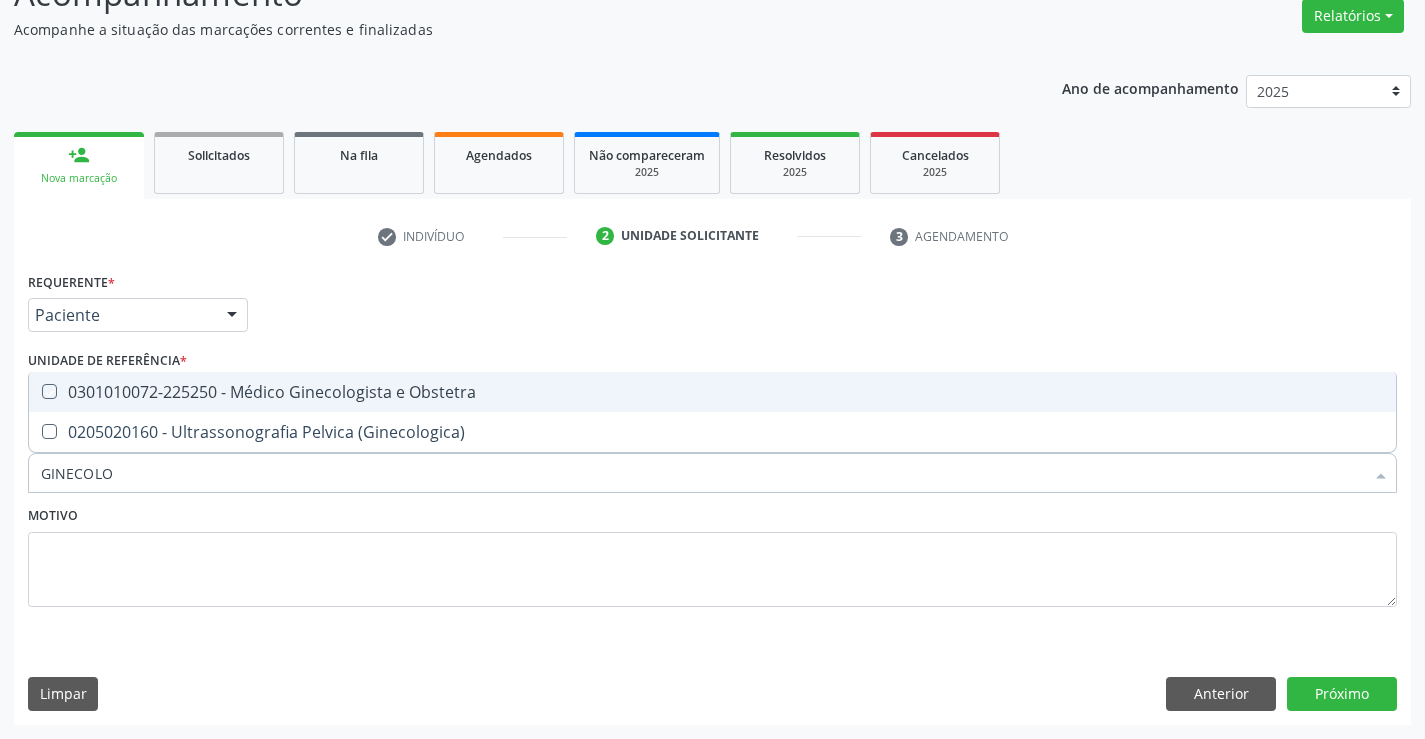 checkbox on "true" 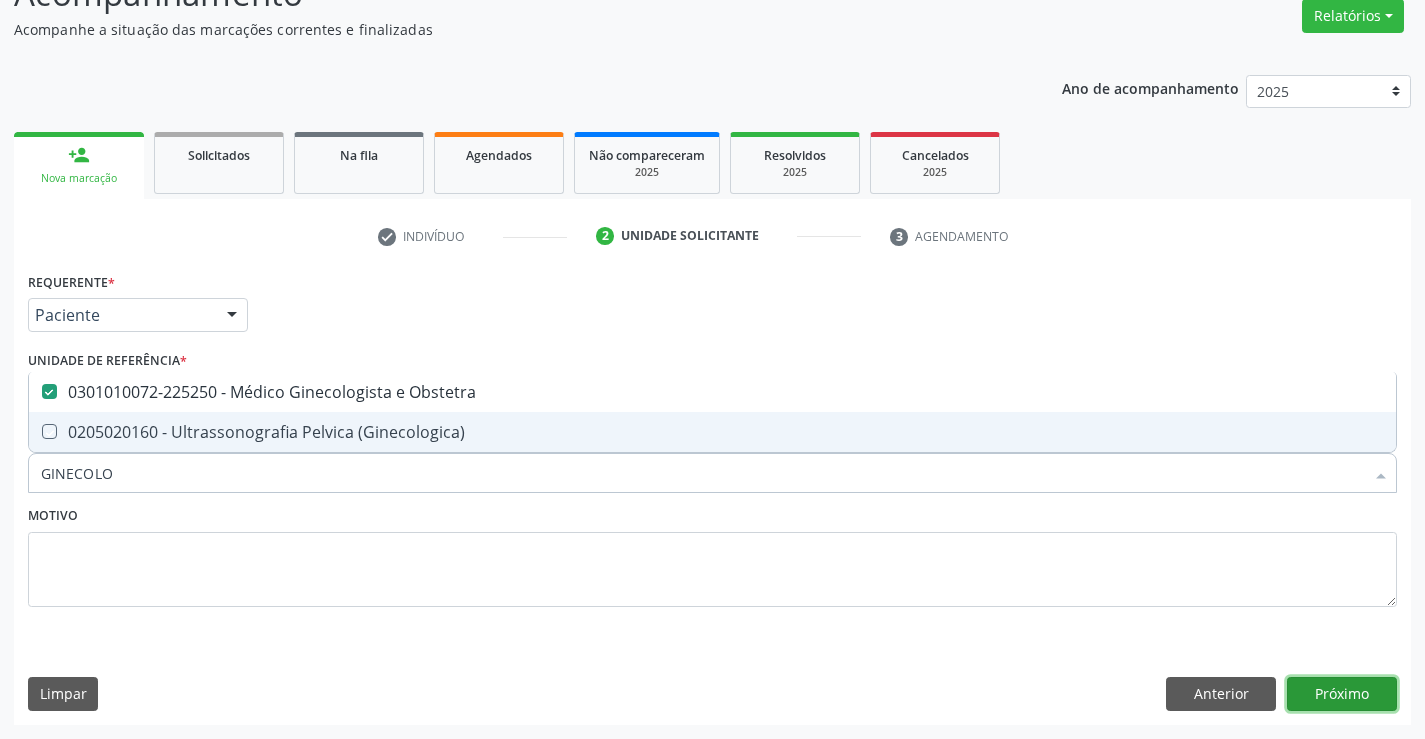 click on "Próximo" at bounding box center (1342, 694) 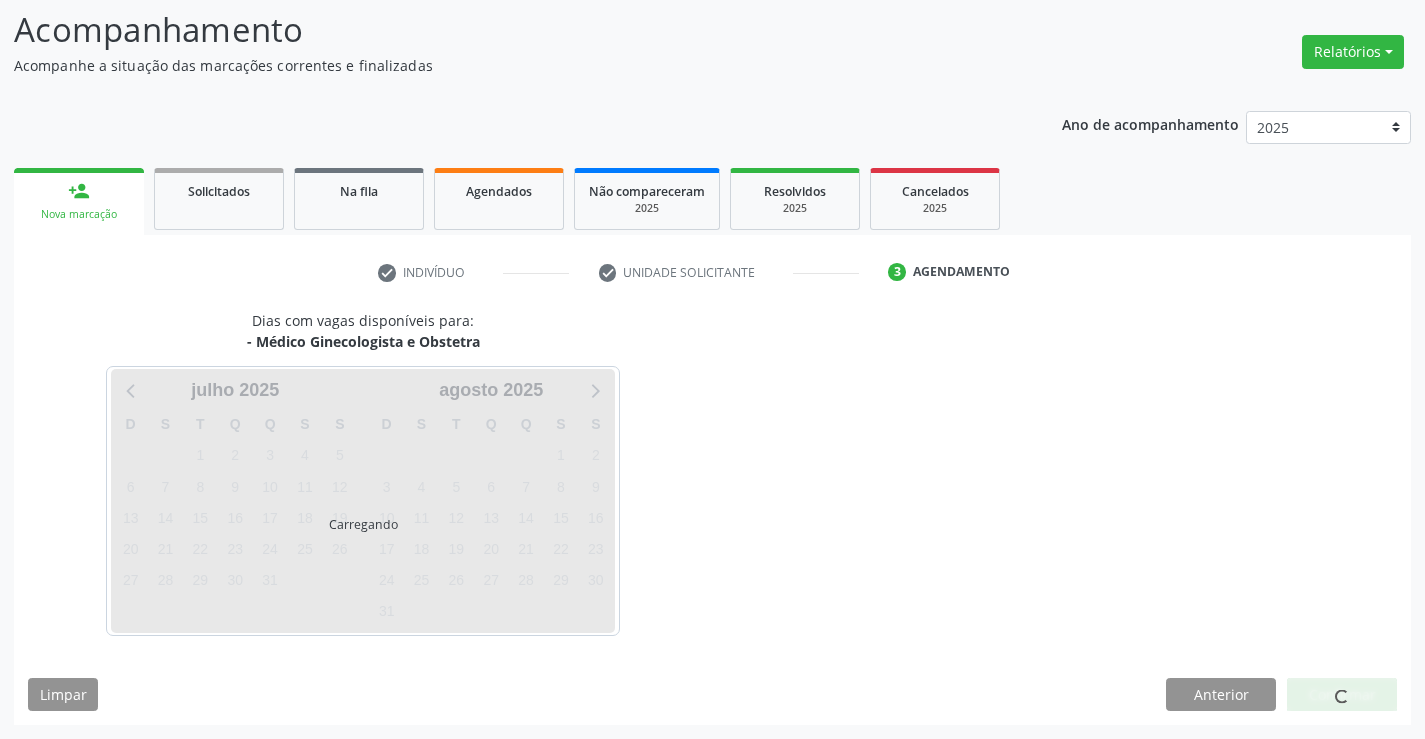 scroll, scrollTop: 131, scrollLeft: 0, axis: vertical 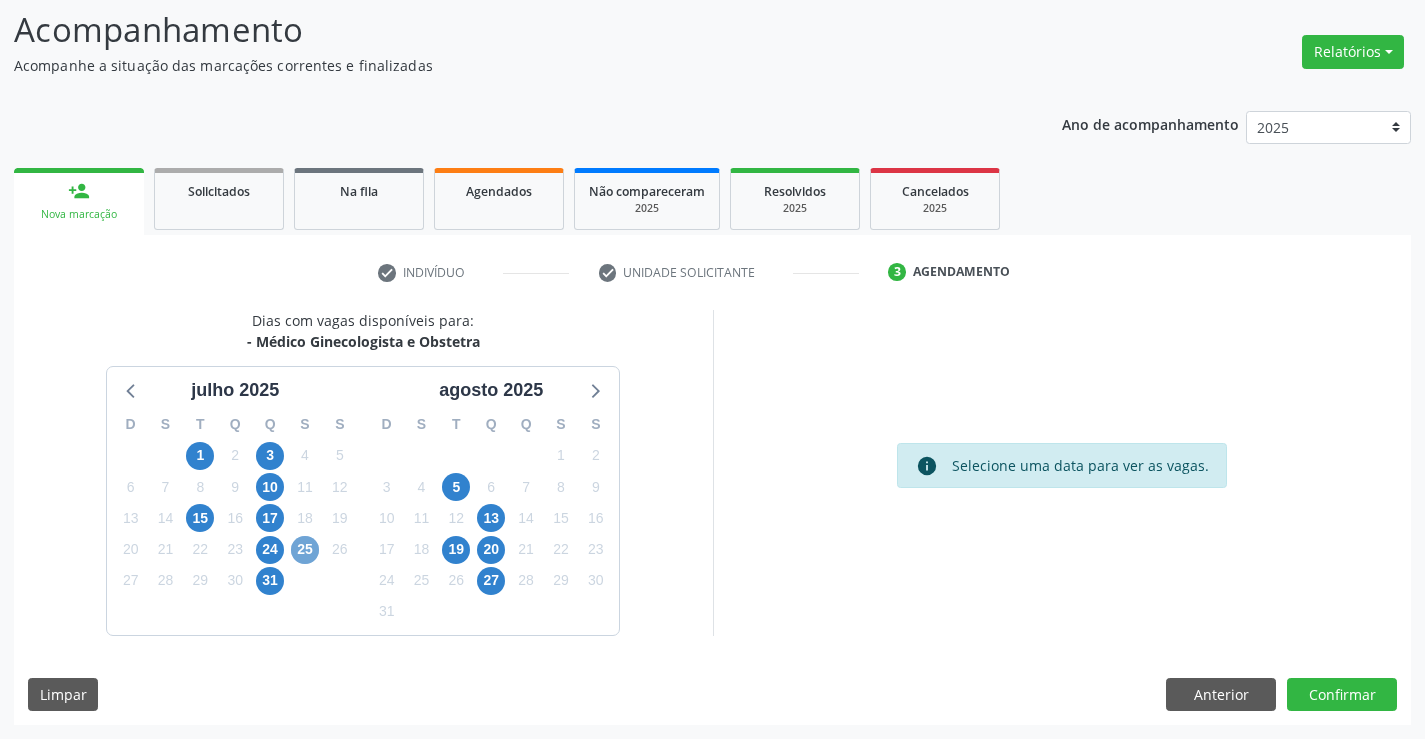 click on "25" at bounding box center (305, 550) 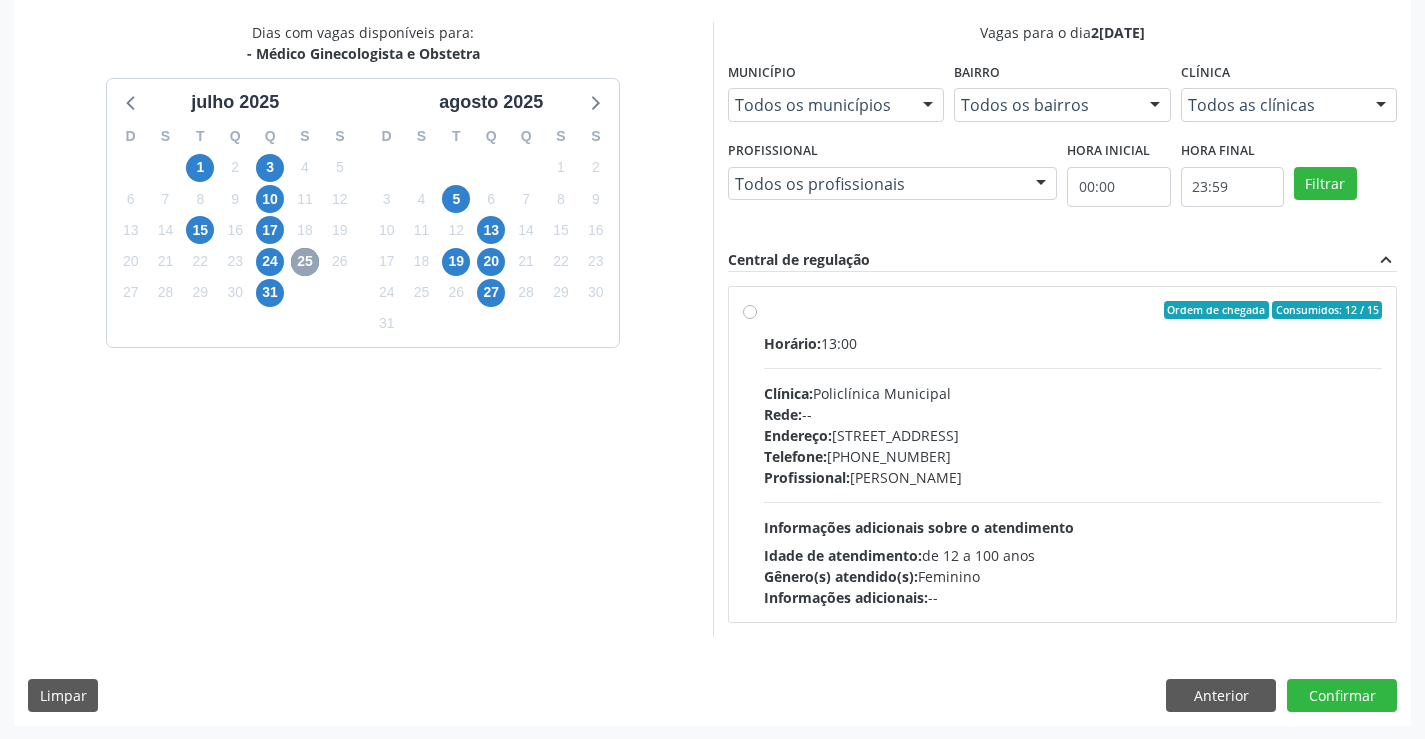 scroll, scrollTop: 420, scrollLeft: 0, axis: vertical 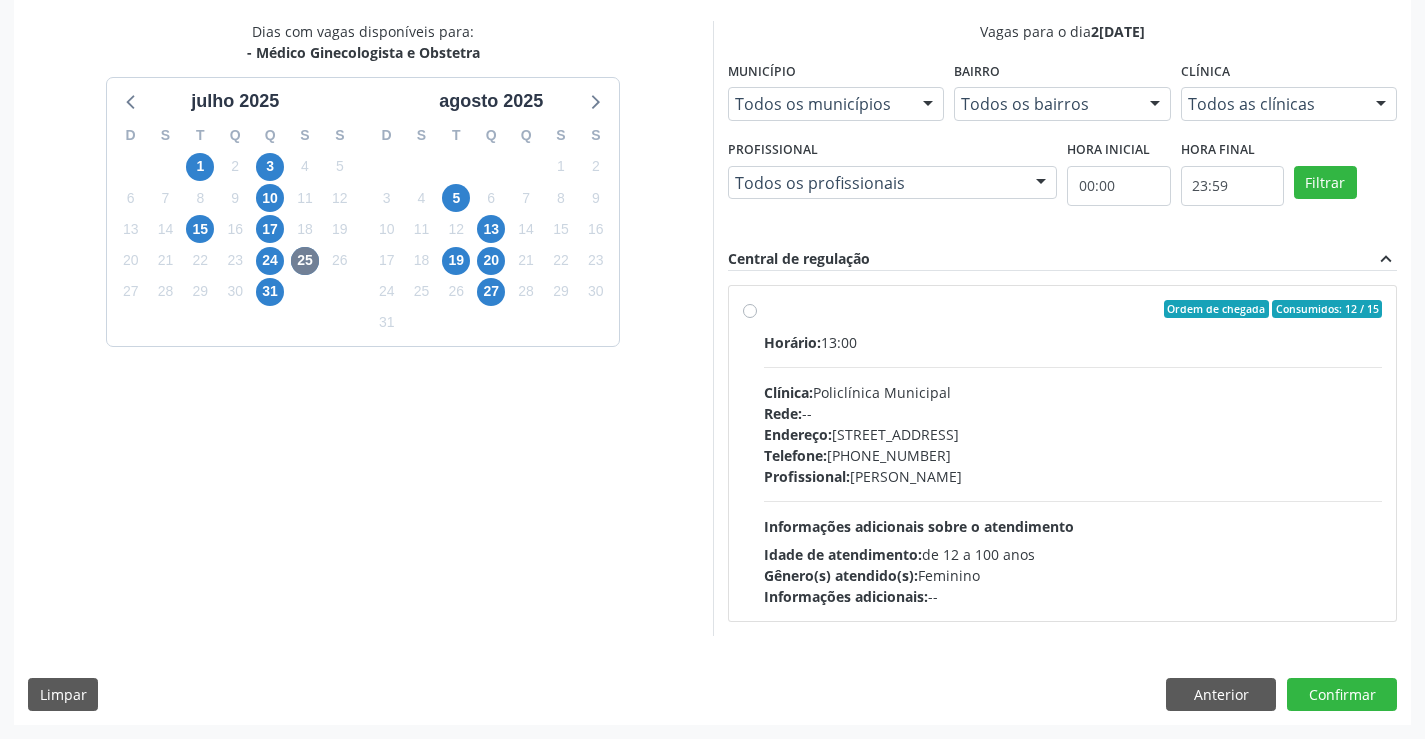 click on "Endereço:   [STREET_ADDRESS]" at bounding box center (1073, 434) 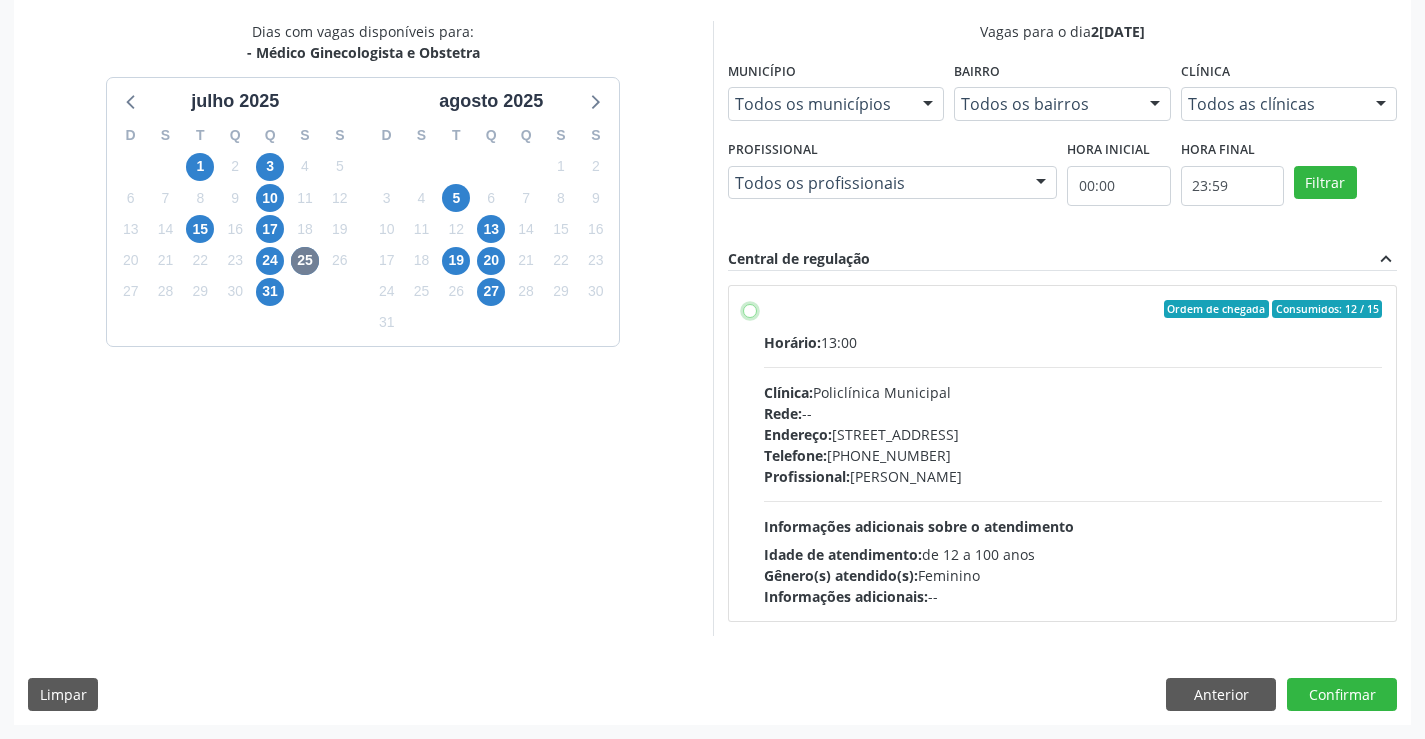 click on "Ordem de chegada
Consumidos: 12 / 15
Horário:   13:00
Clínica:  Policlínica Municipal
Rede:
--
[GEOGRAPHIC_DATA]:   [STREET_ADDRESS]
Telefone:   [PHONE_NUMBER]
Profissional:
[PERSON_NAME]
Informações adicionais sobre o atendimento
Idade de atendimento:
de 12 a 100 anos
Gênero(s) atendido(s):
Feminino
Informações adicionais:
--" at bounding box center (750, 309) 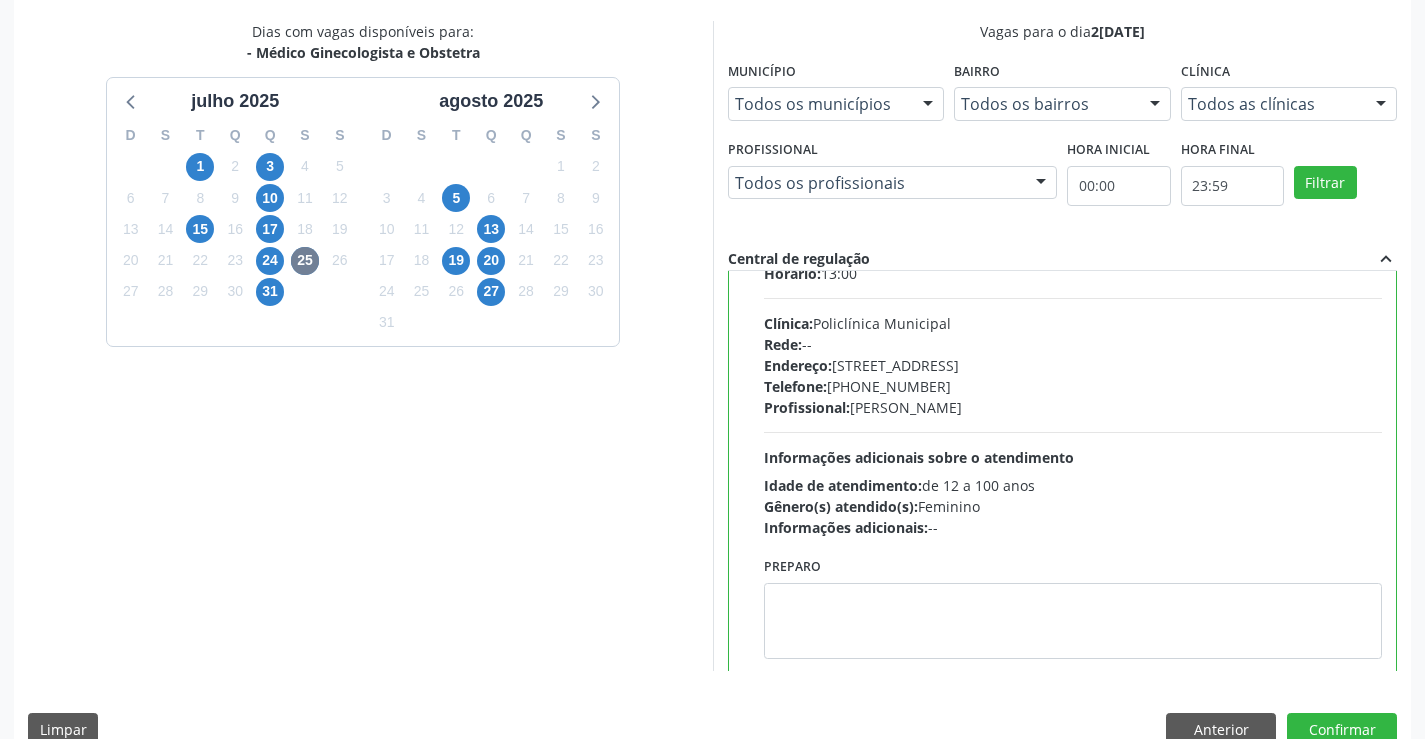scroll, scrollTop: 99, scrollLeft: 0, axis: vertical 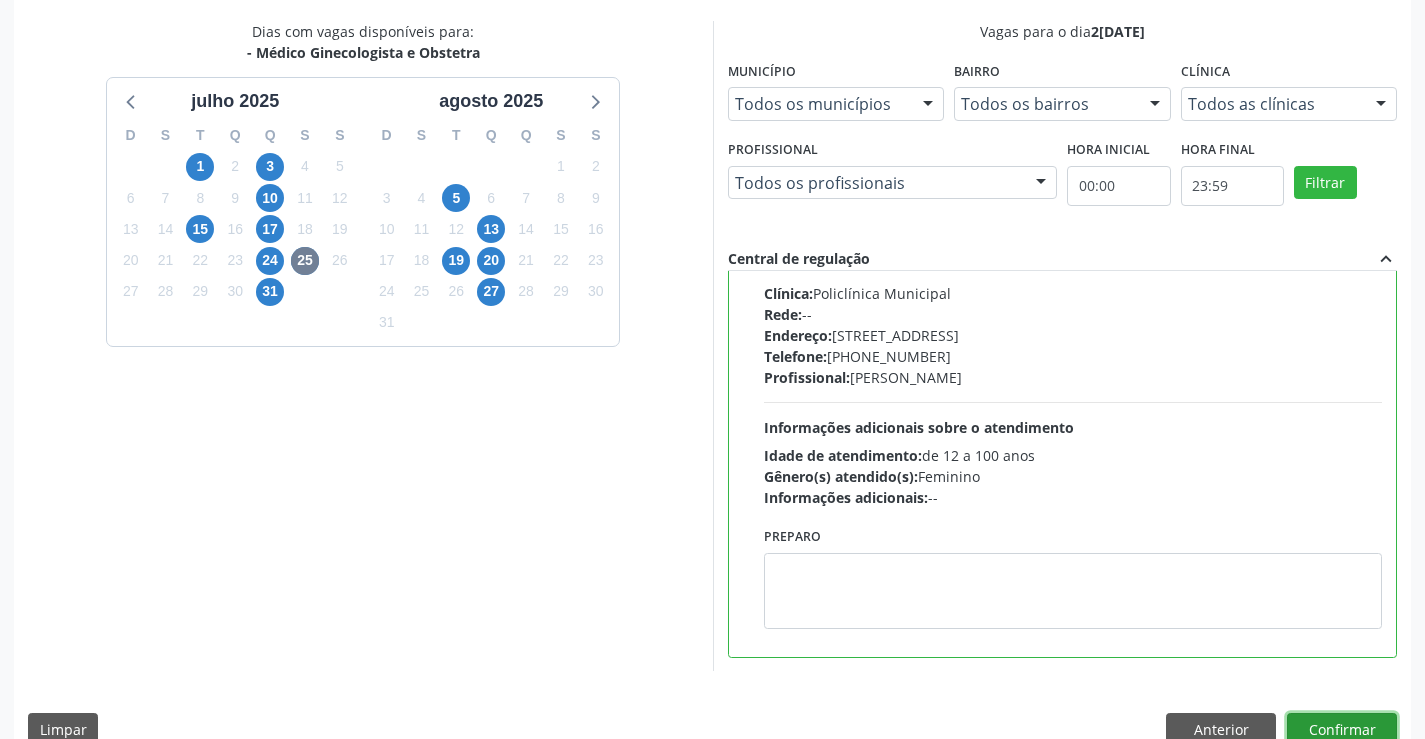 click on "Confirmar" at bounding box center [1342, 730] 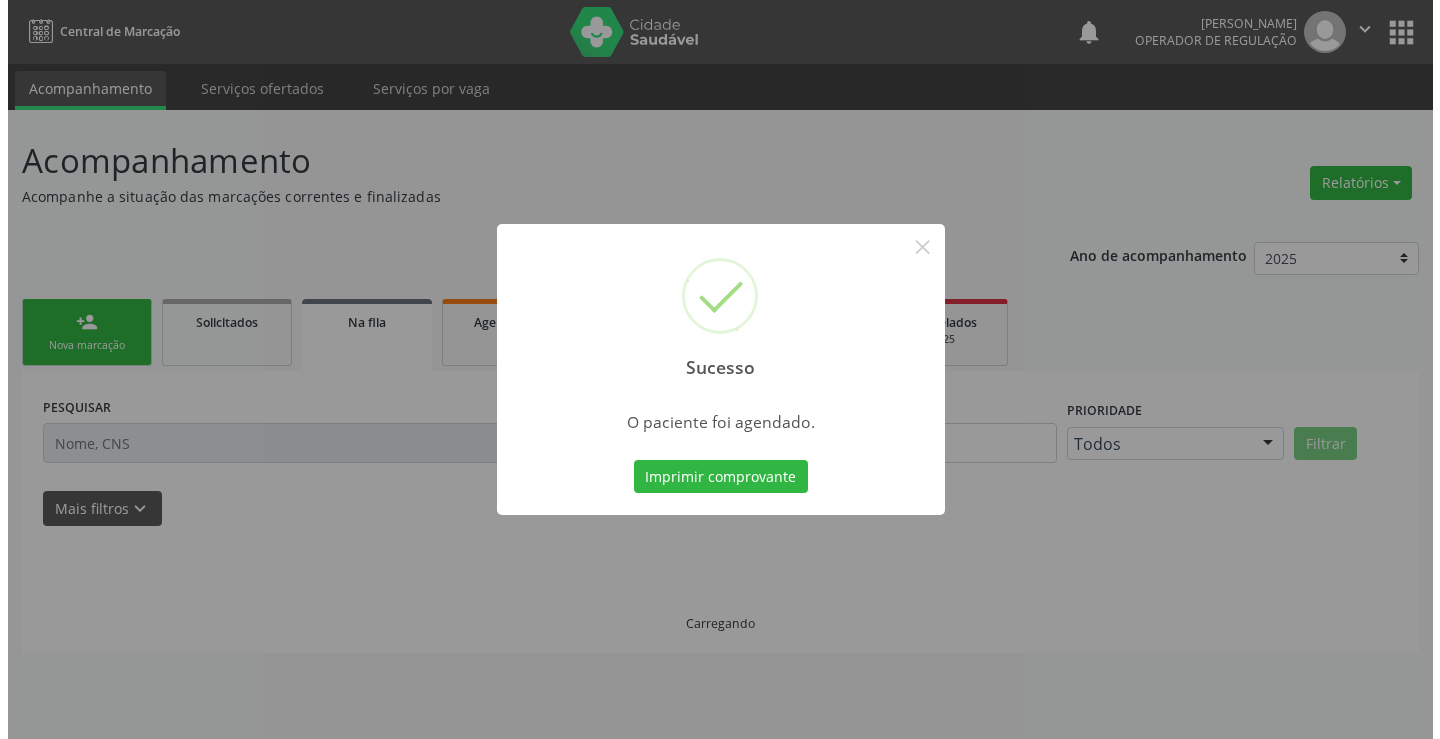 scroll, scrollTop: 0, scrollLeft: 0, axis: both 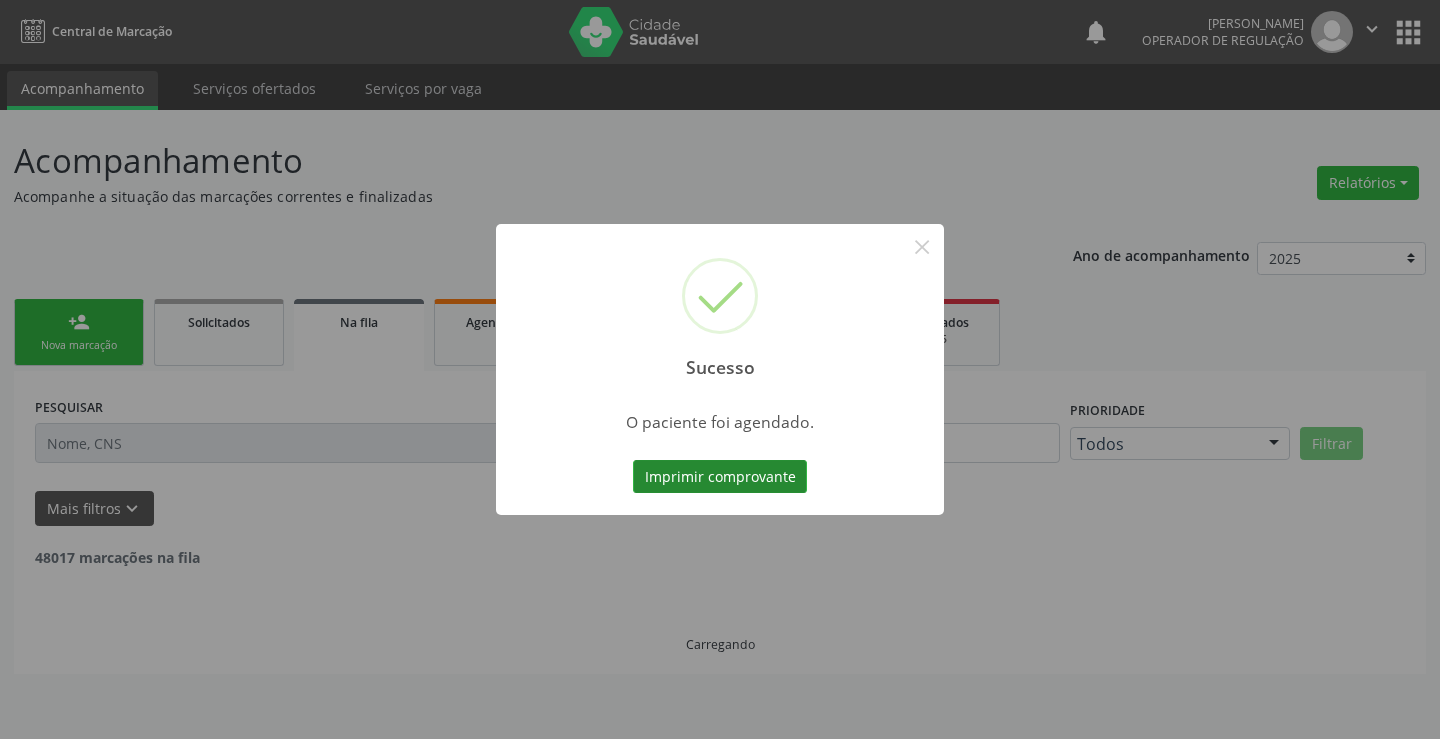 click on "Imprimir comprovante" at bounding box center [720, 477] 